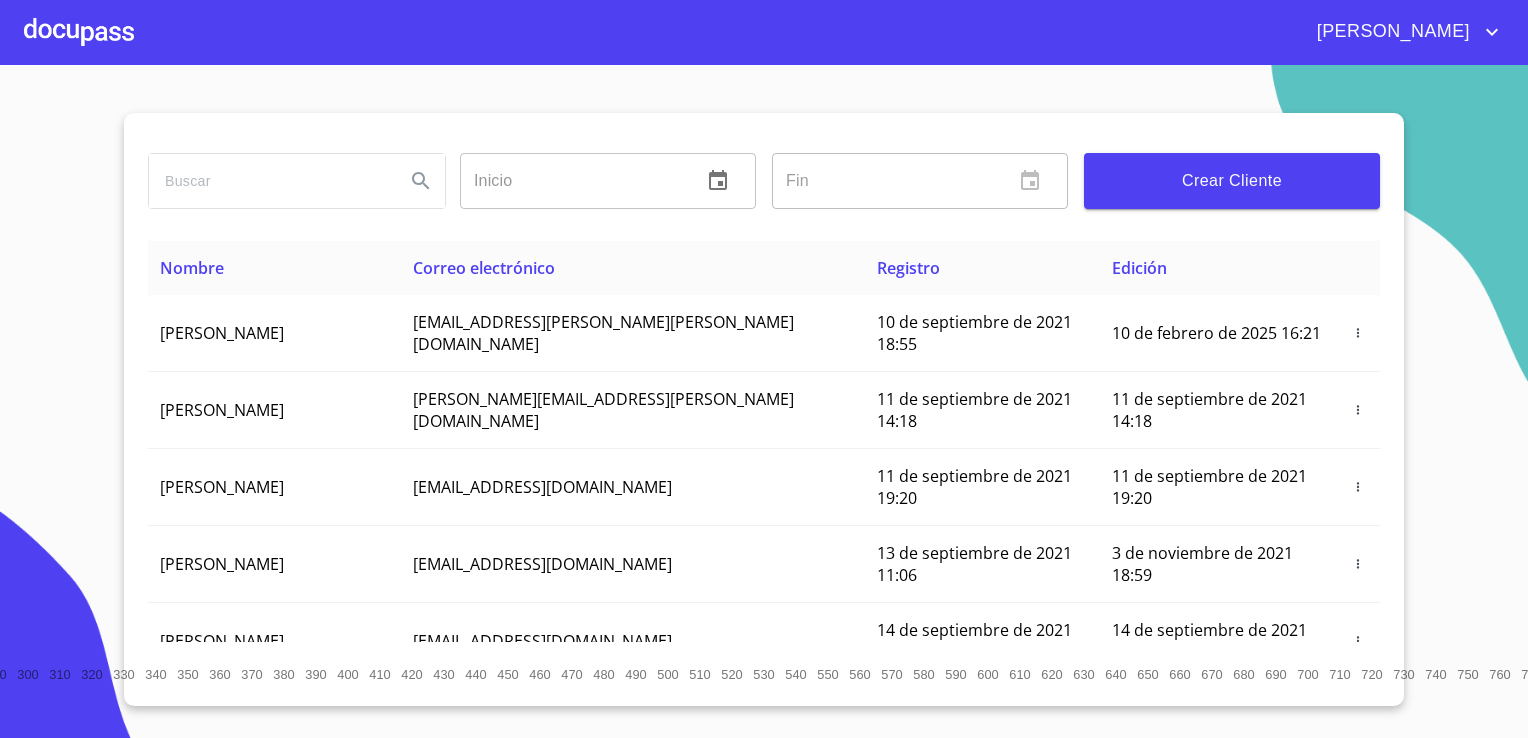 scroll, scrollTop: 0, scrollLeft: 0, axis: both 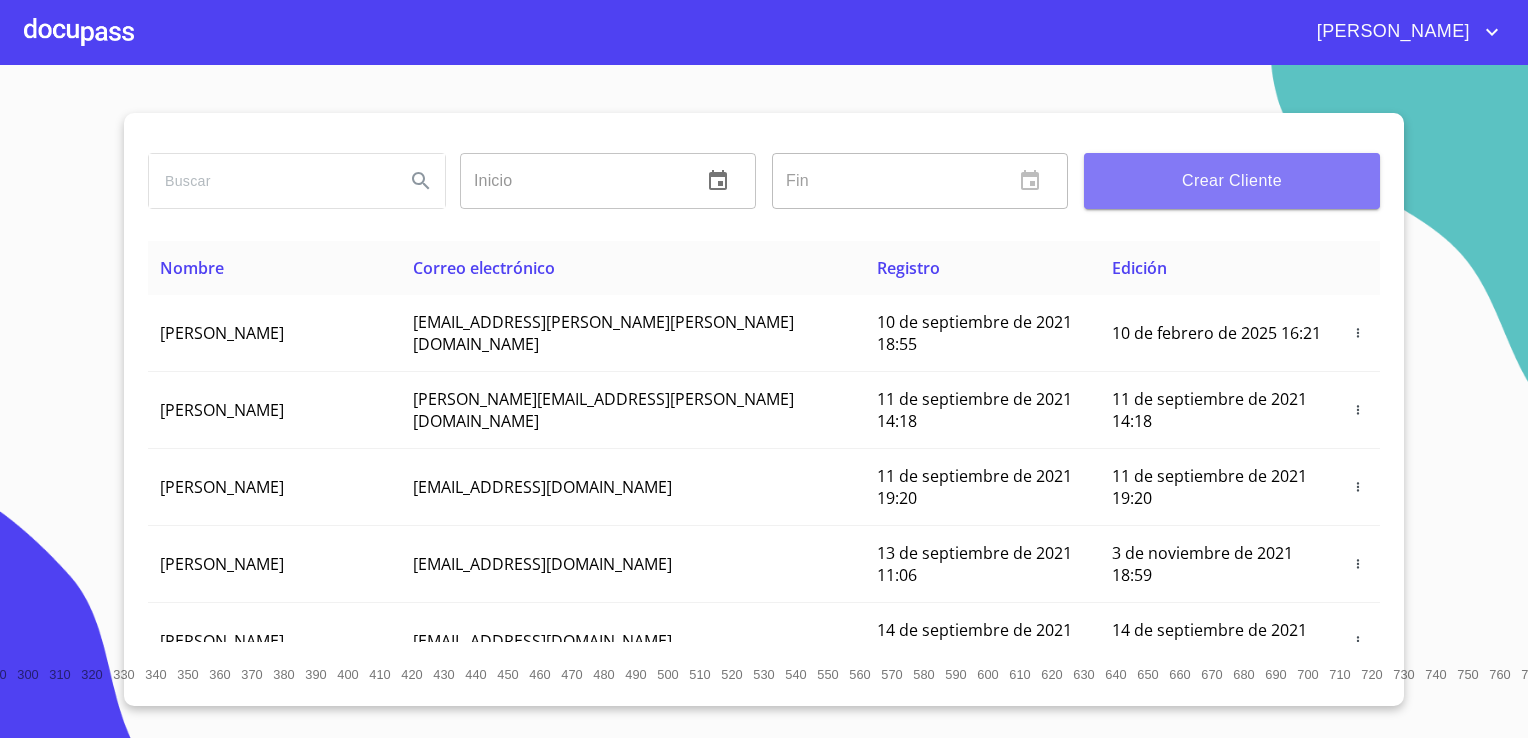 click on "Crear Cliente" at bounding box center [1232, 181] 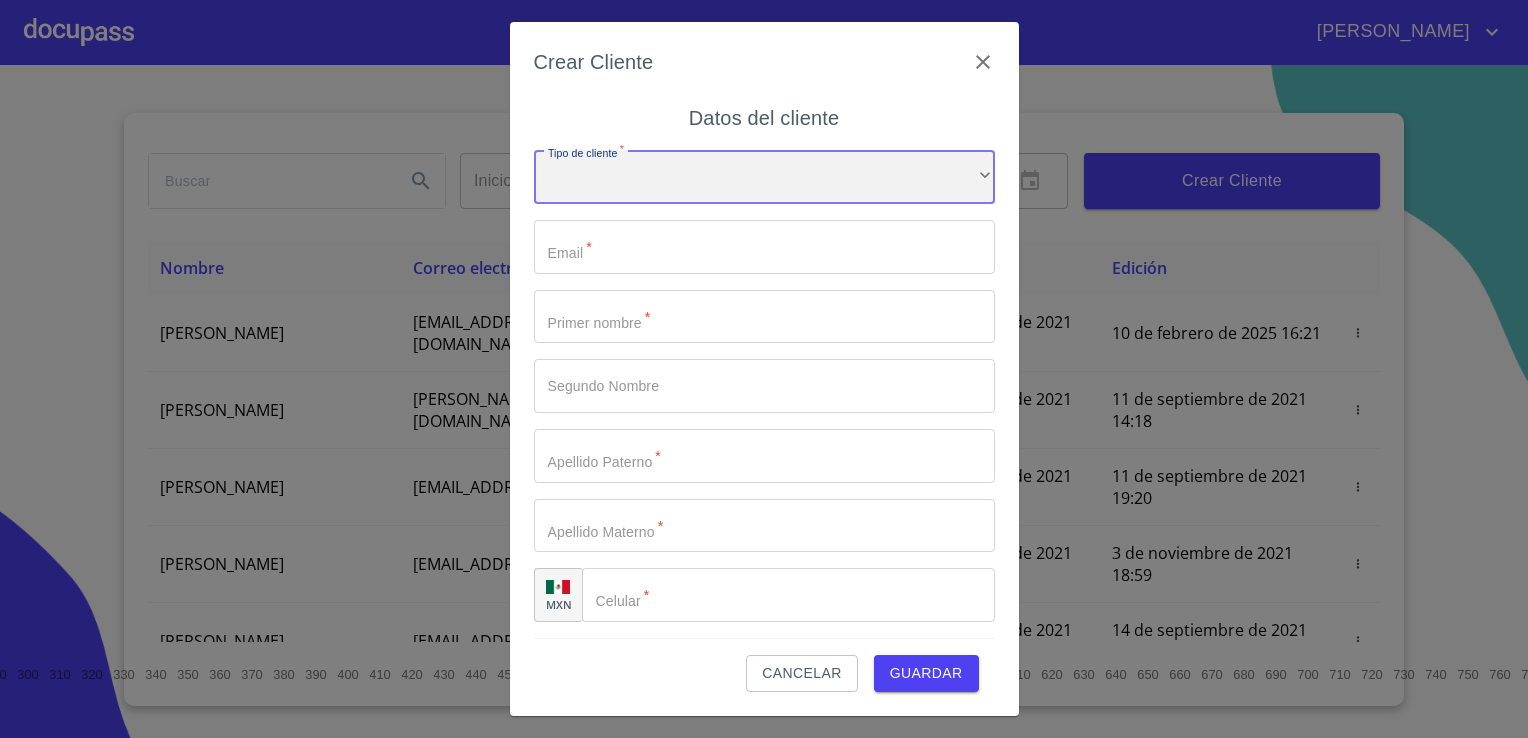 click on "​" at bounding box center (764, 177) 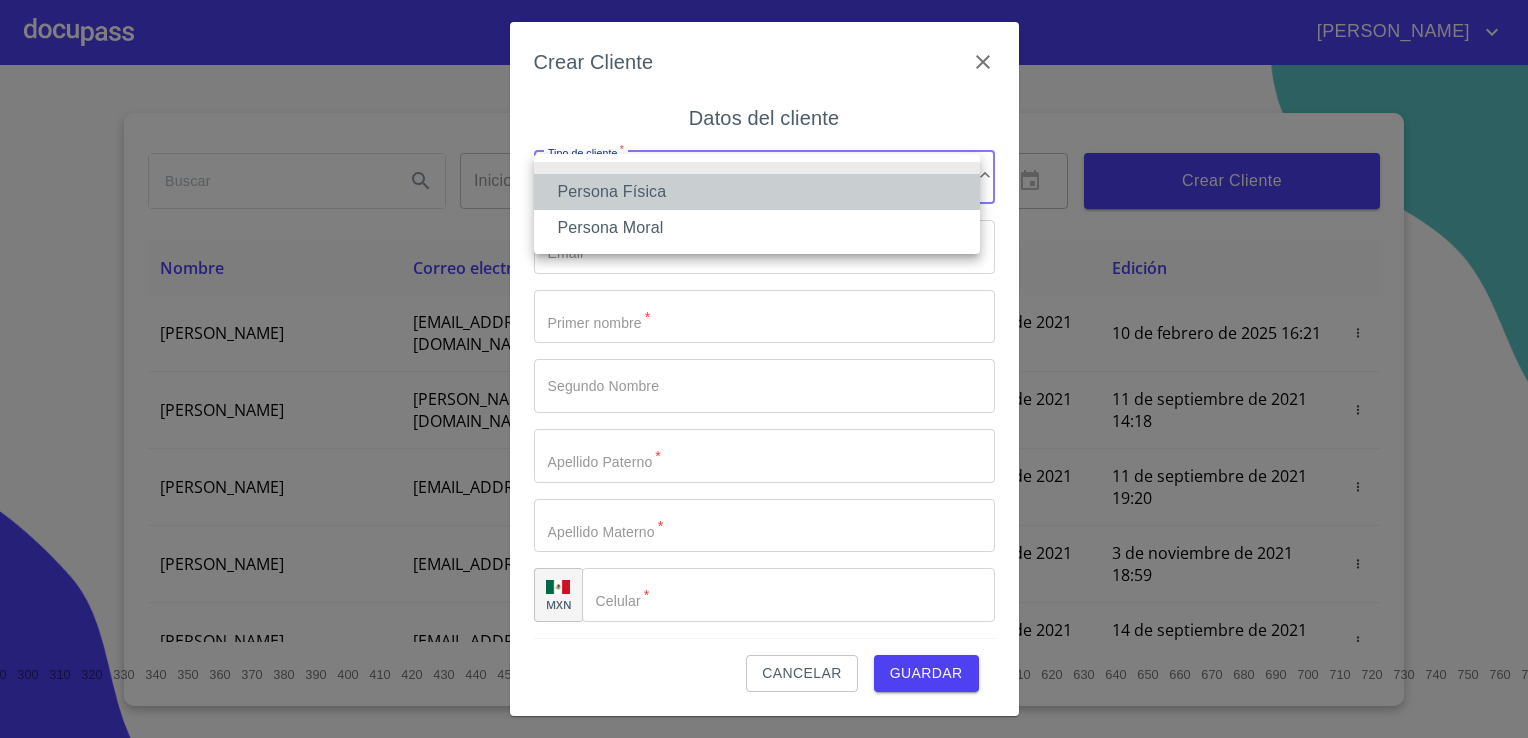 click on "Persona Física" at bounding box center [757, 192] 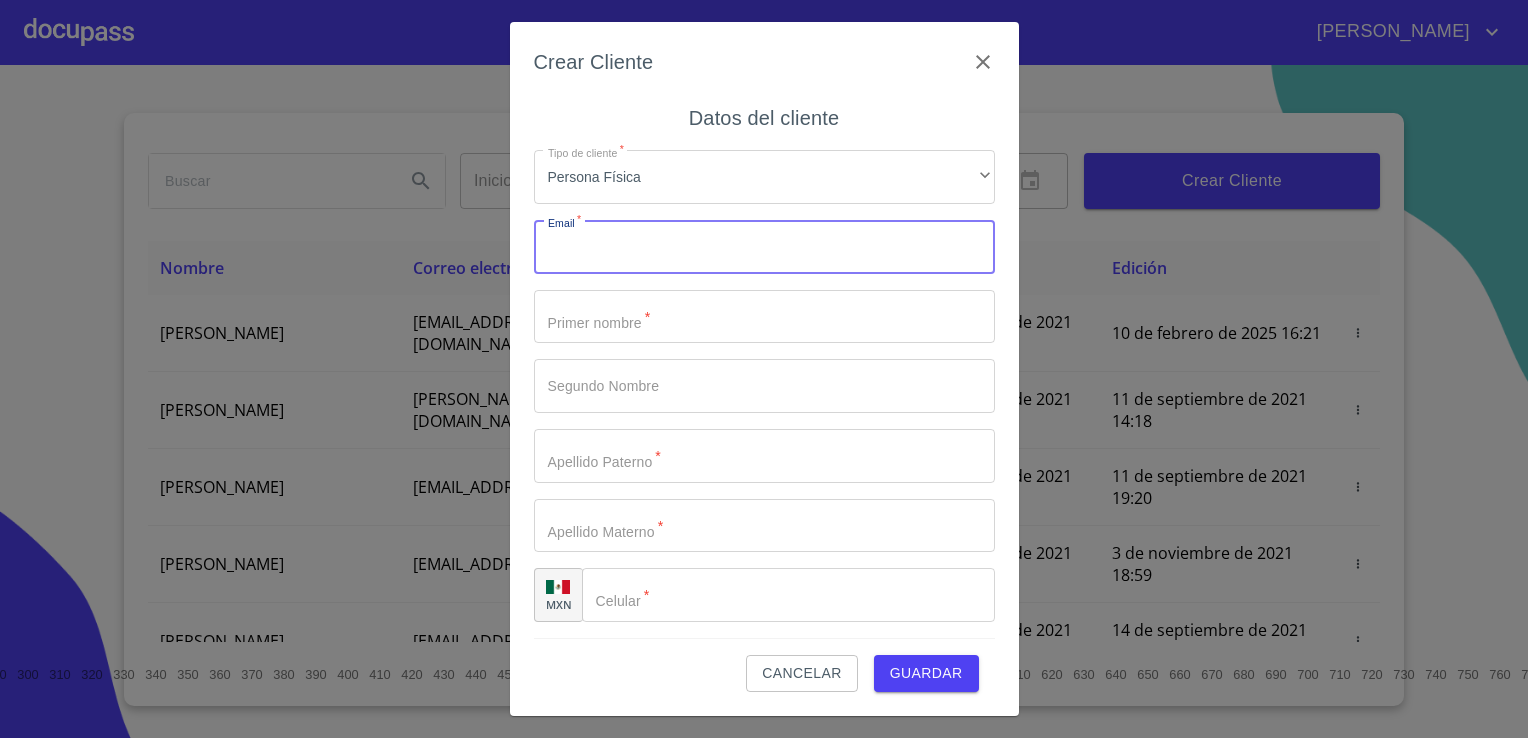 click on "Tipo de cliente   *" at bounding box center (764, 247) 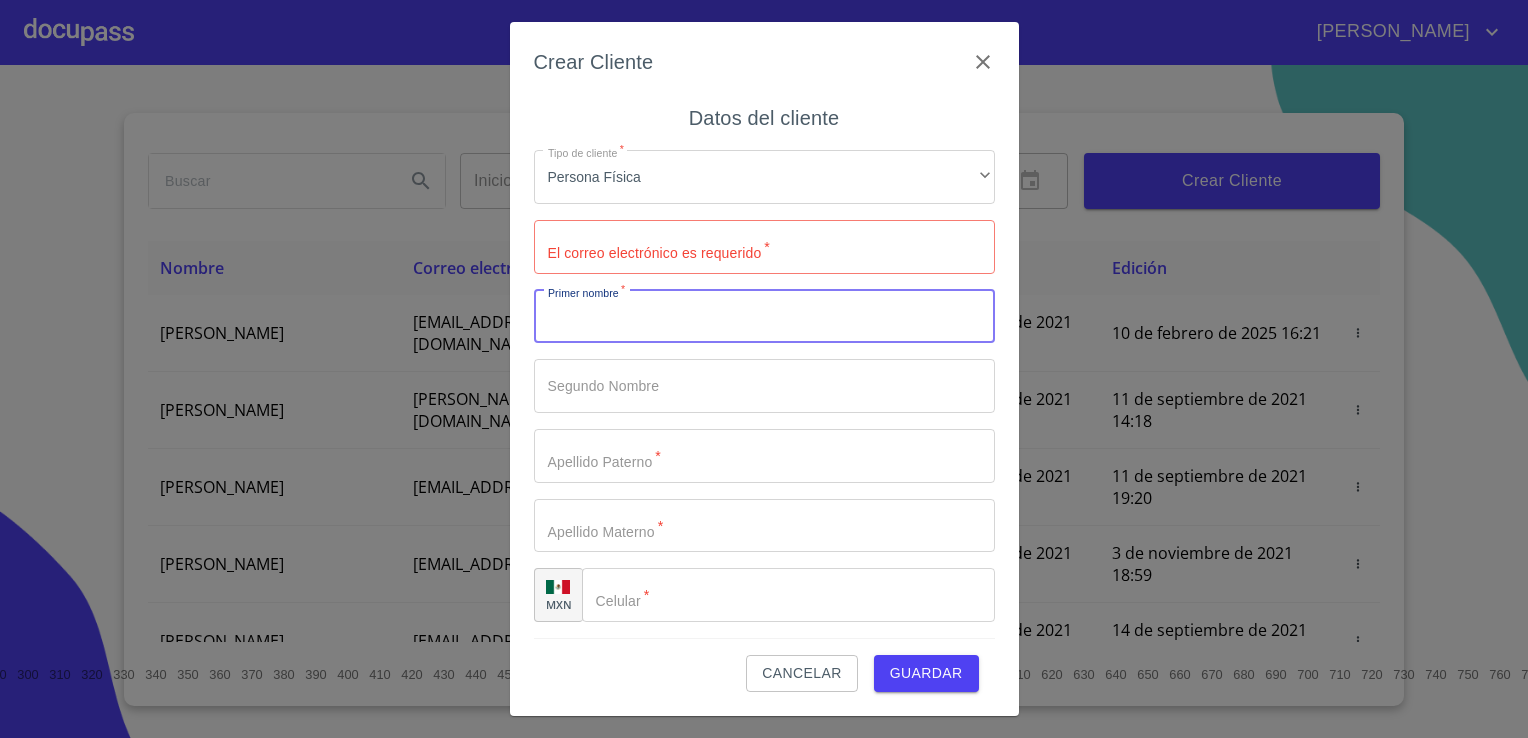 click on "Tipo de cliente   *" at bounding box center (764, 317) 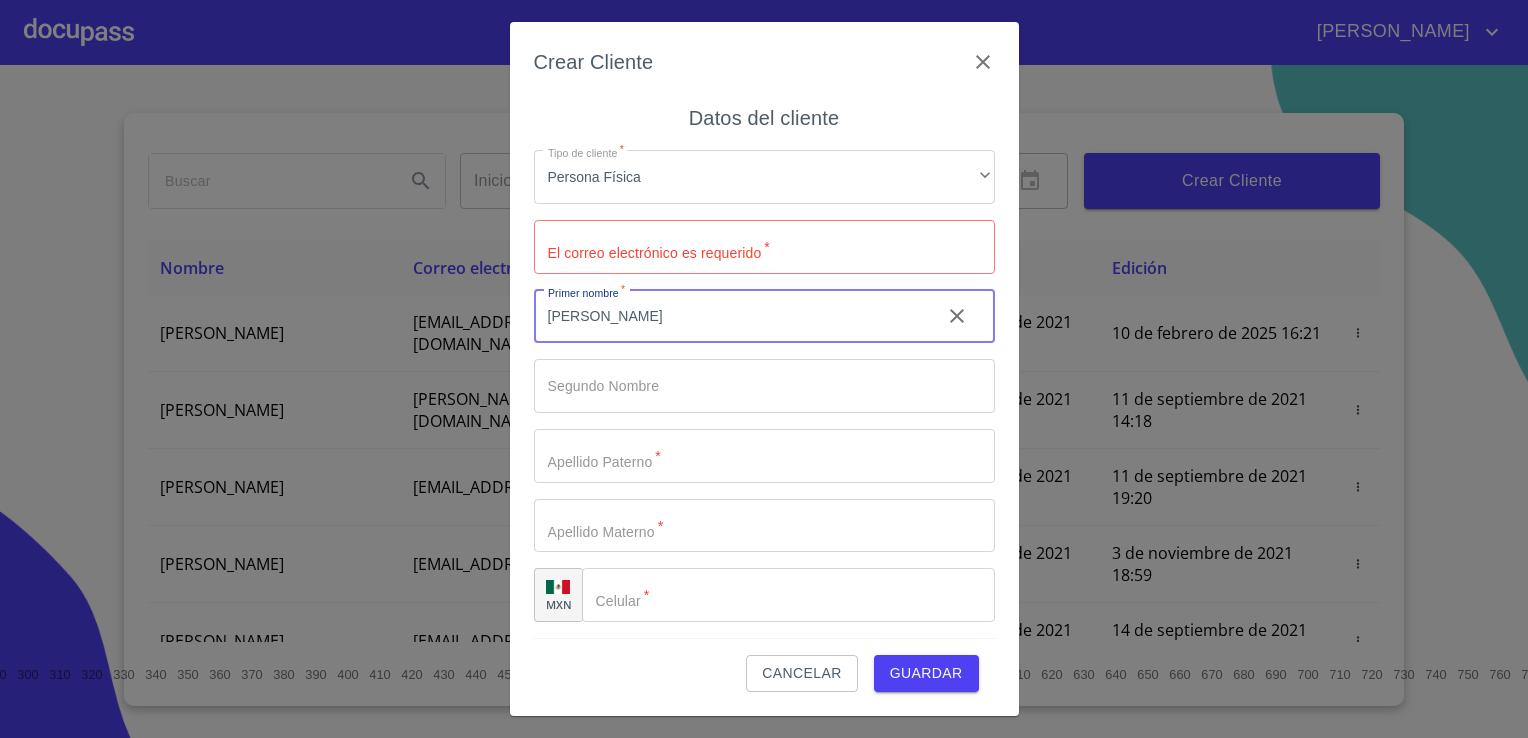 type on "[PERSON_NAME]" 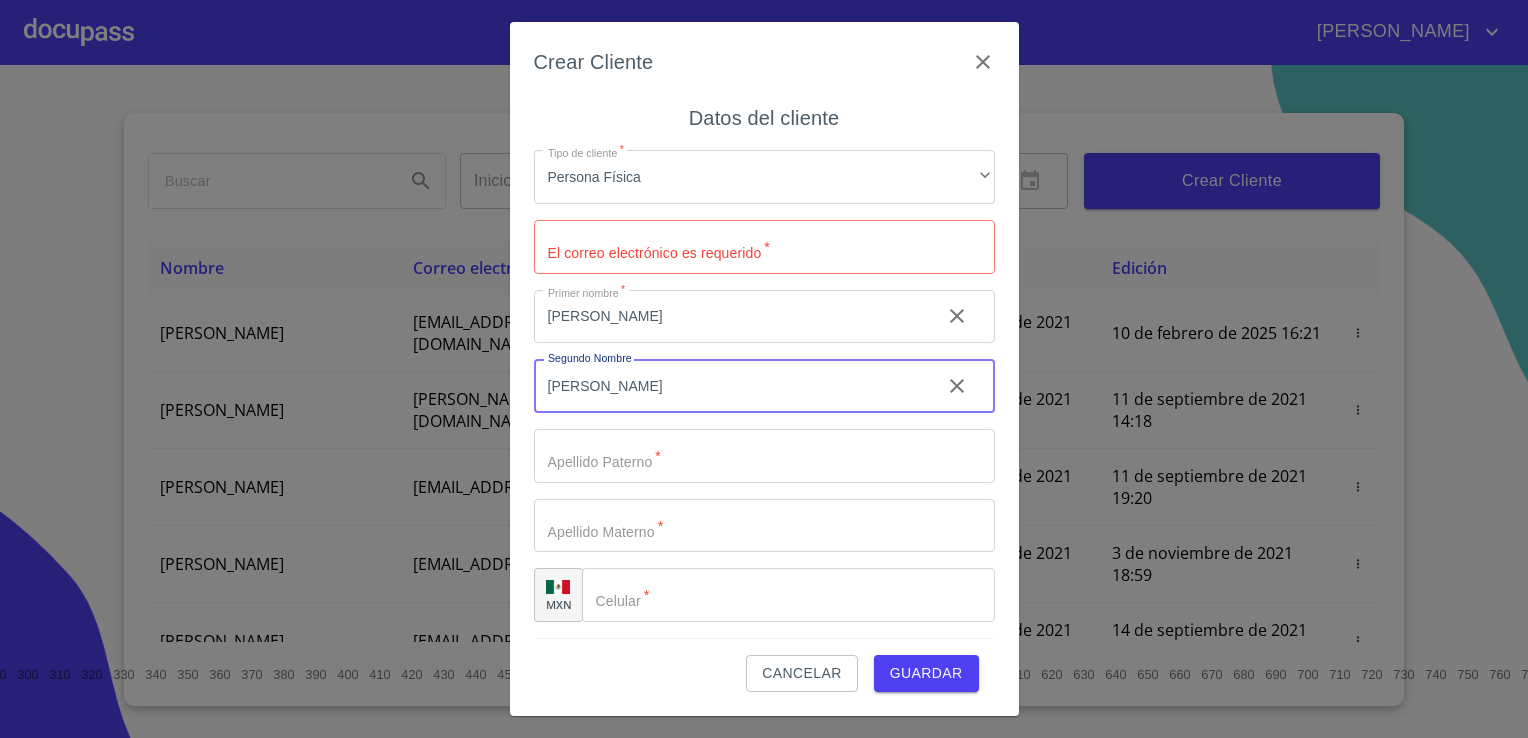 type on "[PERSON_NAME]" 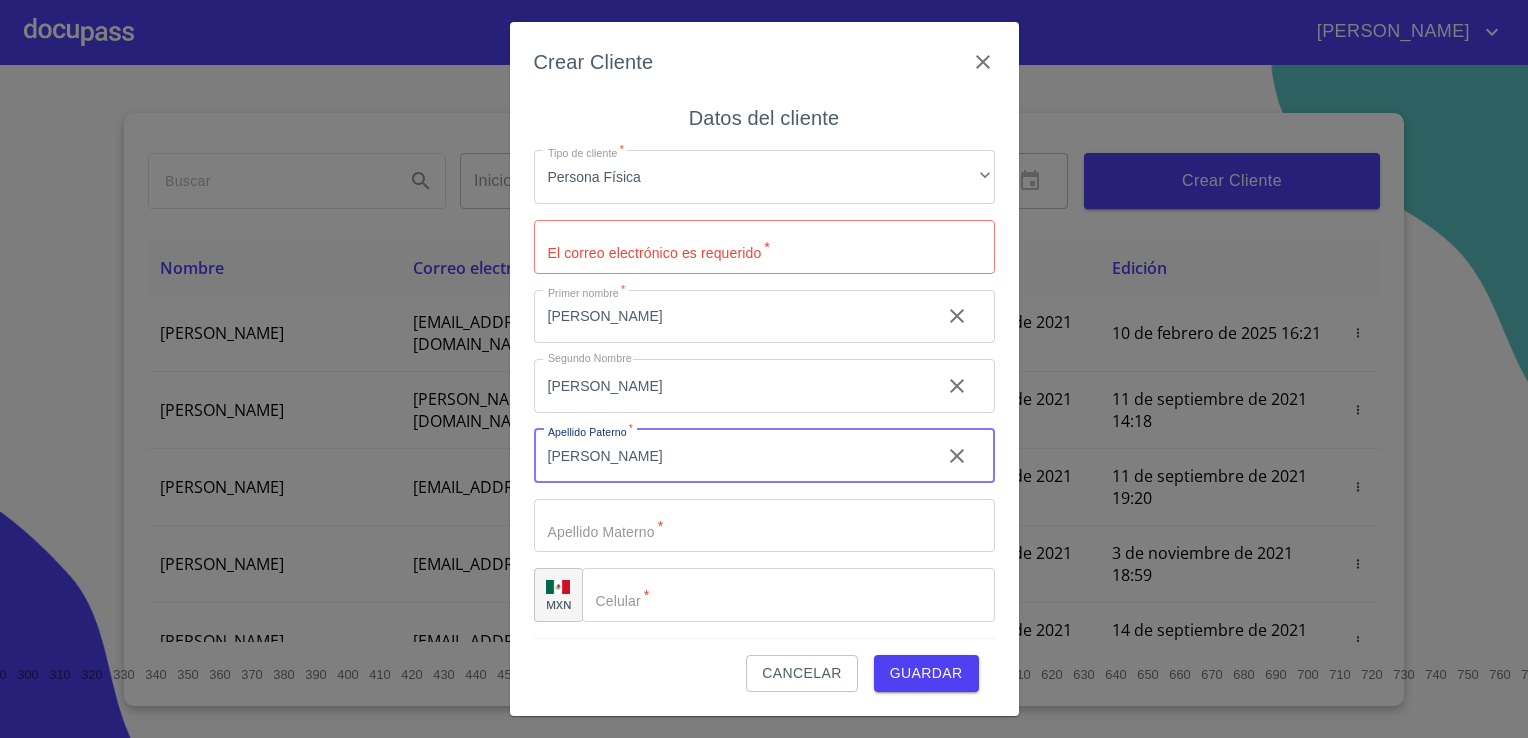 type on "[PERSON_NAME]" 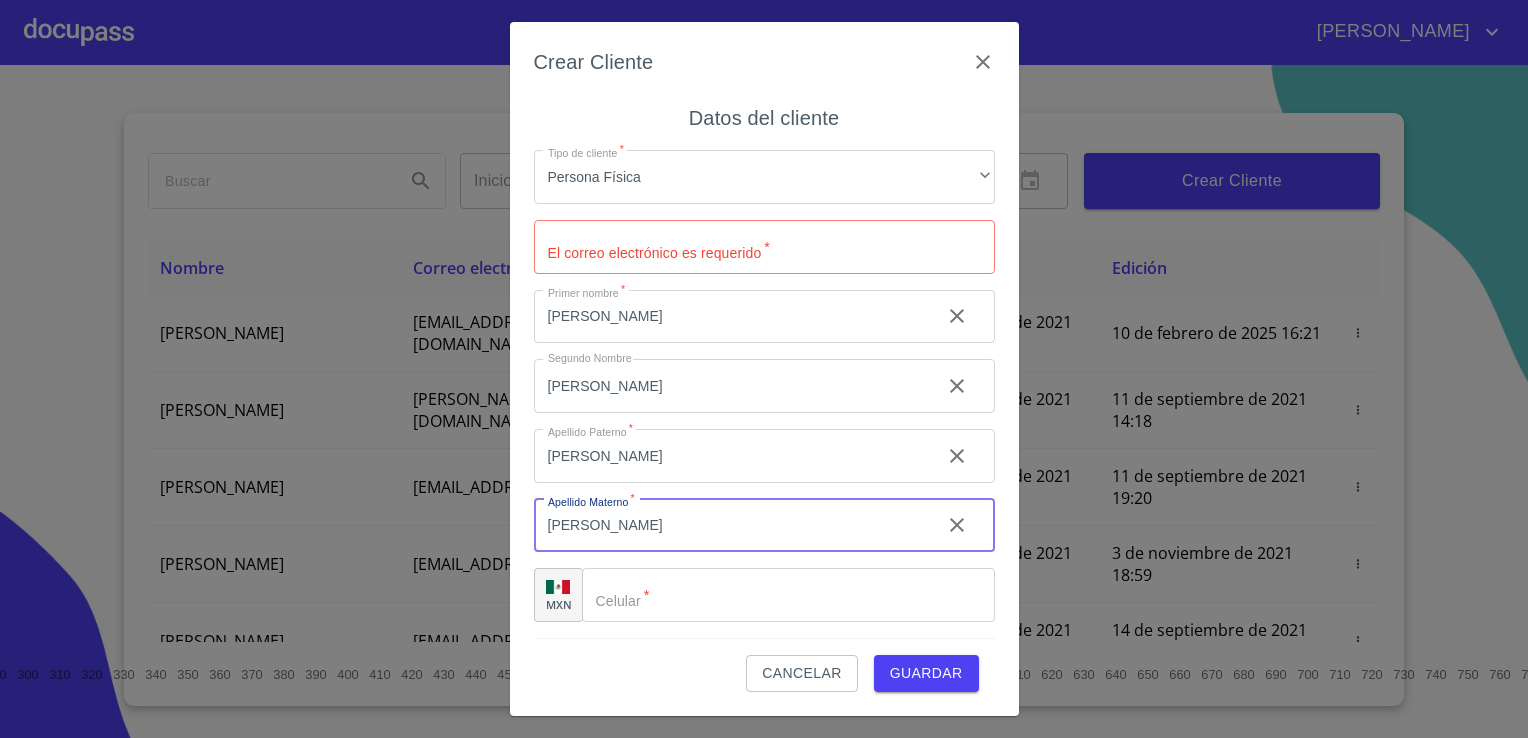 type on "[PERSON_NAME]" 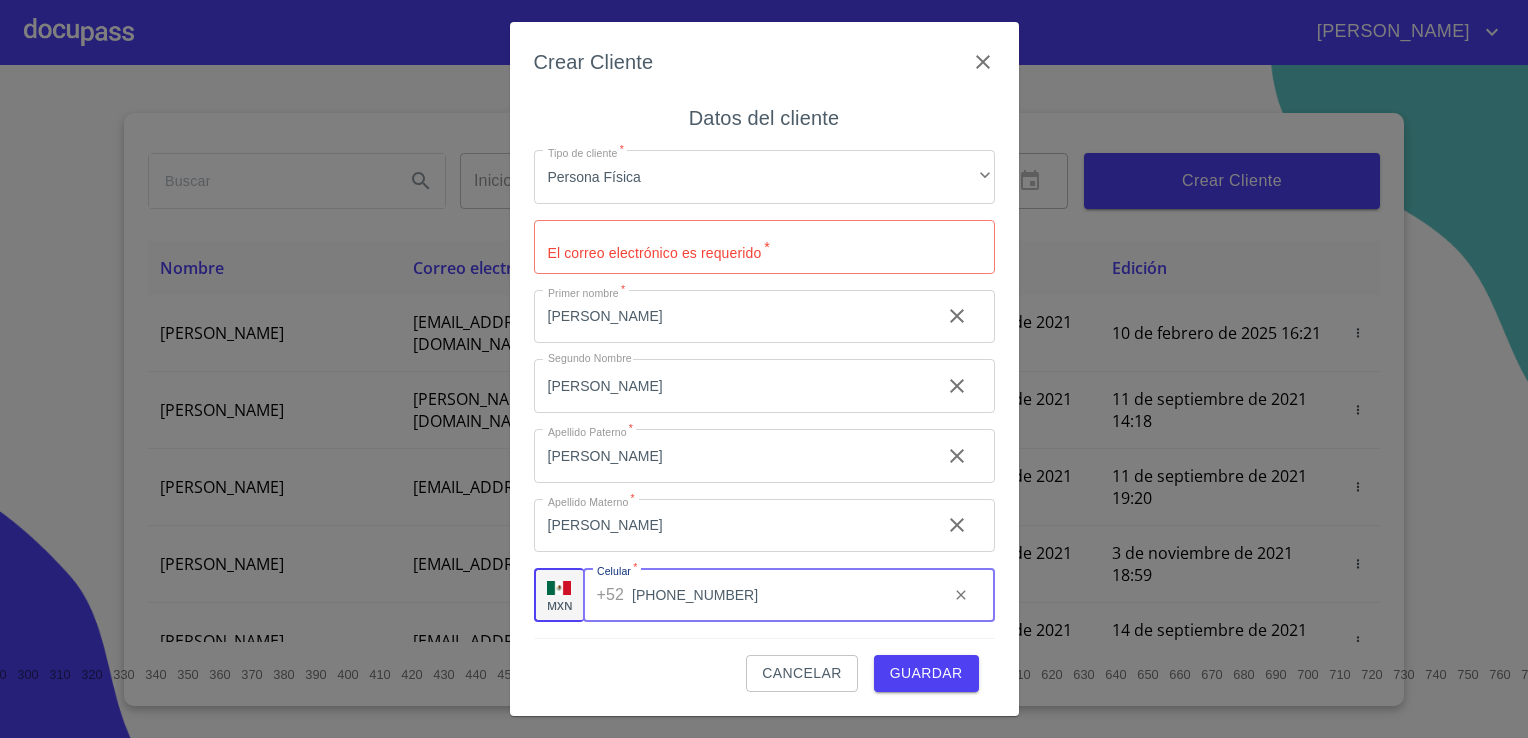 type on "[PHONE_NUMBER]" 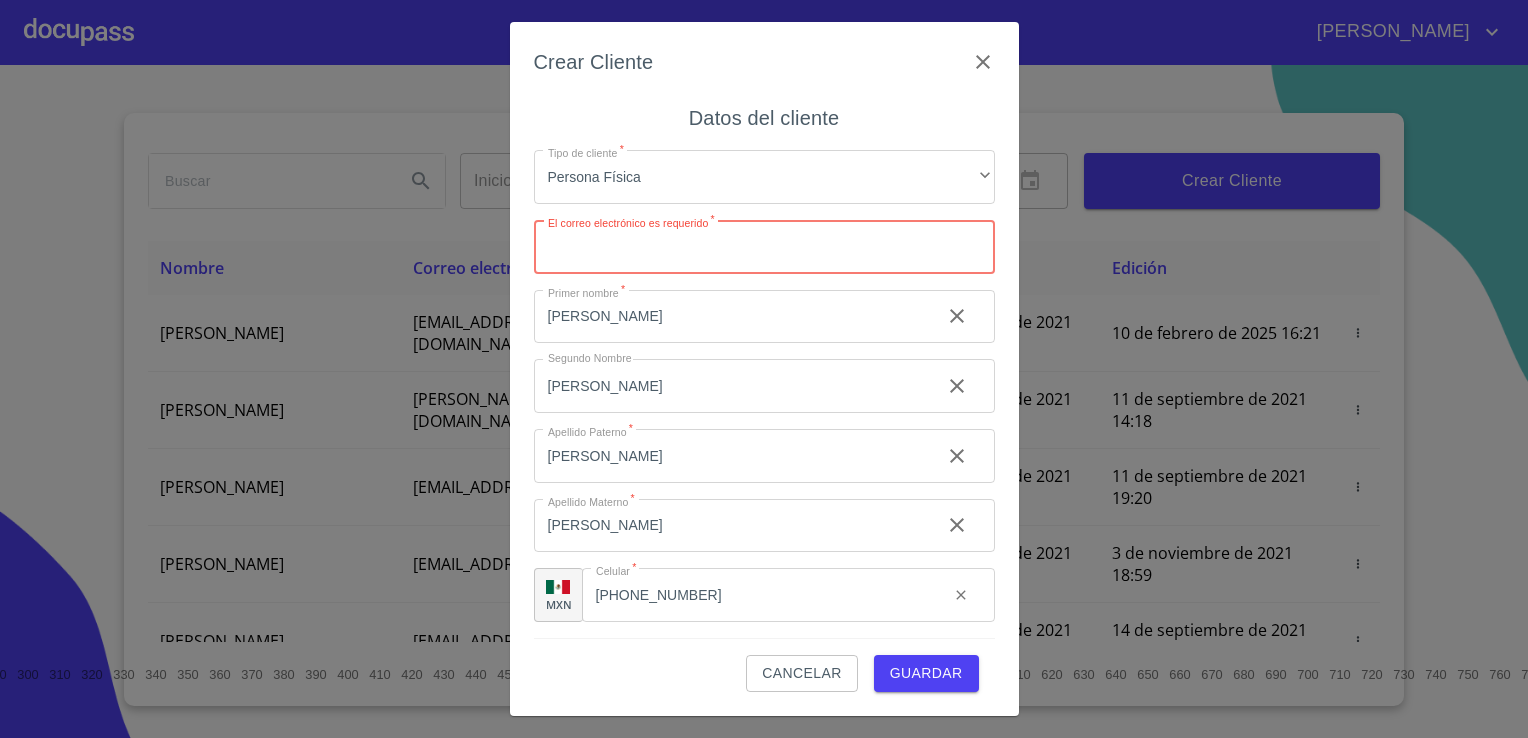 click on "Tipo de cliente   *" at bounding box center (764, 247) 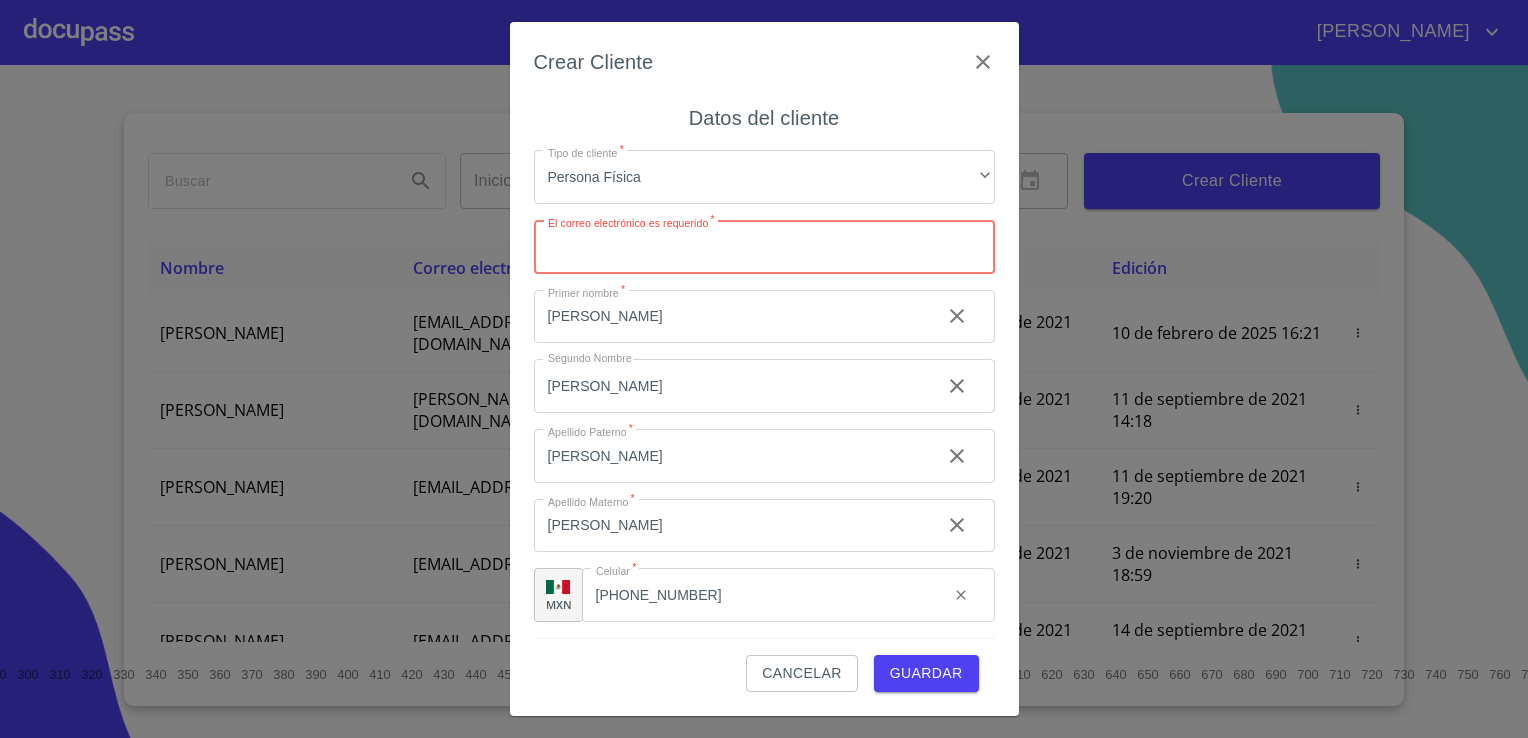 type on "E" 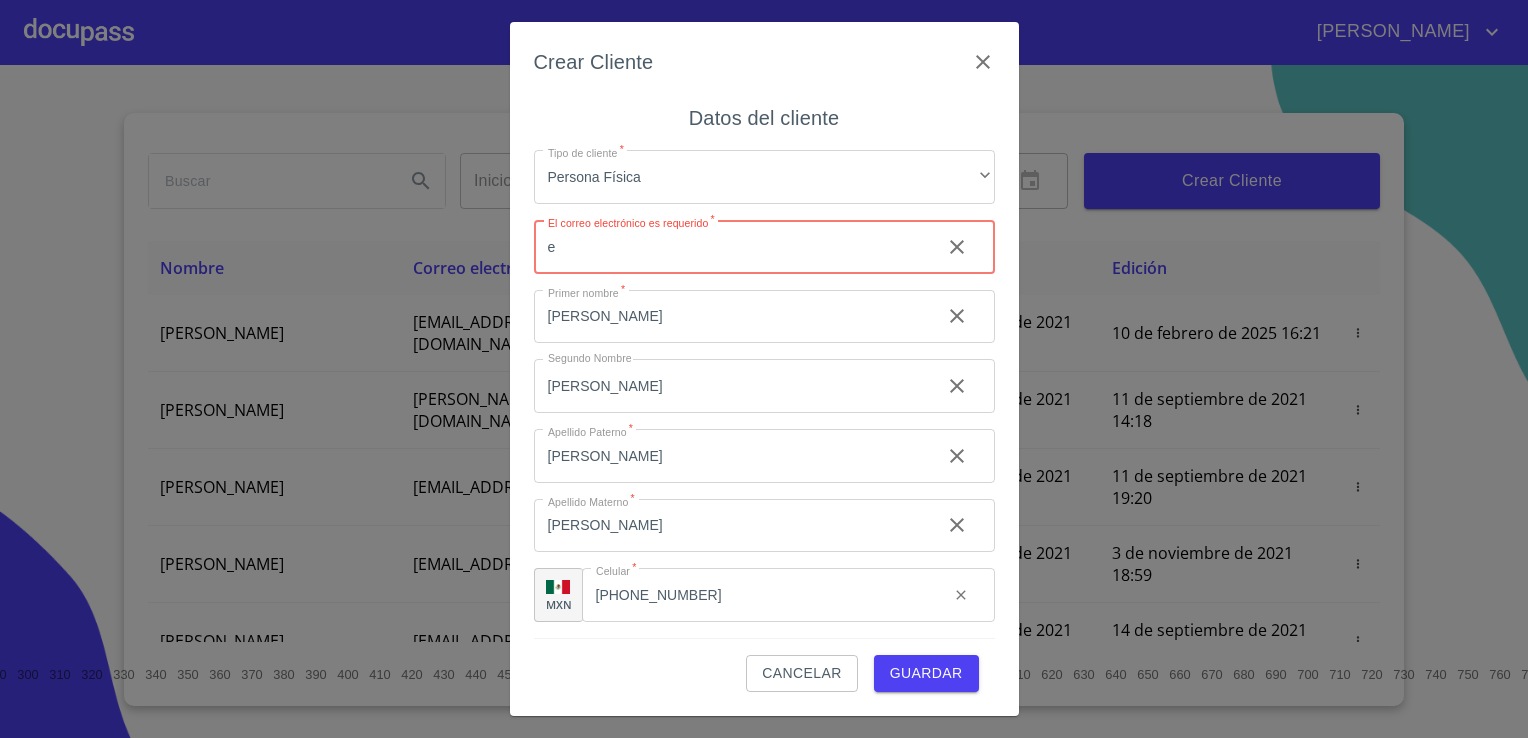 type on "[EMAIL_ADDRESS][DOMAIN_NAME]" 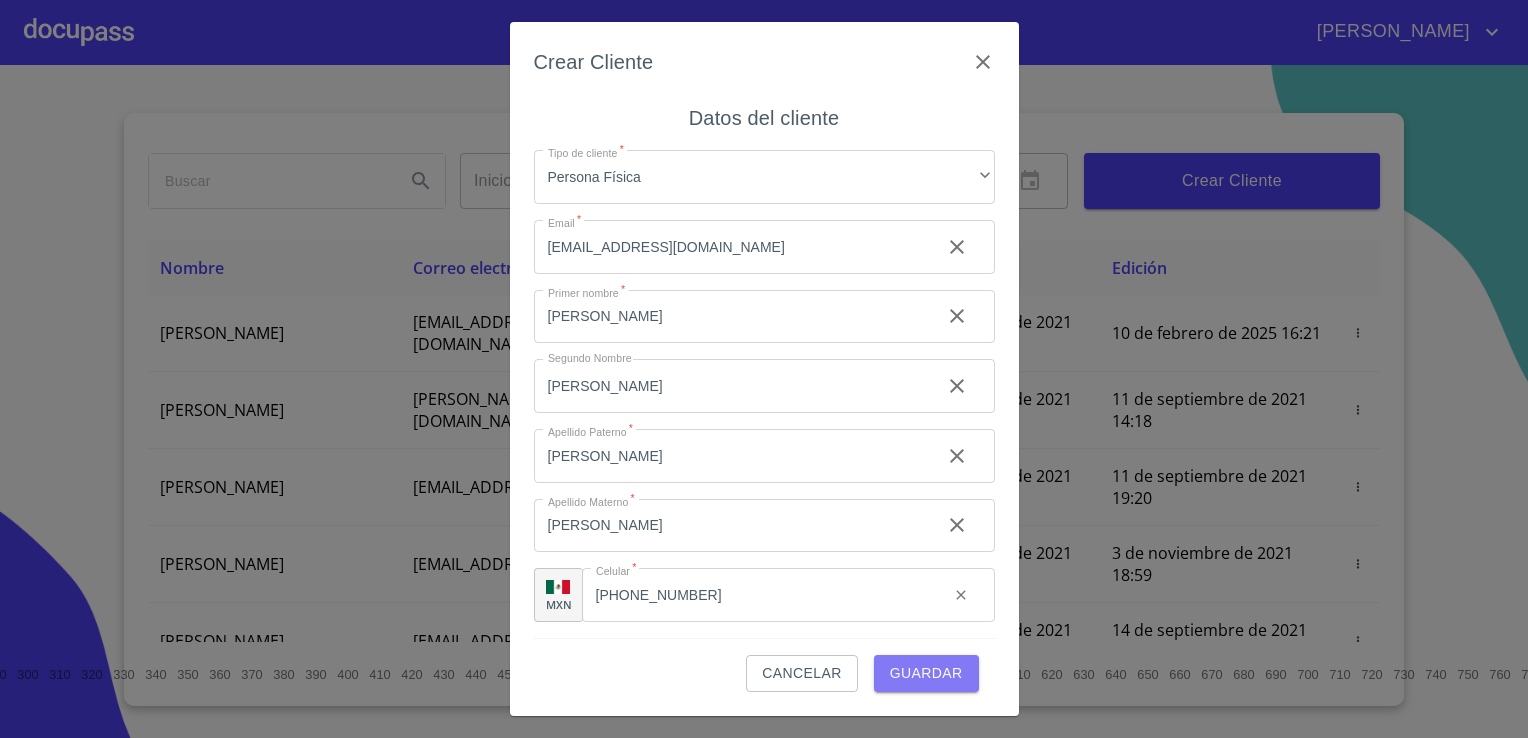 click on "Guardar" at bounding box center [926, 673] 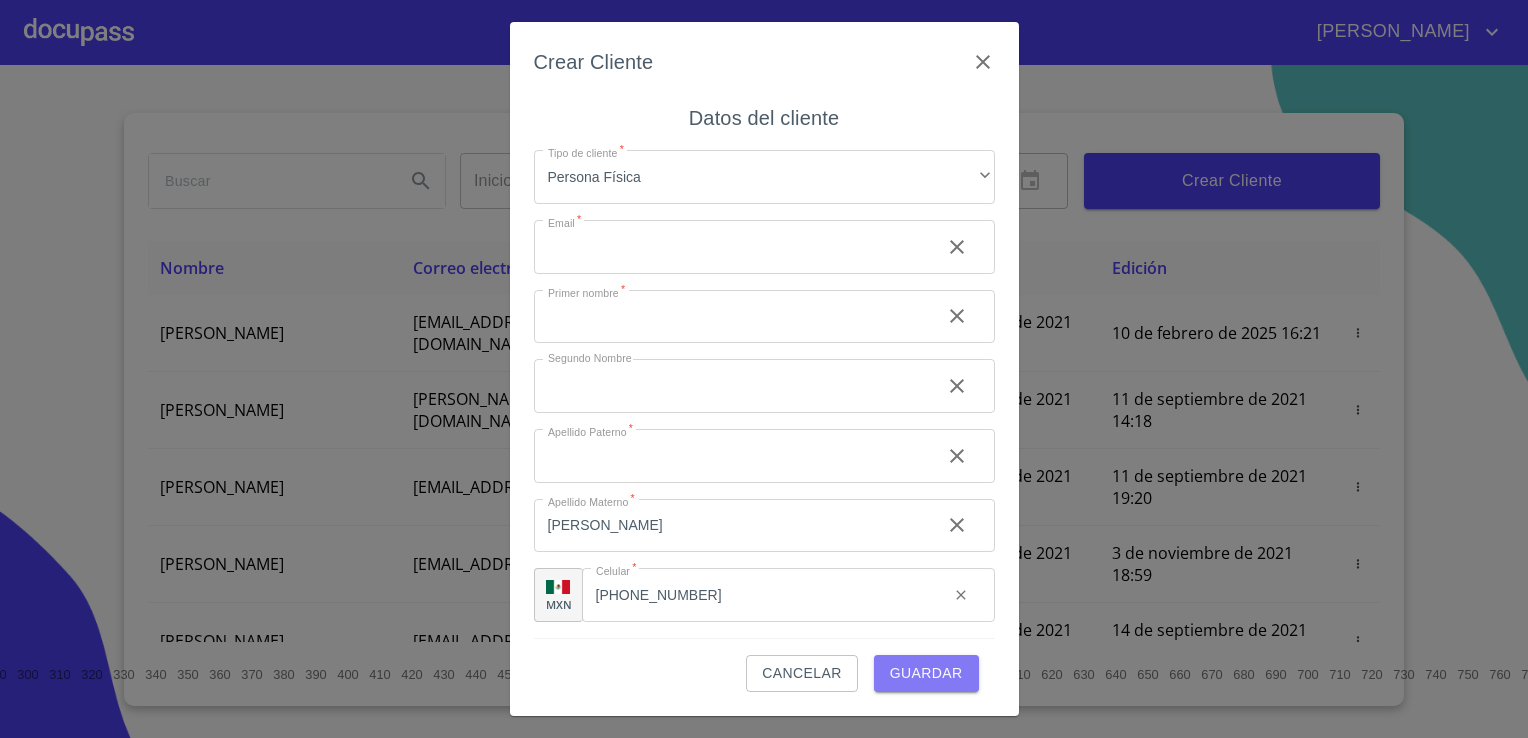 type 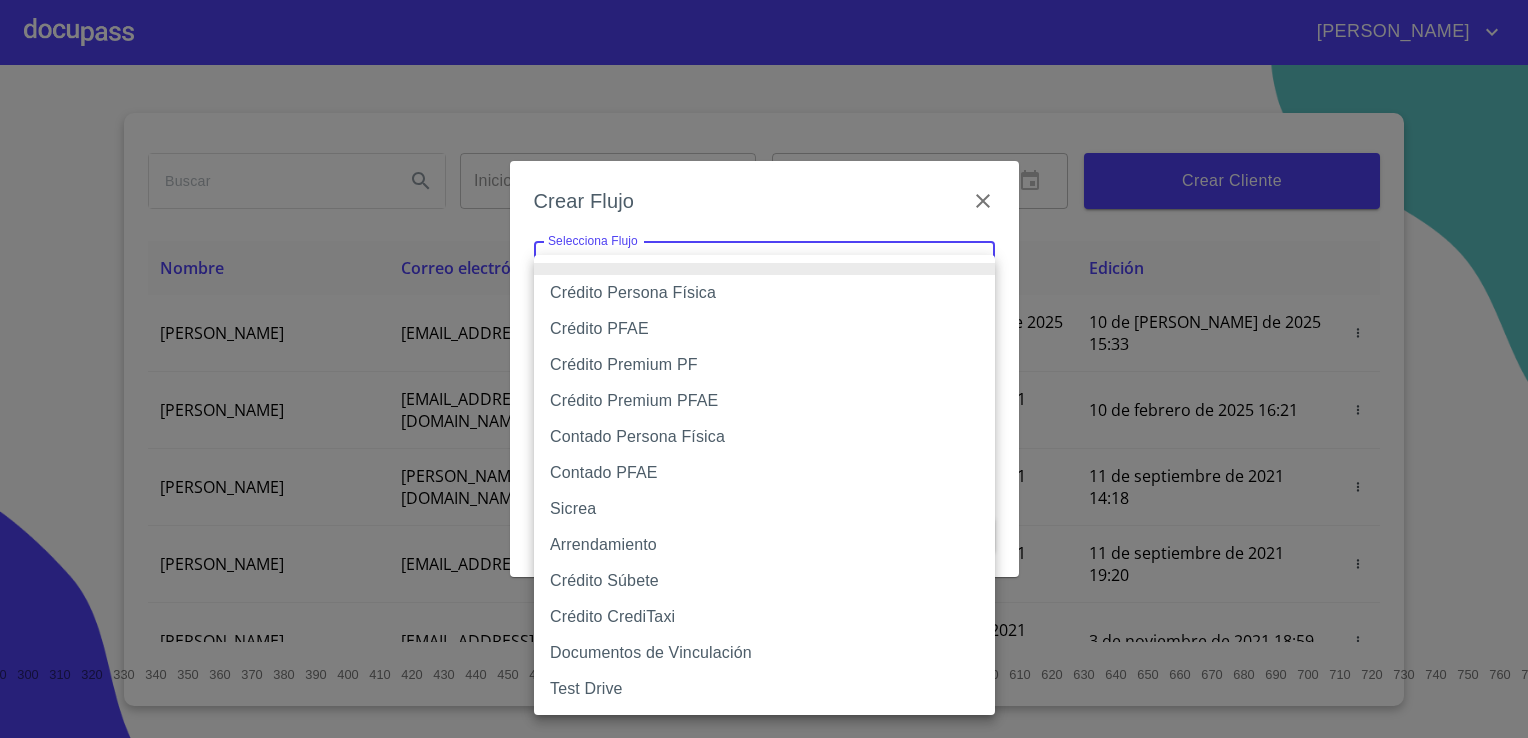 click on "[PERSON_NAME] ​ Fin ​ Crear Cliente Nombre   Correo electrónico   Registro   Edición     [PERSON_NAME] SALOMON [EMAIL_ADDRESS][DOMAIN_NAME] 10 de [PERSON_NAME] de 2025 15:33 10 de [PERSON_NAME] de 2025 15:33 [PERSON_NAME] GROVER [EMAIL_ADDRESS][PERSON_NAME][PERSON_NAME][DOMAIN_NAME] 10 de septiembre de 2021 18:55 10 de febrero de 2025 16:21 [PERSON_NAME] CELIS  [EMAIL_ADDRESS][PERSON_NAME][DOMAIN_NAME] 11 de septiembre de 2021 14:18 11 de septiembre de 2021 14:18 [PERSON_NAME] [PERSON_NAME][EMAIL_ADDRESS][DOMAIN_NAME] 11 de septiembre de 2021 19:20 11 de septiembre de 2021 19:20 [PERSON_NAME] [EMAIL_ADDRESS][DOMAIN_NAME] 13 de septiembre de 2021 11:06 3 de noviembre de 2021 18:59 [PERSON_NAME] [EMAIL_ADDRESS][DOMAIN_NAME] 14 de septiembre de 2021 12:26 14 de septiembre de 2021 12:26 [PERSON_NAME] [EMAIL_ADDRESS][DOMAIN_NAME] 14 de septiembre de 2021 16:35 14 de septiembre de 2021 16:35 [PERSON_NAME] [EMAIL_ADDRESS][DOMAIN_NAME] 14 de septiembre de 2021 18:24 14 de septiembre de 2021 18:24 [PERSON_NAME]  [EMAIL_ADDRESS][DOMAIN_NAME] 15 de septiembre de 2021 13:18 1 2 3 4" at bounding box center (764, 369) 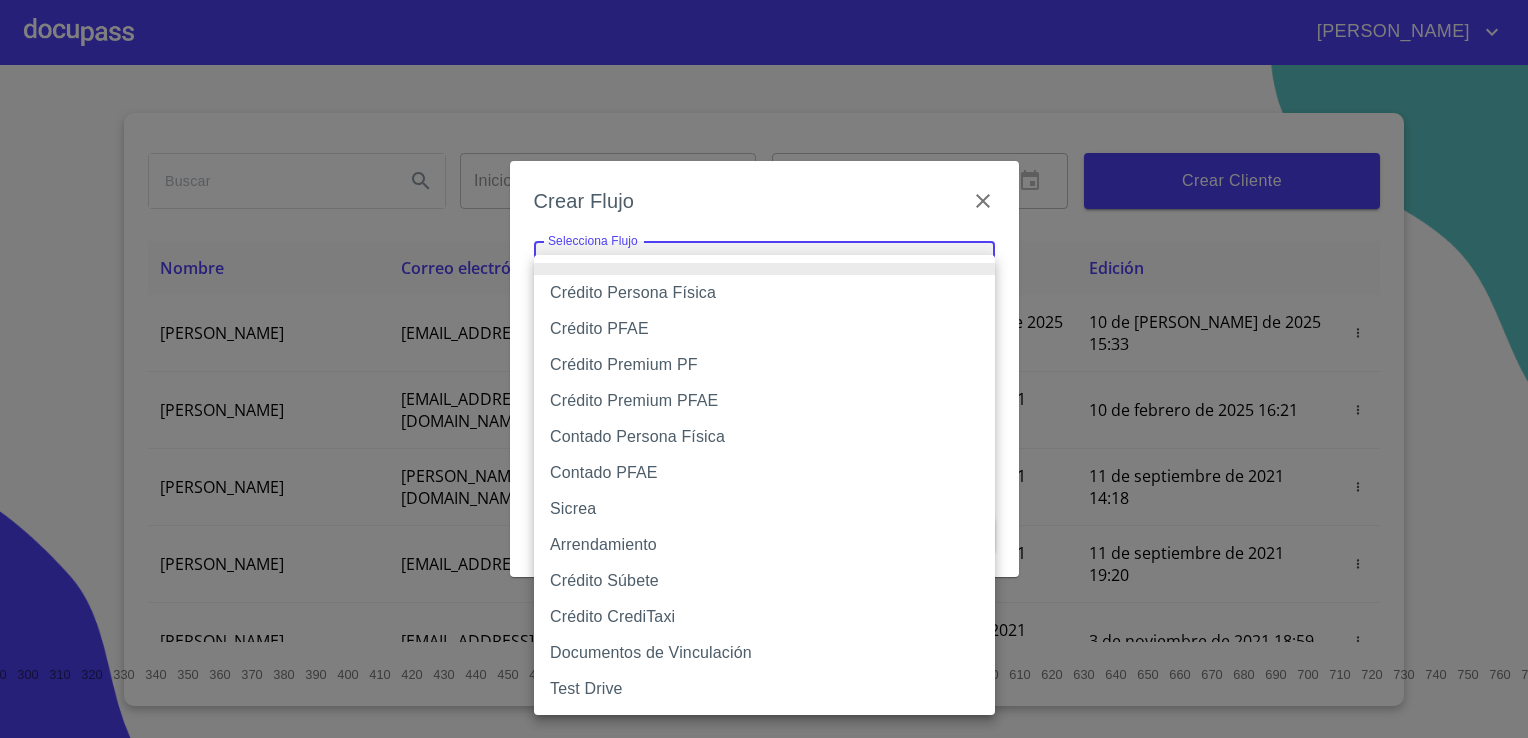 type on "6009fb3c7d1714eb8809aa97" 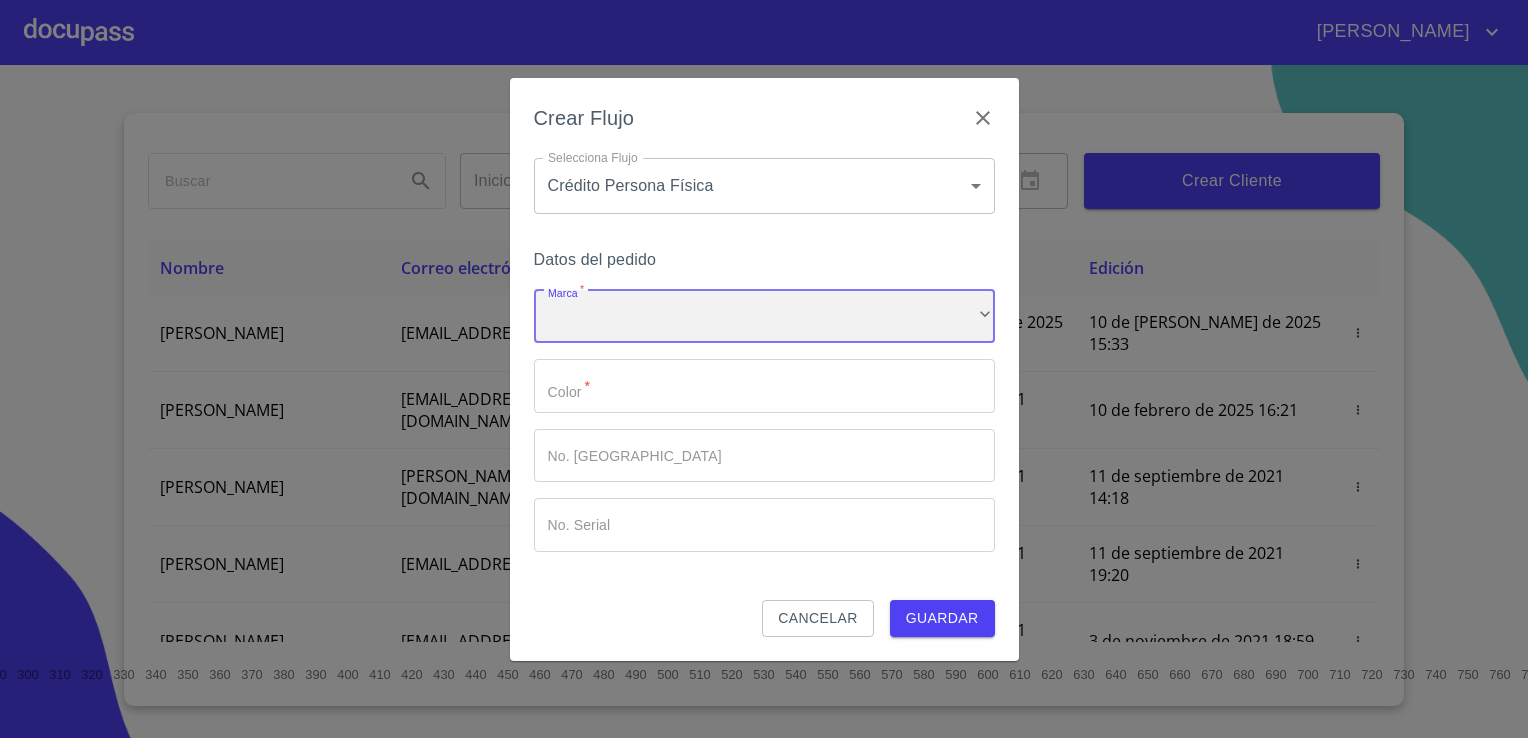 click on "​" at bounding box center (764, 317) 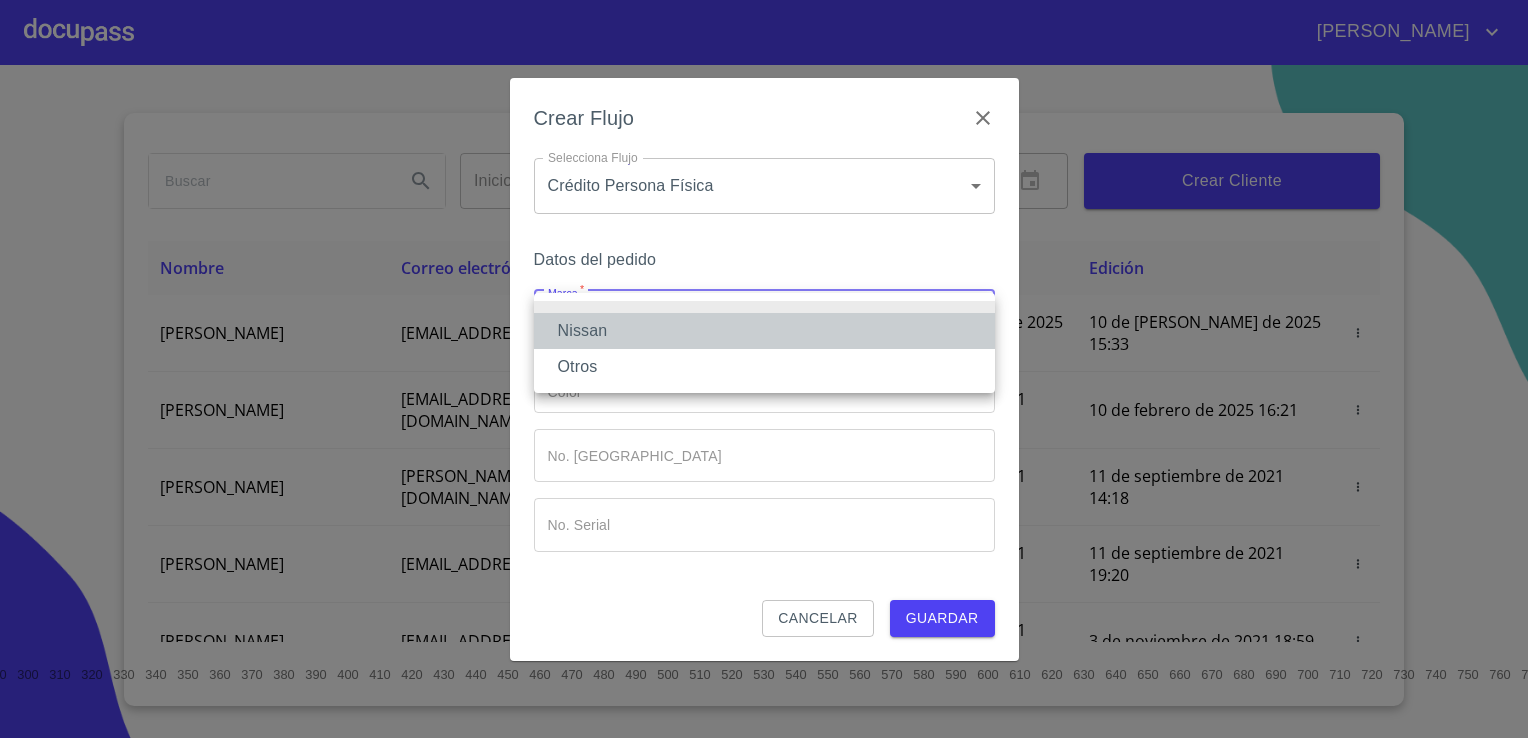 click on "Nissan" at bounding box center [764, 331] 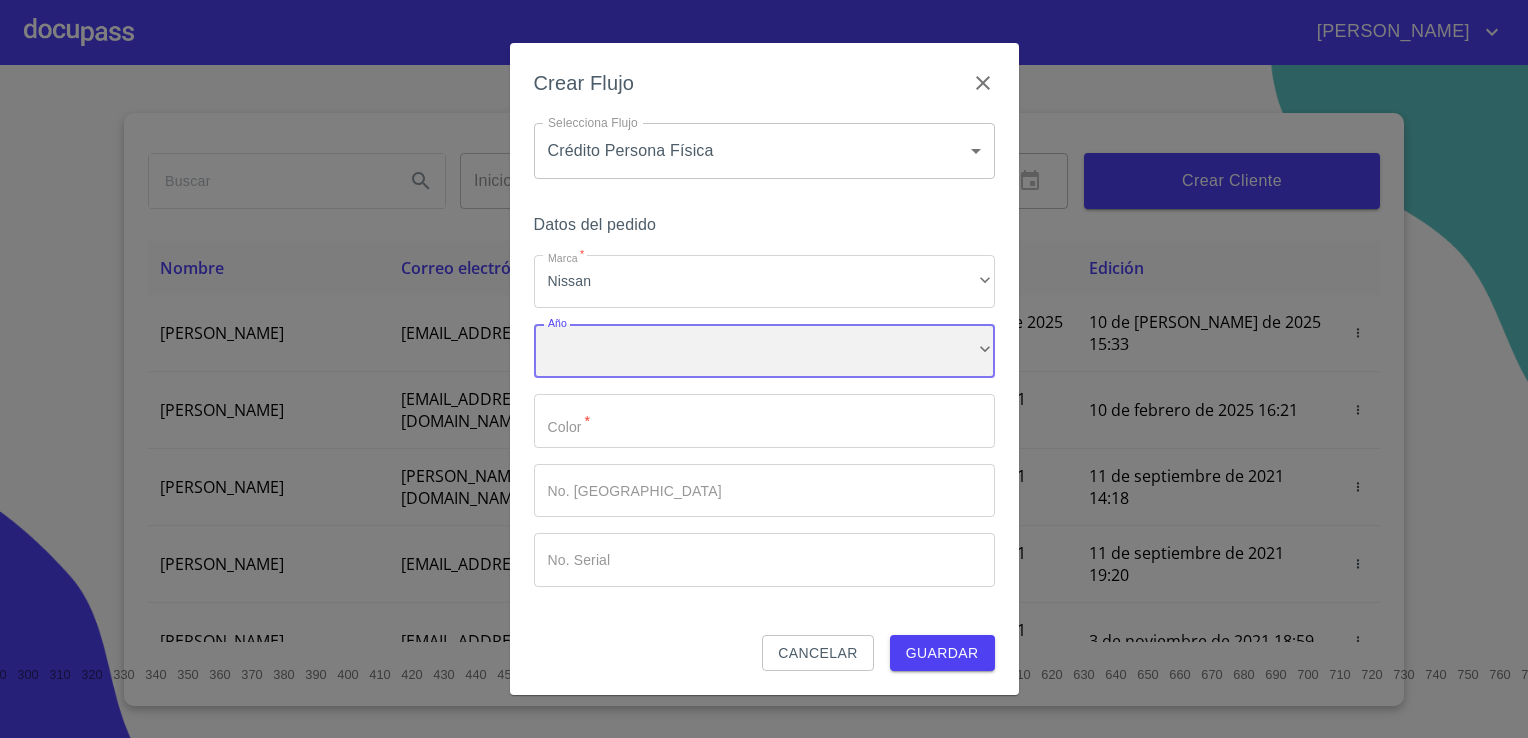 click on "​" at bounding box center [764, 351] 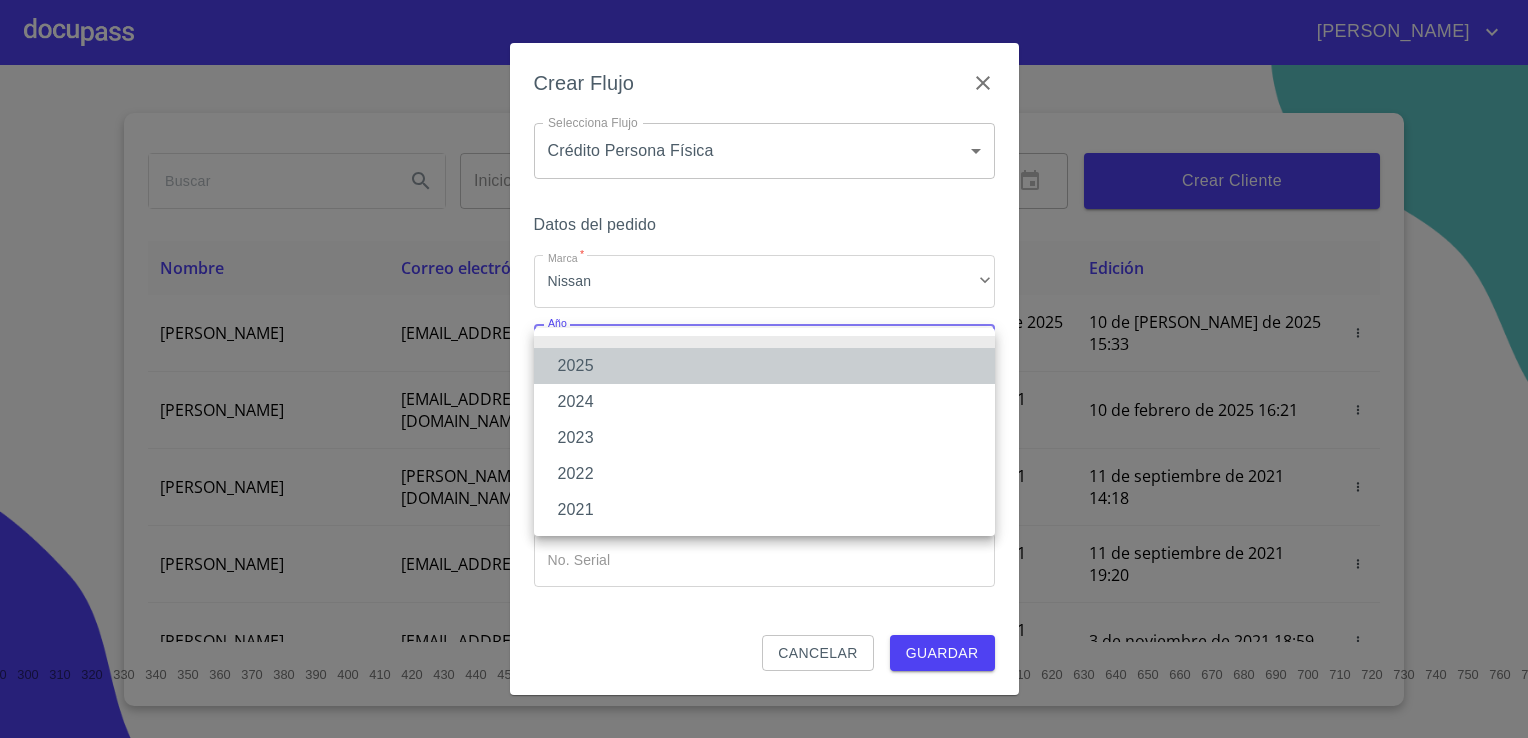 click on "2025" at bounding box center [764, 366] 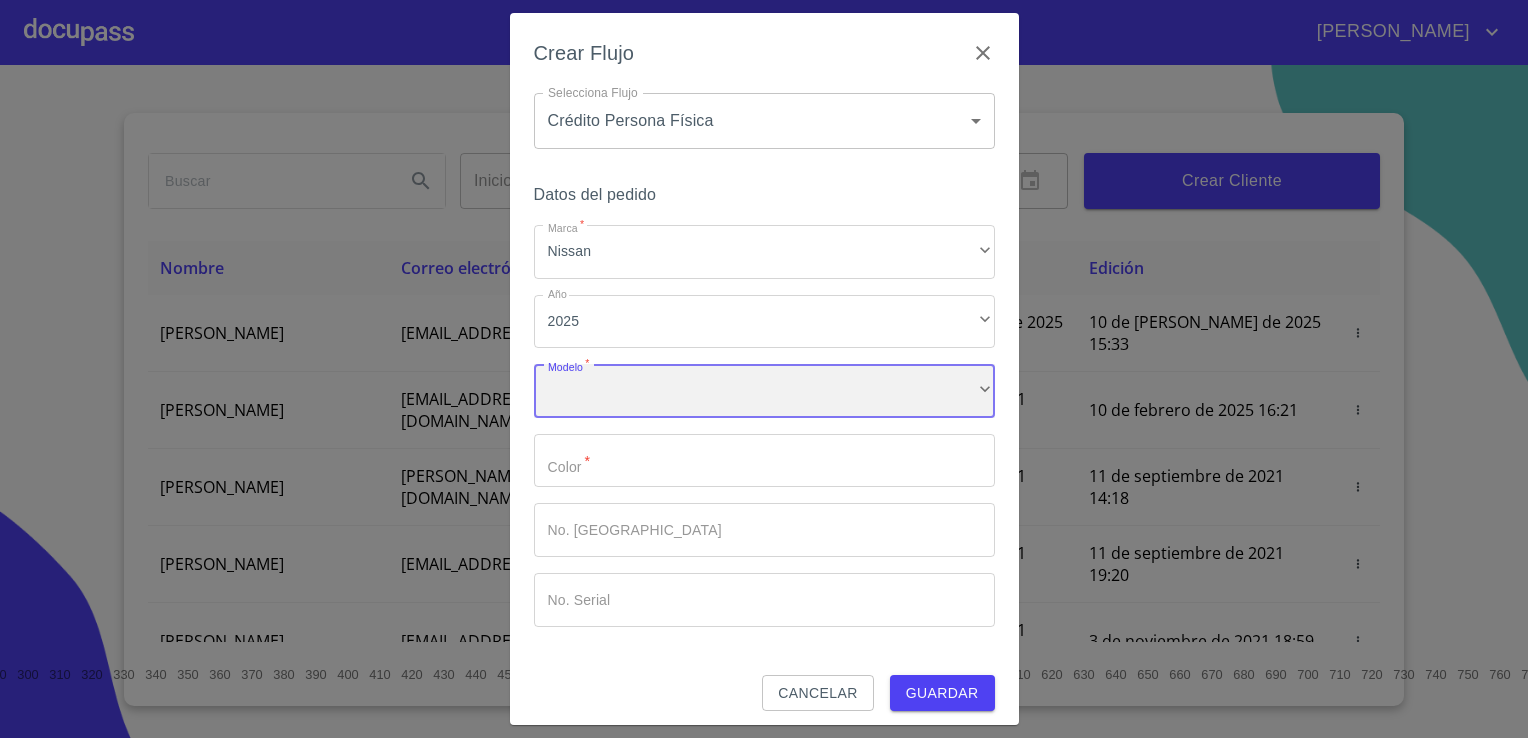 click on "​" at bounding box center (764, 391) 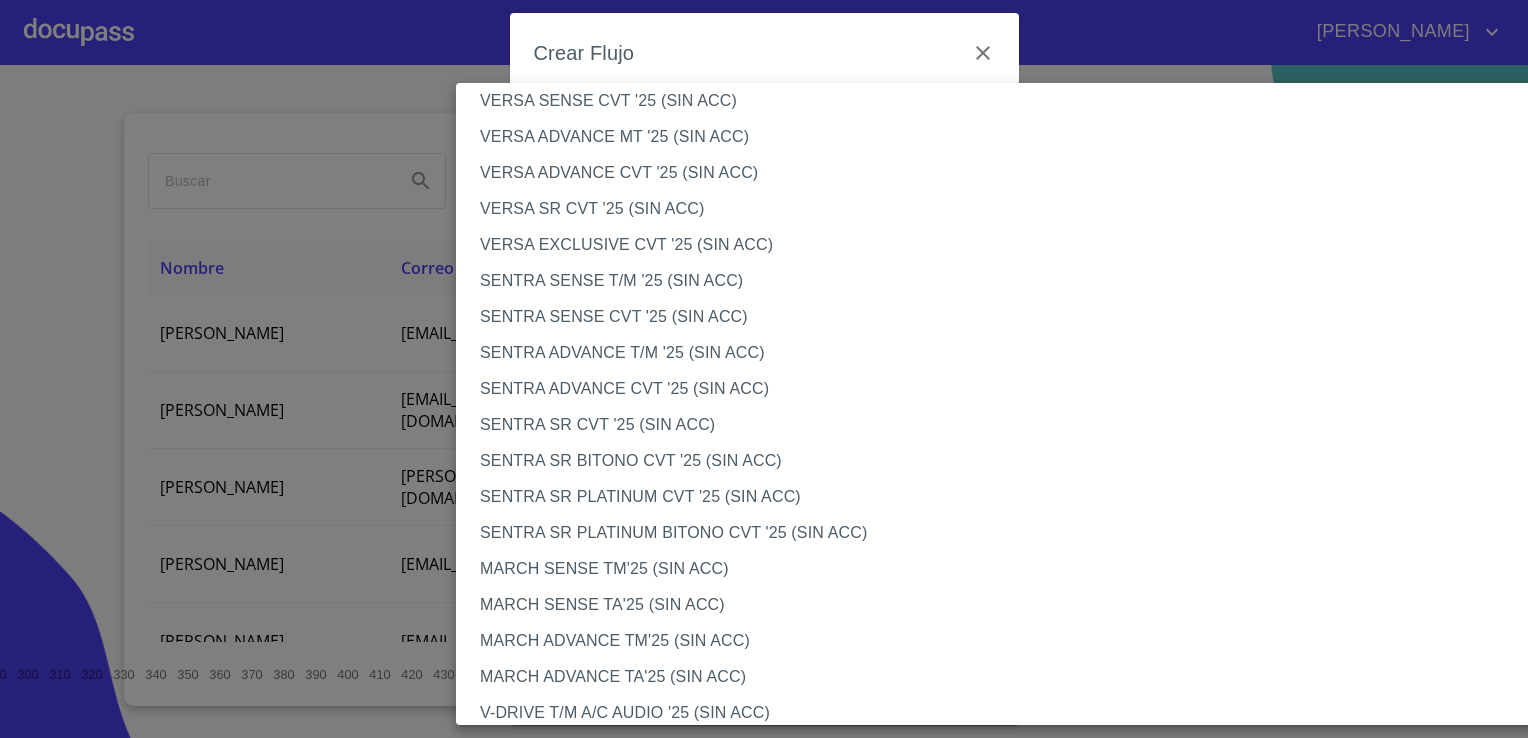 scroll, scrollTop: 976, scrollLeft: 0, axis: vertical 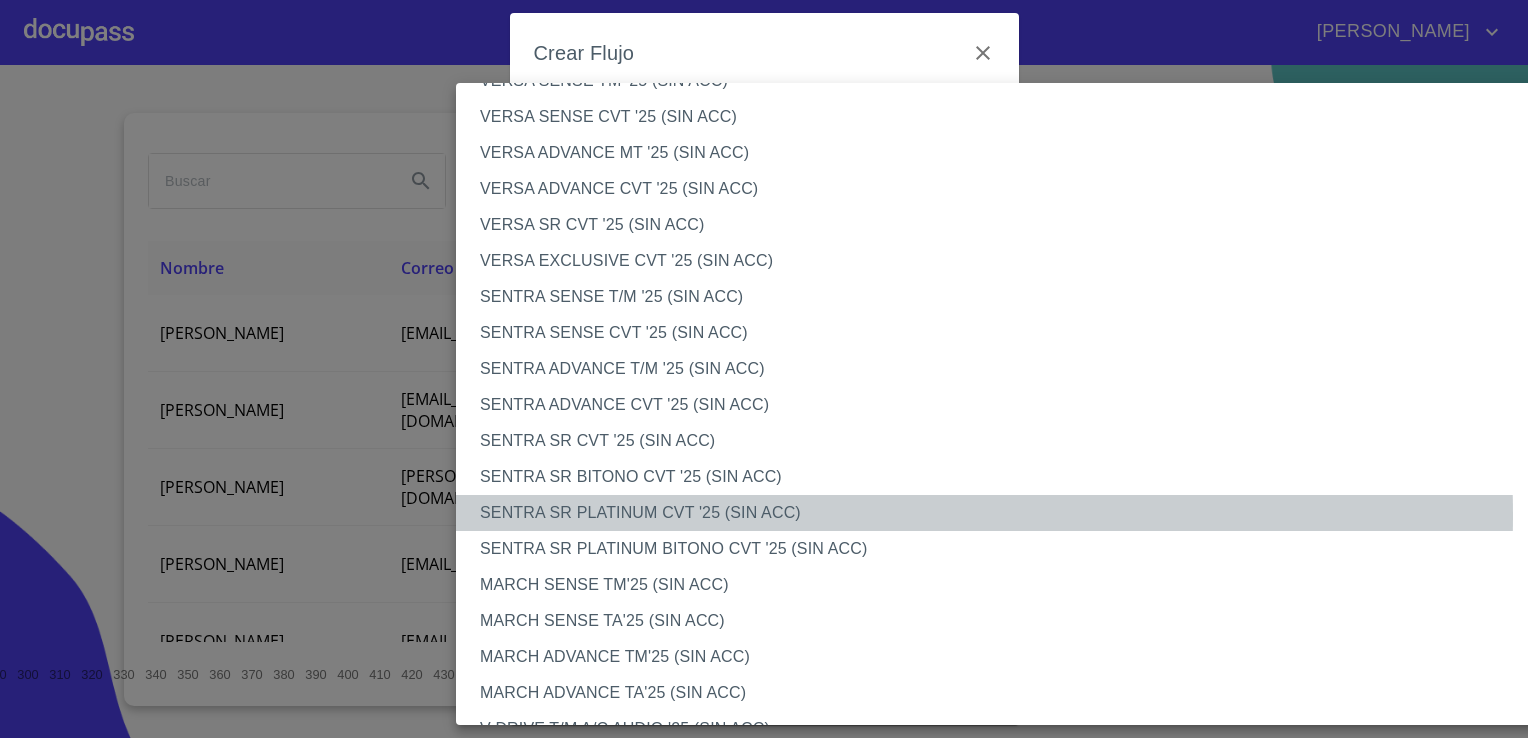 click on "SENTRA SR PLATINUM CVT '25 (SIN ACC)" at bounding box center [1014, 513] 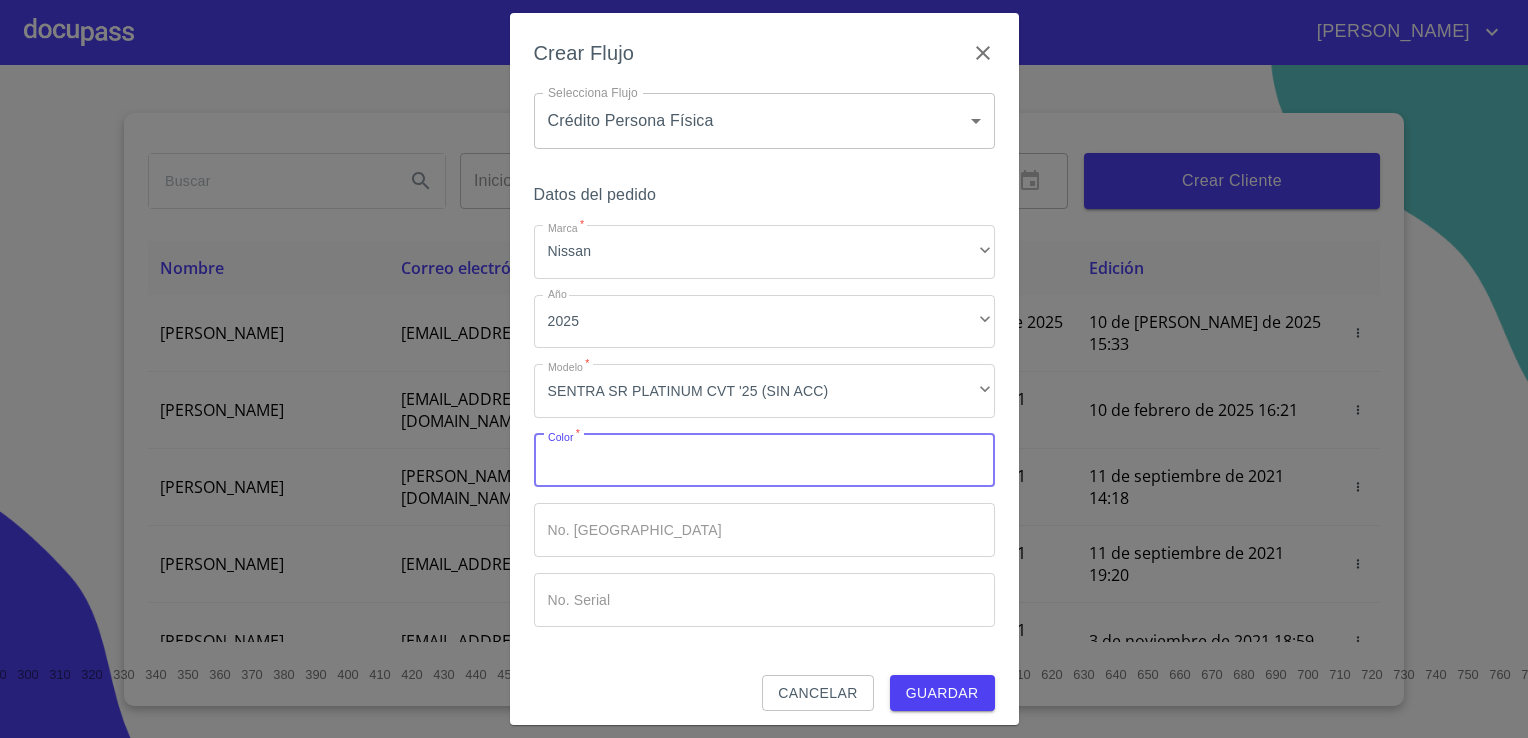 click on "Marca   *" at bounding box center (764, 461) 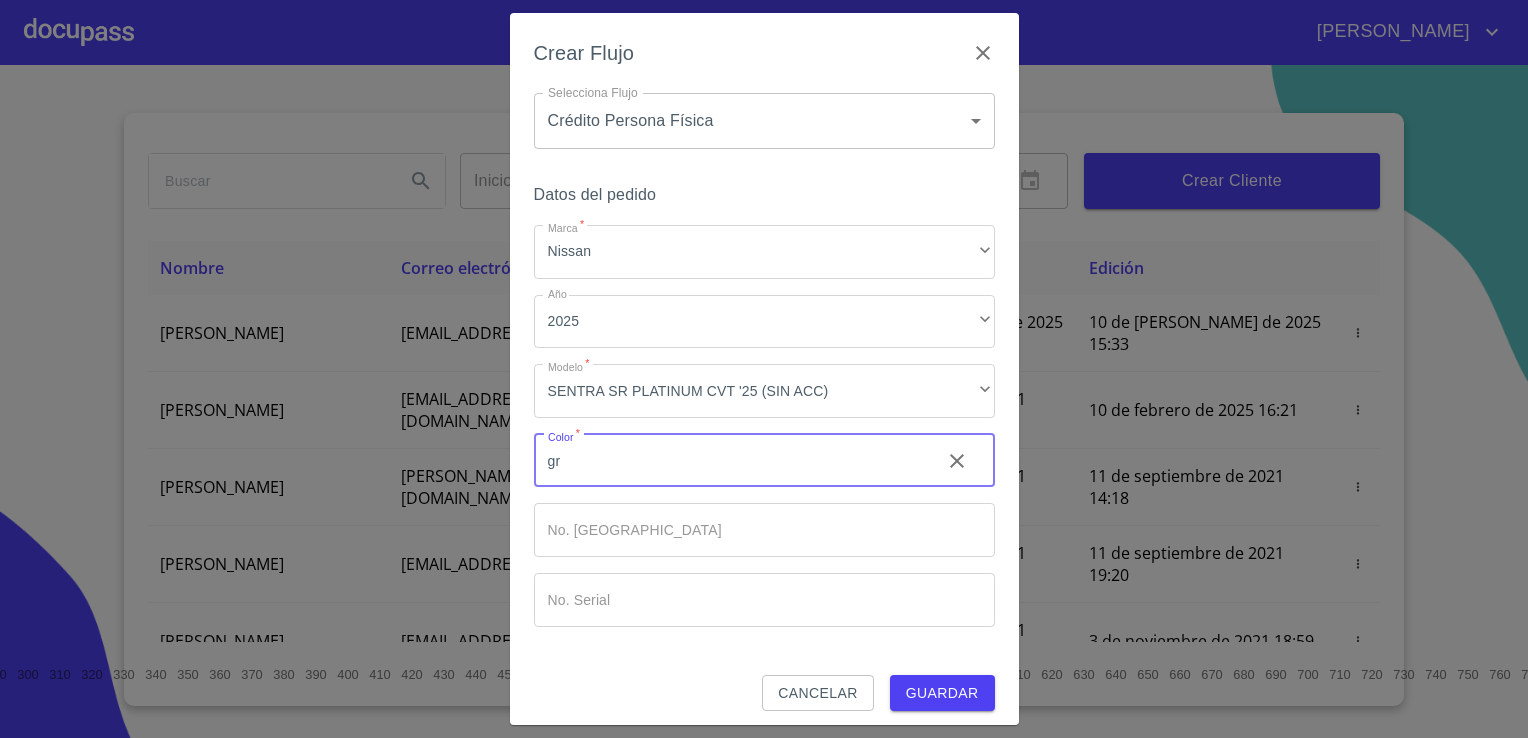 type on "g" 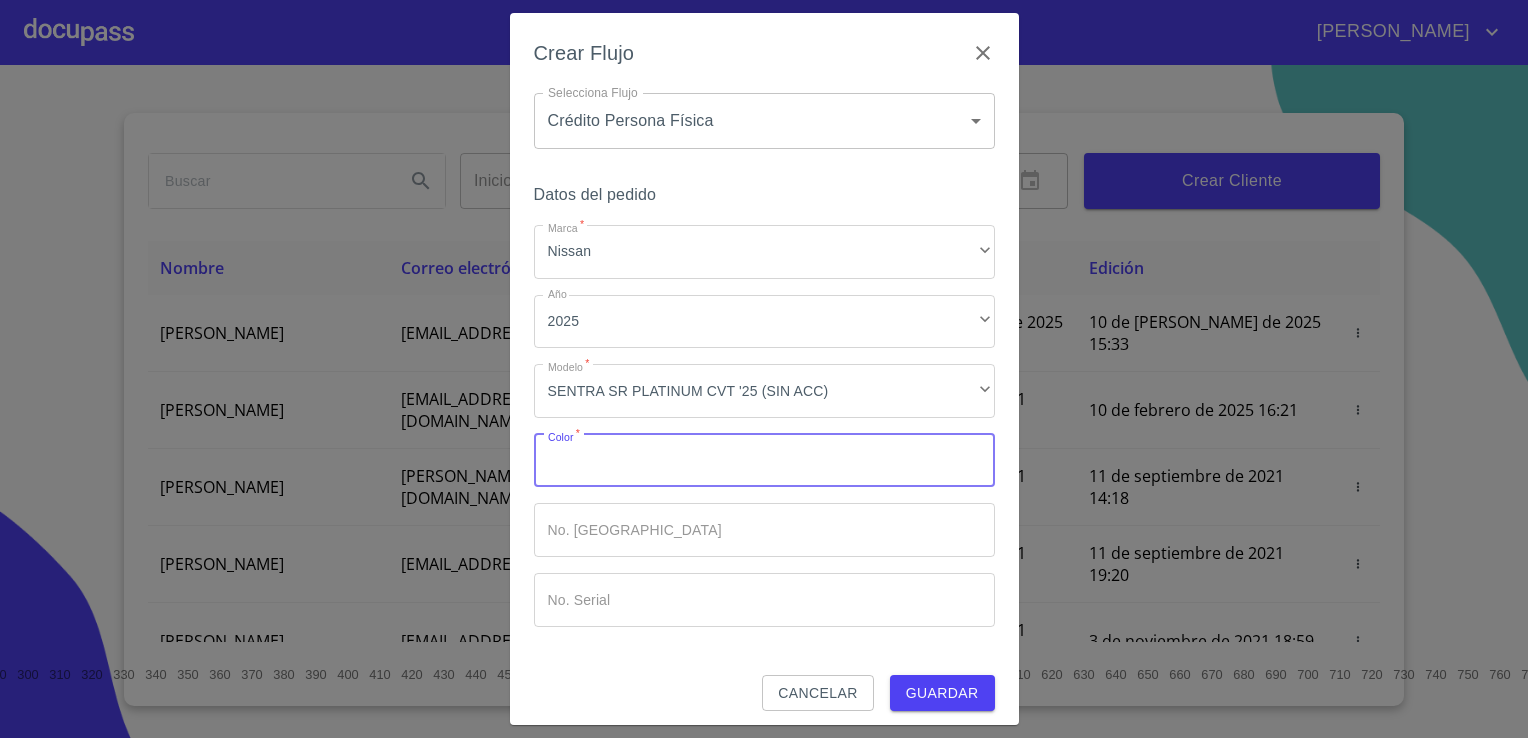 type on "g" 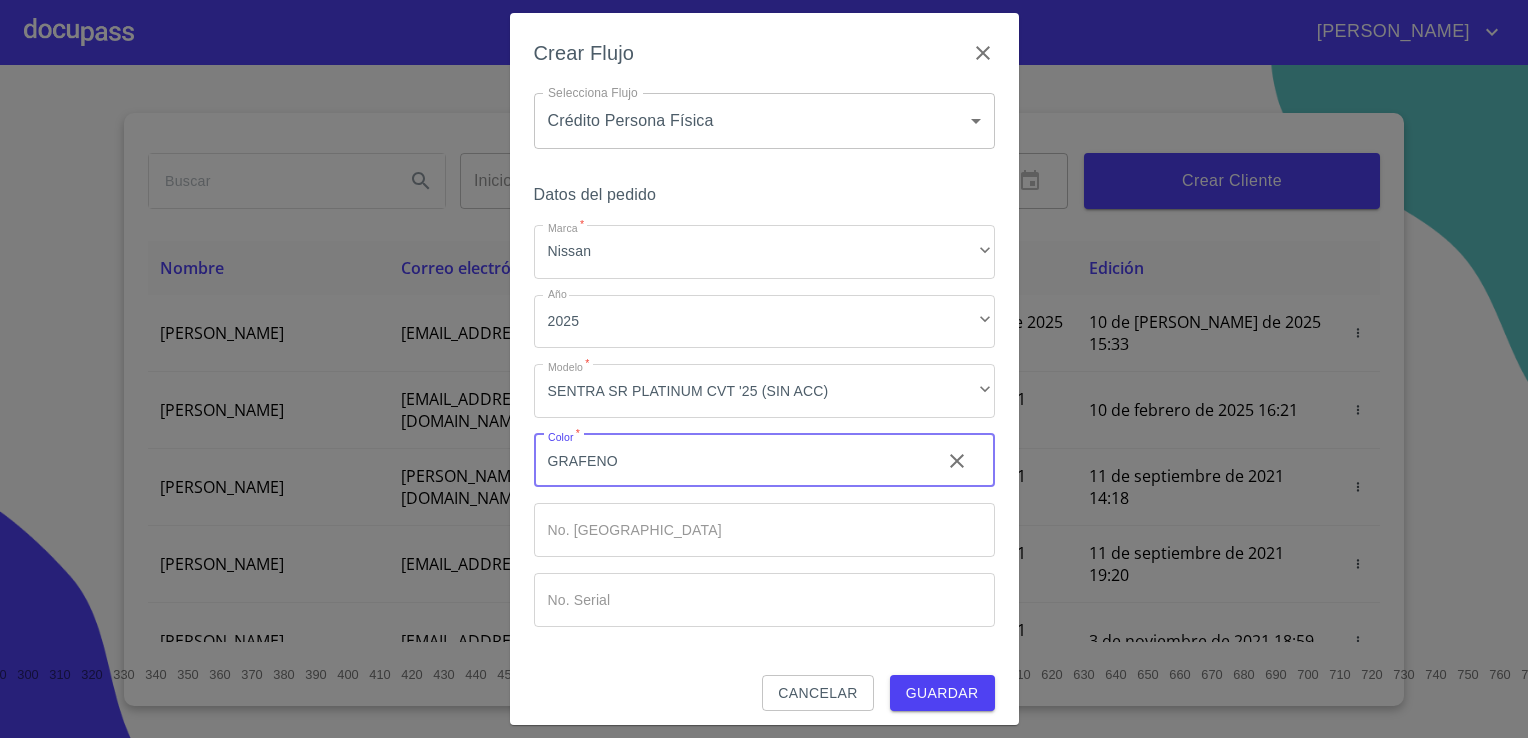 type on "GRAFENO" 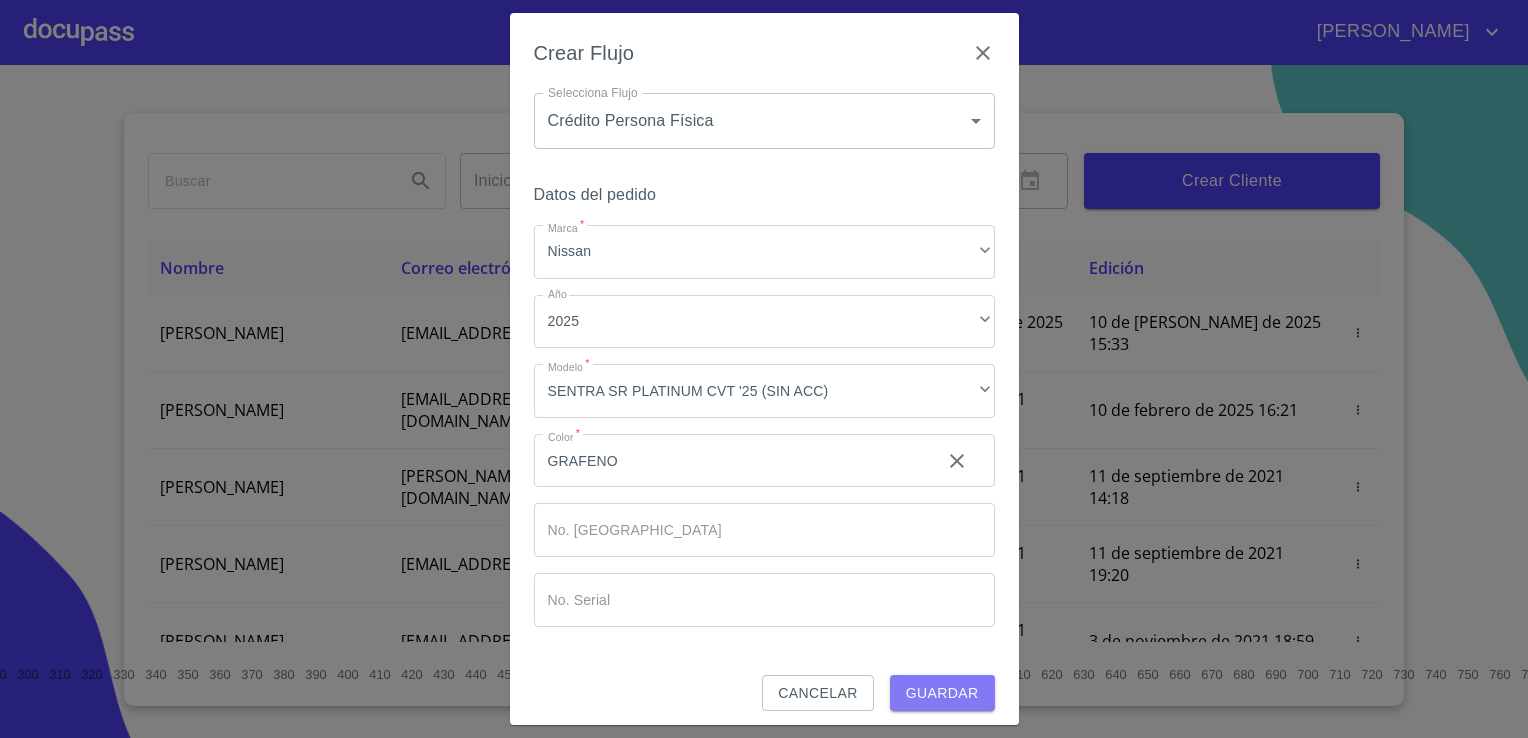 click on "Guardar" at bounding box center (942, 693) 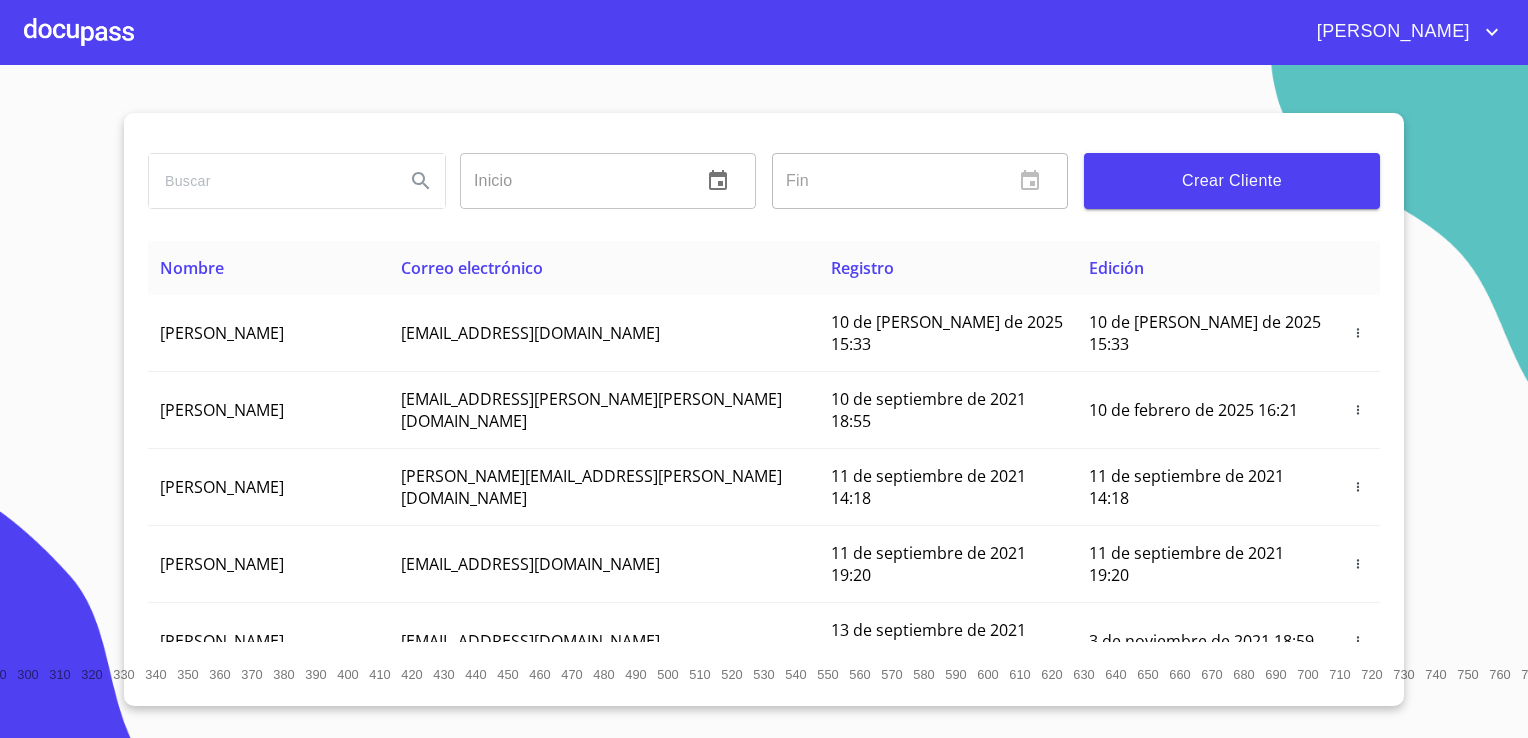 click at bounding box center (79, 32) 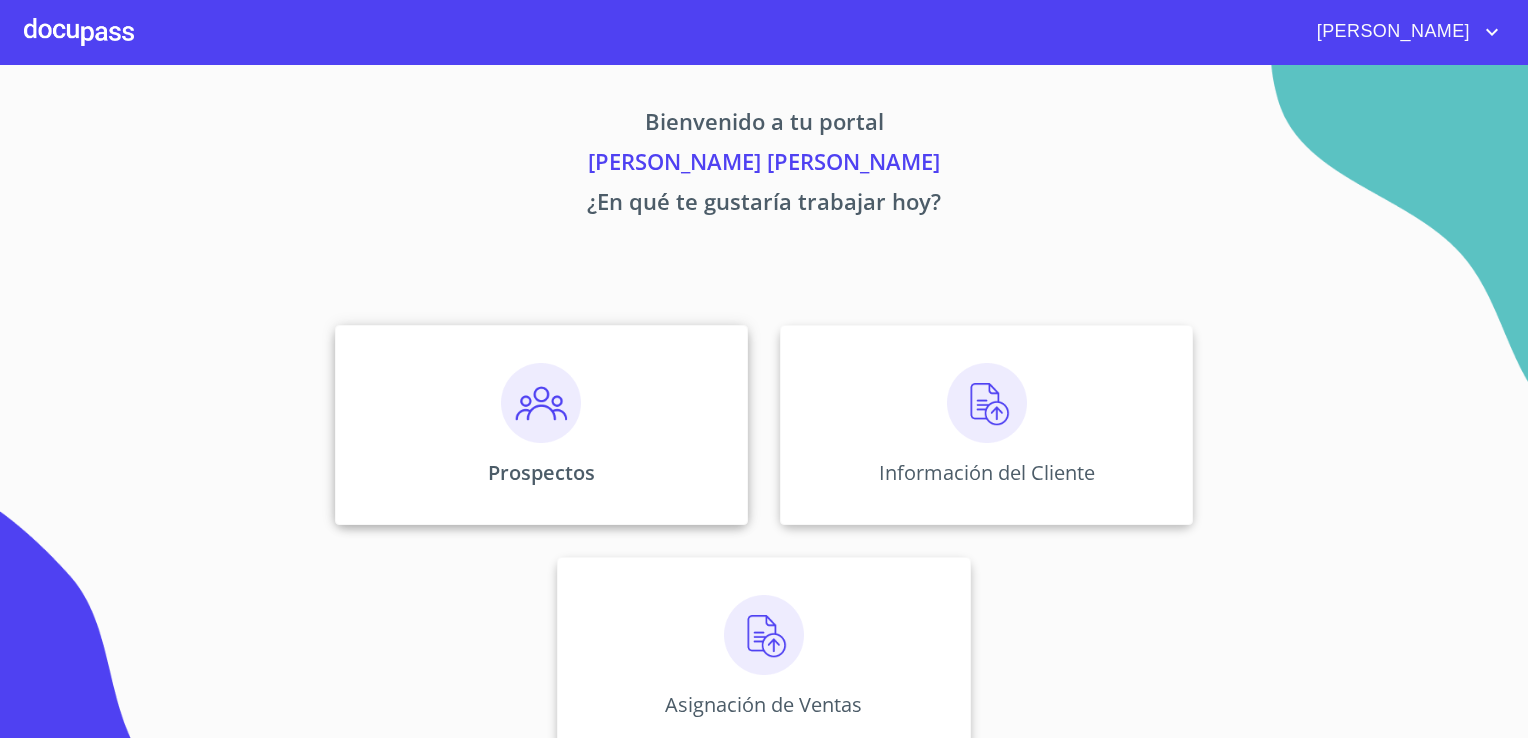 click at bounding box center [541, 403] 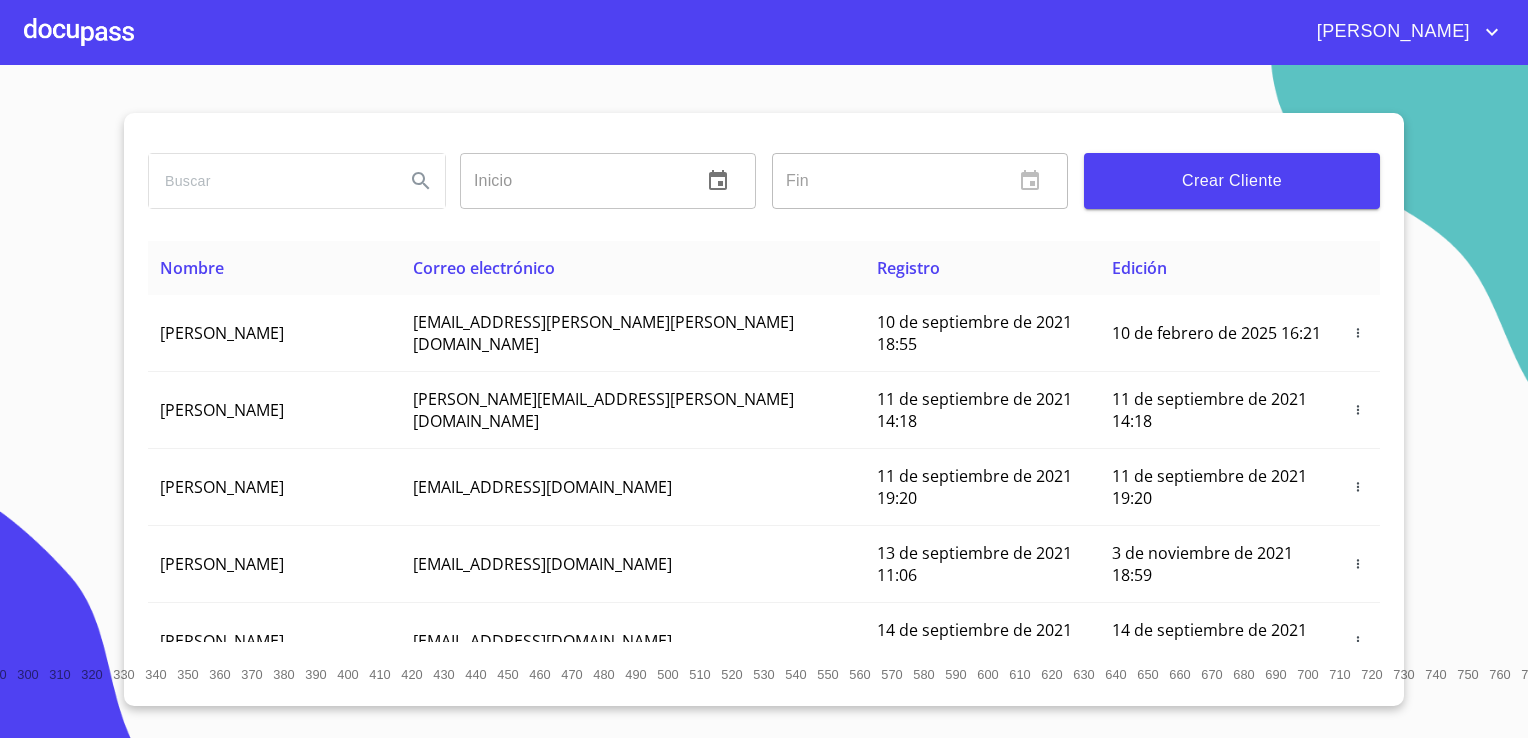 click at bounding box center (269, 181) 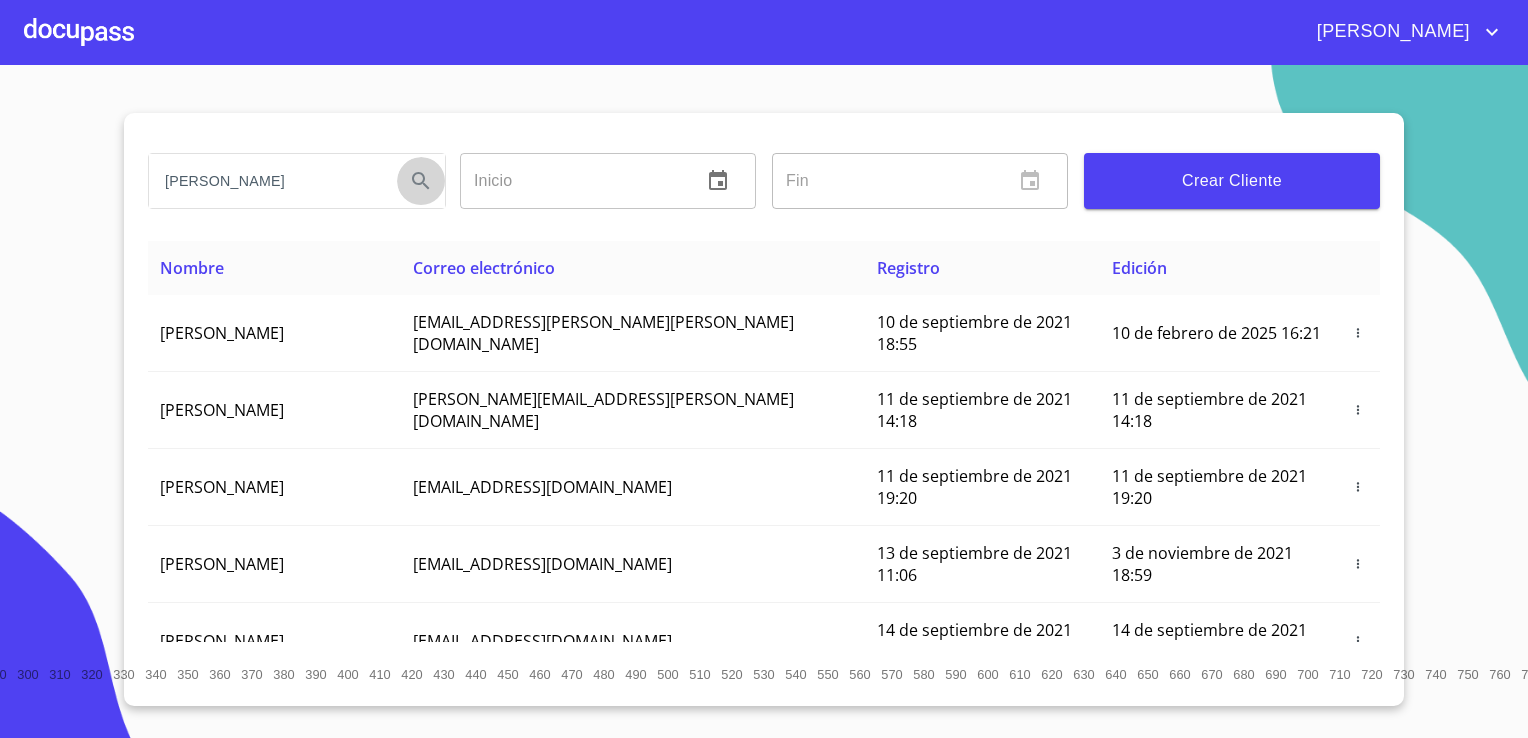 click 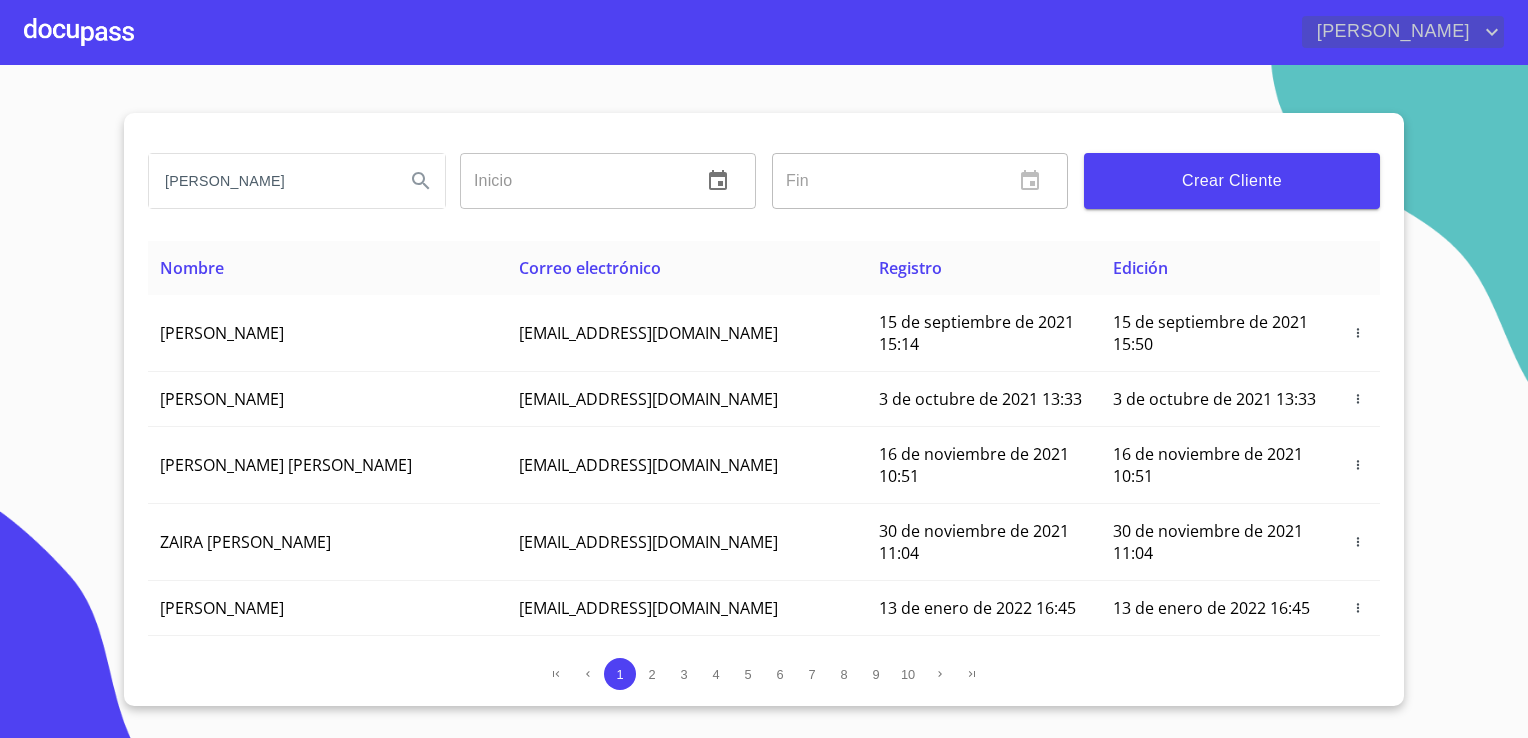 click on "[PERSON_NAME]" at bounding box center (1391, 32) 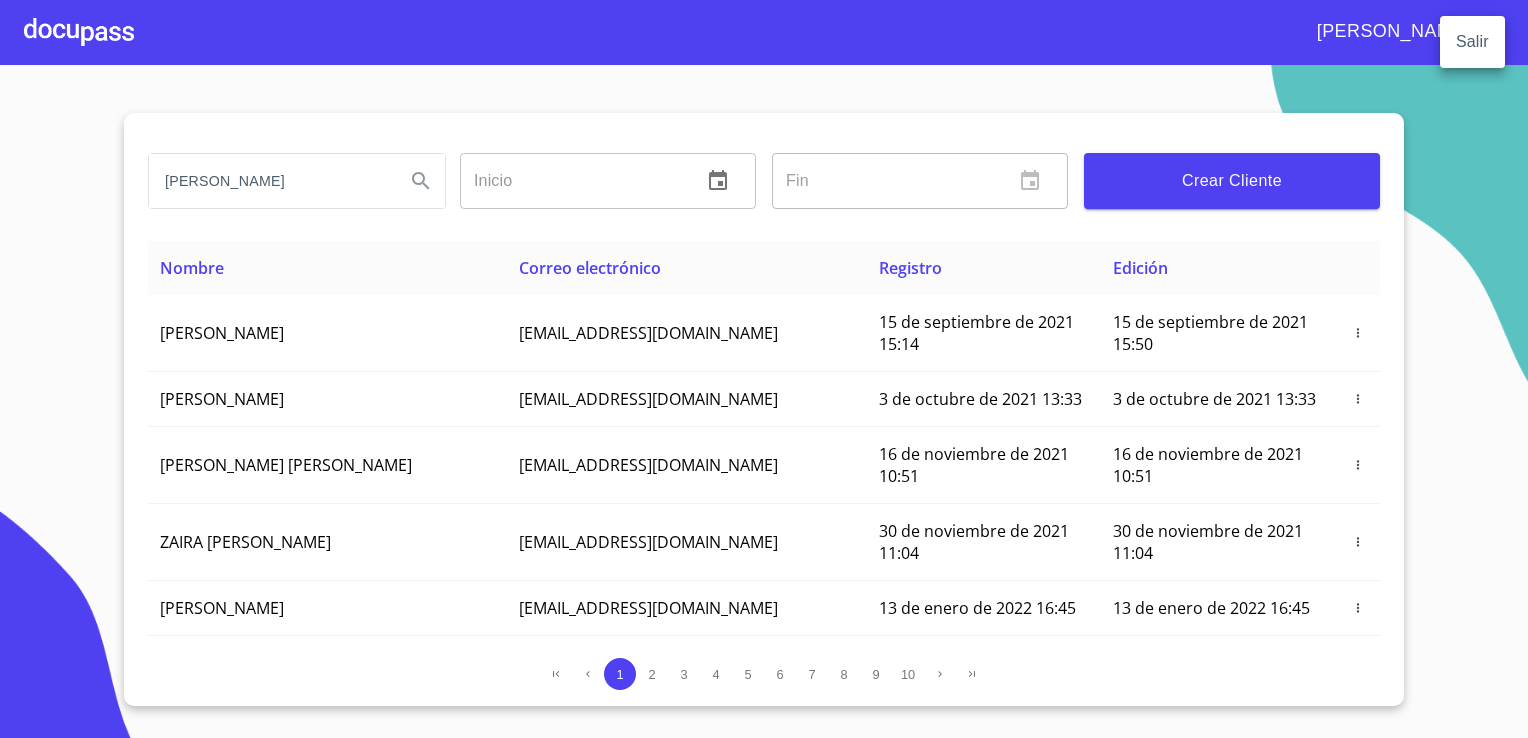 click at bounding box center [764, 369] 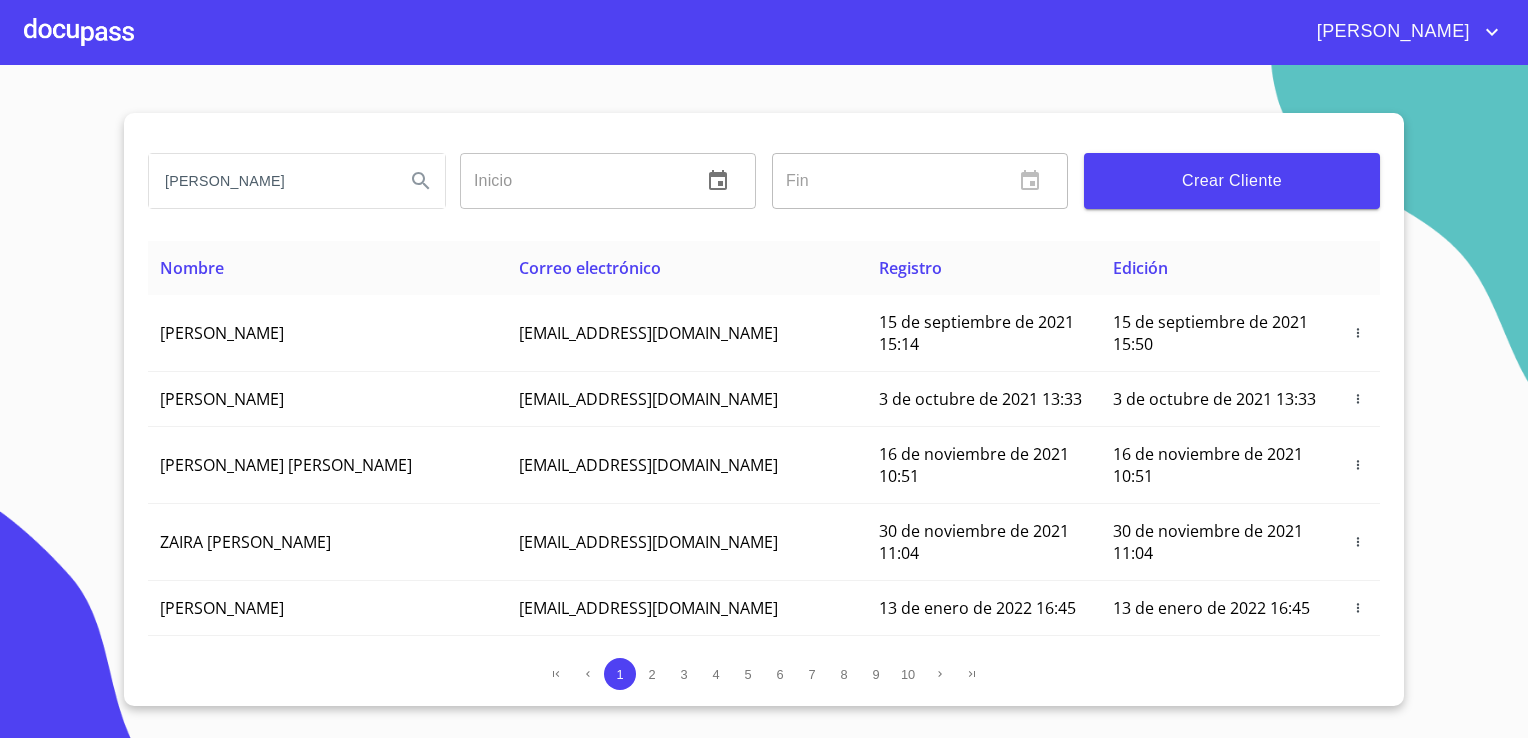 click on "[PERSON_NAME]" at bounding box center [269, 181] 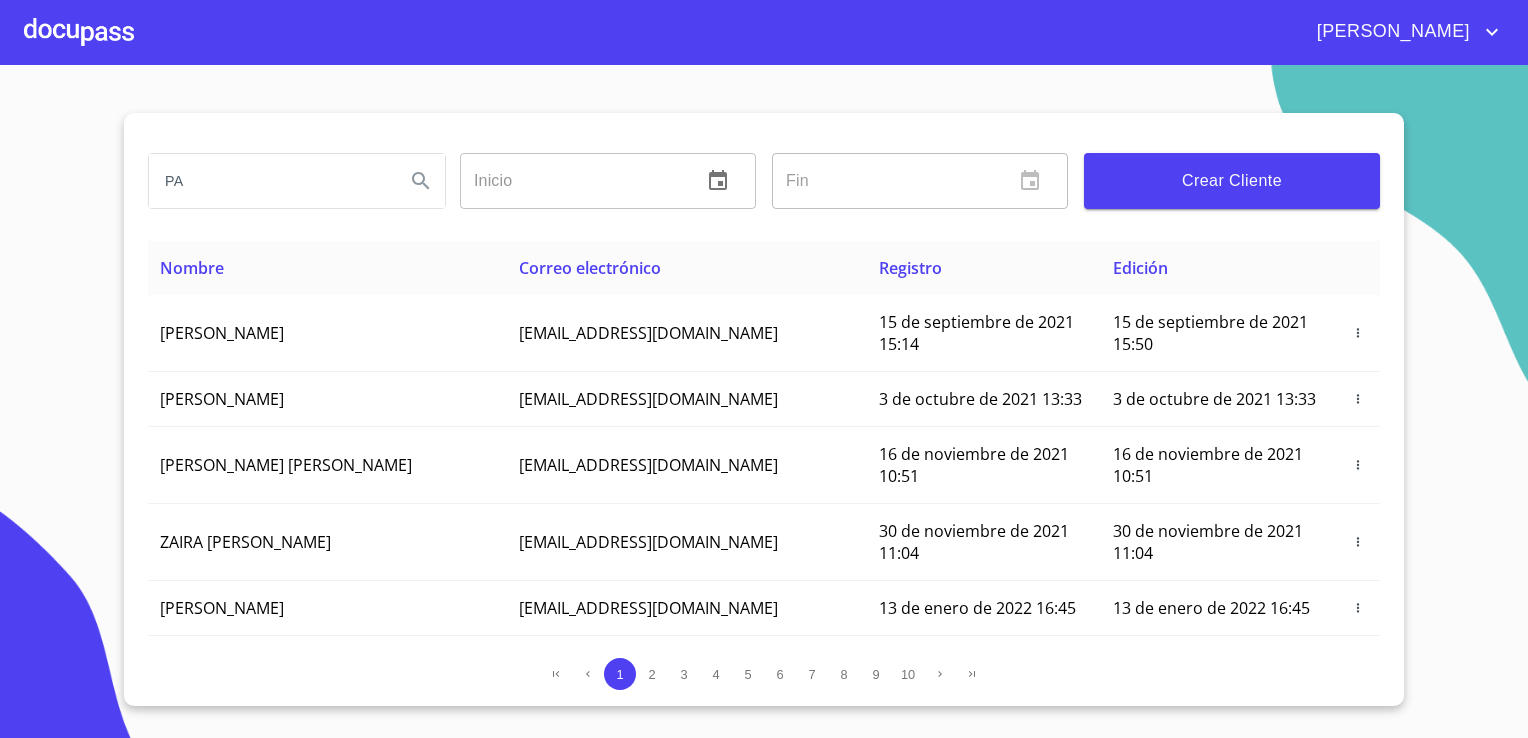 type on "P" 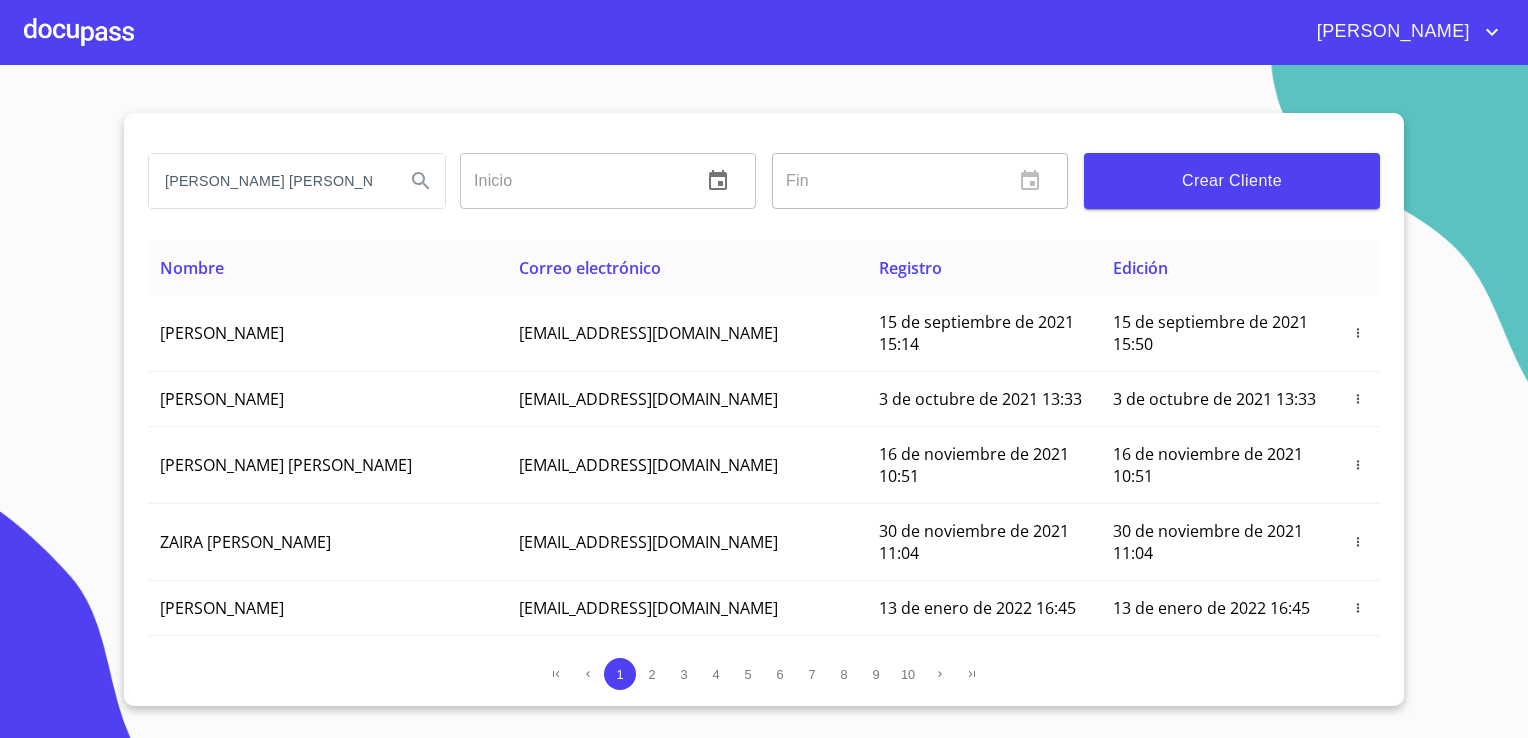 type on "[PERSON_NAME] [PERSON_NAME]" 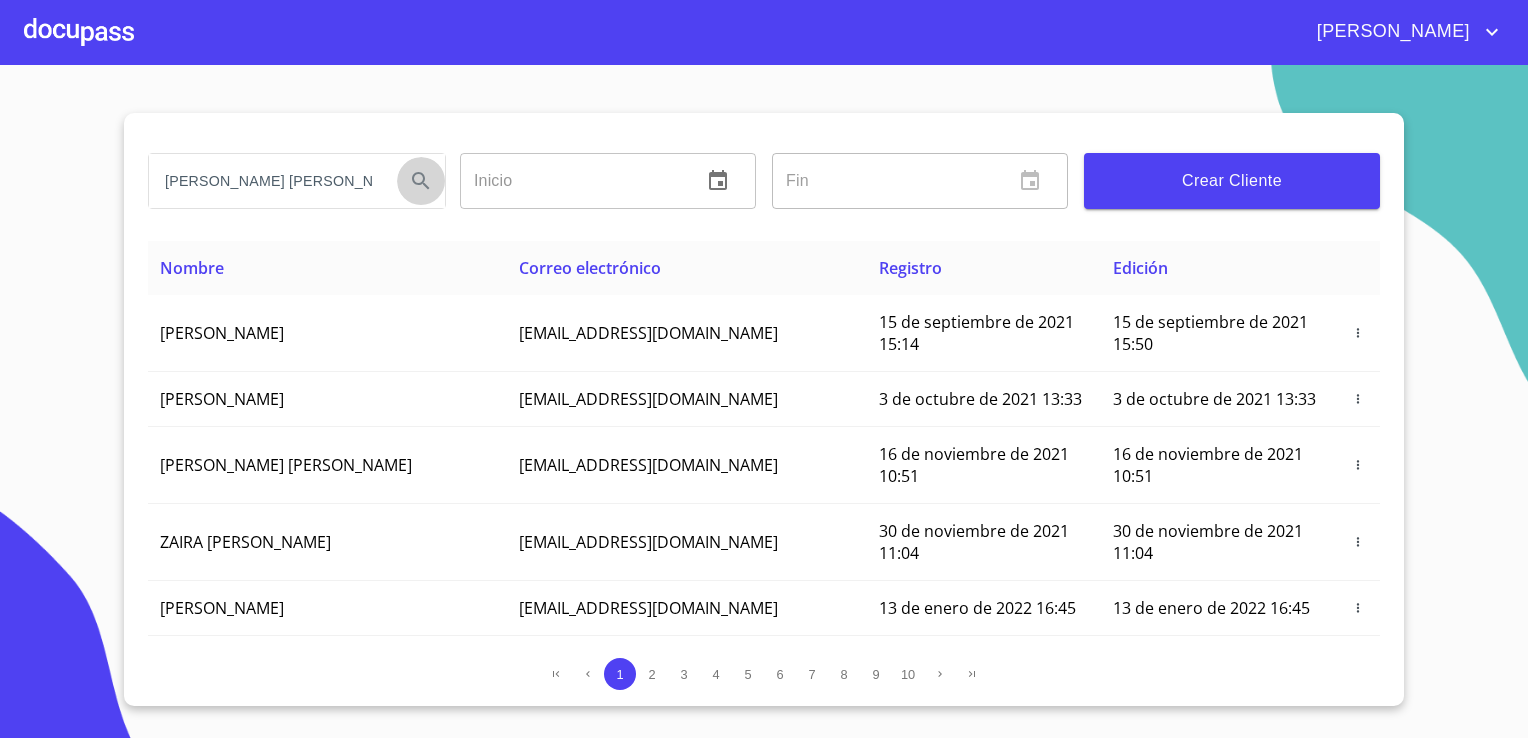 click 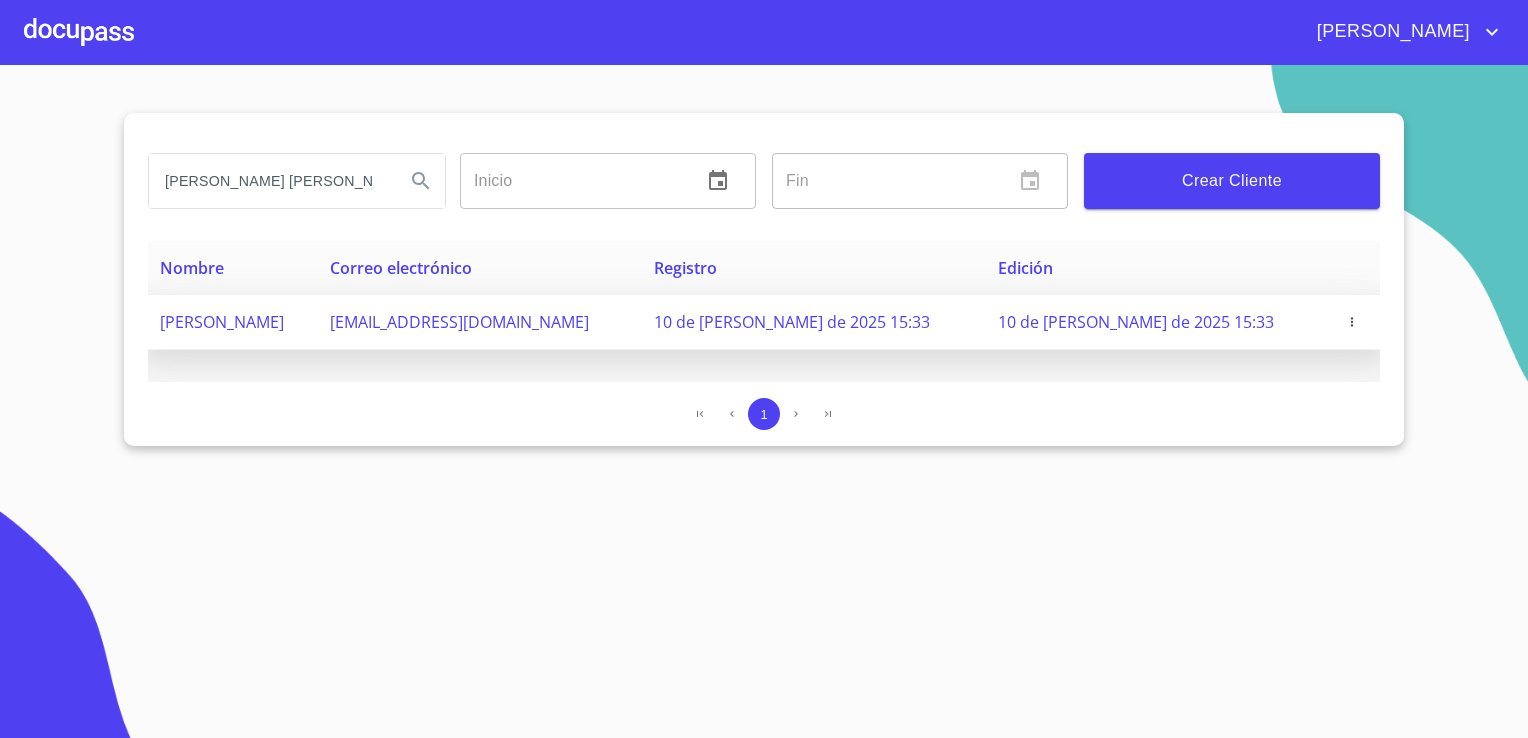 click on "[EMAIL_ADDRESS][DOMAIN_NAME]" at bounding box center (480, 322) 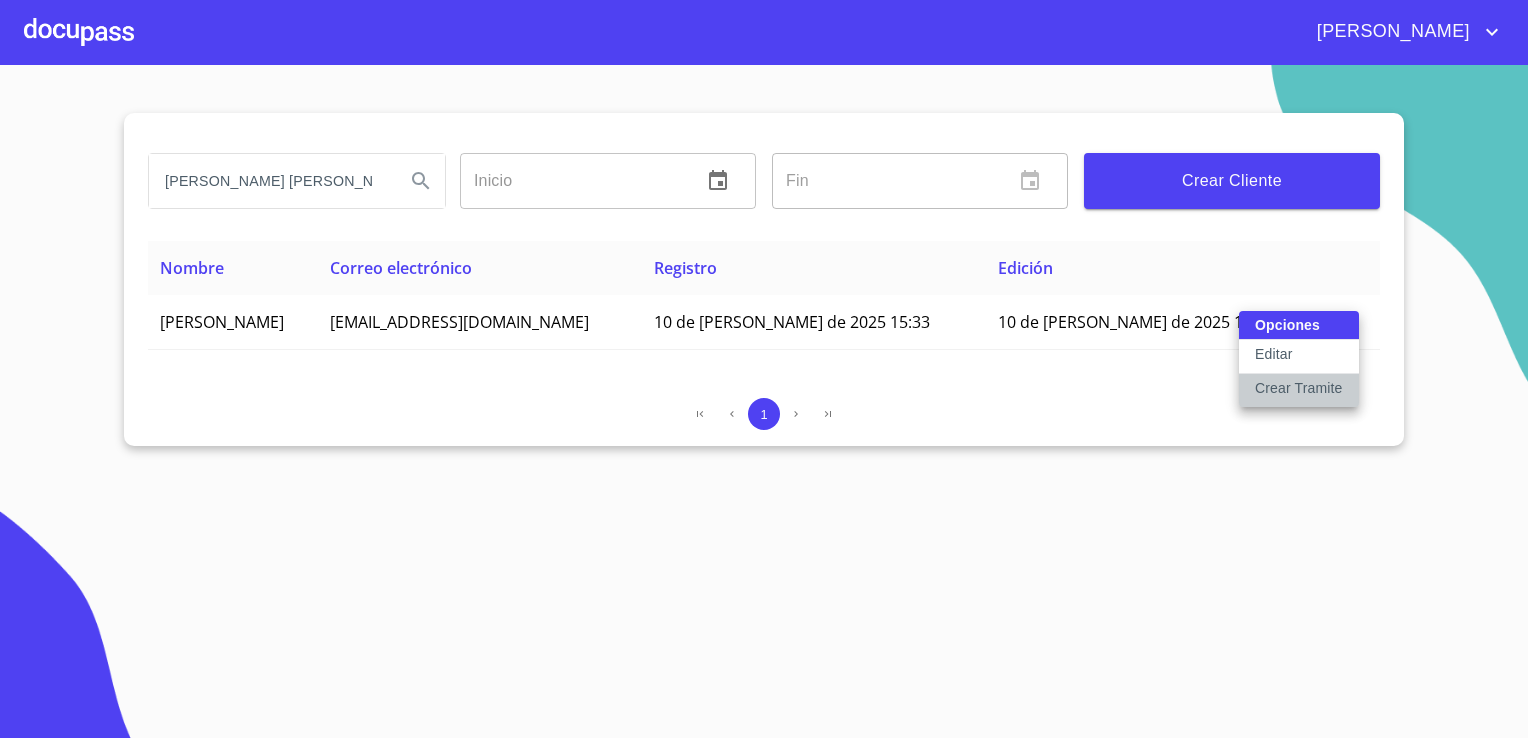 click on "Crear Tramite" at bounding box center [1299, 388] 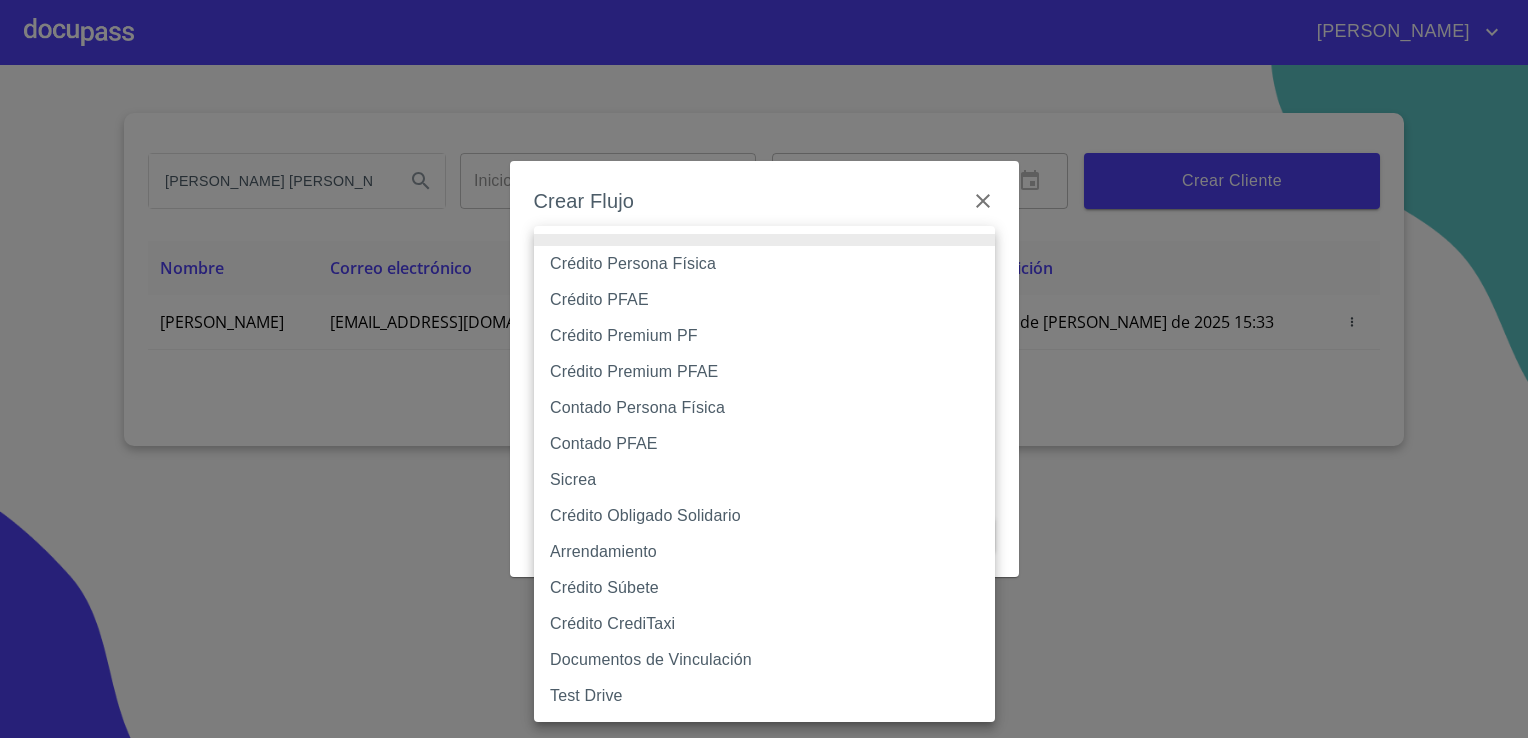 click on "[PERSON_NAME] CAROLINA  [PERSON_NAME] [PERSON_NAME] Inicio ​ Fin ​ Crear Cliente Nombre   Correo electrónico   Registro   Edición     [PERSON_NAME] SALOMON [EMAIL_ADDRESS][DOMAIN_NAME] 10 de [PERSON_NAME] de 2025 15:33 10 de [PERSON_NAME] de 2025 15:33 1
Salir Crear Flujo Selecciona Flujo ​ Selecciona Flujo Cancelar Guardar Crédito Persona Física Crédito PFAE Crédito Premium PF Crédito Premium PFAE Contado Persona Física Contado PFAE Sicrea Crédito Obligado Solidario Arrendamiento Crédito Súbete Crédito CrediTaxi Documentos de Vinculación Test Drive" at bounding box center [764, 369] 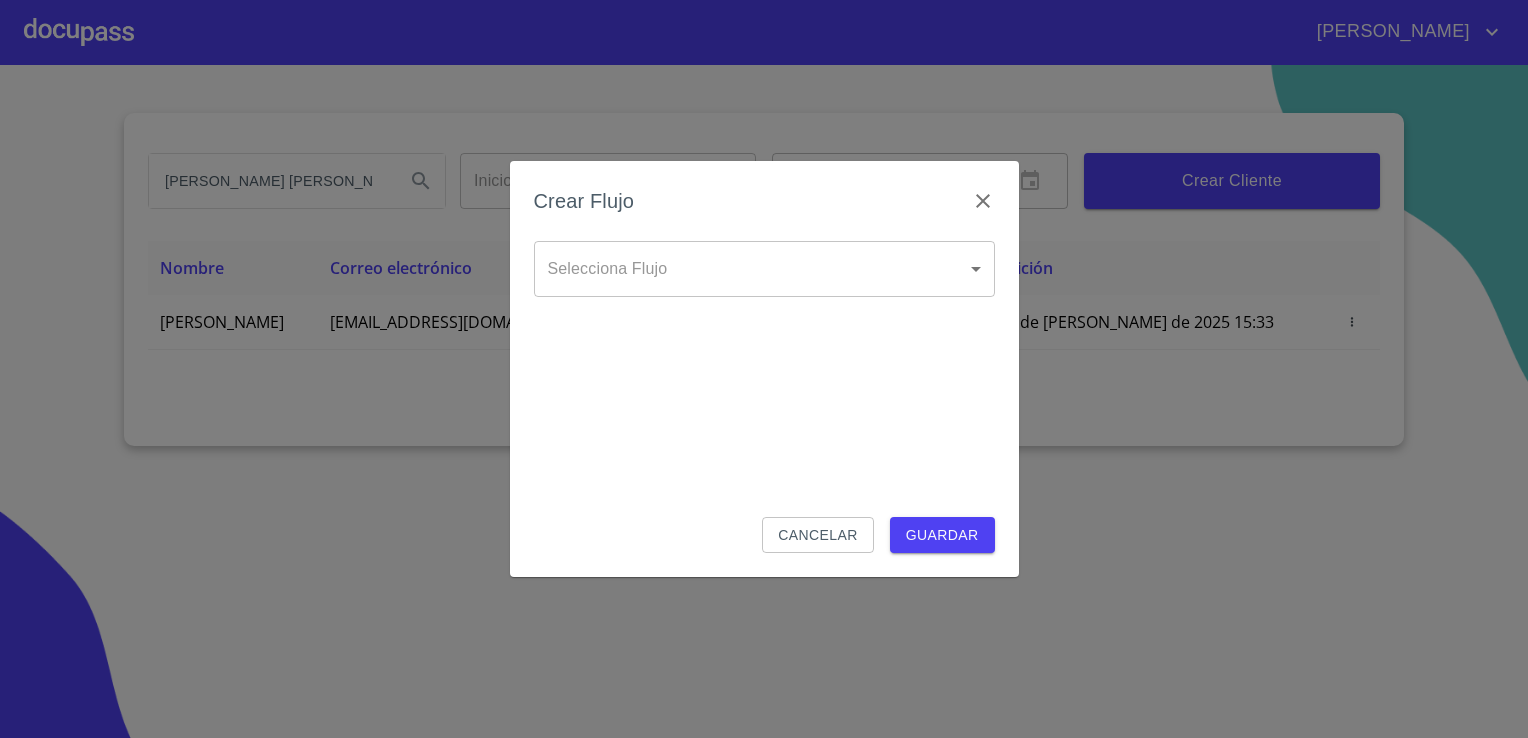 click on "Crear Flujo" at bounding box center (764, 213) 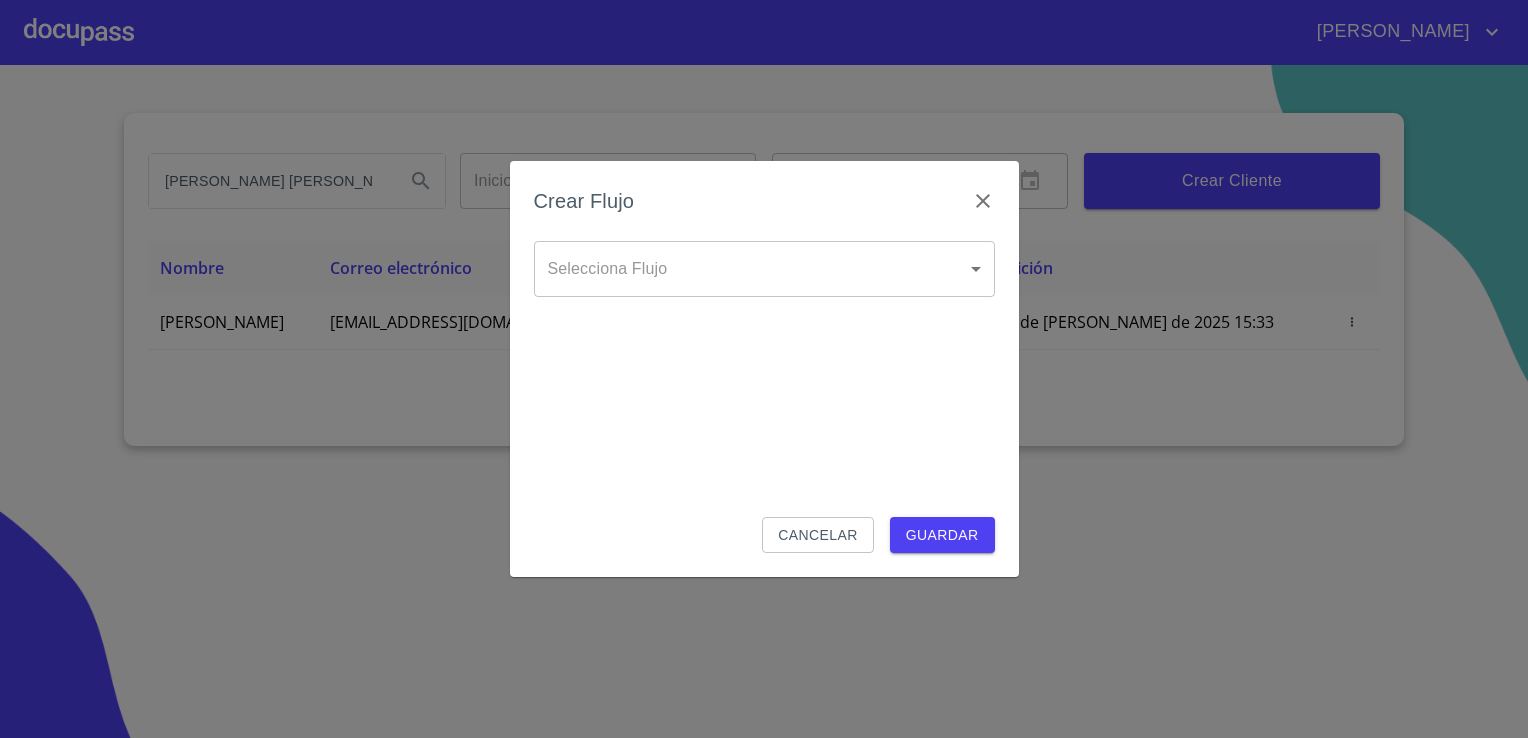 click on "Crear Flujo Selecciona Flujo ​ Selecciona Flujo Cancelar Guardar" at bounding box center (764, 369) 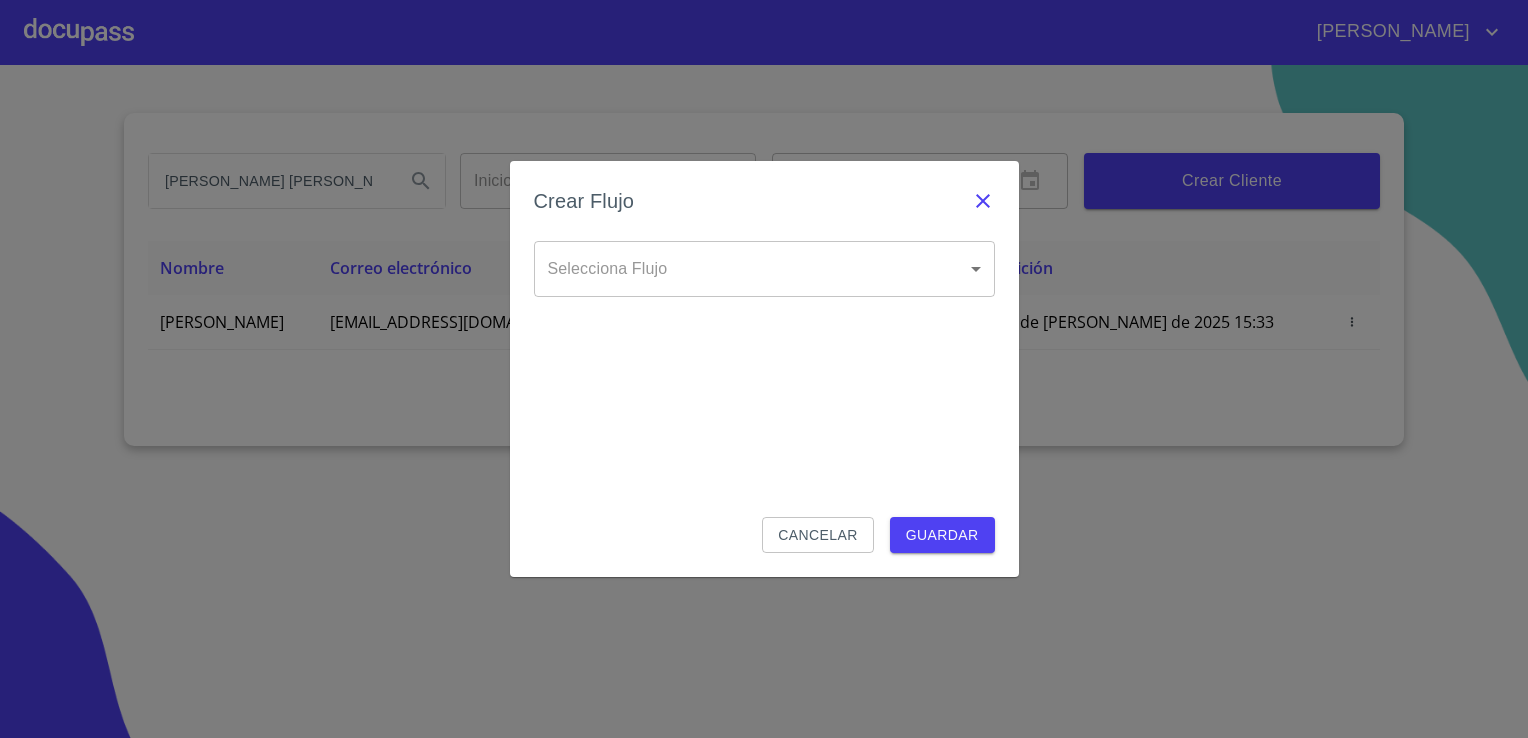 click 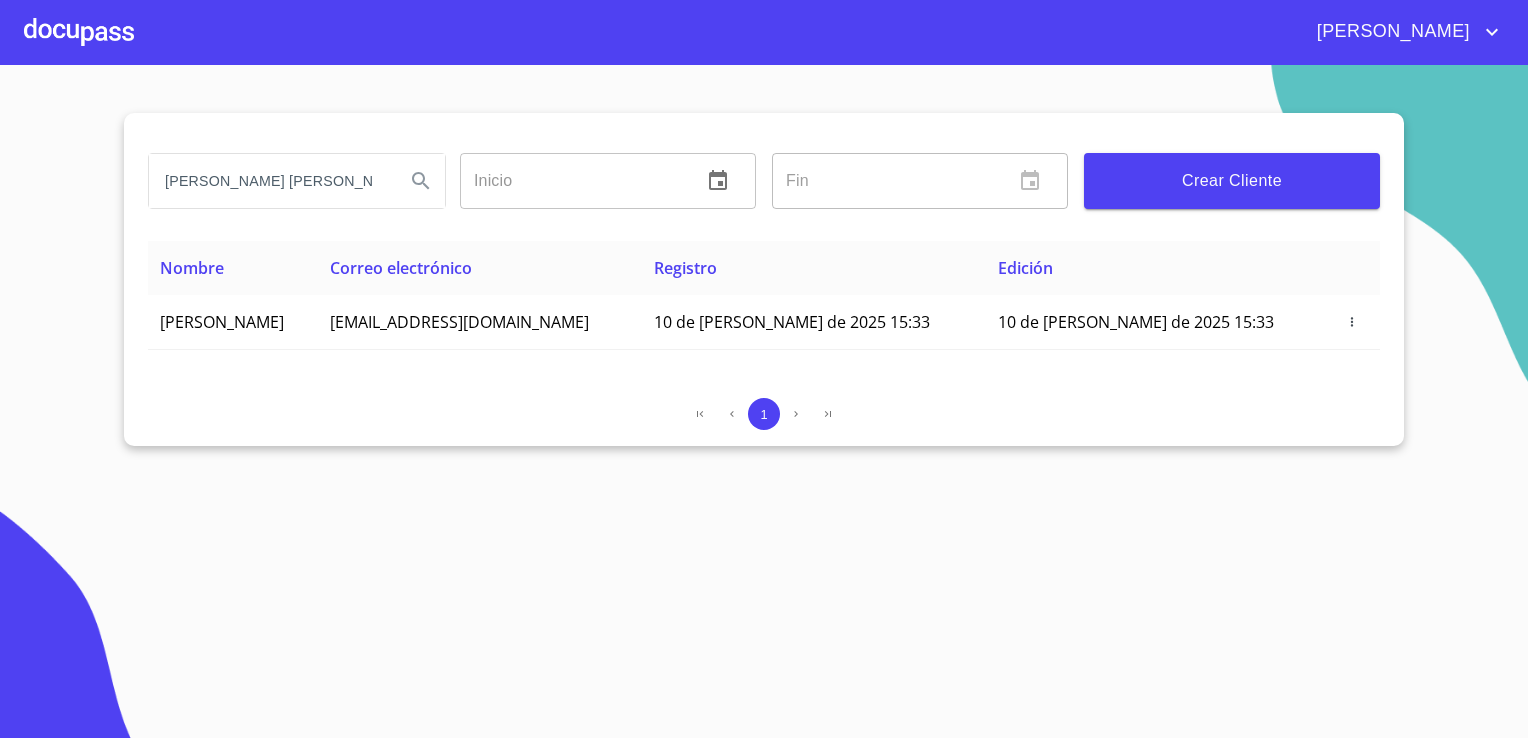 click at bounding box center (79, 32) 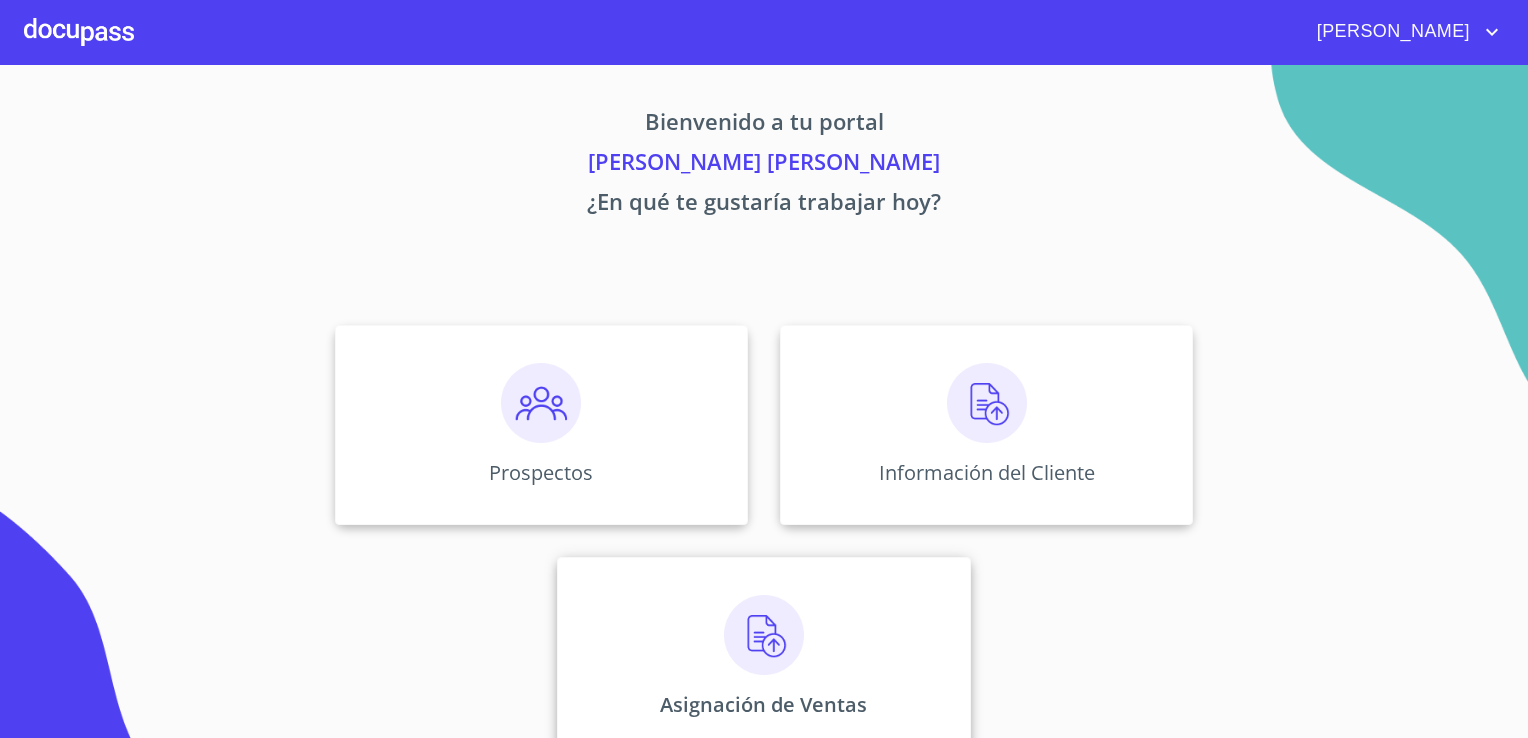 click on "Asignación de Ventas" at bounding box center [763, 657] 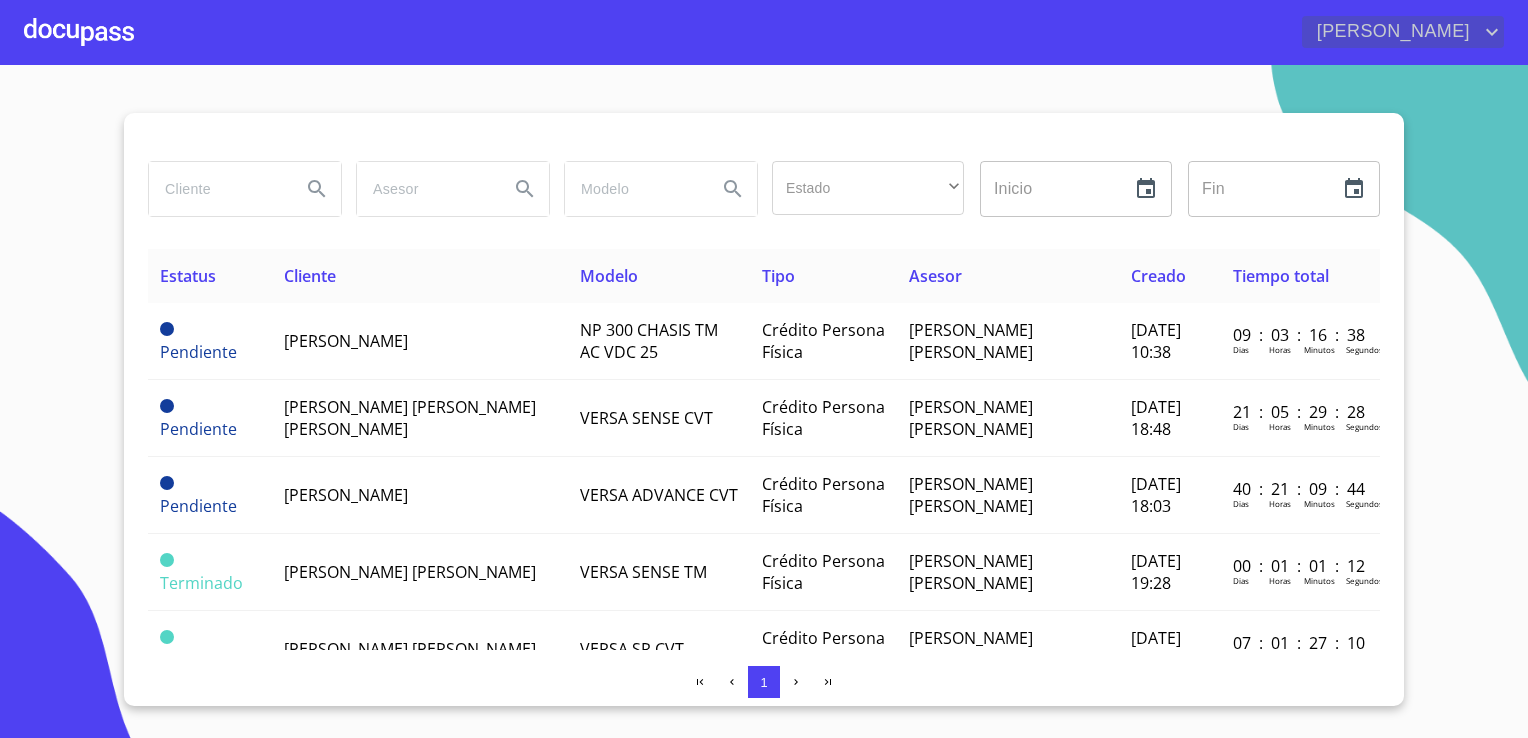 click on "[PERSON_NAME]" at bounding box center (1391, 32) 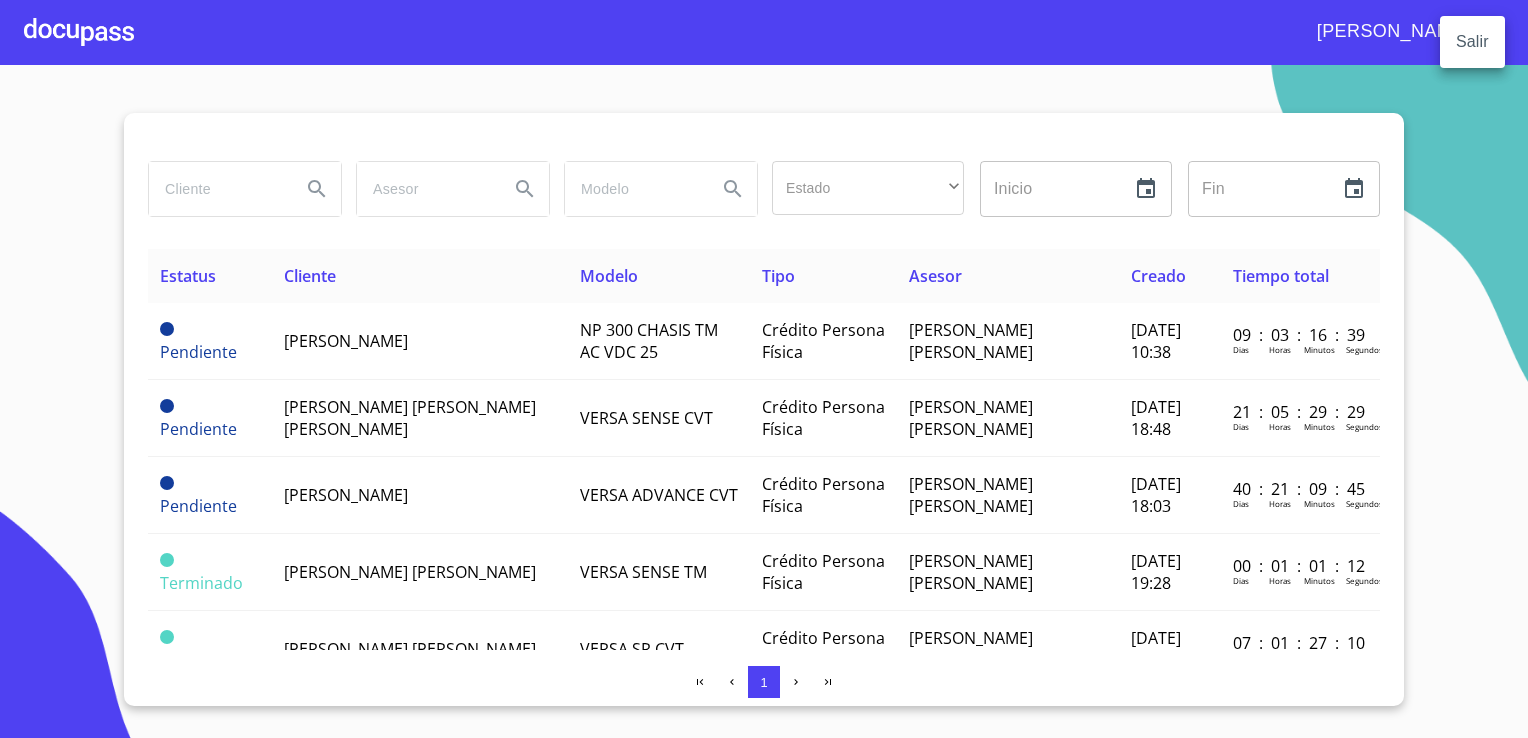 click at bounding box center [764, 369] 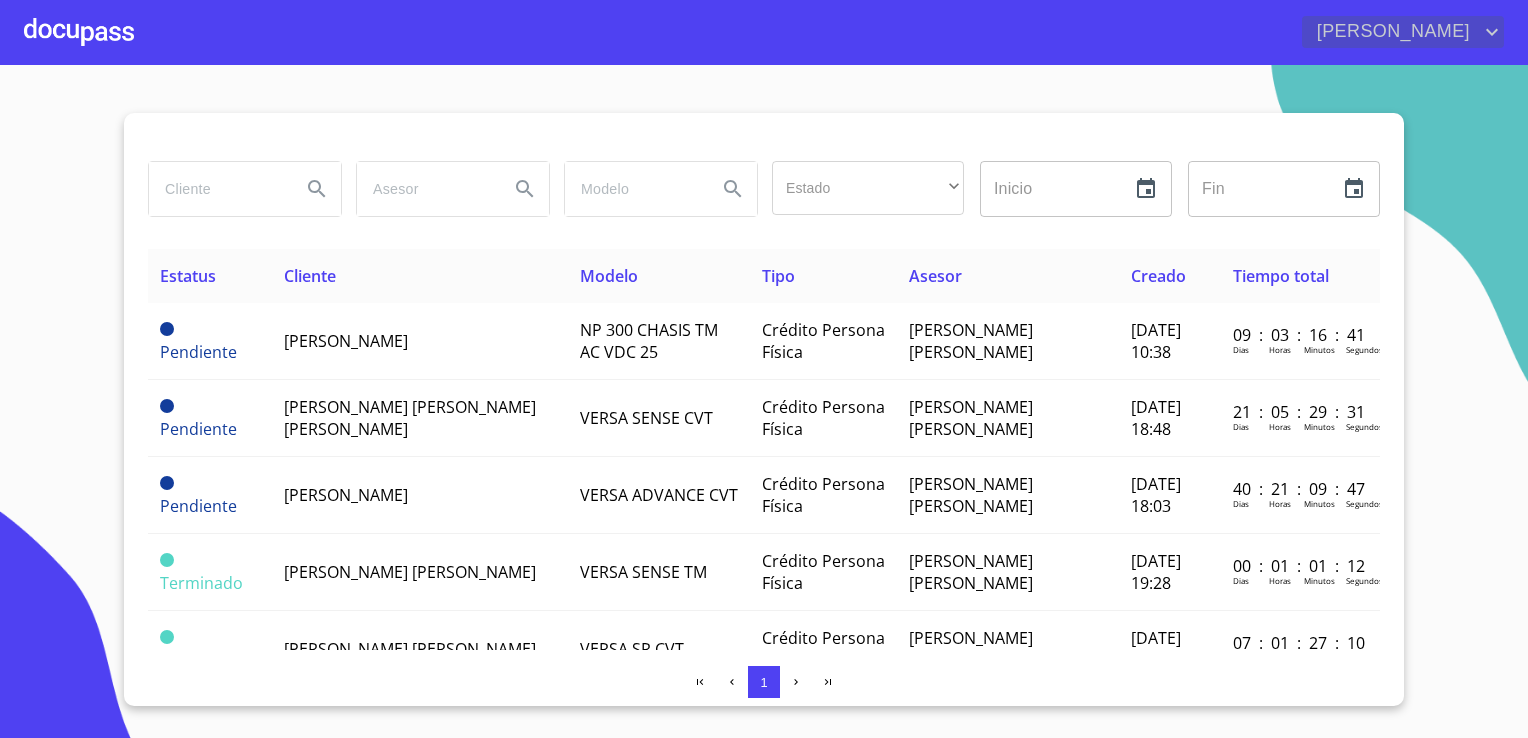 click on "[PERSON_NAME]" at bounding box center (1391, 32) 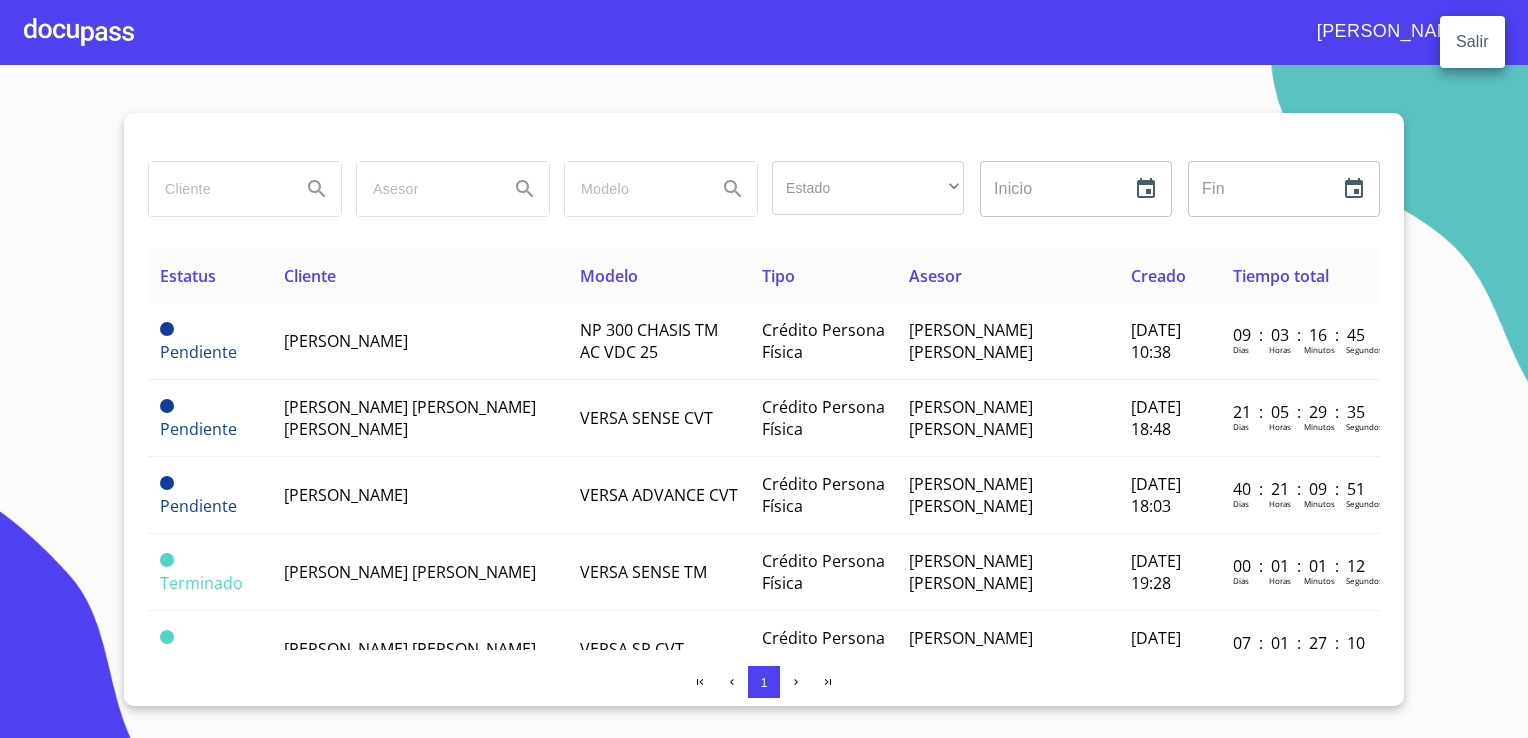 click at bounding box center [764, 369] 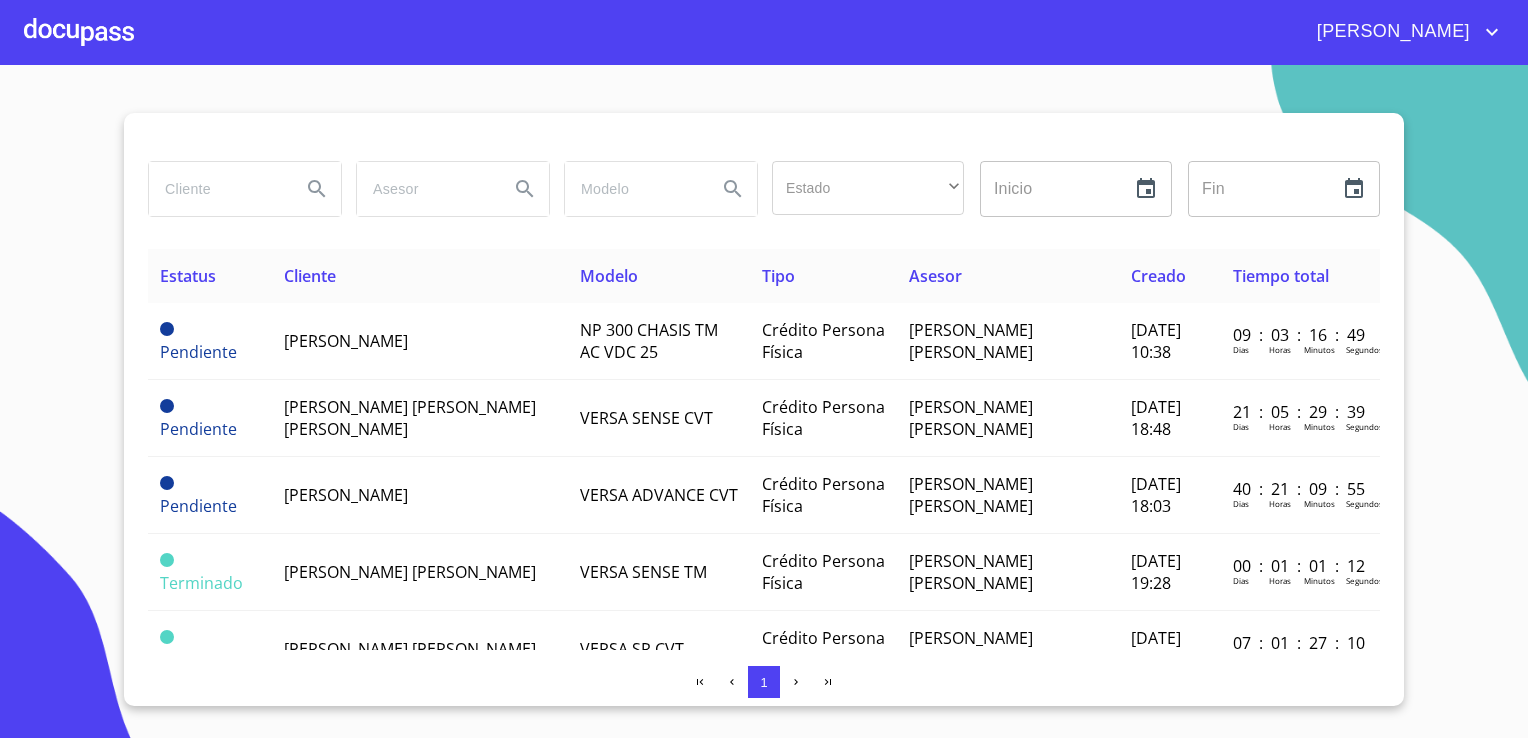 click at bounding box center (79, 32) 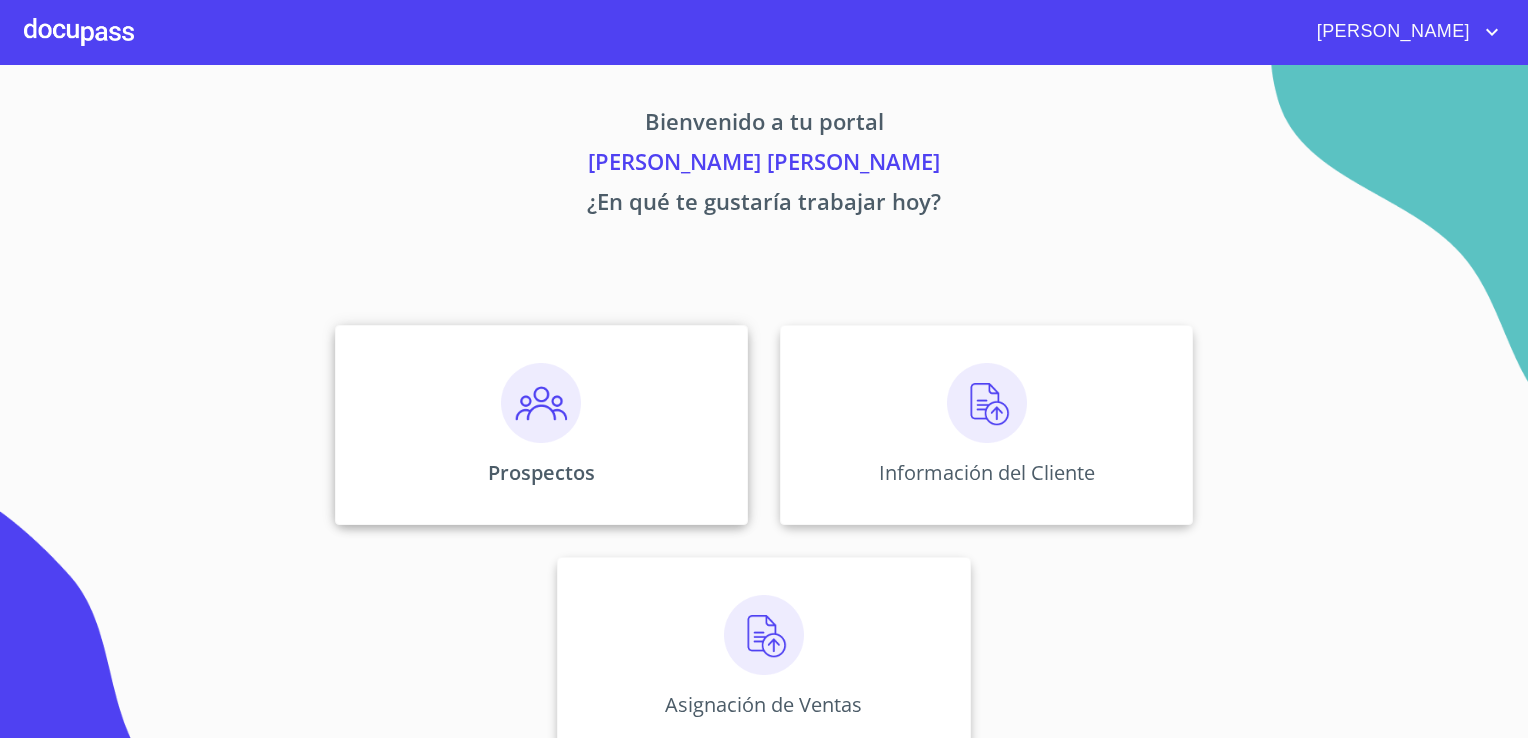 click on "Prospectos" at bounding box center (541, 425) 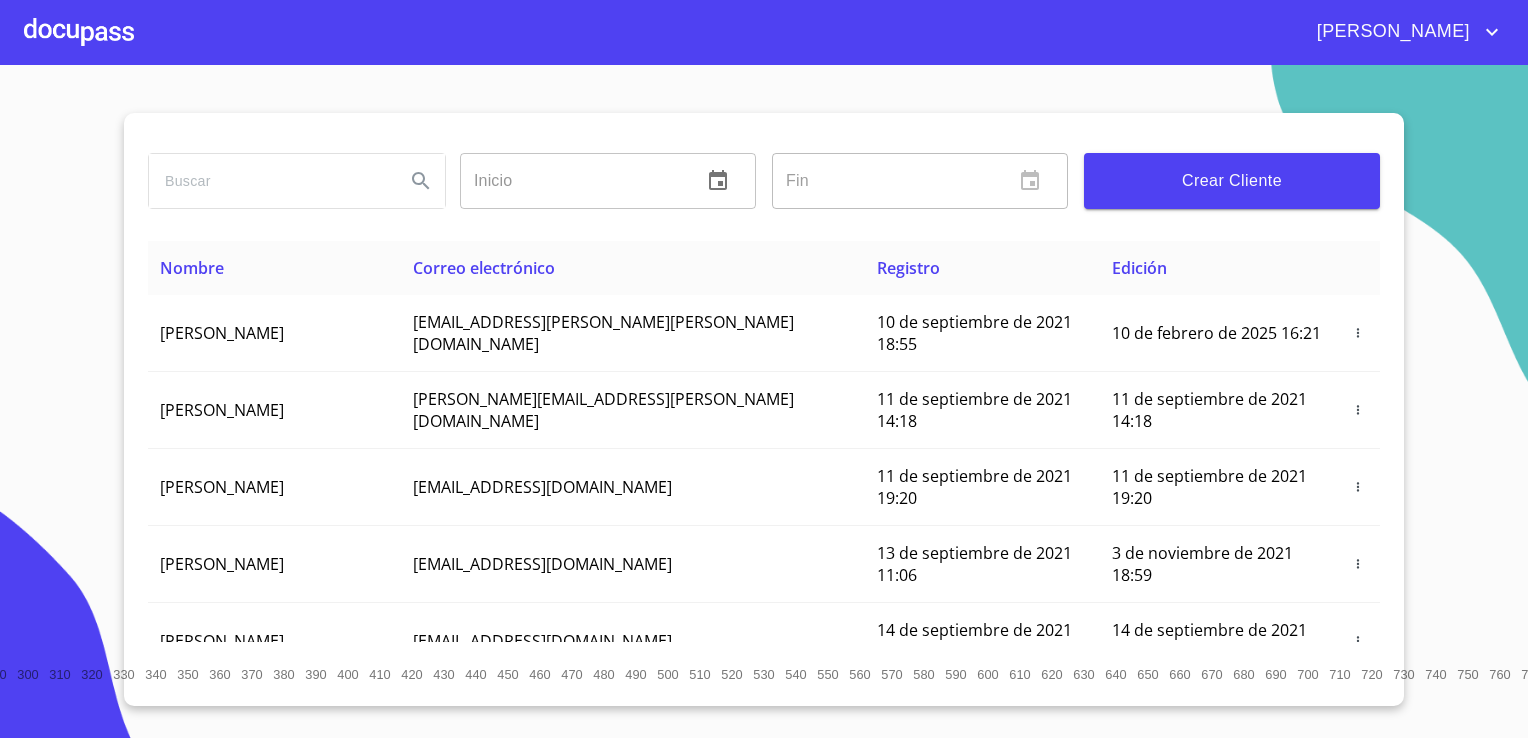 click at bounding box center (269, 181) 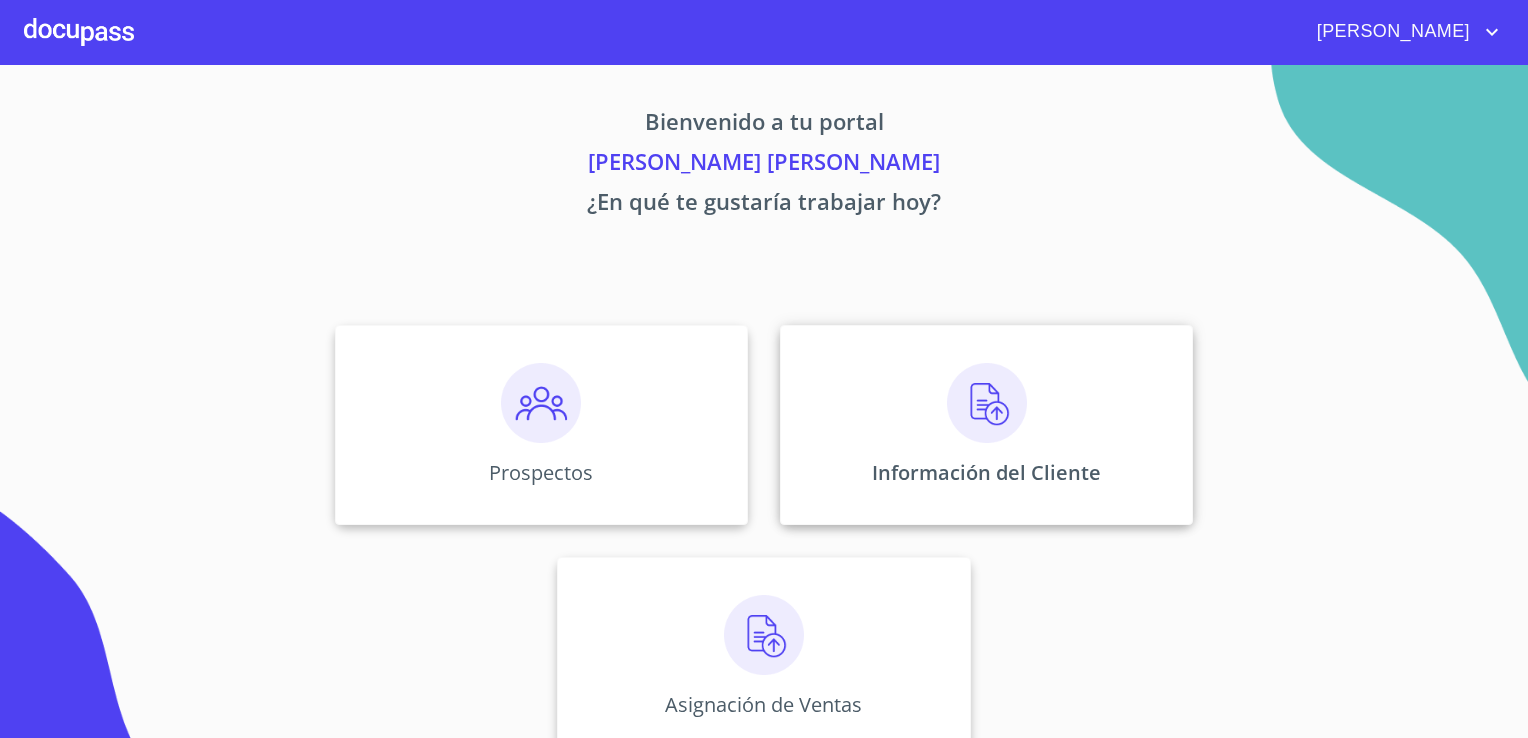 click on "Información del Cliente" at bounding box center (986, 425) 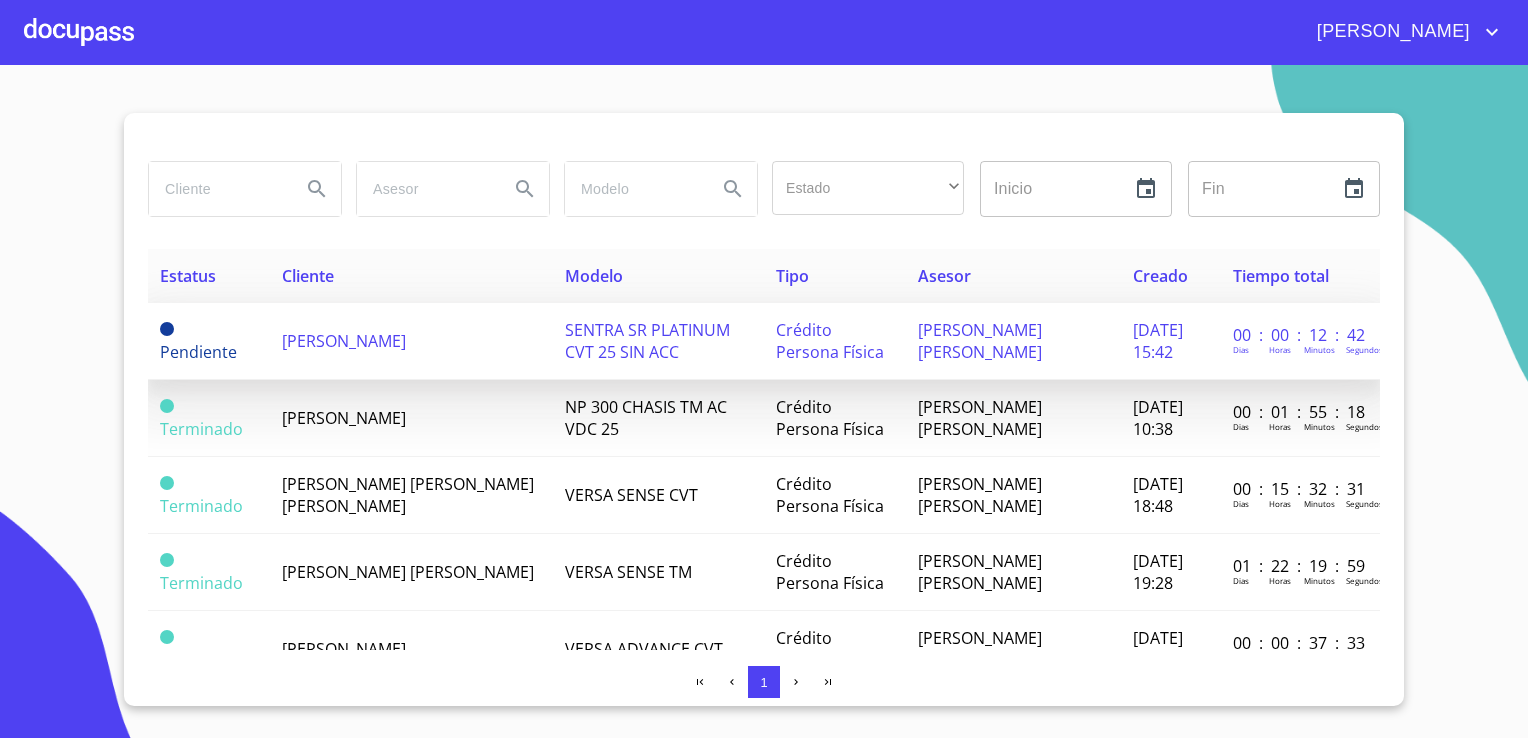 click on "[DATE] 15:42" at bounding box center [1171, 341] 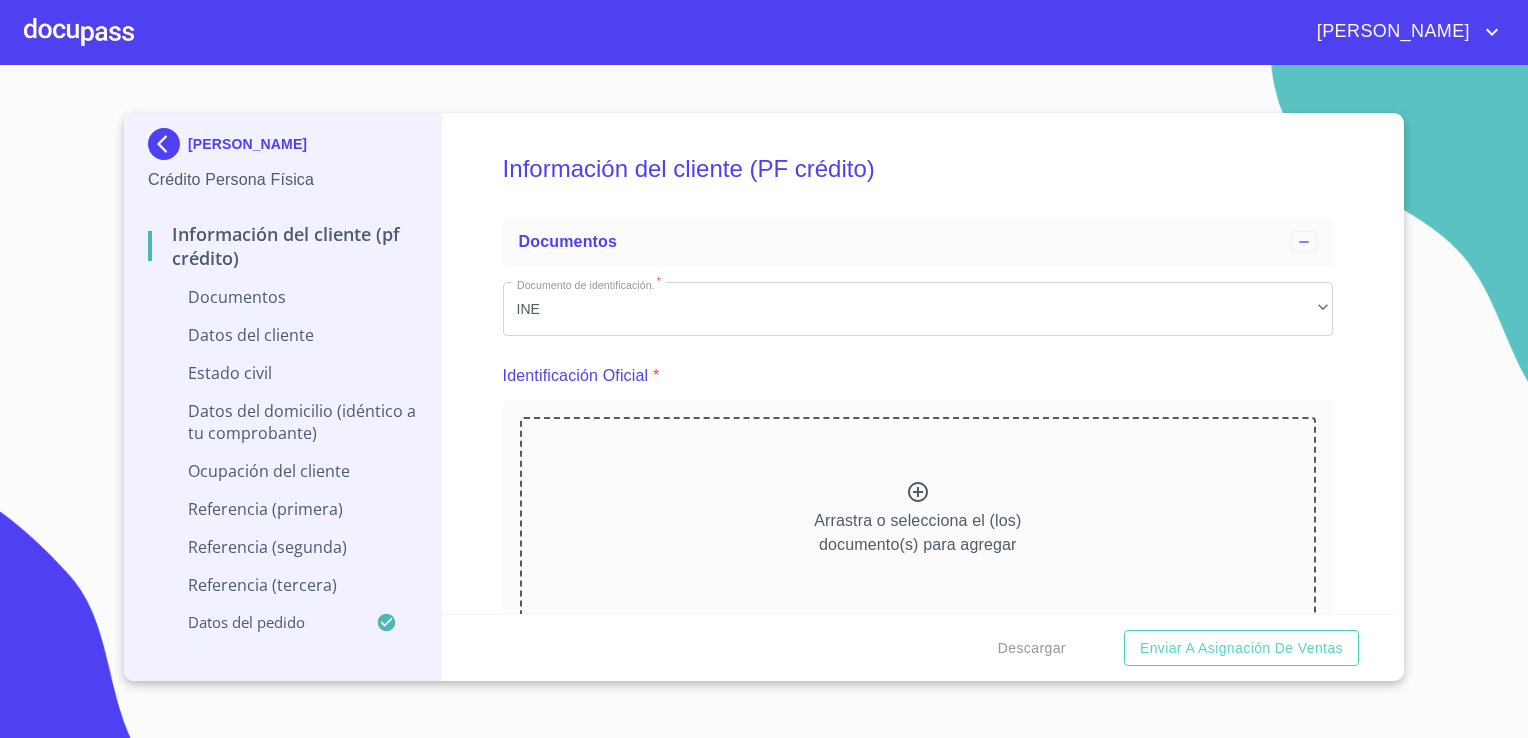 click 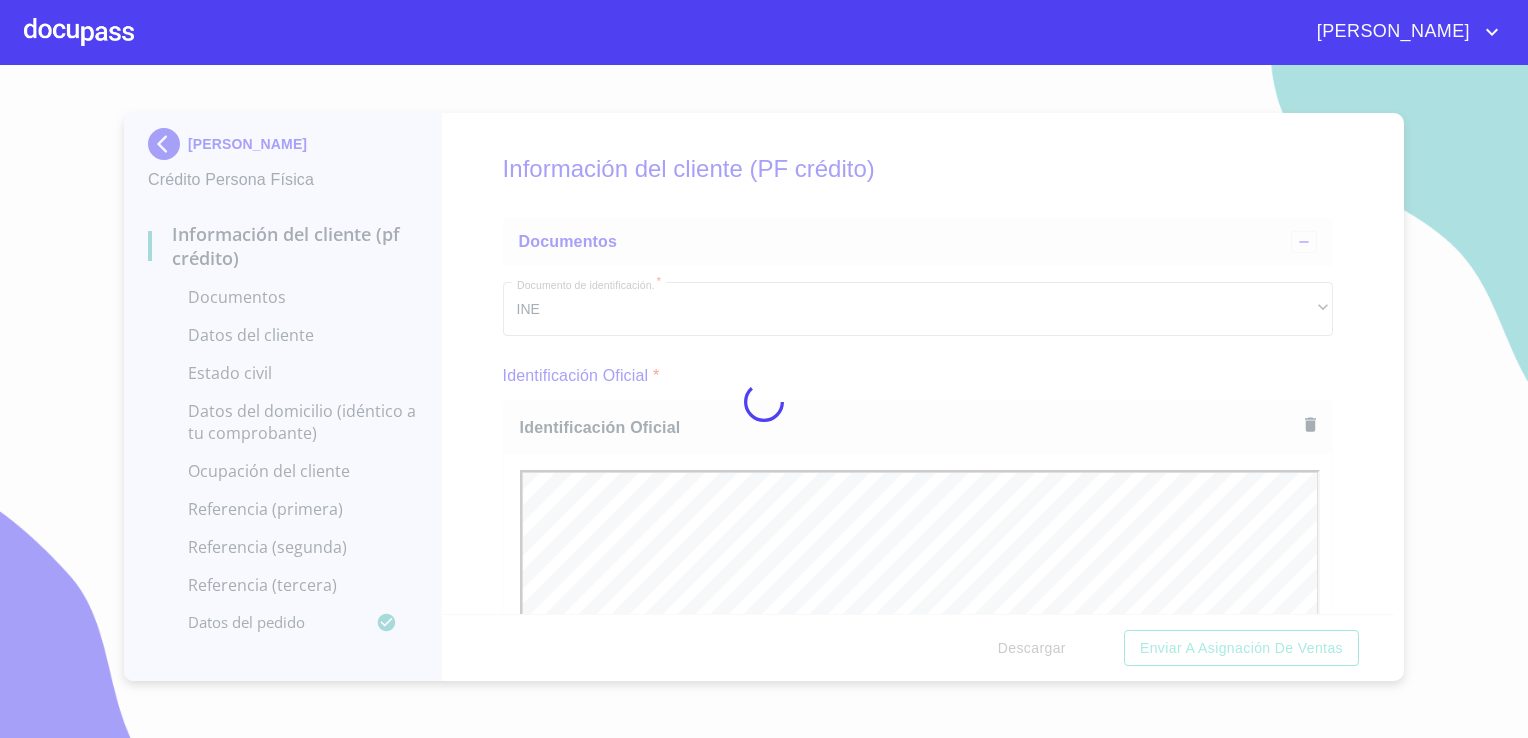 scroll, scrollTop: 0, scrollLeft: 0, axis: both 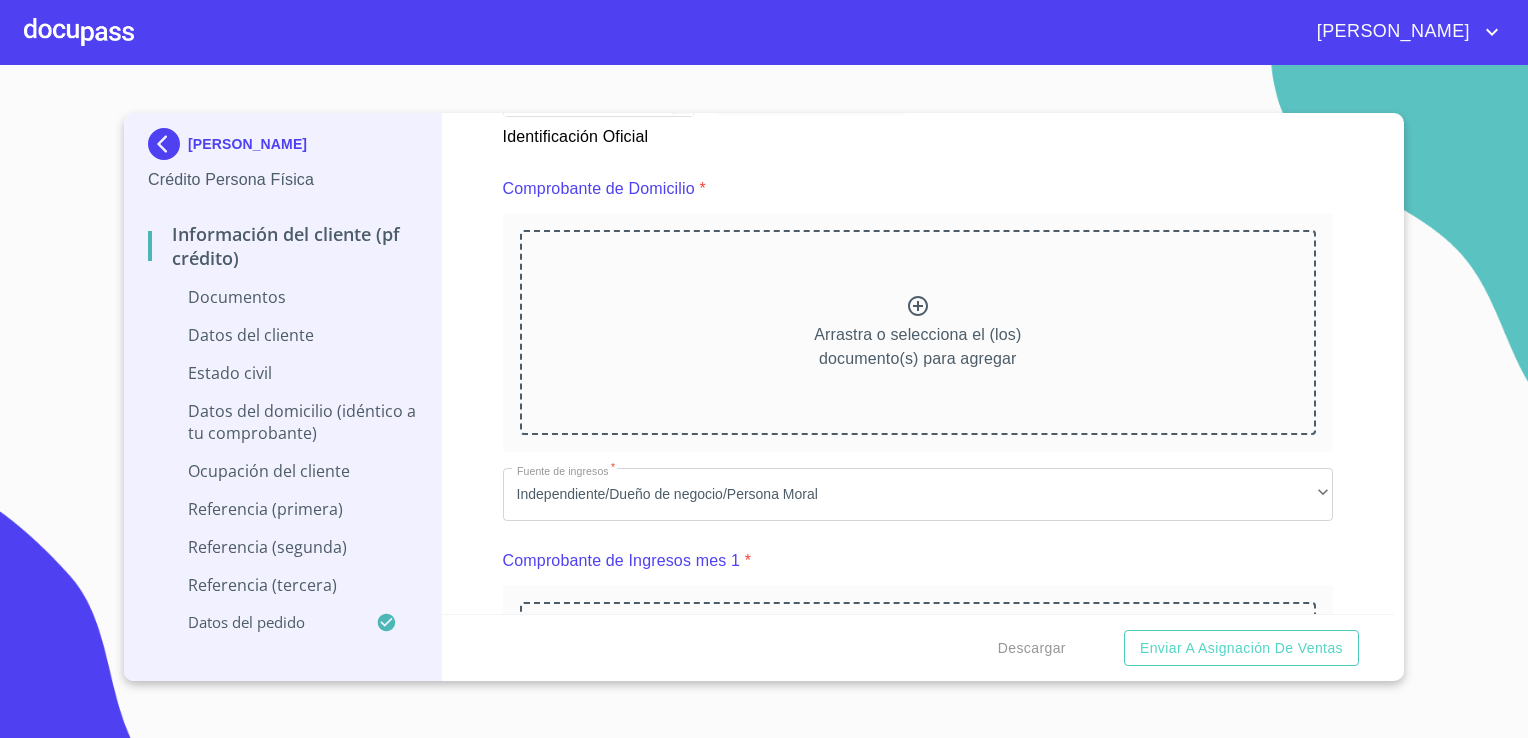 click 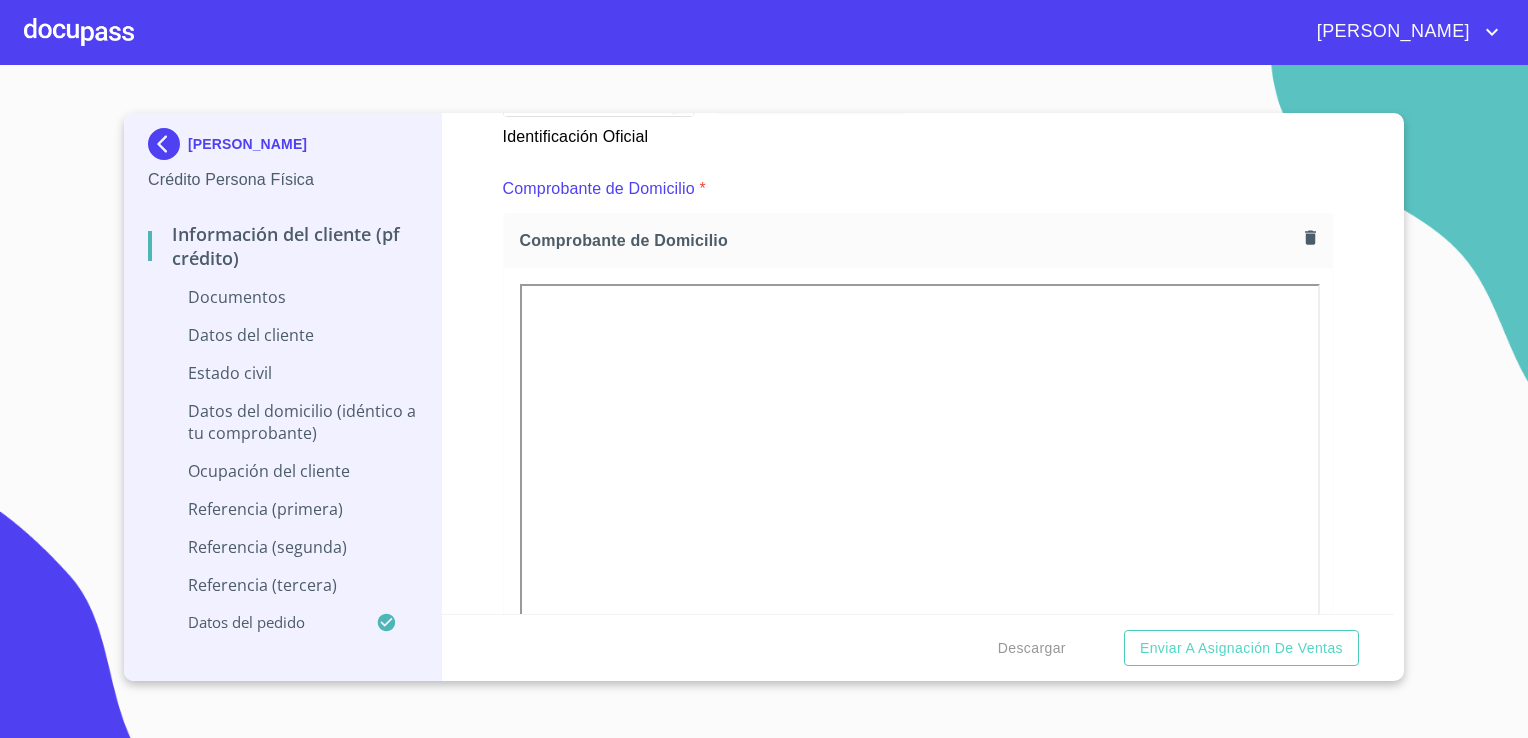 scroll, scrollTop: 1475, scrollLeft: 0, axis: vertical 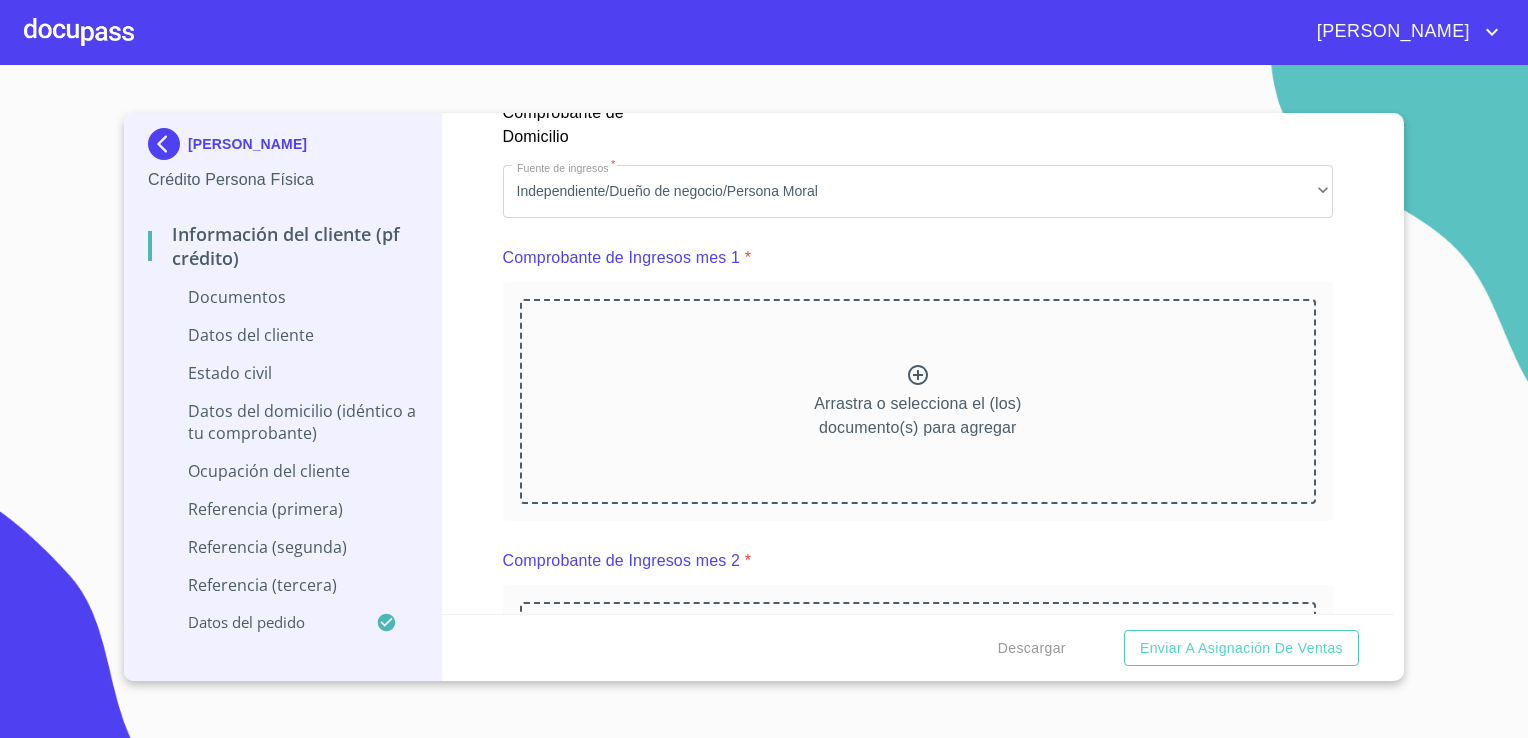 click 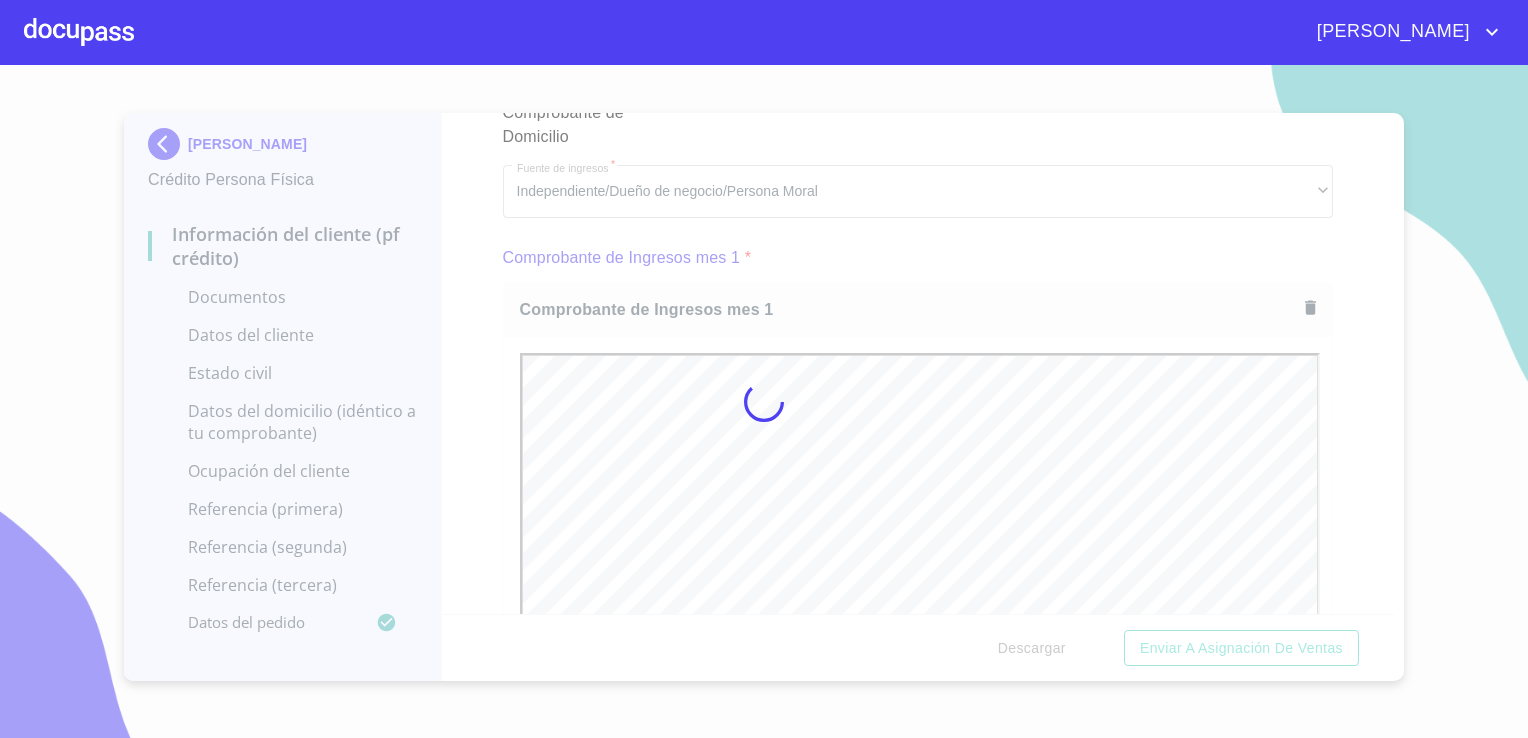 scroll, scrollTop: 0, scrollLeft: 0, axis: both 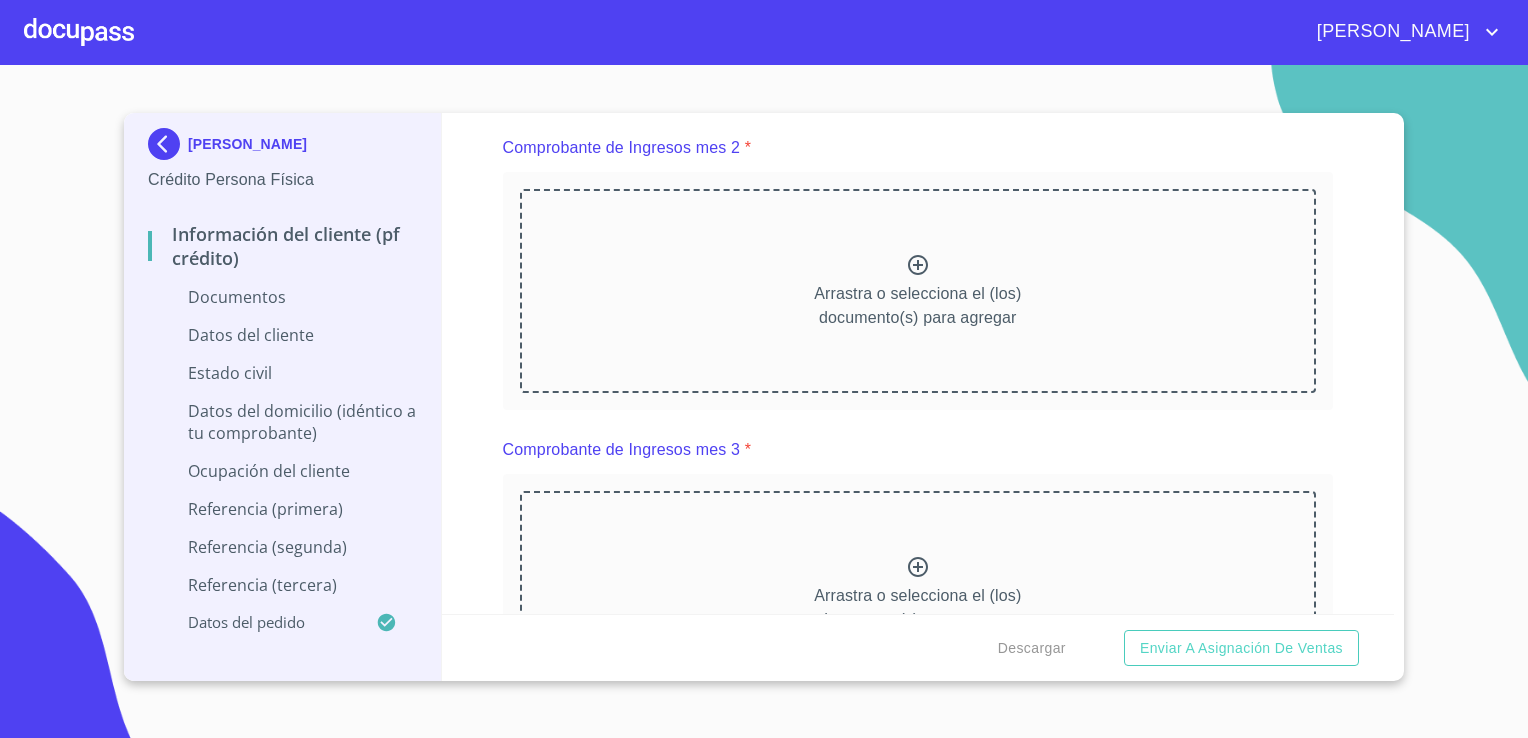 click 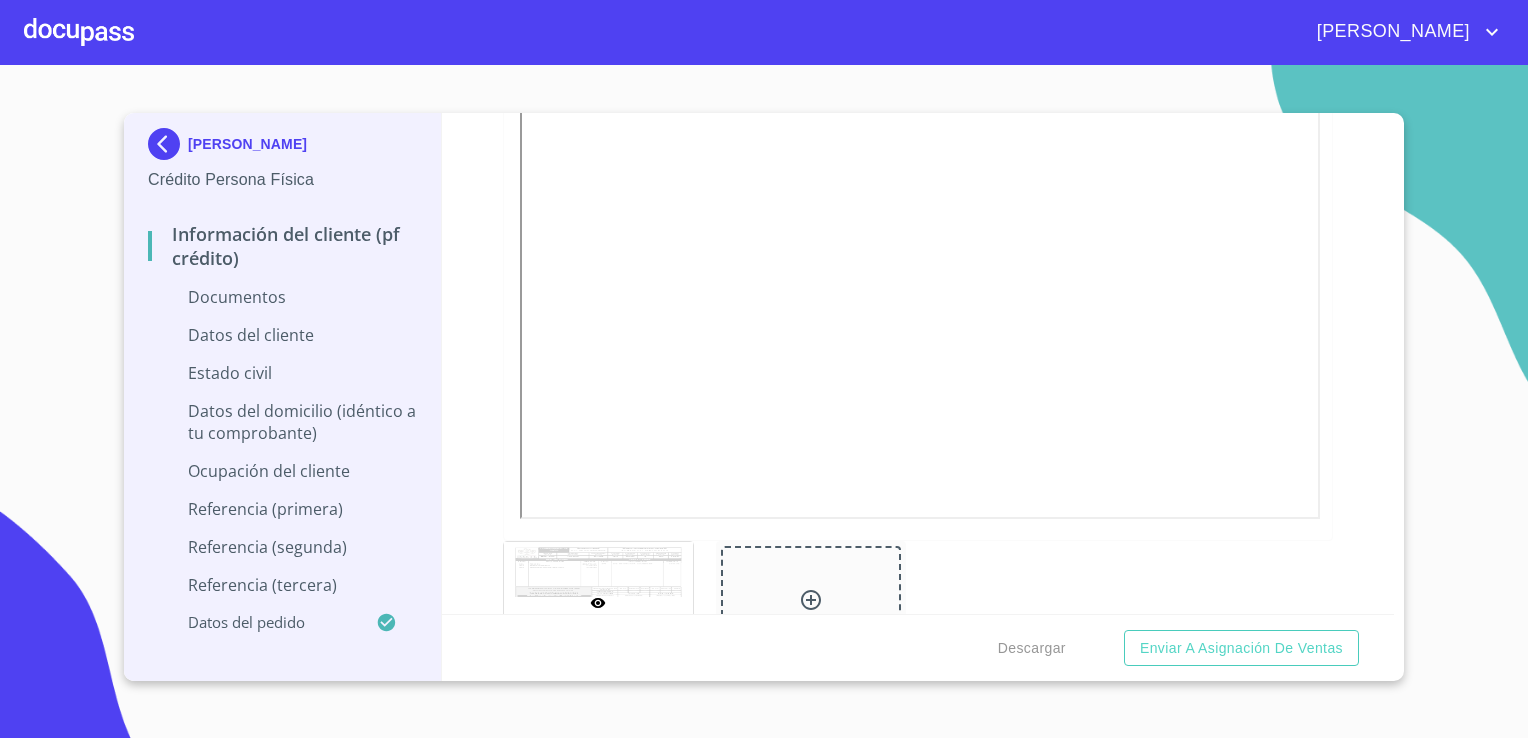 scroll, scrollTop: 3176, scrollLeft: 0, axis: vertical 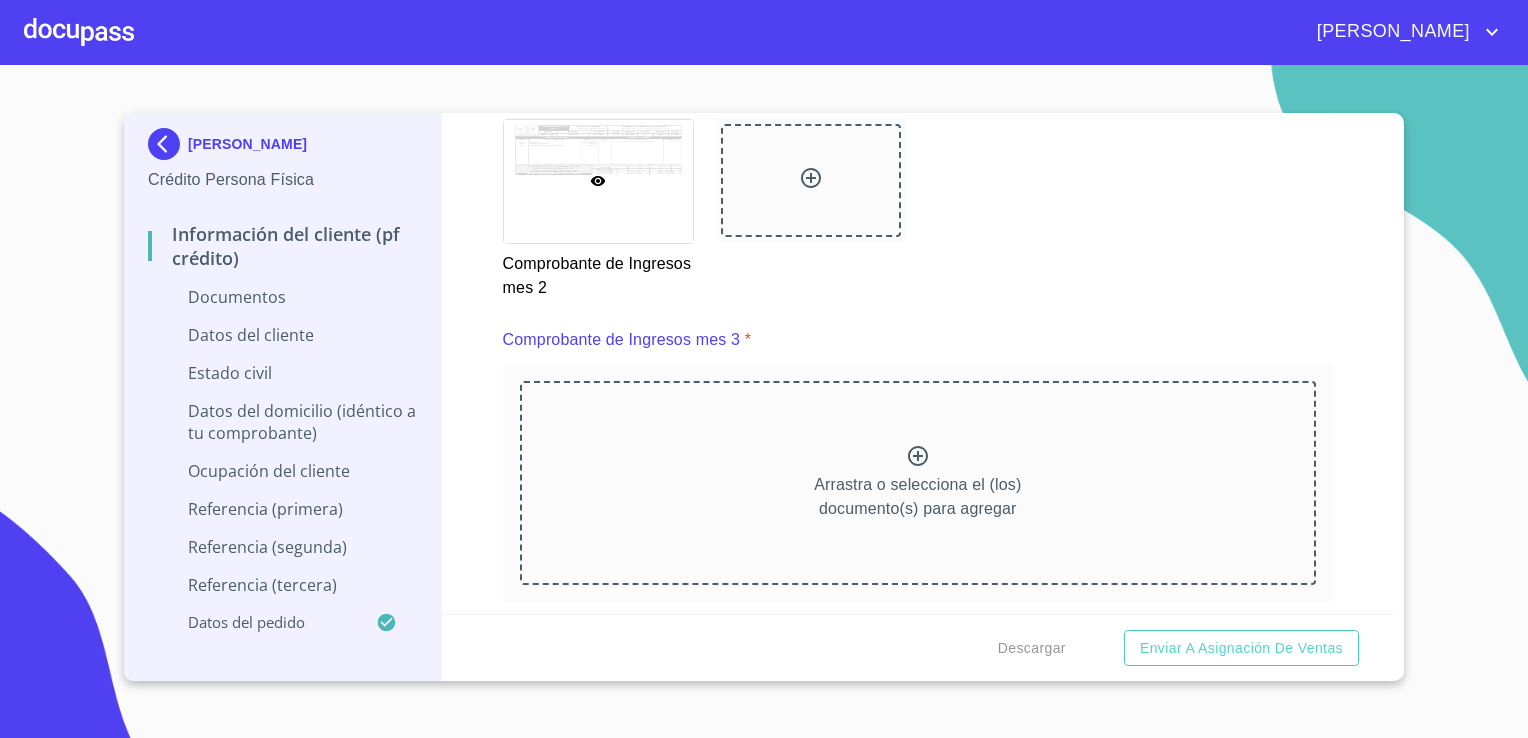 click 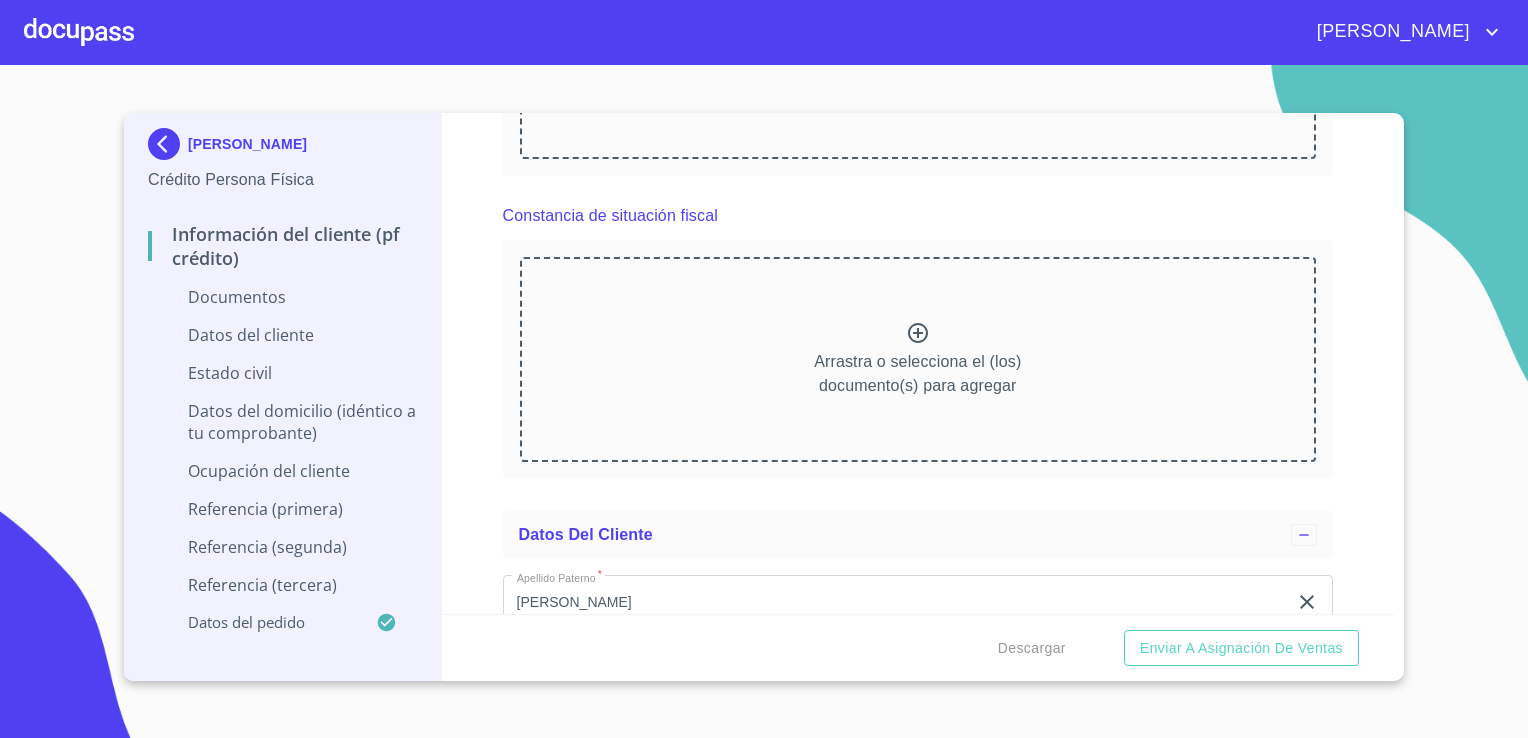 scroll, scrollTop: 5013, scrollLeft: 0, axis: vertical 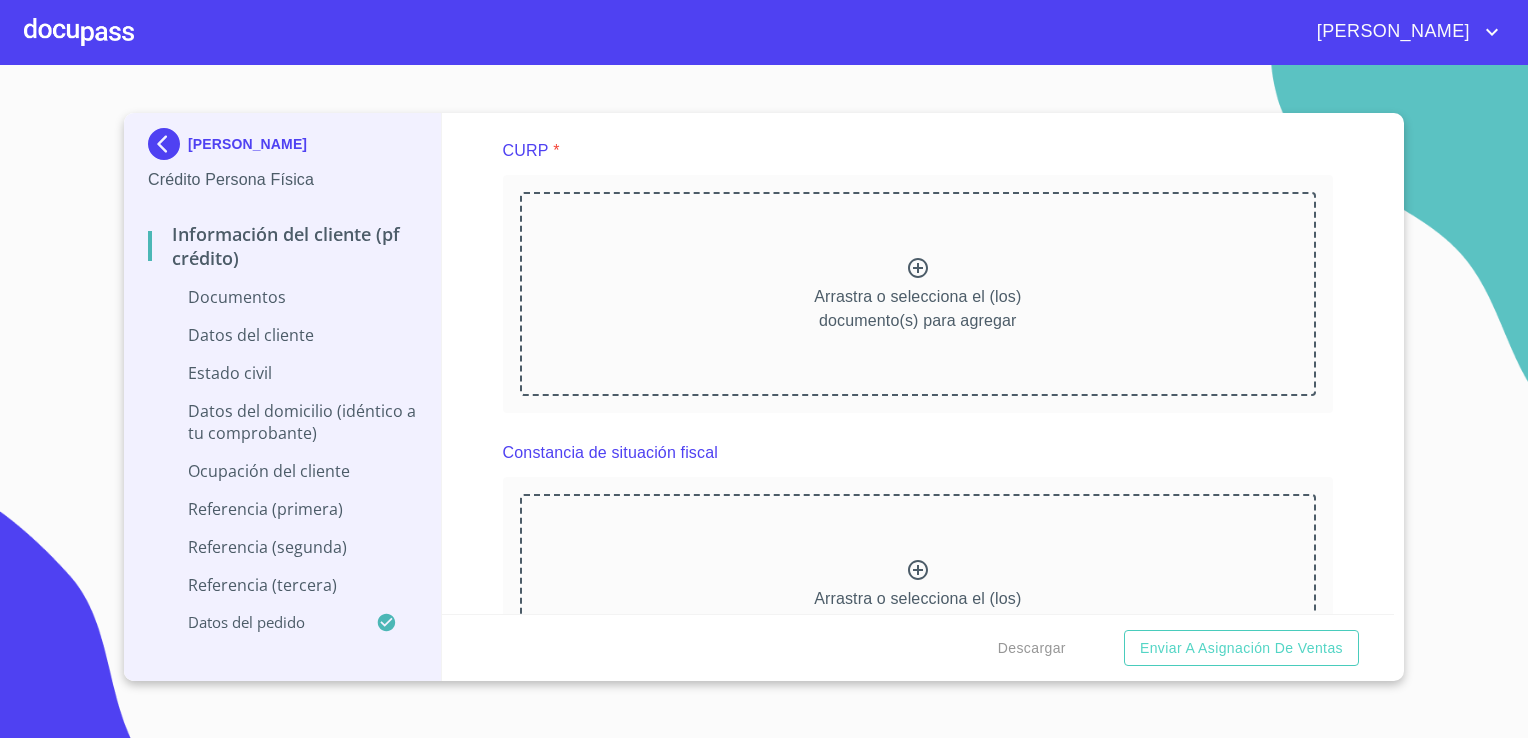 click 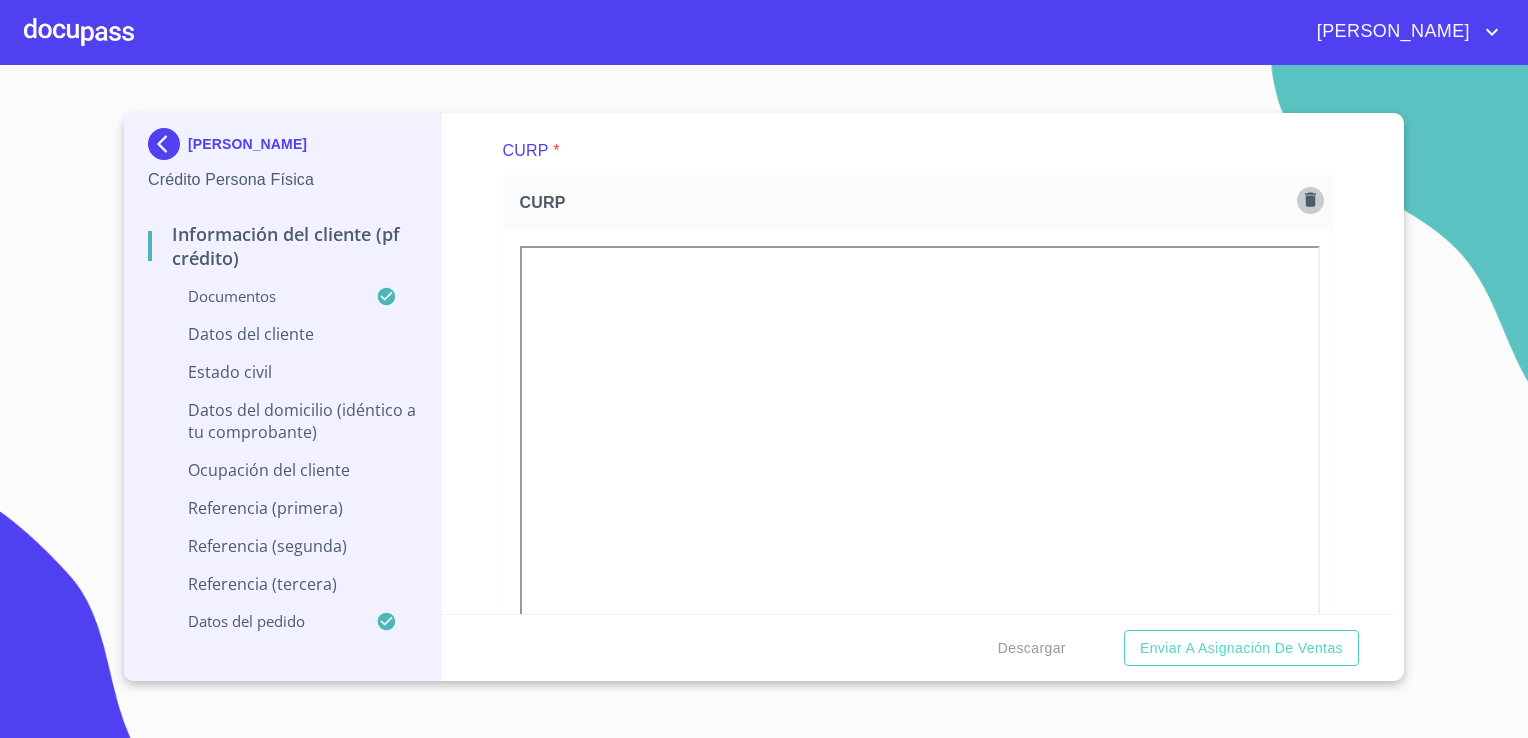 click 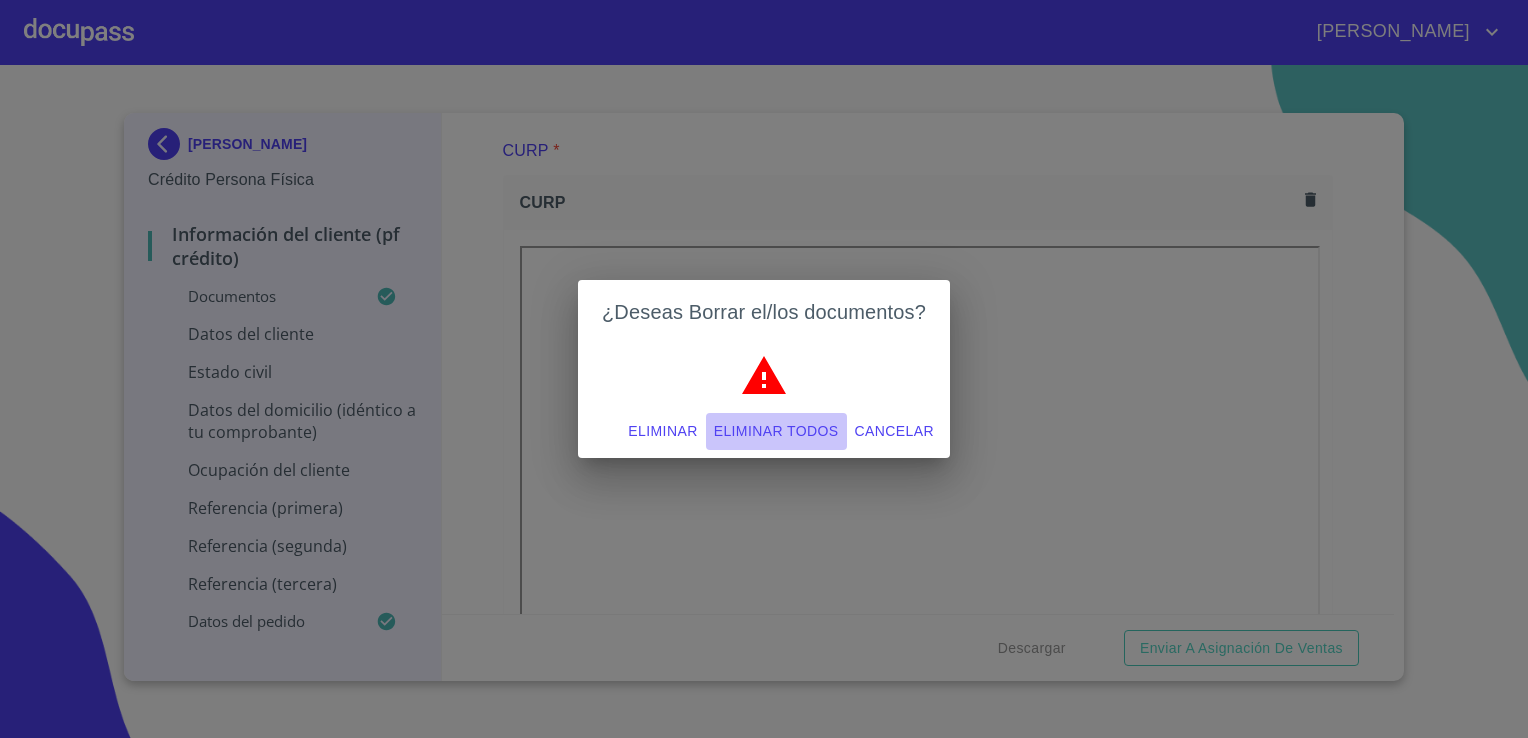 click on "Eliminar todos" at bounding box center (776, 431) 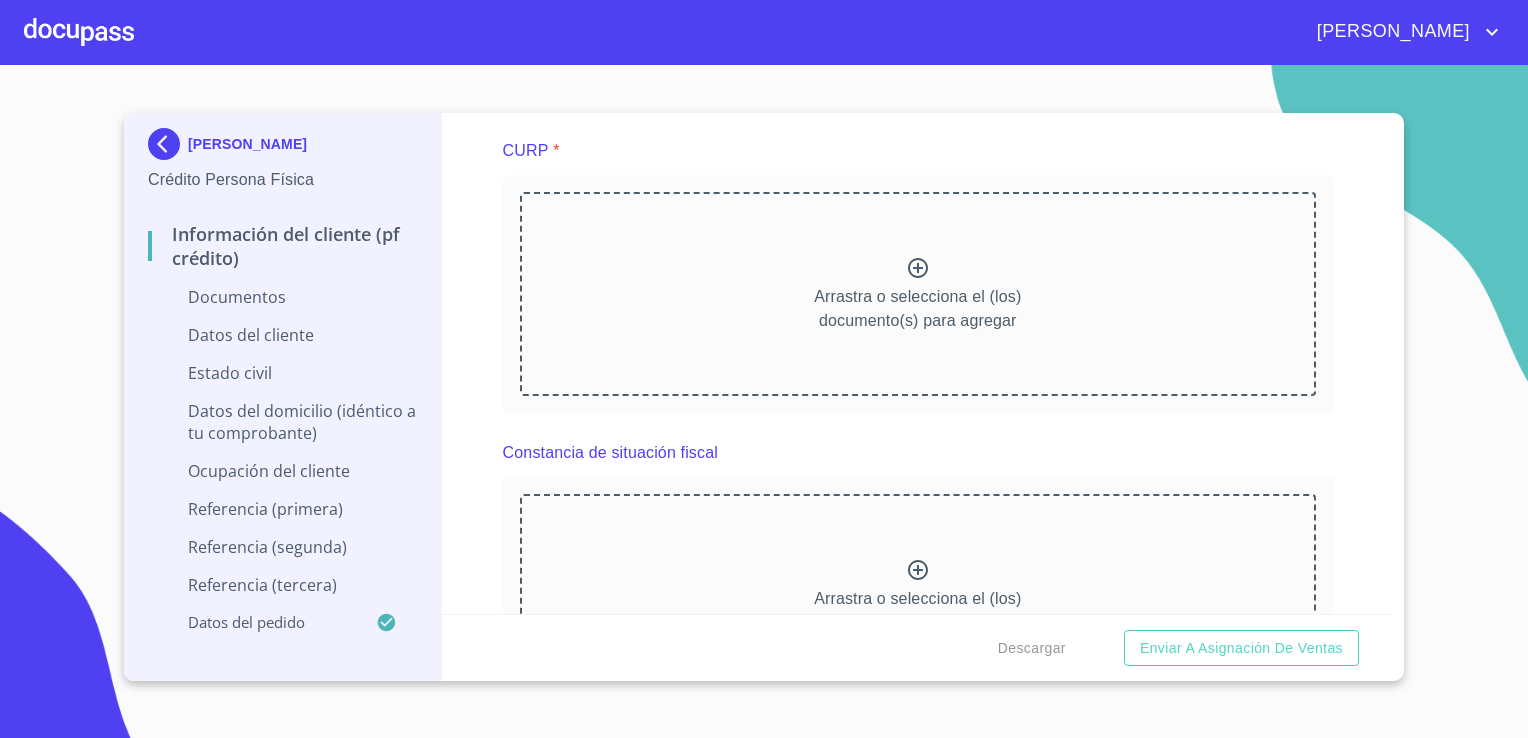click 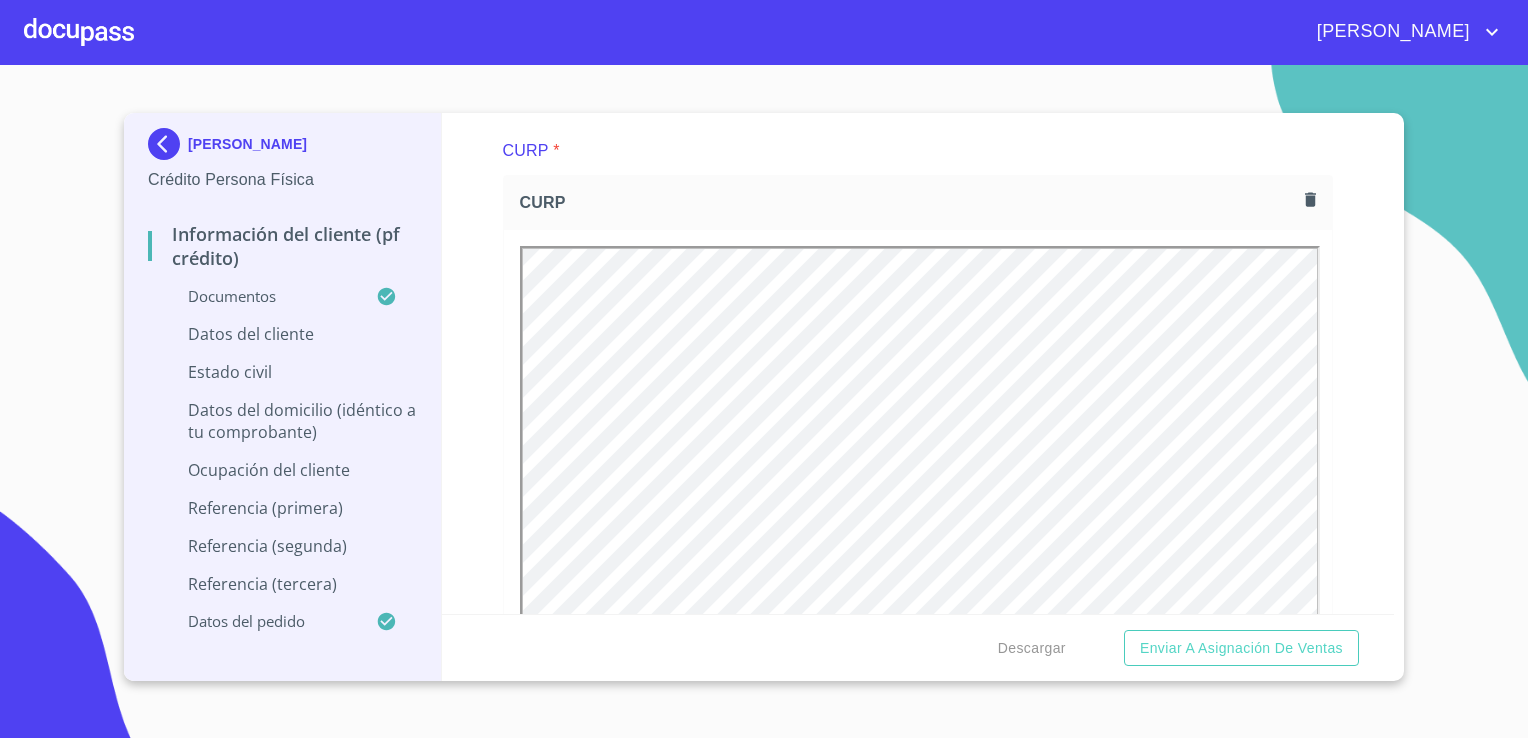 scroll, scrollTop: 0, scrollLeft: 0, axis: both 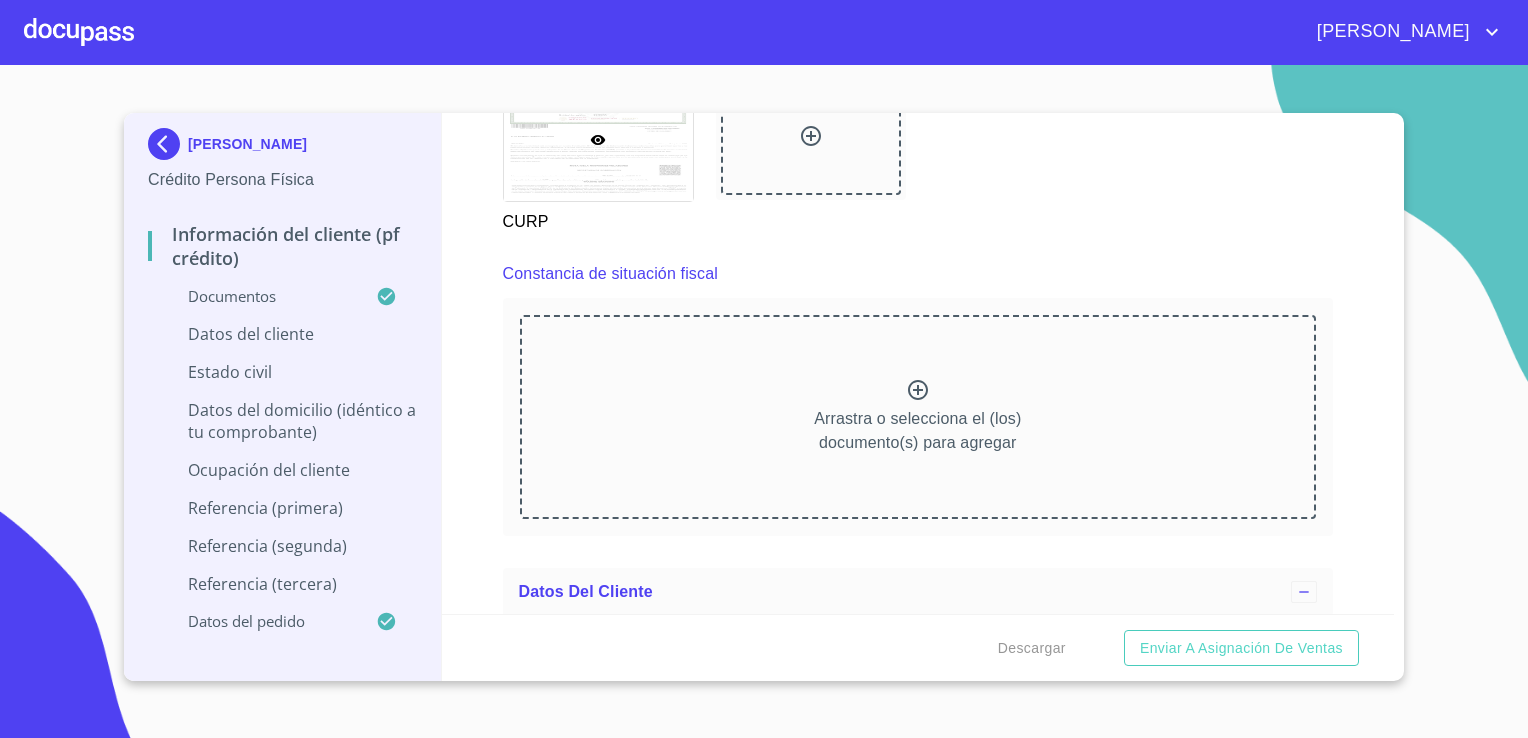 click on "Arrastra o selecciona el (los) documento(s) para agregar" at bounding box center [918, 417] 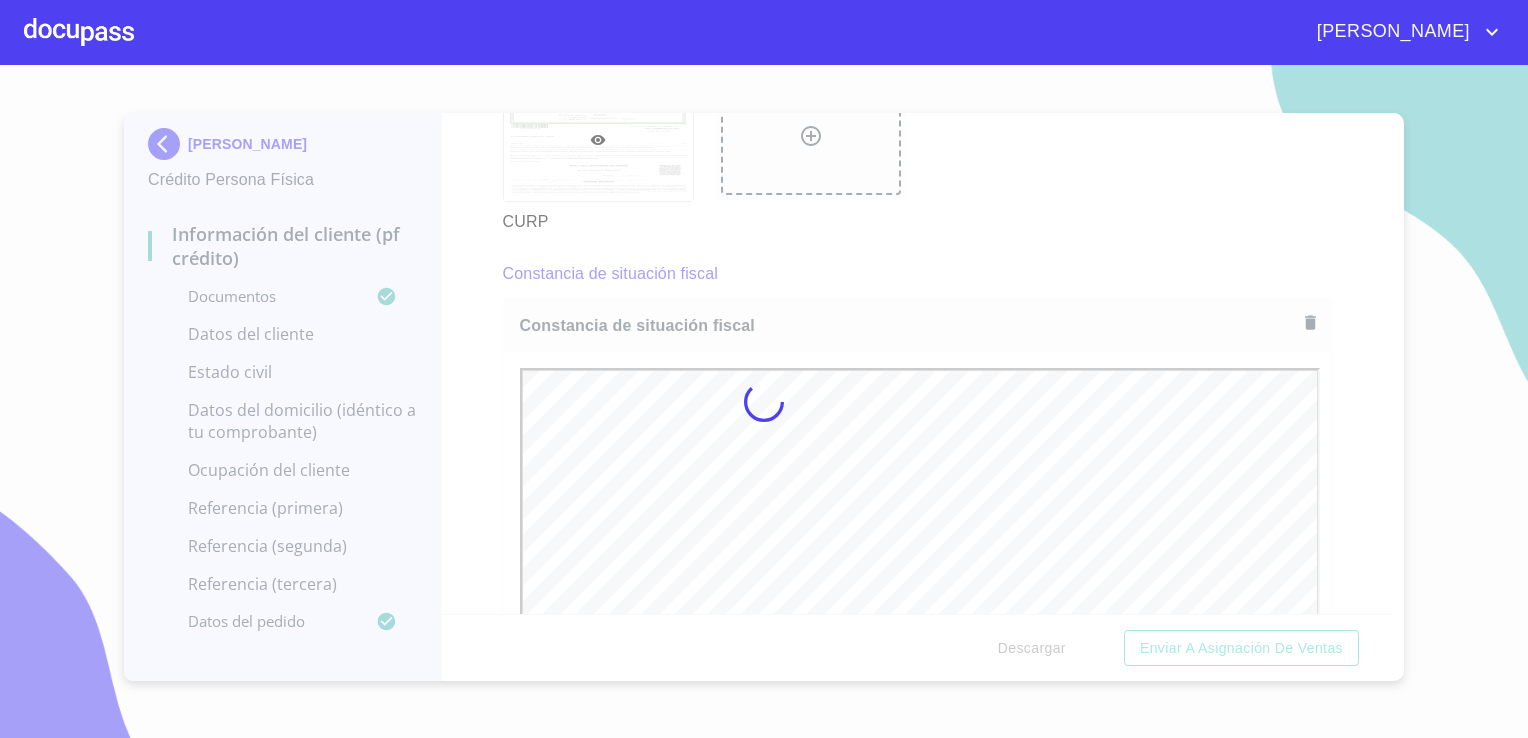 scroll, scrollTop: 0, scrollLeft: 0, axis: both 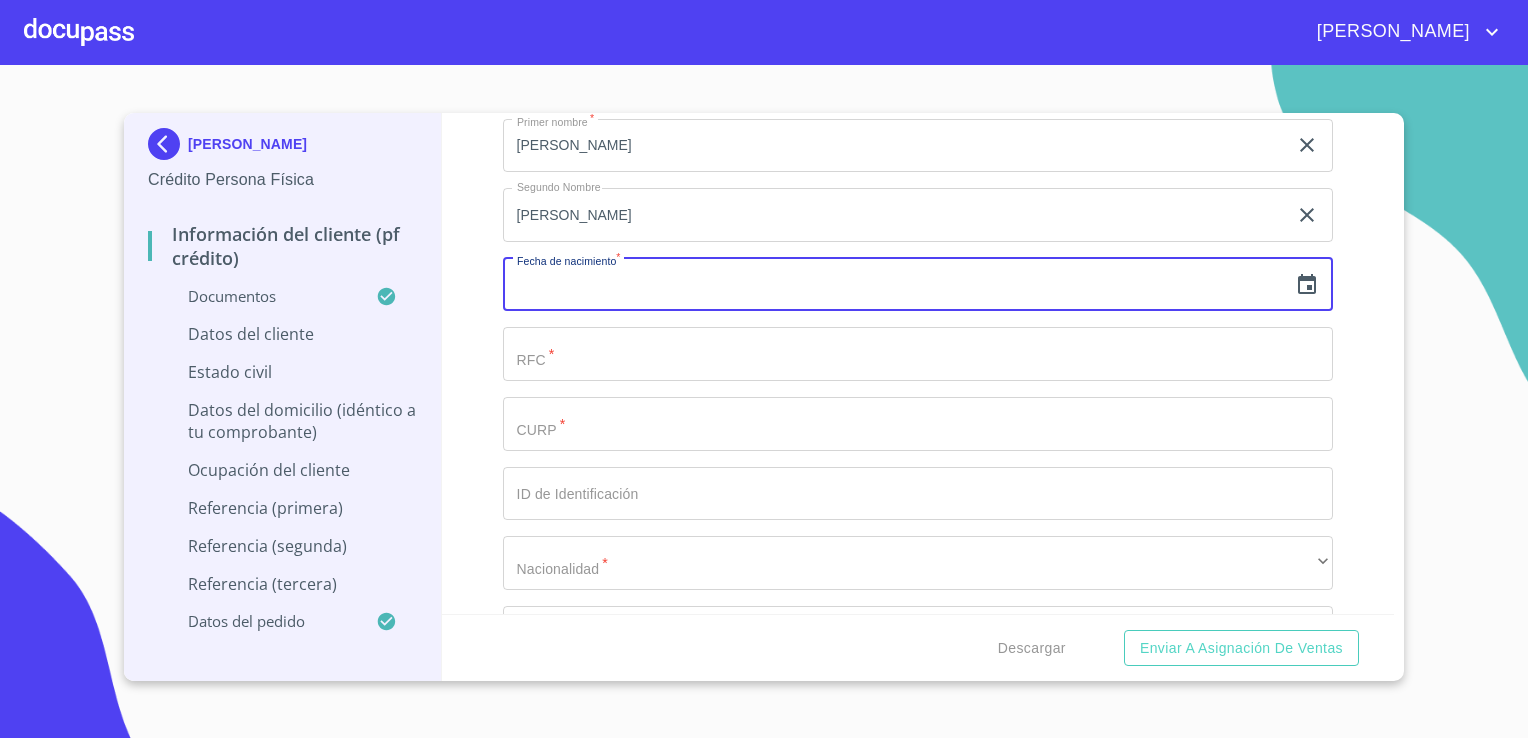 click at bounding box center (895, 285) 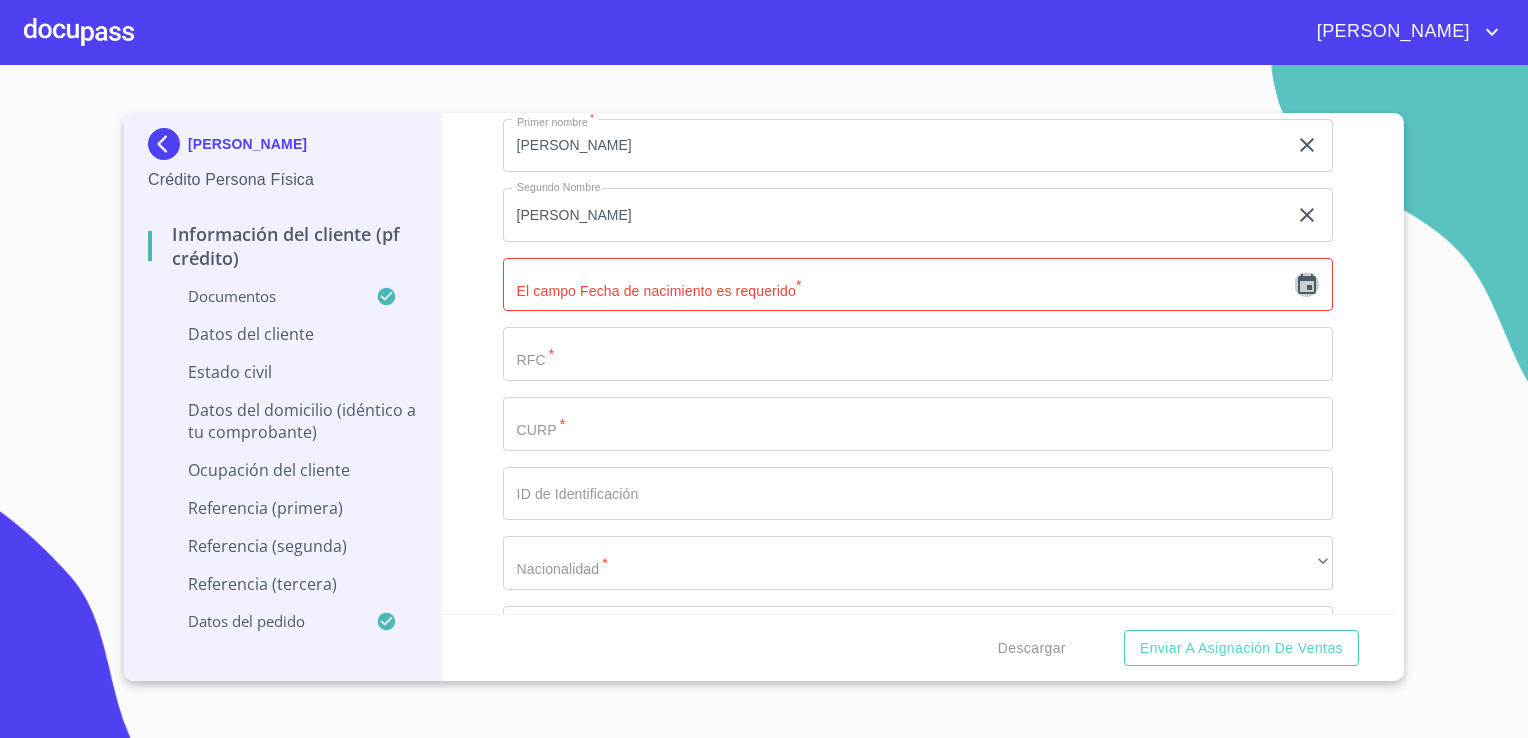 click 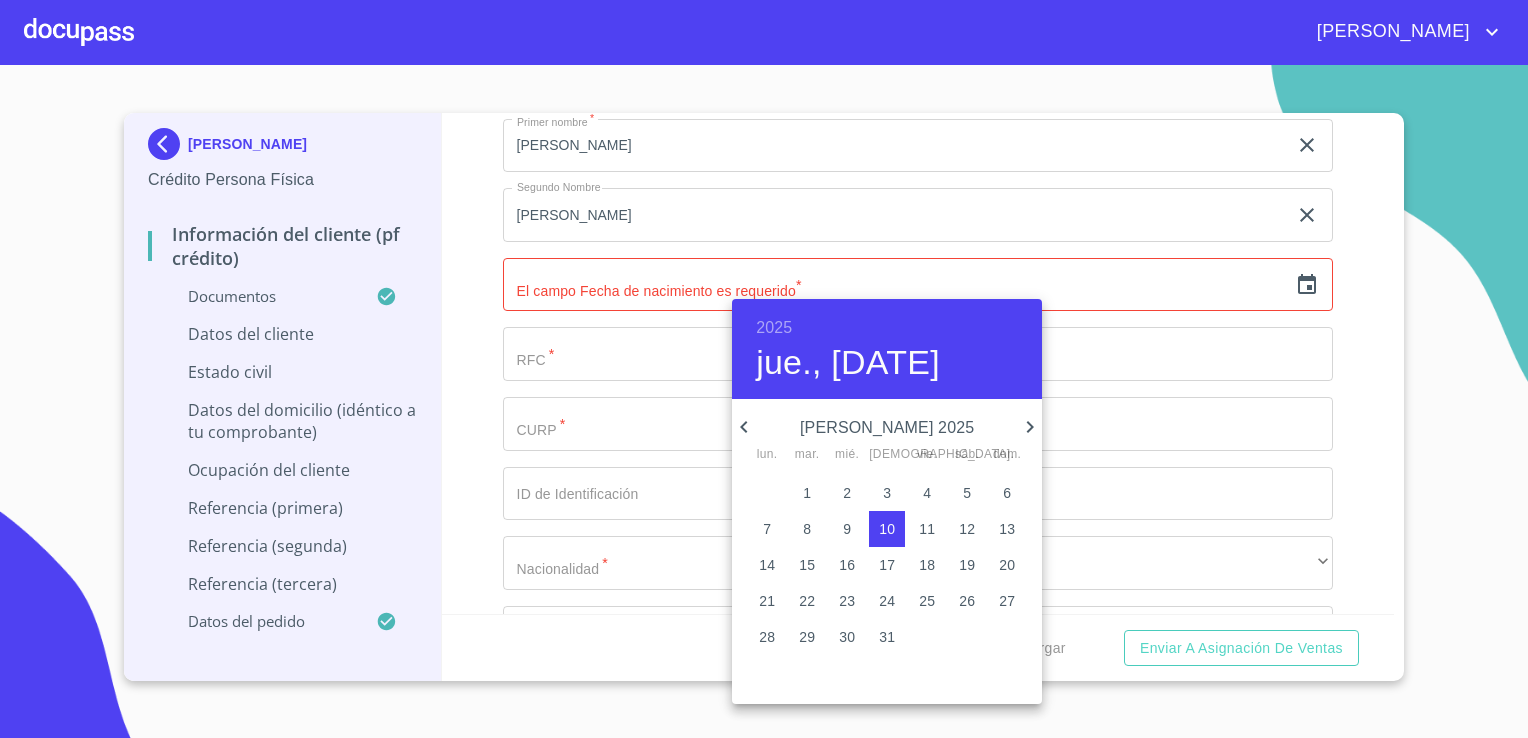 click on "2025" at bounding box center (774, 328) 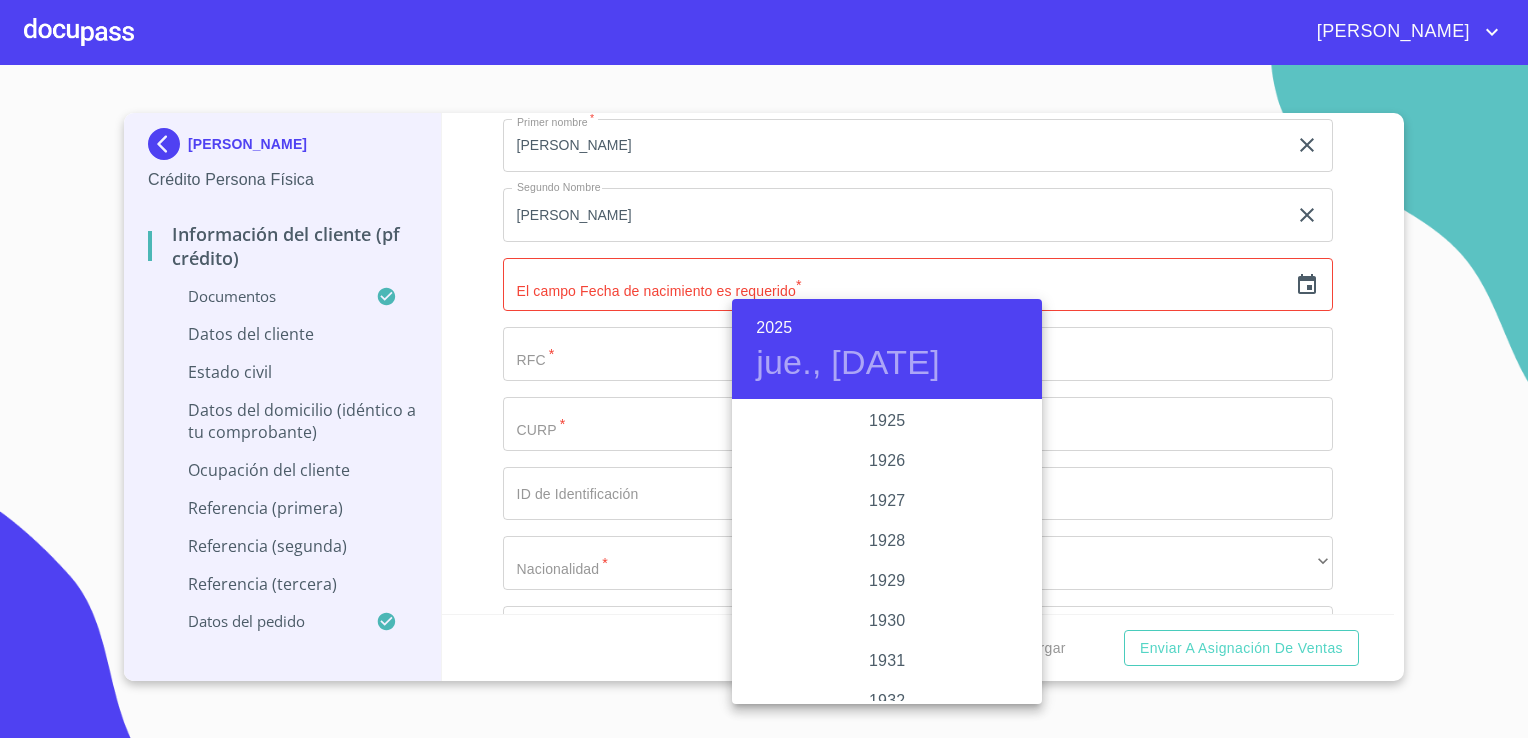 scroll, scrollTop: 3880, scrollLeft: 0, axis: vertical 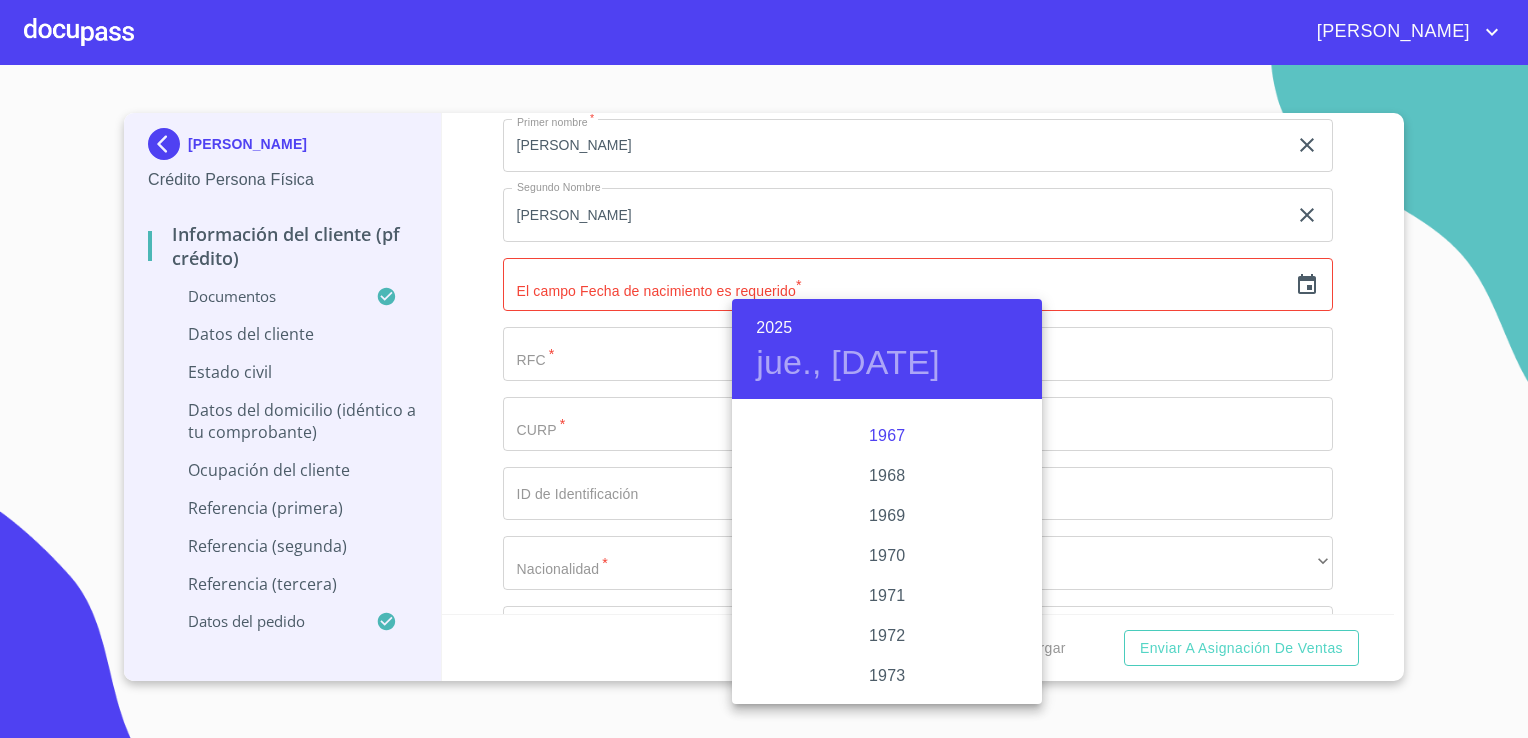 click on "1967" at bounding box center (887, 436) 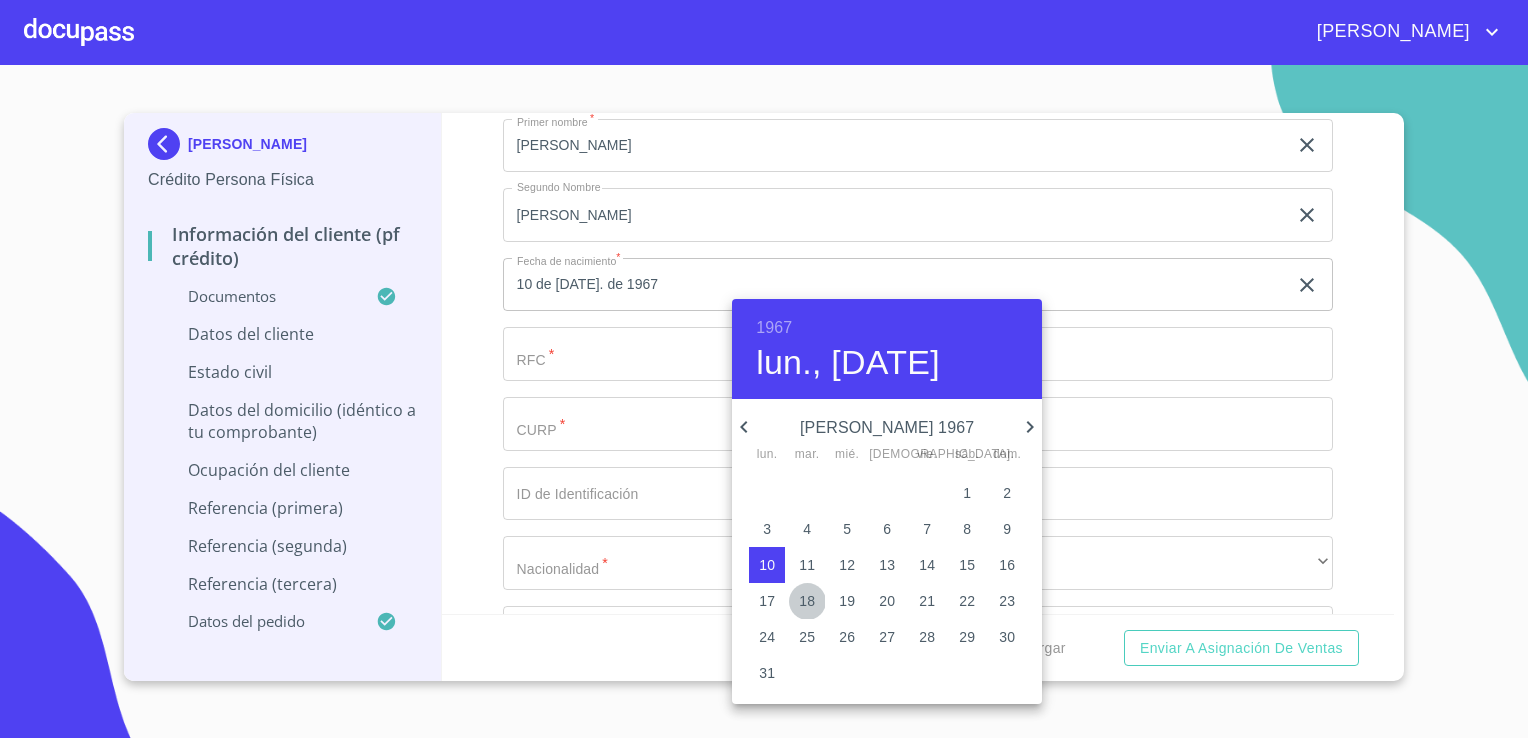 click on "18" at bounding box center (807, 601) 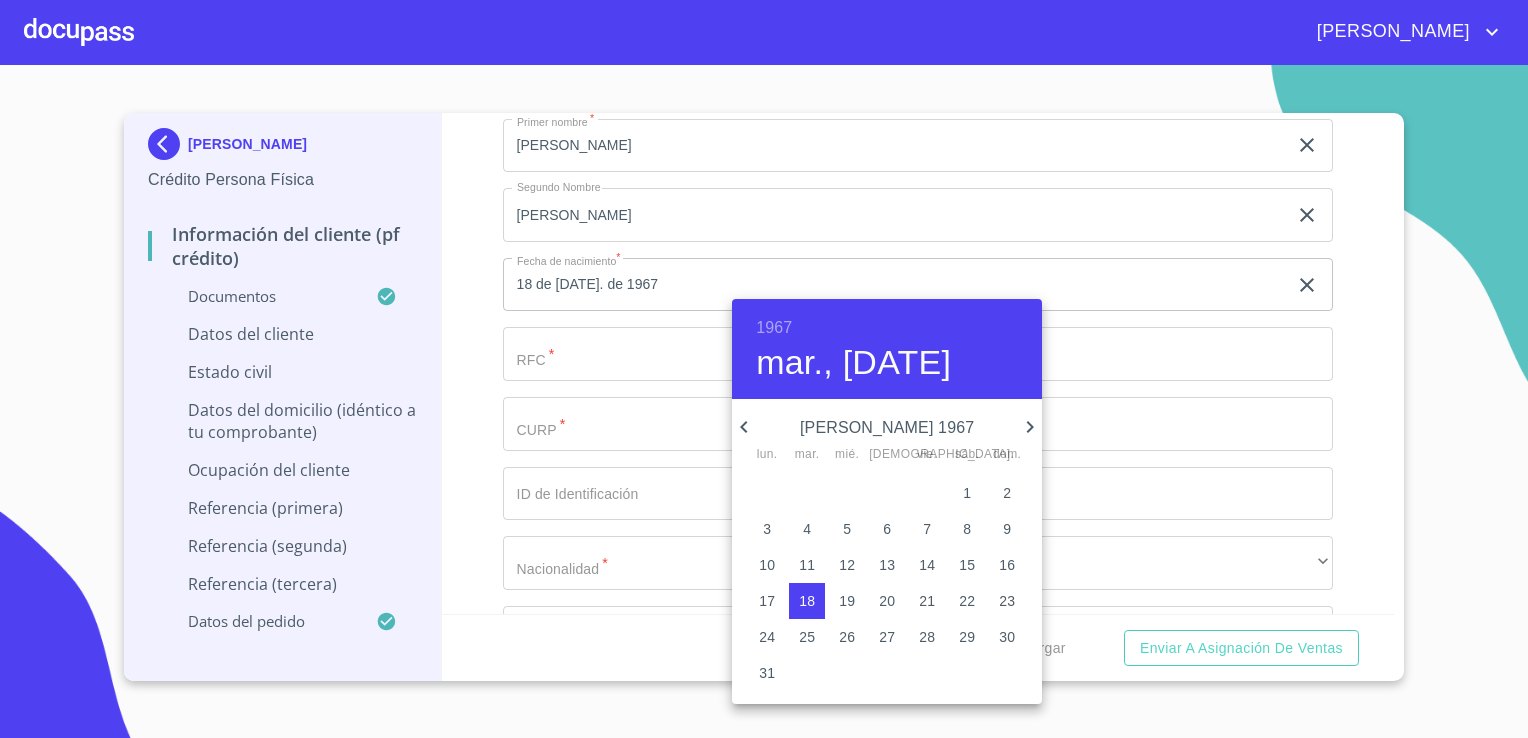 click on "[PERSON_NAME] 1967 lun. mar. mié. jue. vie. sáb. dom." at bounding box center [887, 437] 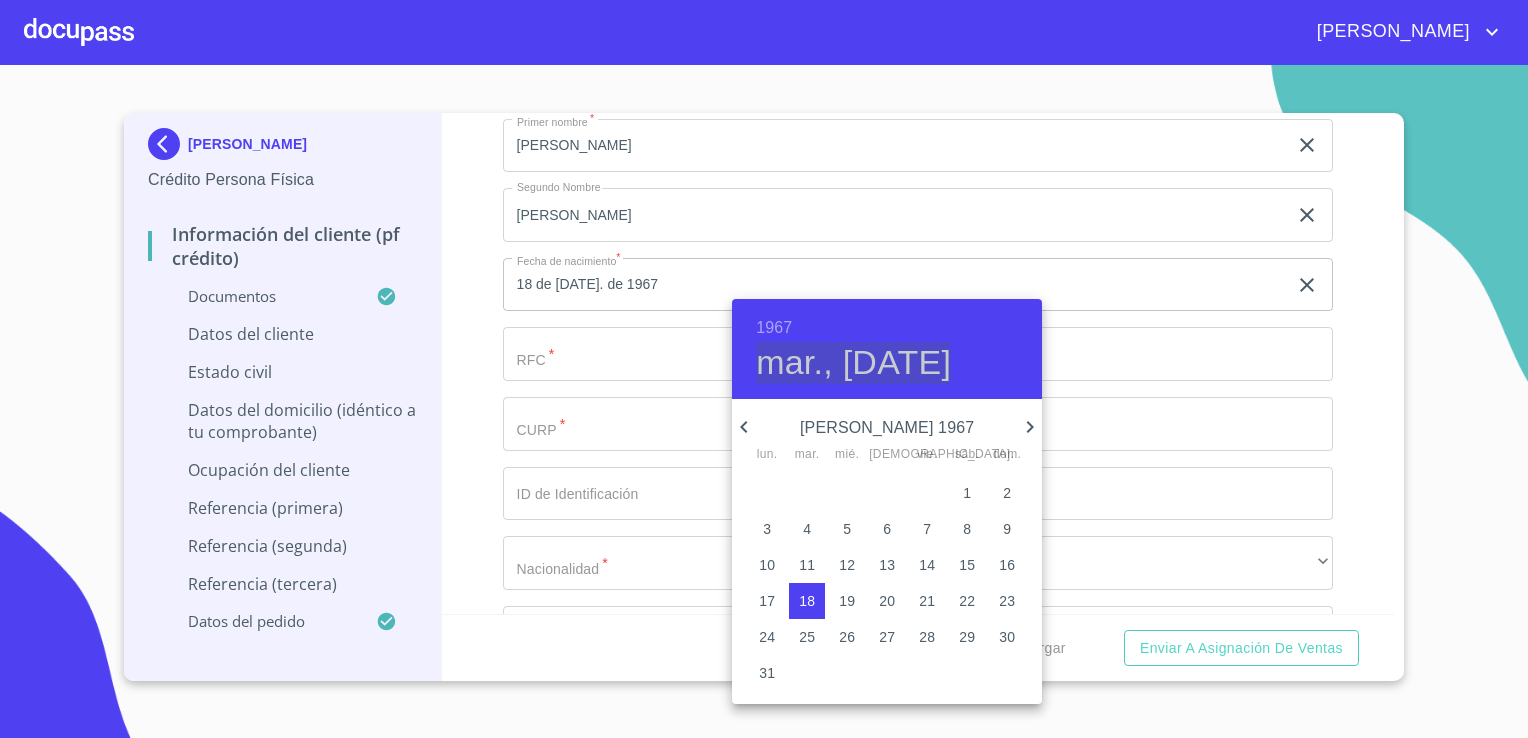 click on "mar., [DATE]" at bounding box center [853, 363] 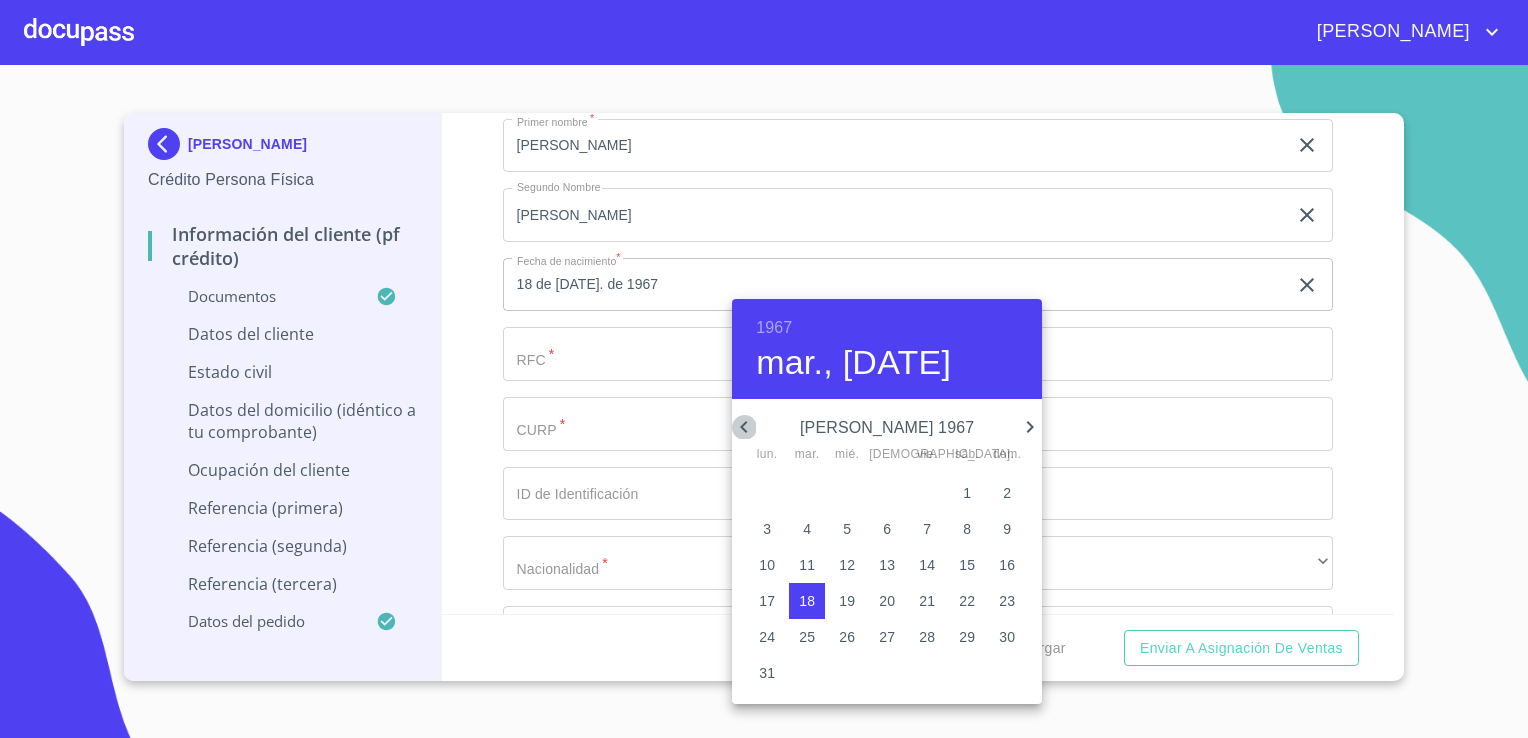 click 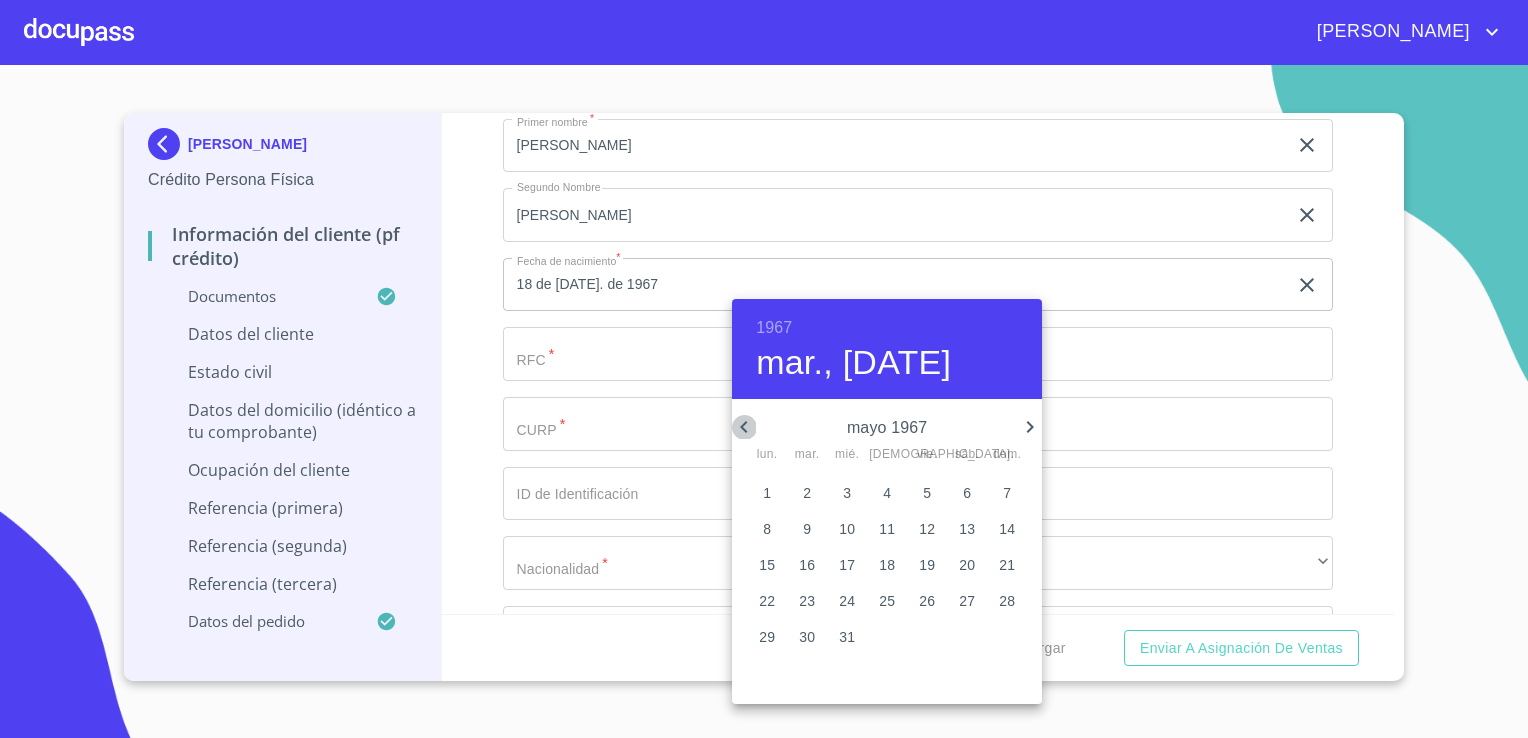 click 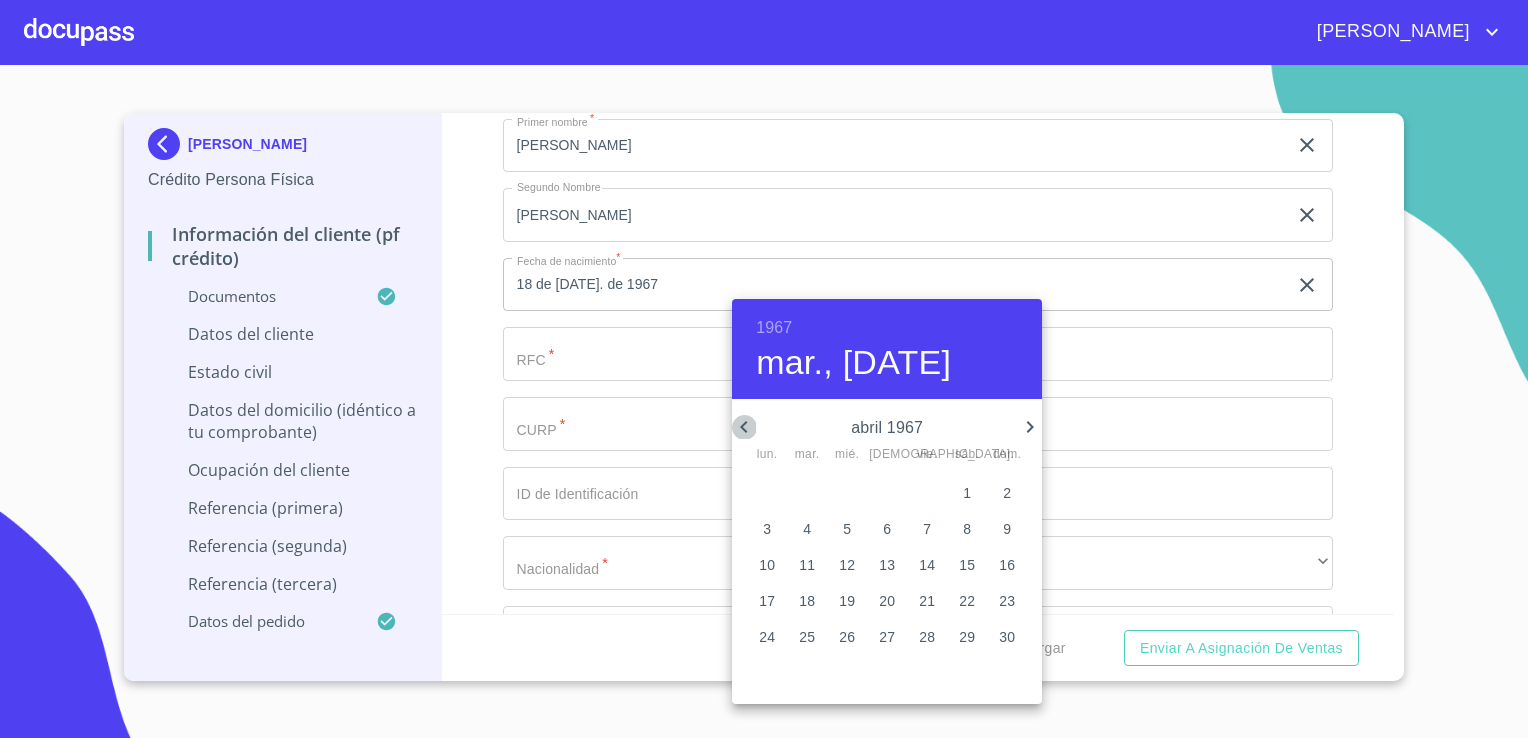 click 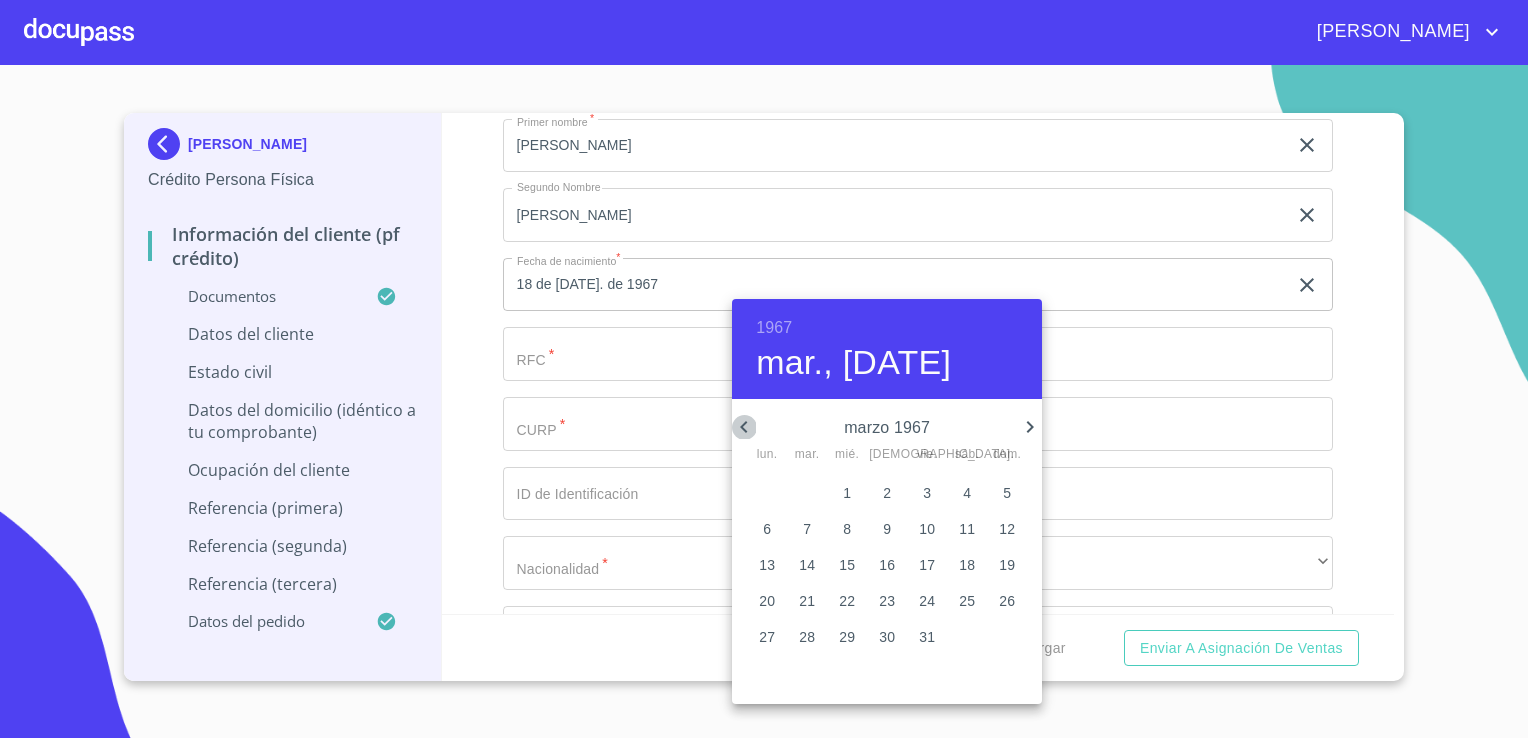 click 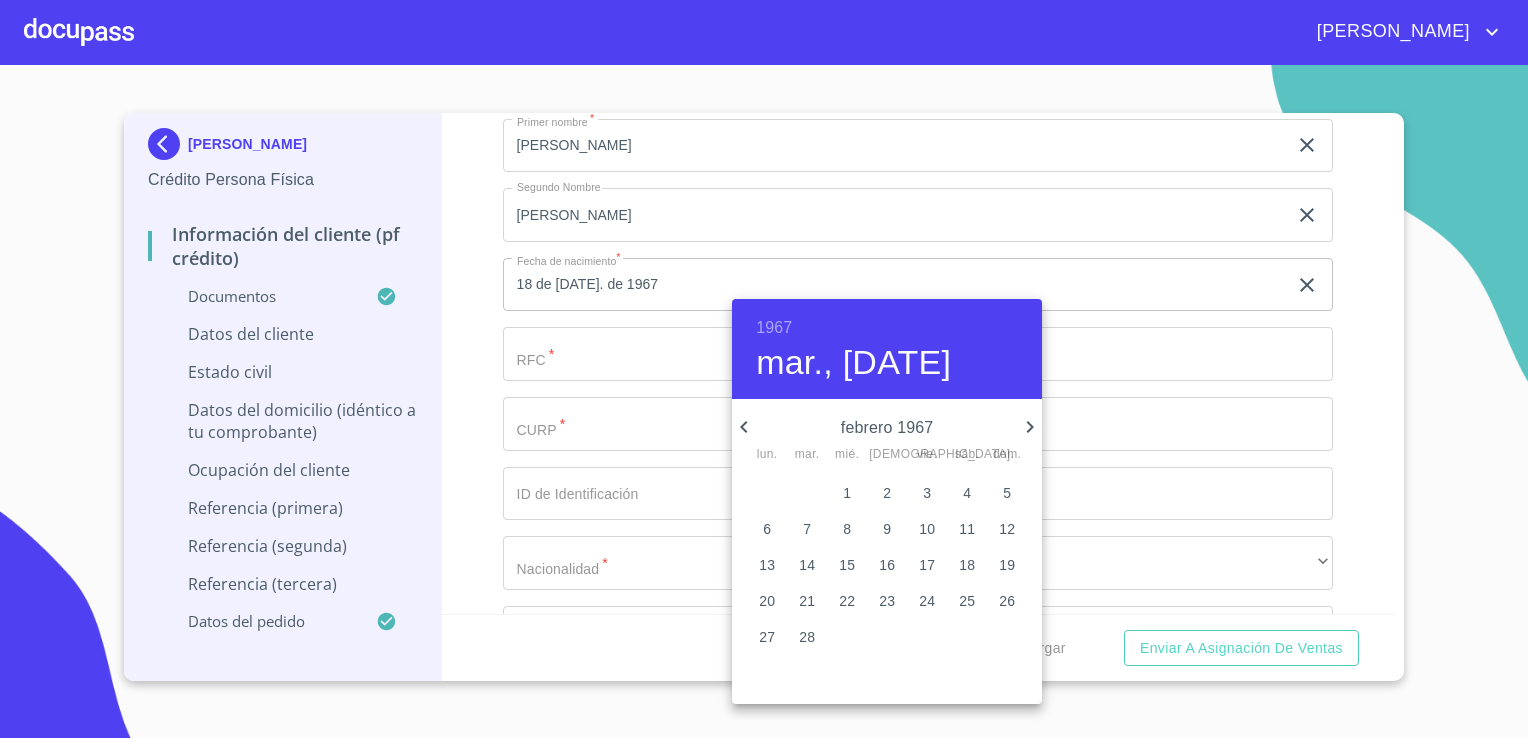 click on "18" at bounding box center (967, 565) 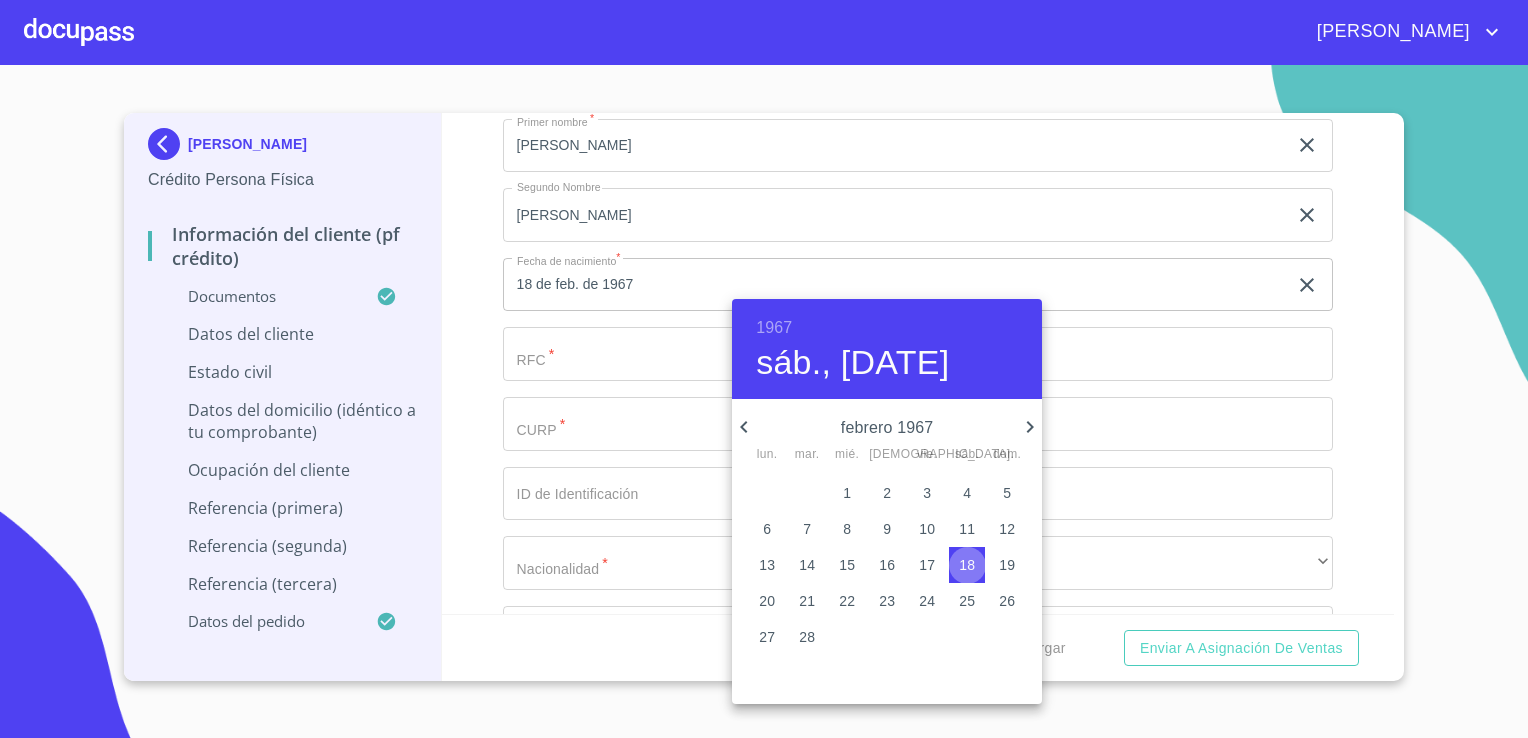 click on "18" at bounding box center (967, 565) 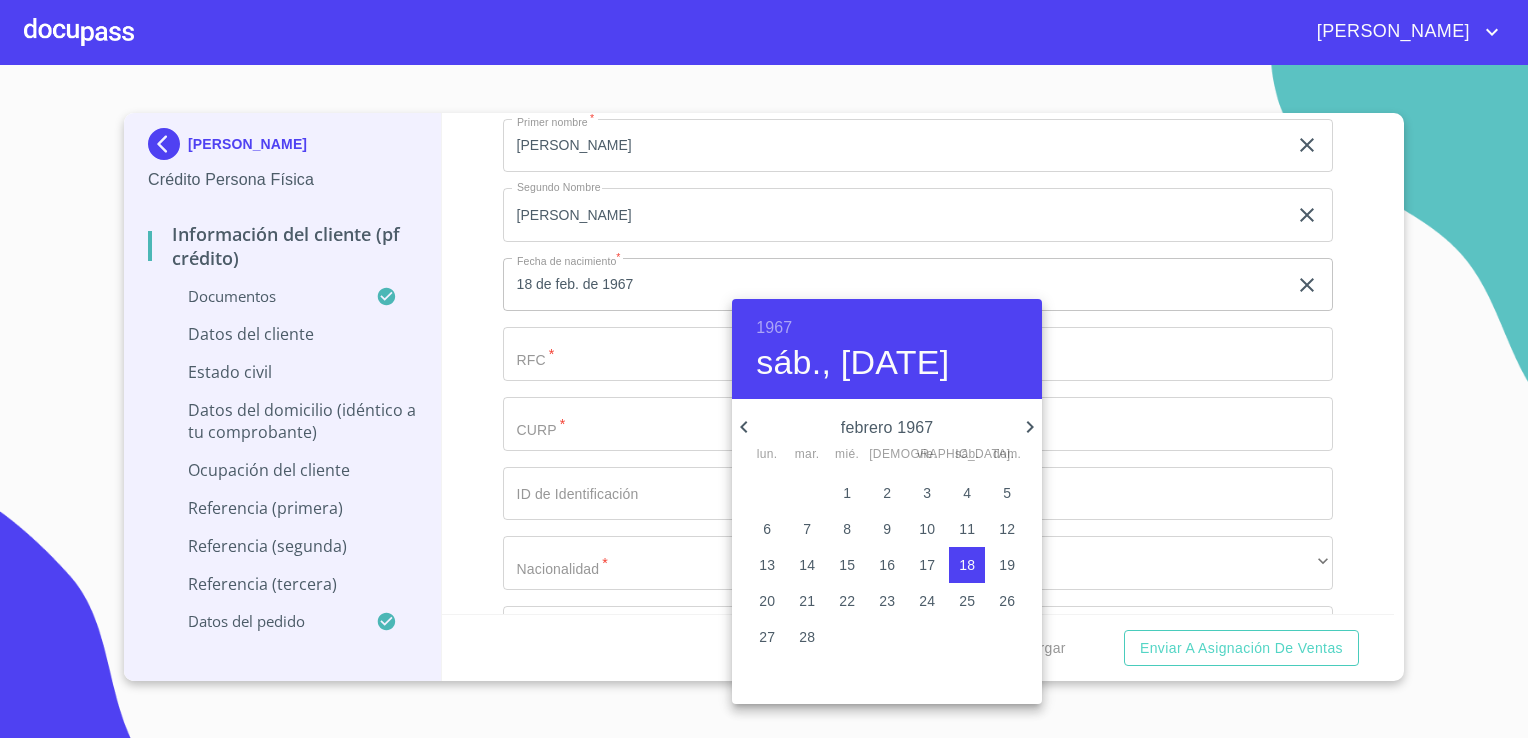 click at bounding box center [764, 369] 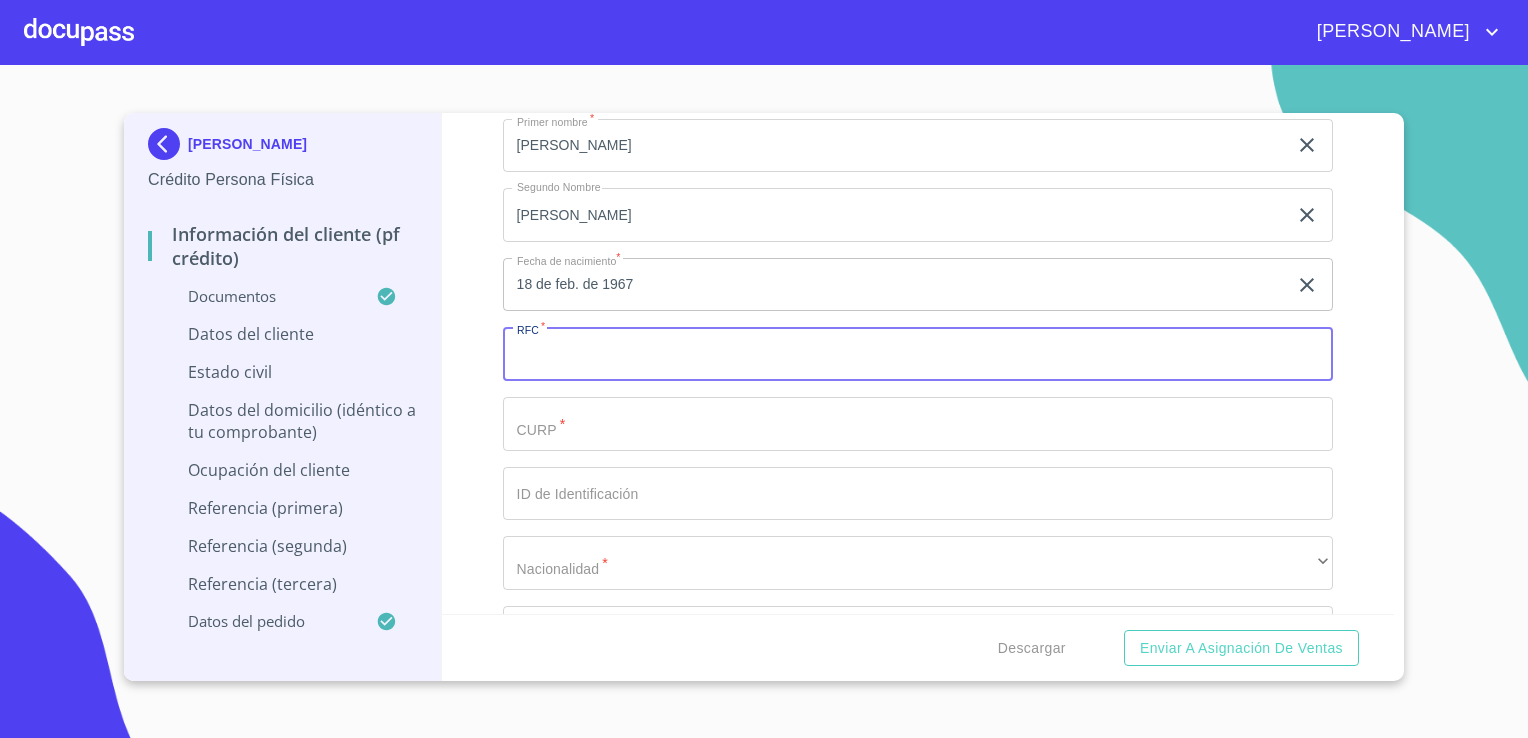 click on "Documento de identificación.   *" at bounding box center (918, 354) 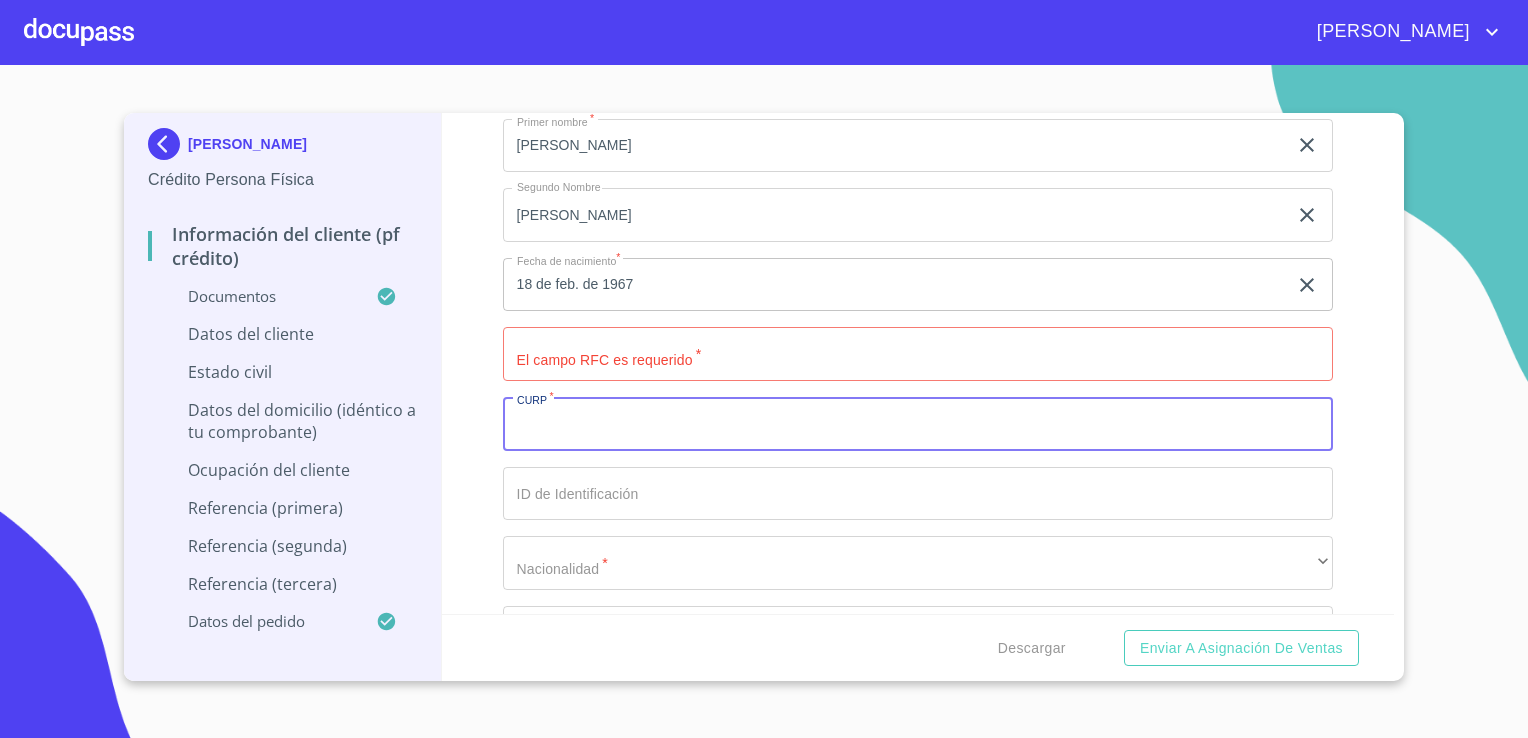 click on "Documento de identificación.   *" at bounding box center (918, 424) 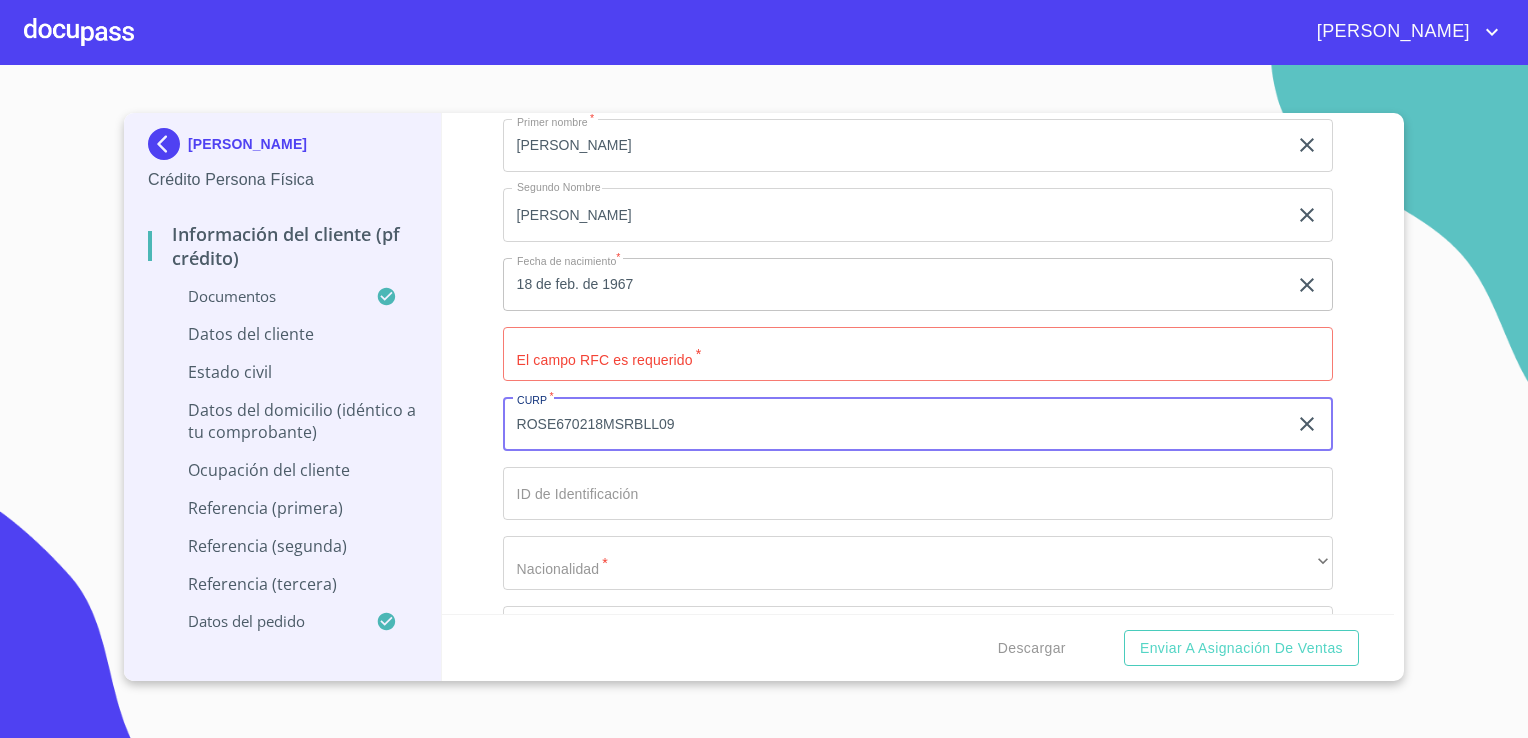 type on "ROSE670218MSRBLL09" 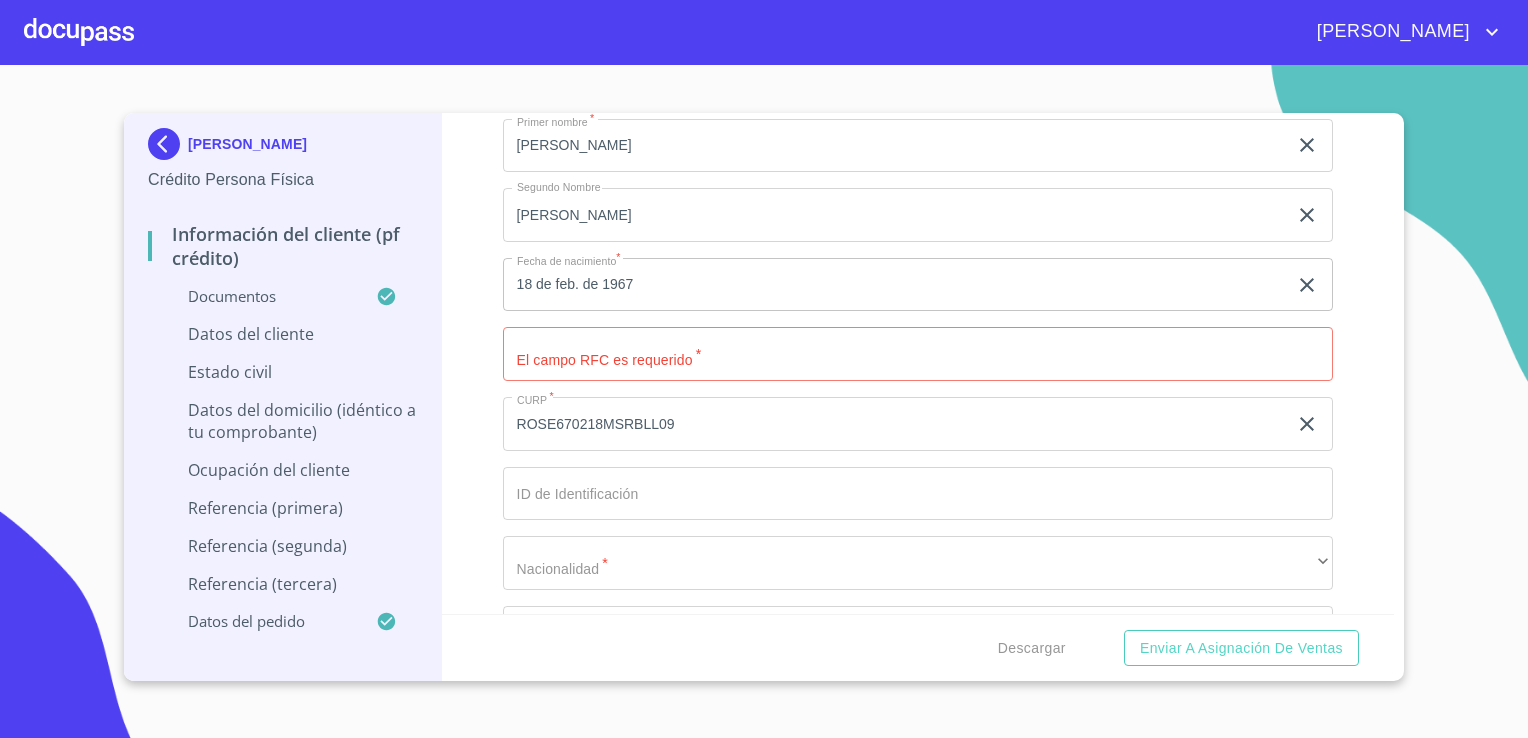 click on "Apellido [PERSON_NAME]   * [PERSON_NAME] ​ Apellido Materno   * SALOMON ​ Primer nombre   * [PERSON_NAME] ​ [PERSON_NAME] Nombre [PERSON_NAME] ​ Fecha de nacimiento * 18 de feb. de [DEMOGRAPHIC_DATA] ​ El campo RFC es requerido   * ​ CURP   * ROSE670218MSRBLL09 ​ ID de Identificación ​ Nacionalidad   * ​ ​ País de nacimiento   * ​ Sexo   * ​ ​ MXN Celular   * [PHONE_NUMBER] ​" at bounding box center (918, 389) 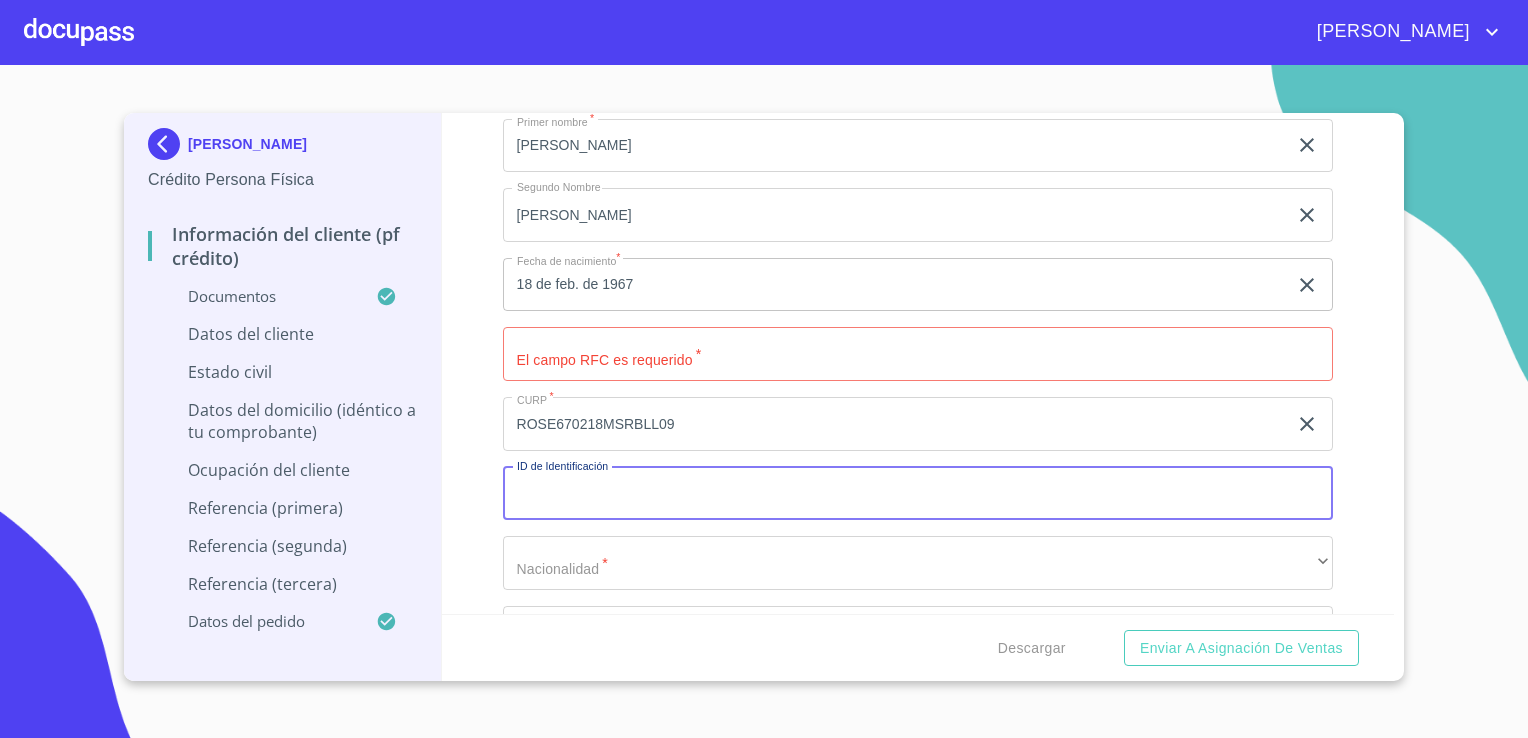 click on "Documento de identificación.   *" at bounding box center [918, 494] 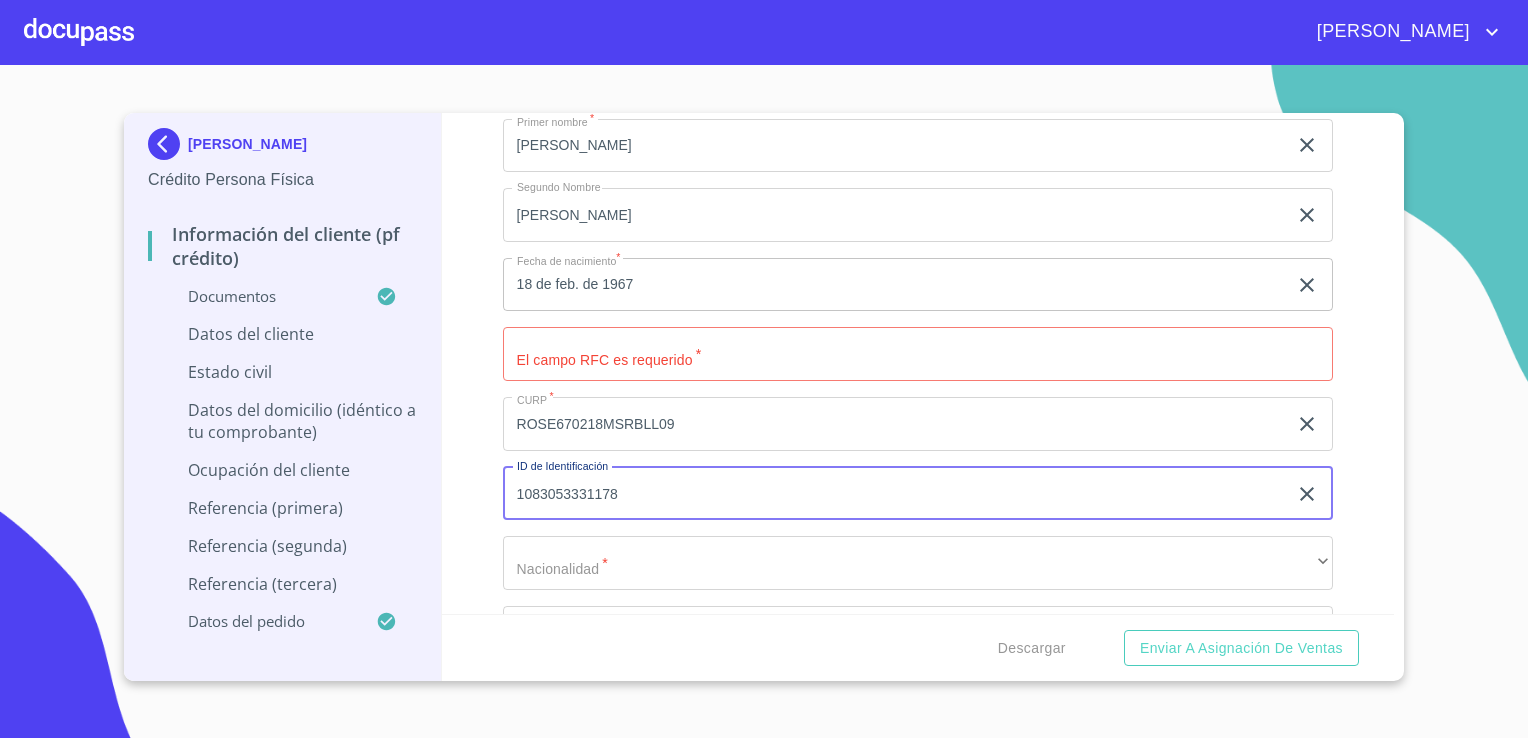 type on "1083053331178" 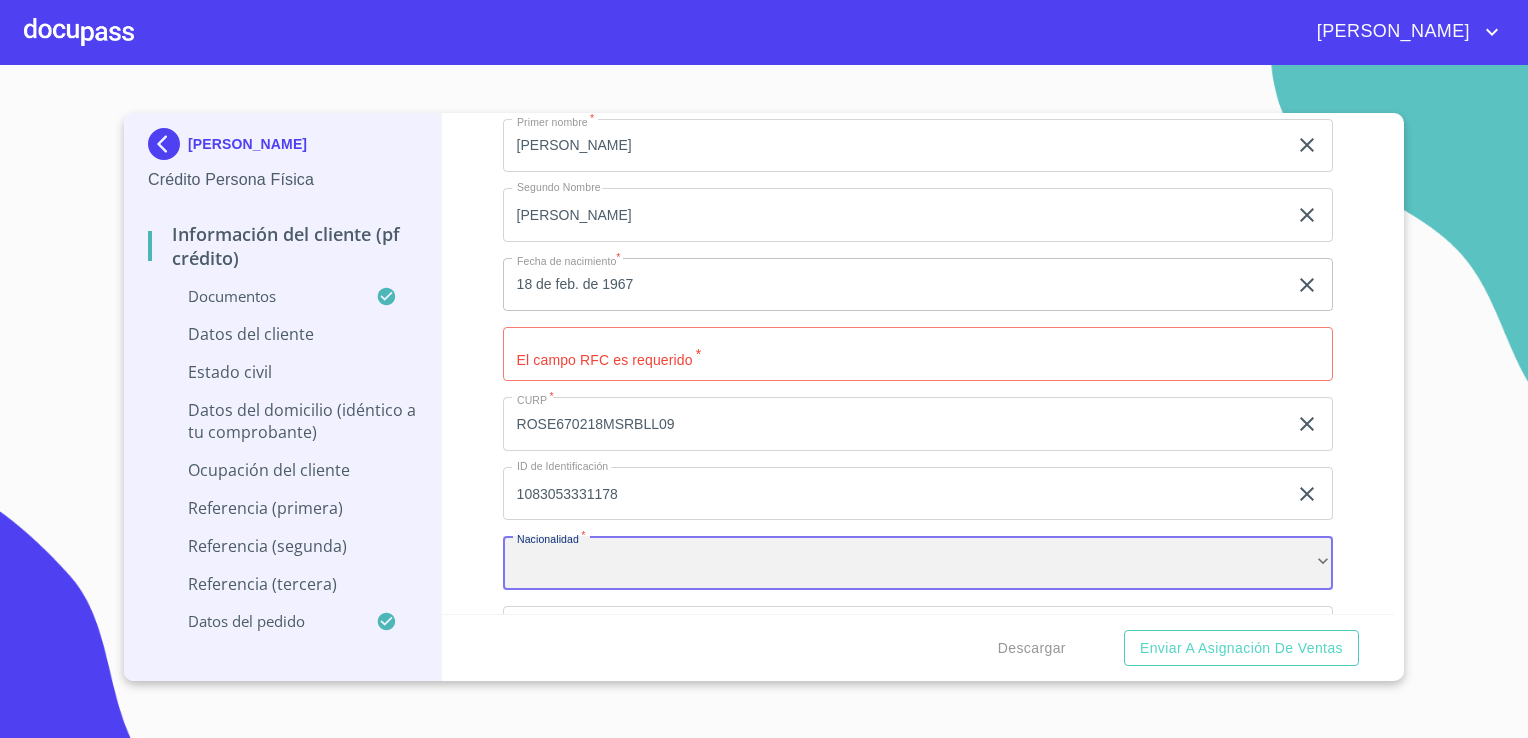 click on "​" at bounding box center [918, 563] 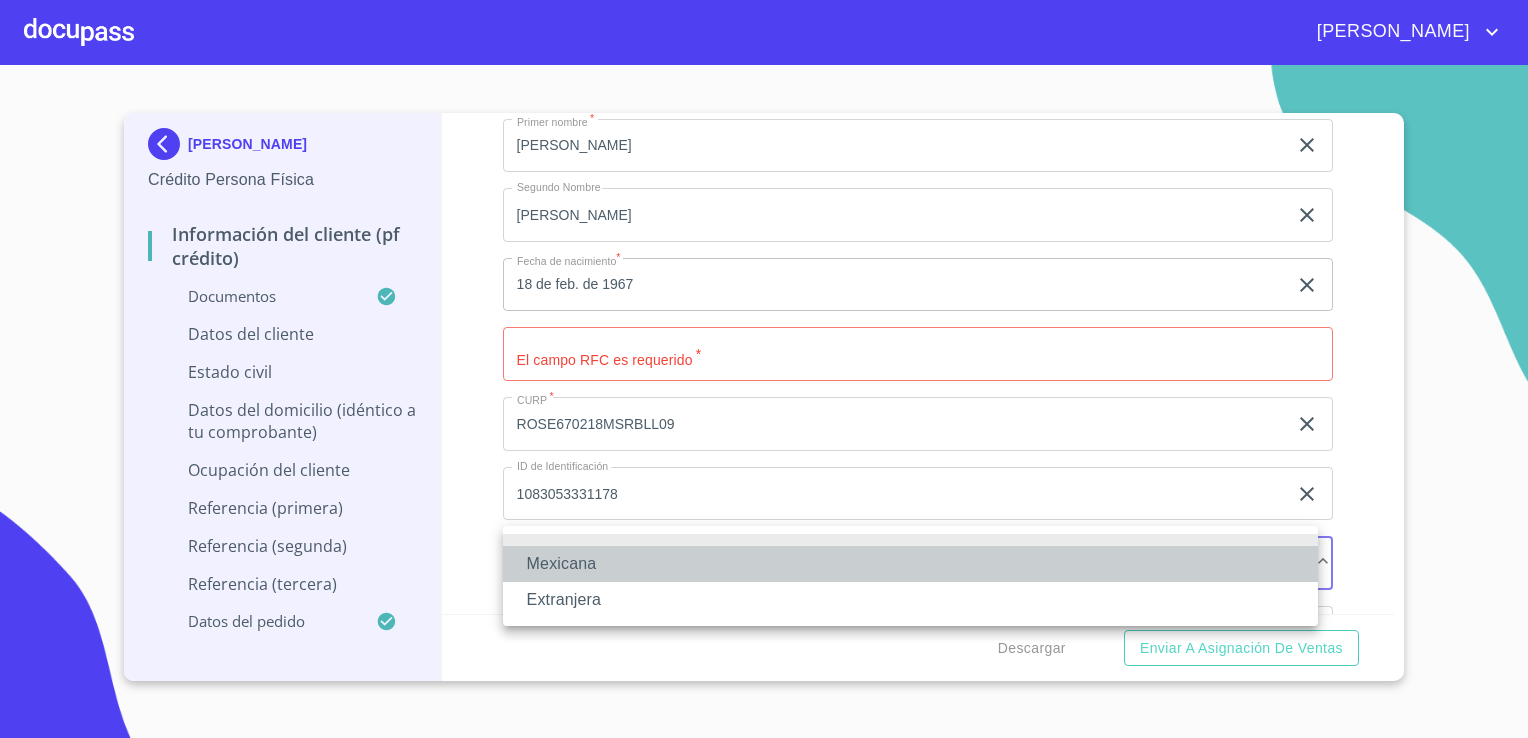 click on "Mexicana" at bounding box center [910, 564] 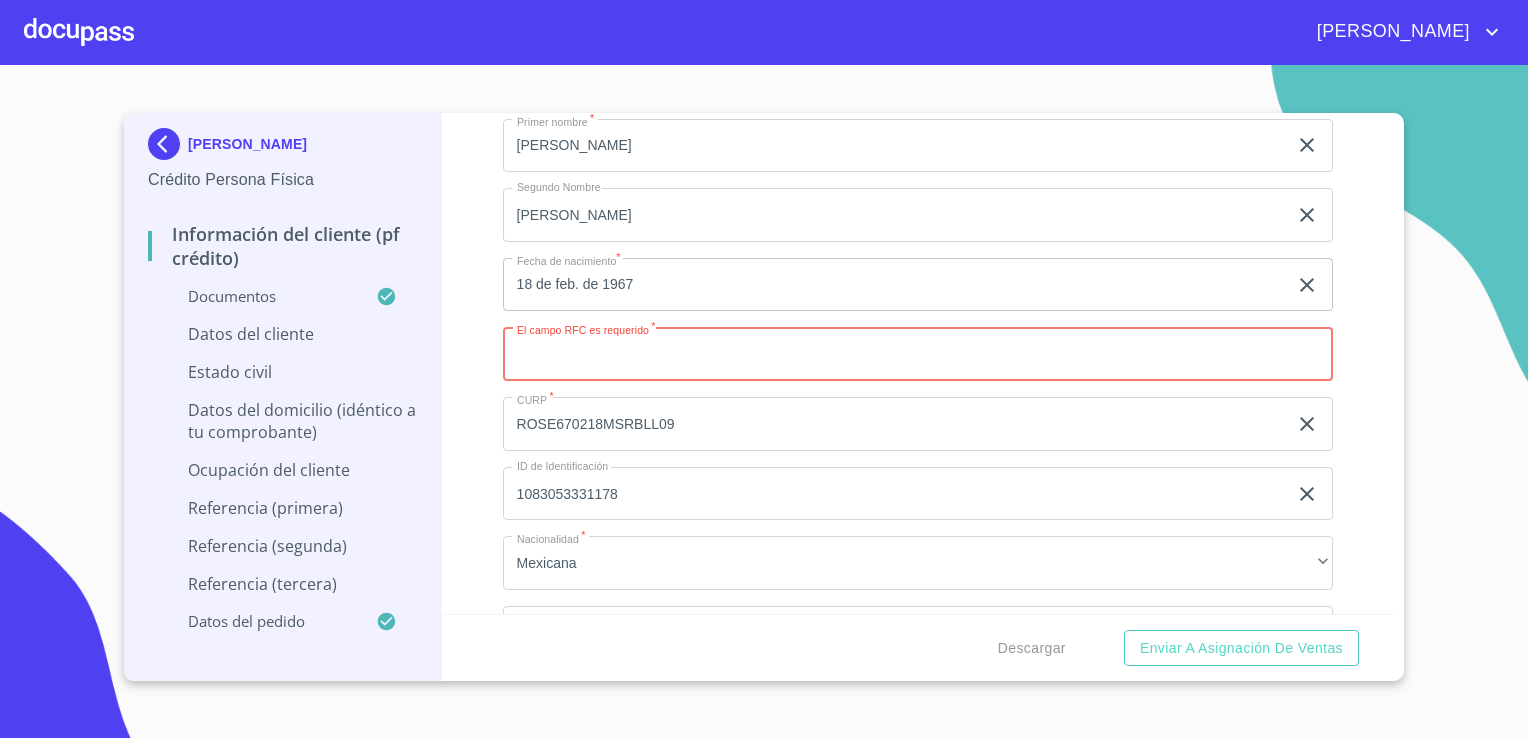 click on "Documento de identificación.   *" at bounding box center (918, 354) 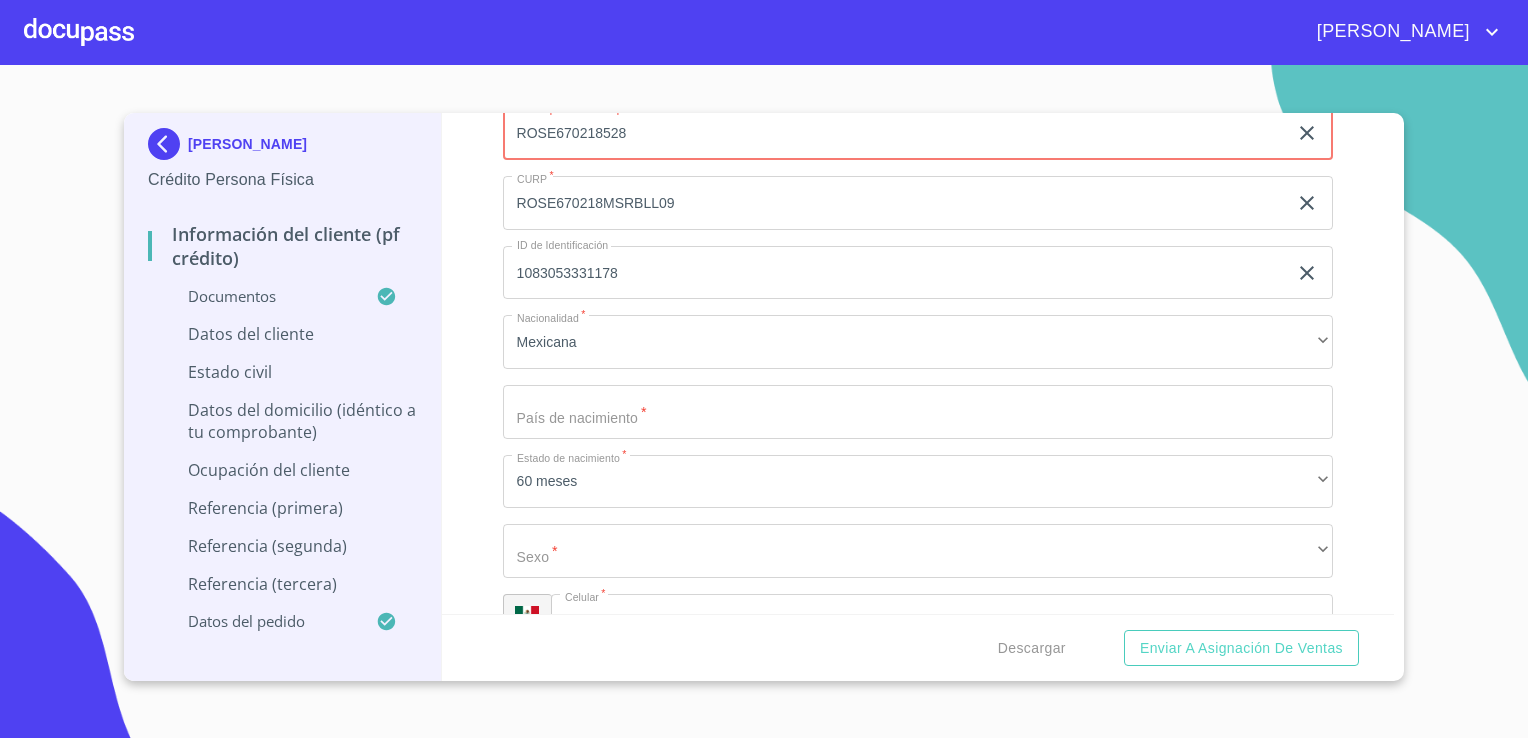 scroll, scrollTop: 6922, scrollLeft: 0, axis: vertical 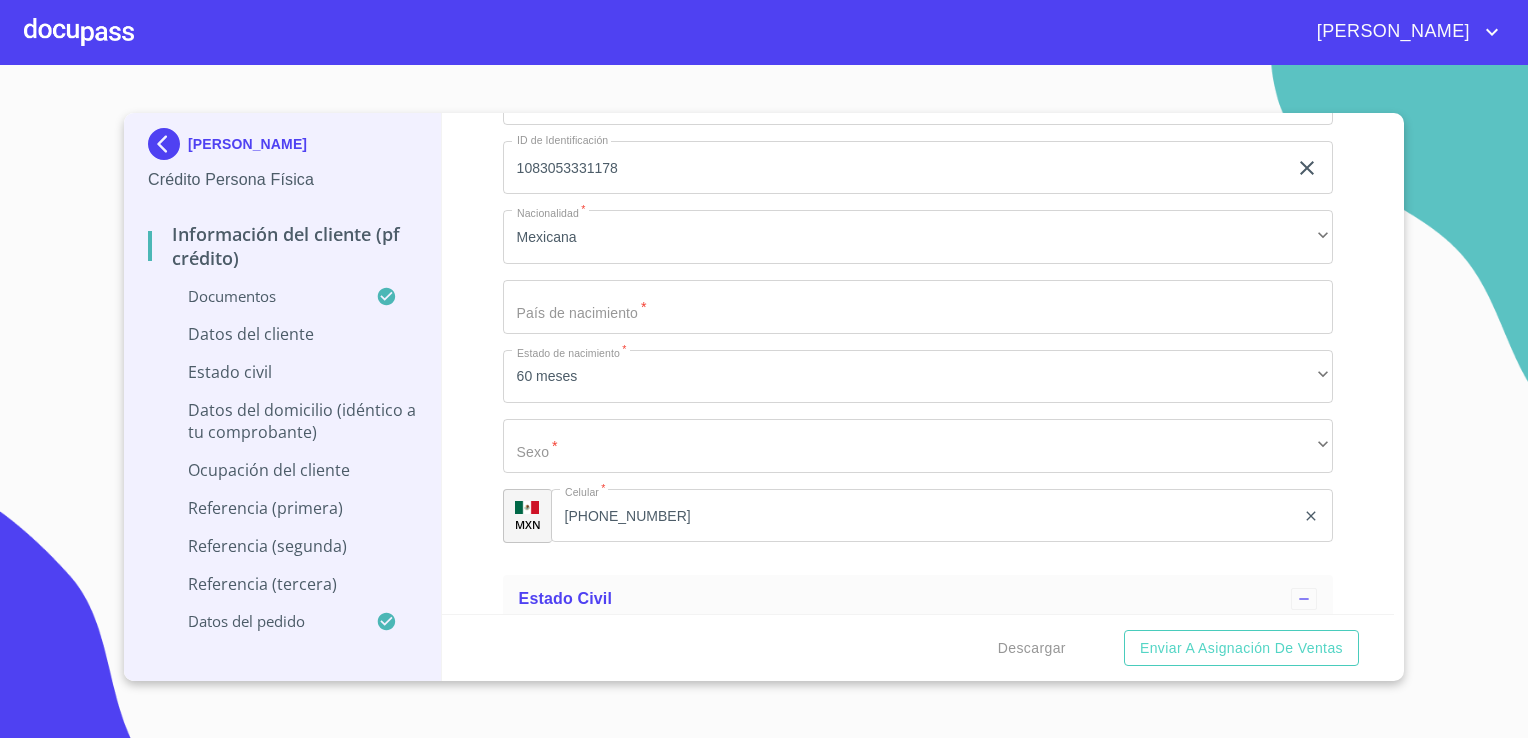 type on "ROSE670218528" 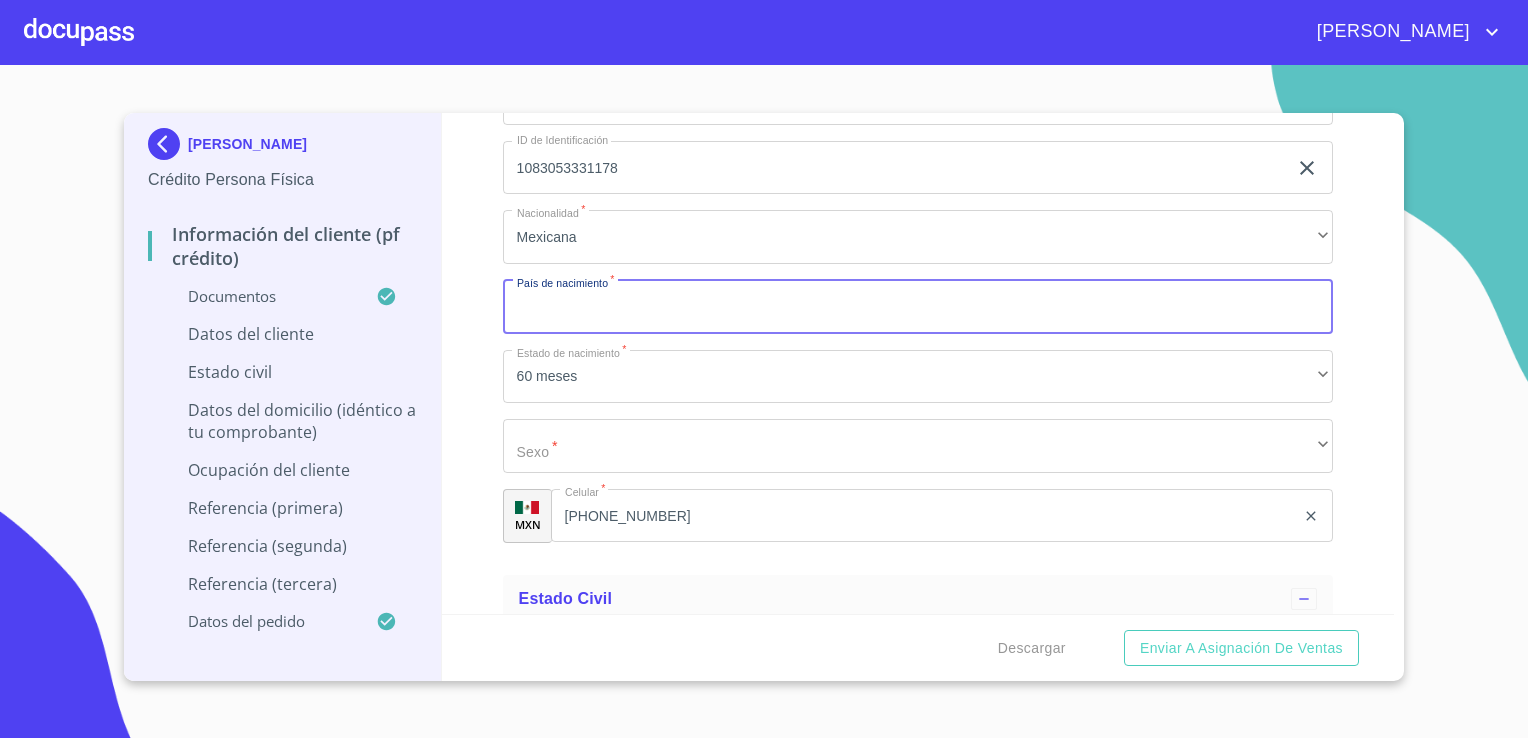 click on "Documento de identificación.   *" at bounding box center [918, 307] 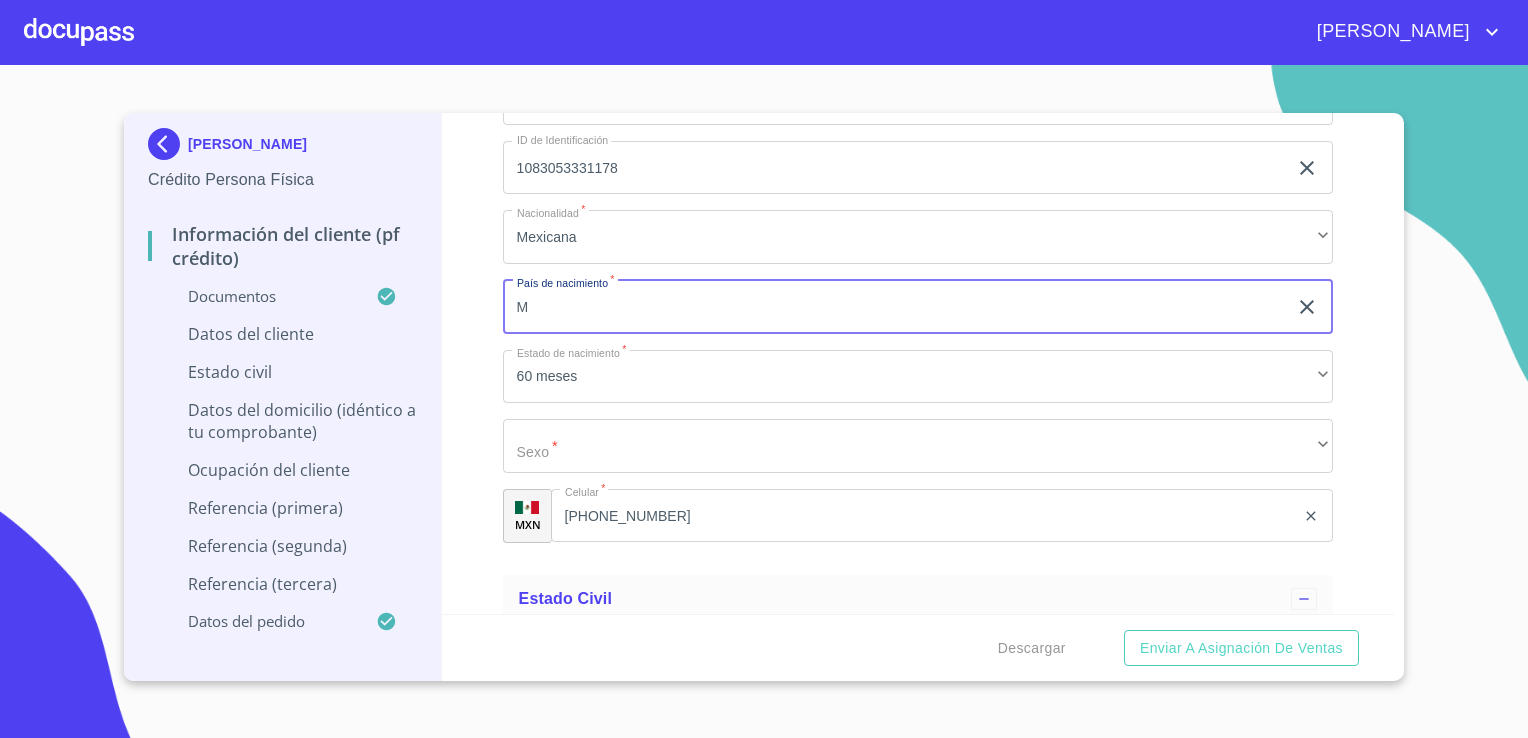 type on "[GEOGRAPHIC_DATA]" 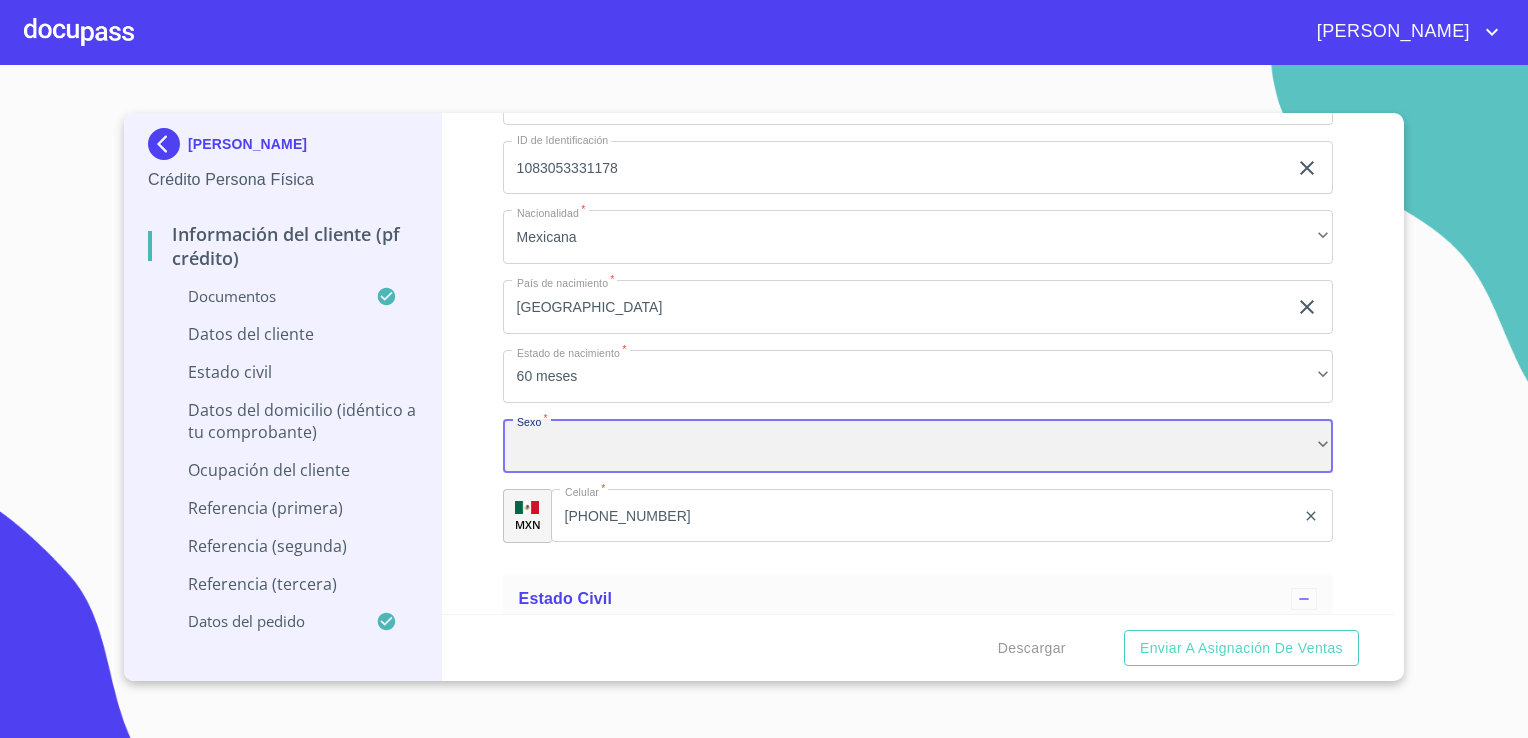 click on "​" at bounding box center [918, 446] 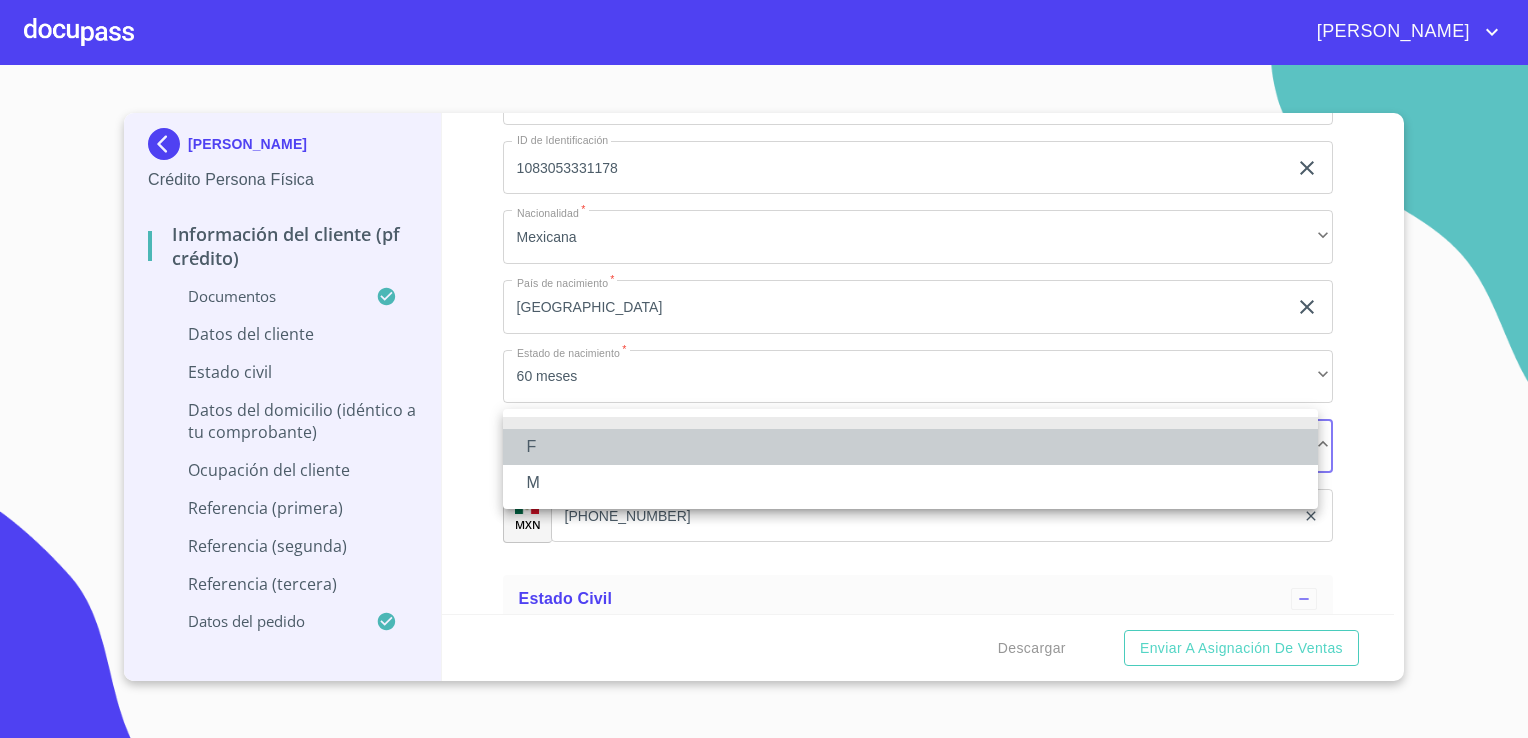 click on "F" at bounding box center (910, 447) 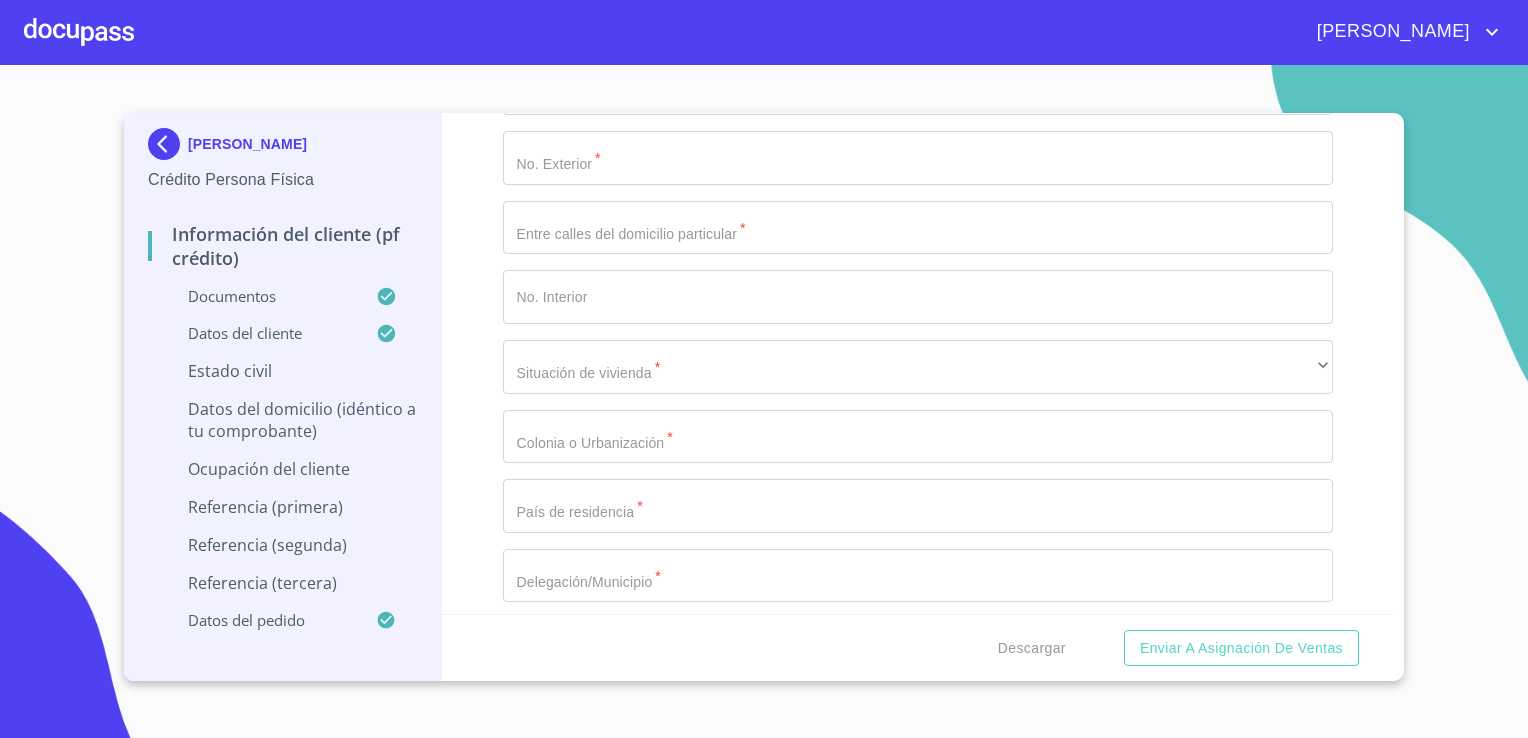 scroll, scrollTop: 7670, scrollLeft: 0, axis: vertical 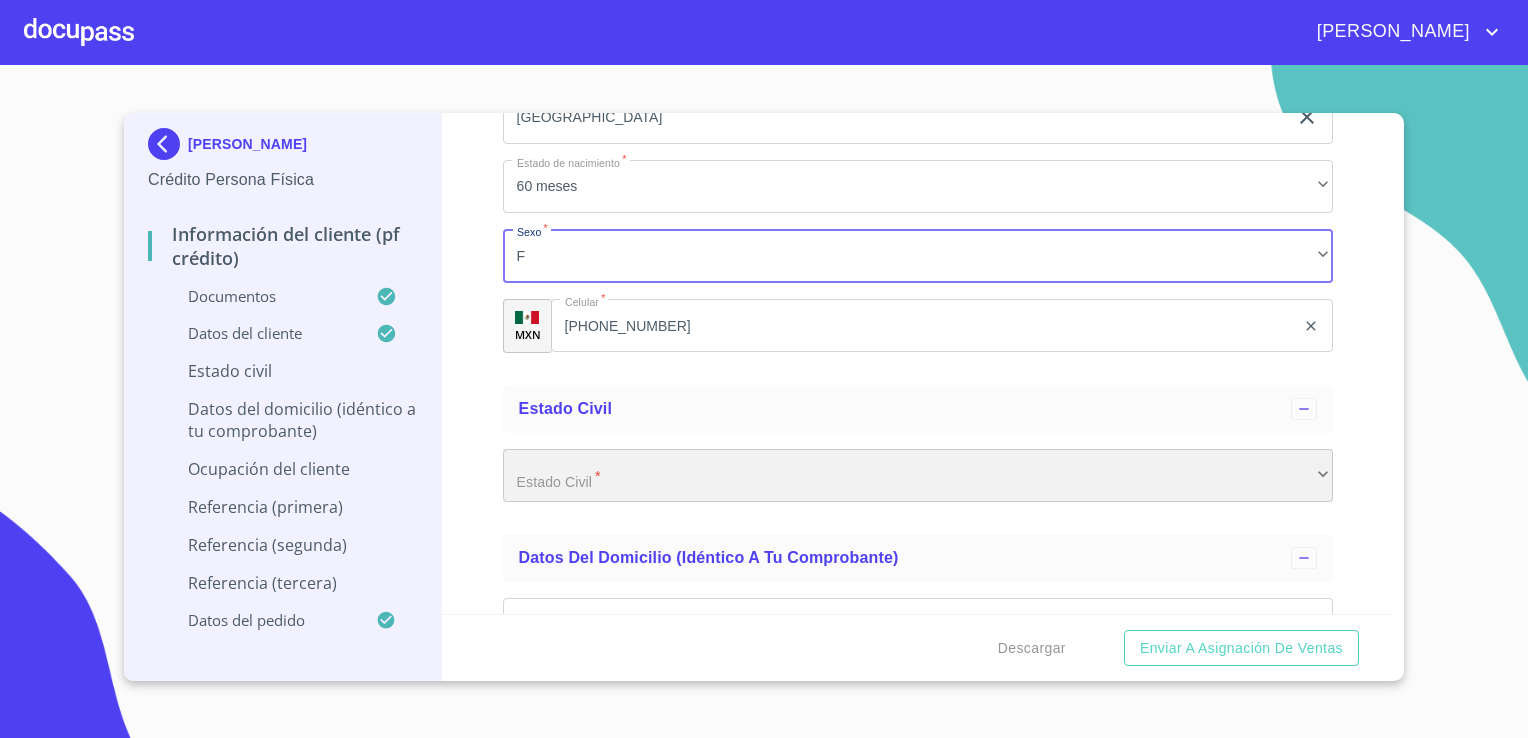 click on "​" at bounding box center [918, 476] 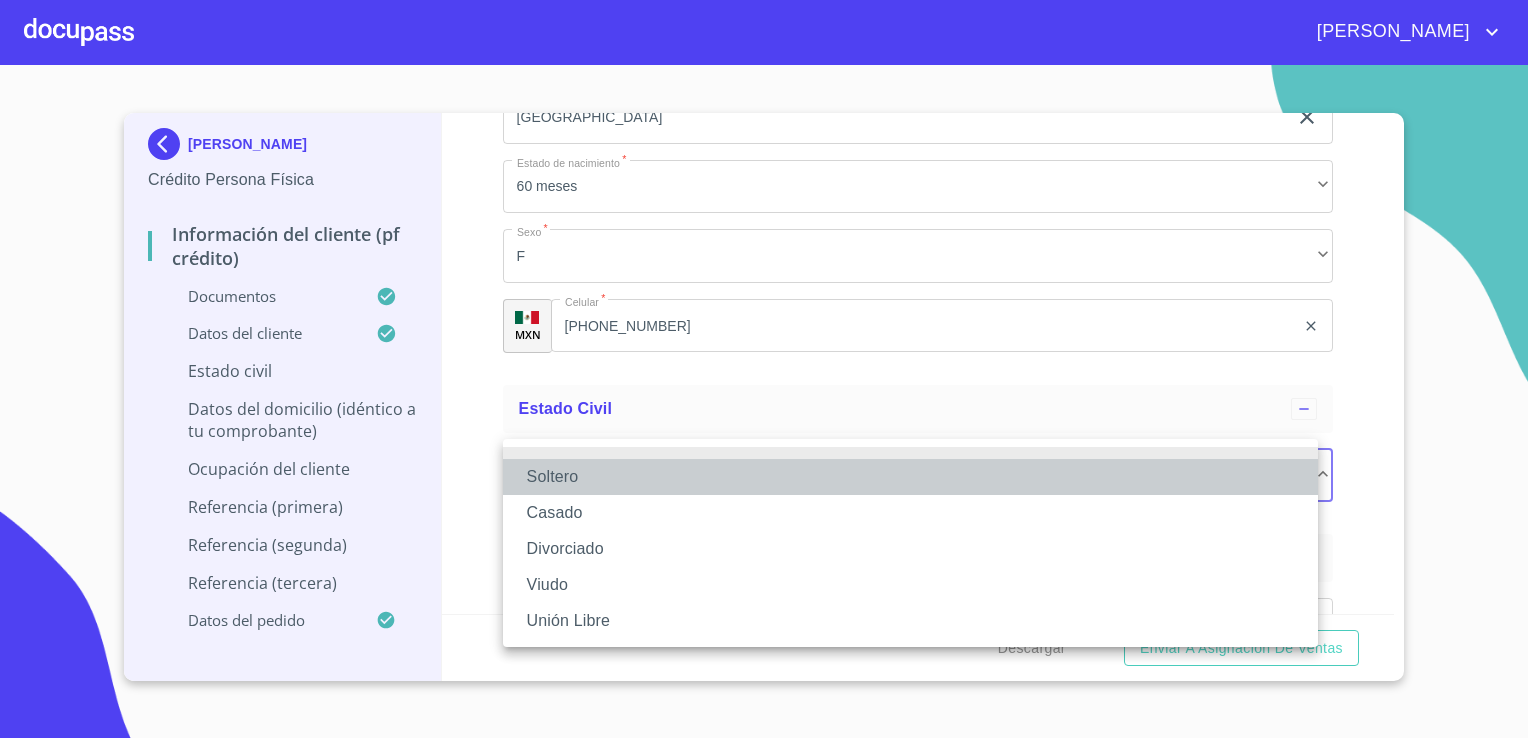 click on "Soltero" at bounding box center (910, 477) 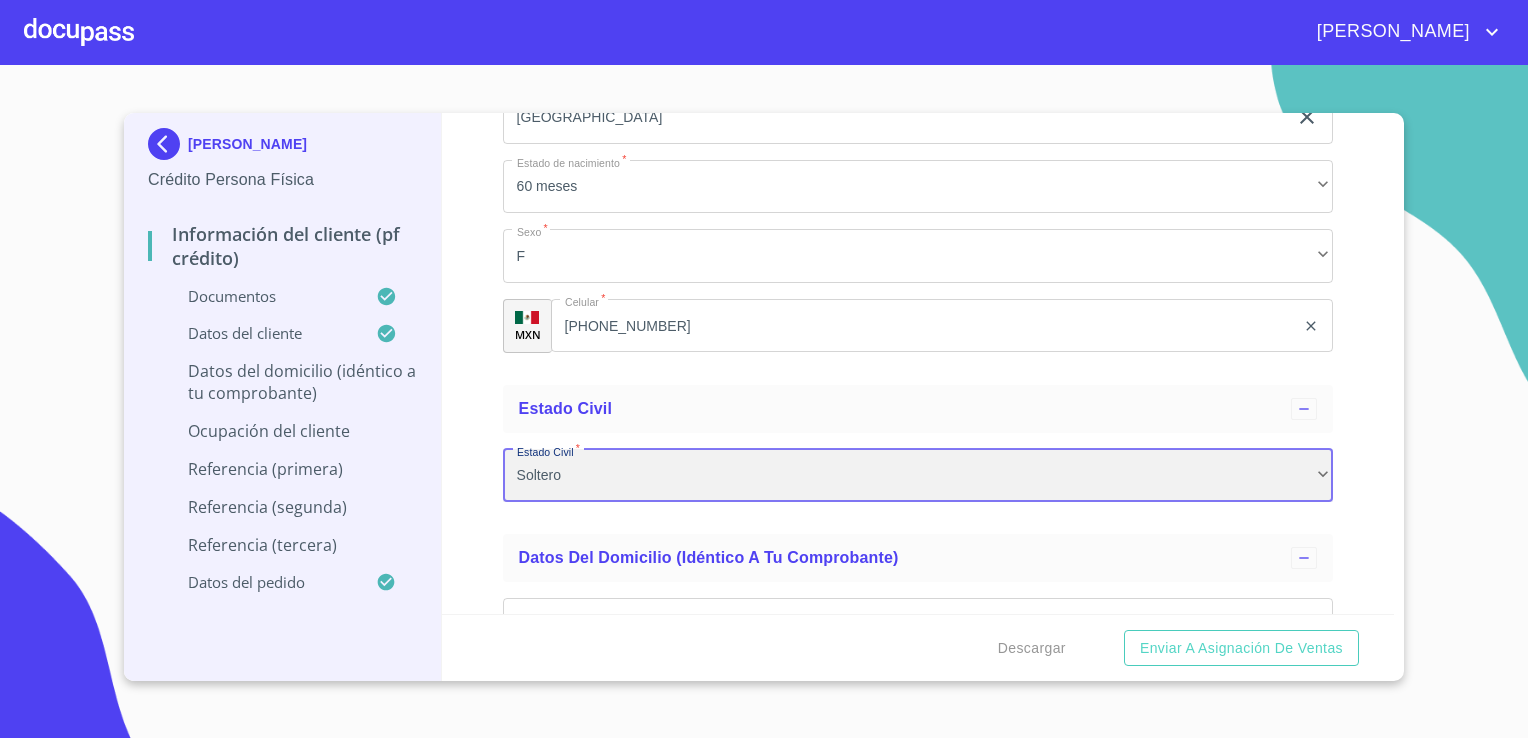 scroll, scrollTop: 7249, scrollLeft: 0, axis: vertical 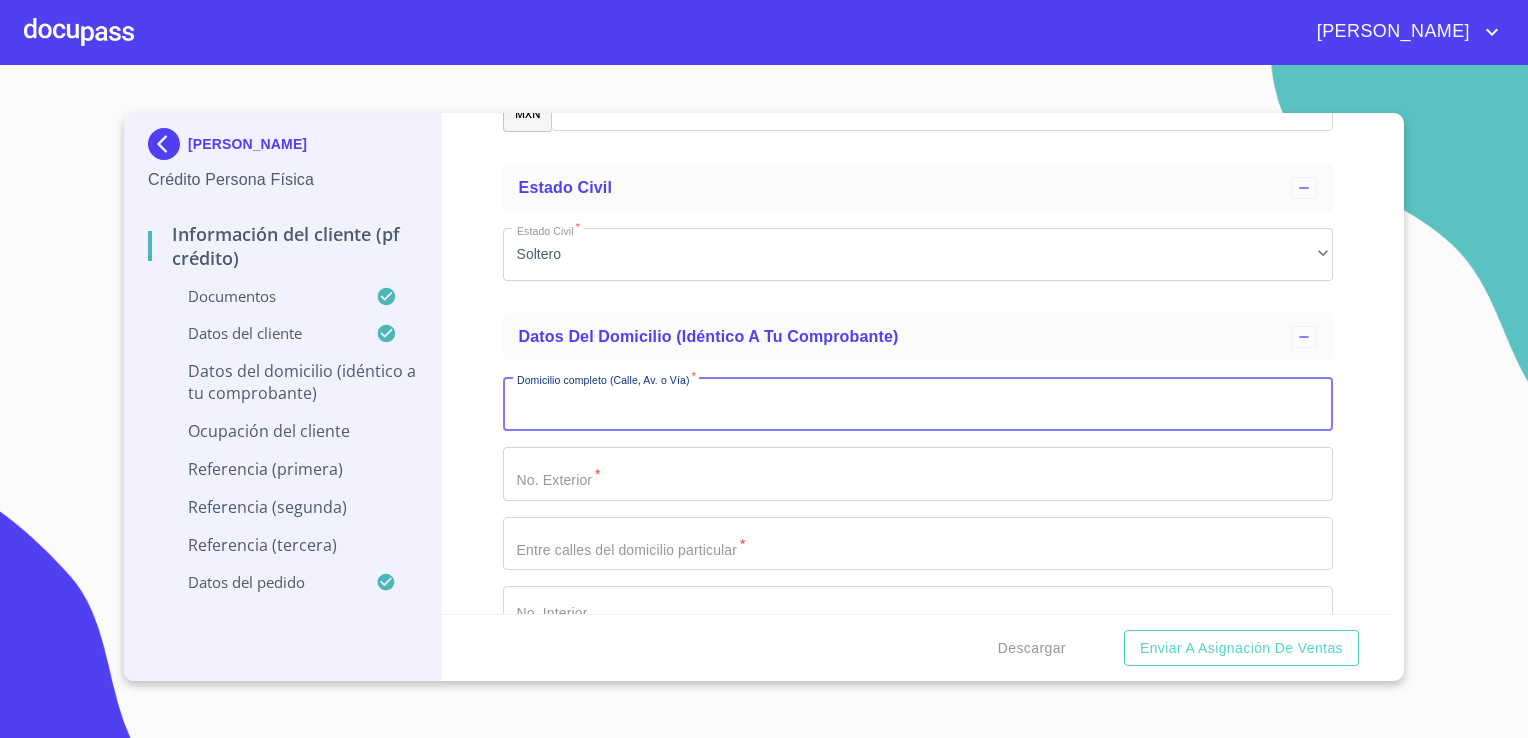 click on "Documento de identificación.   *" at bounding box center (918, 404) 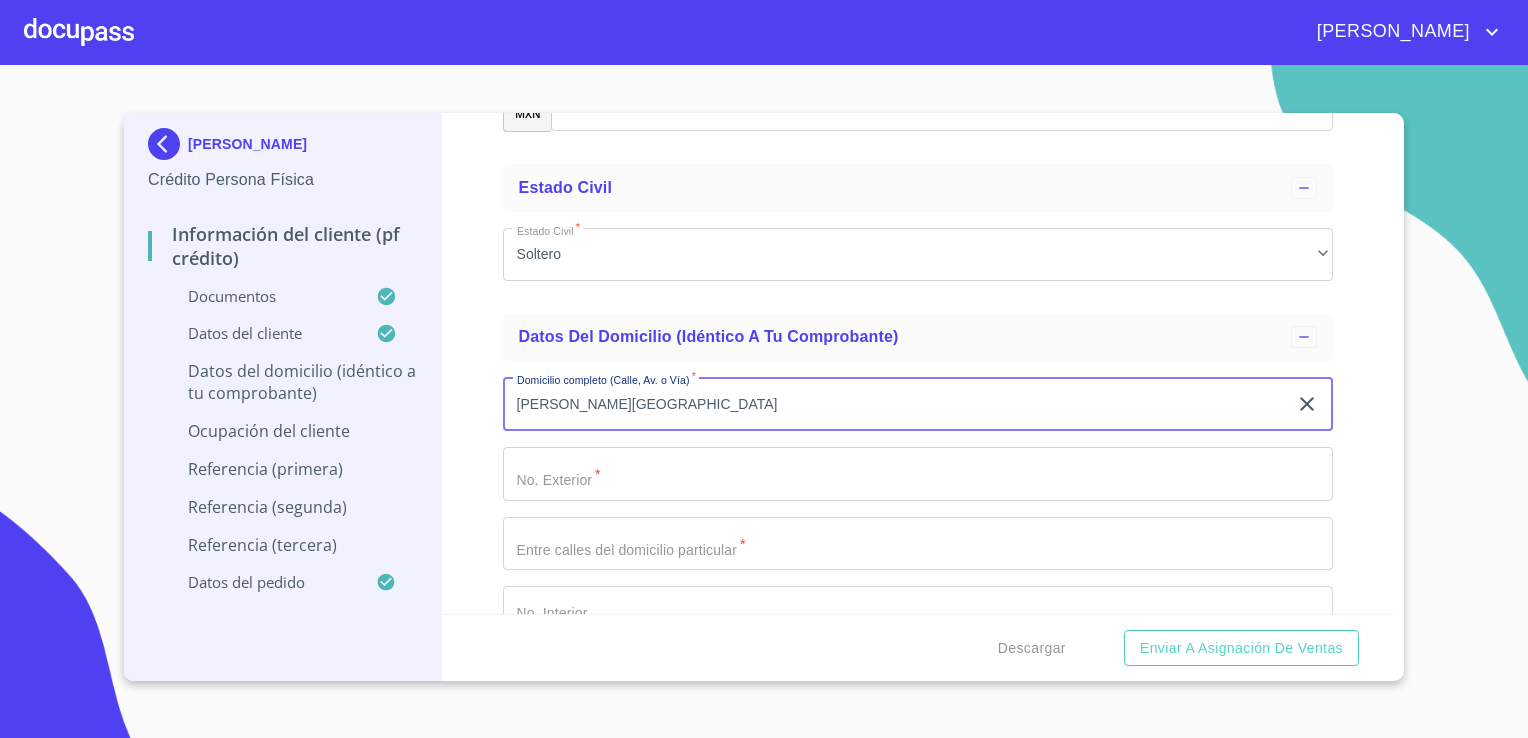 type on "[PERSON_NAME][GEOGRAPHIC_DATA]" 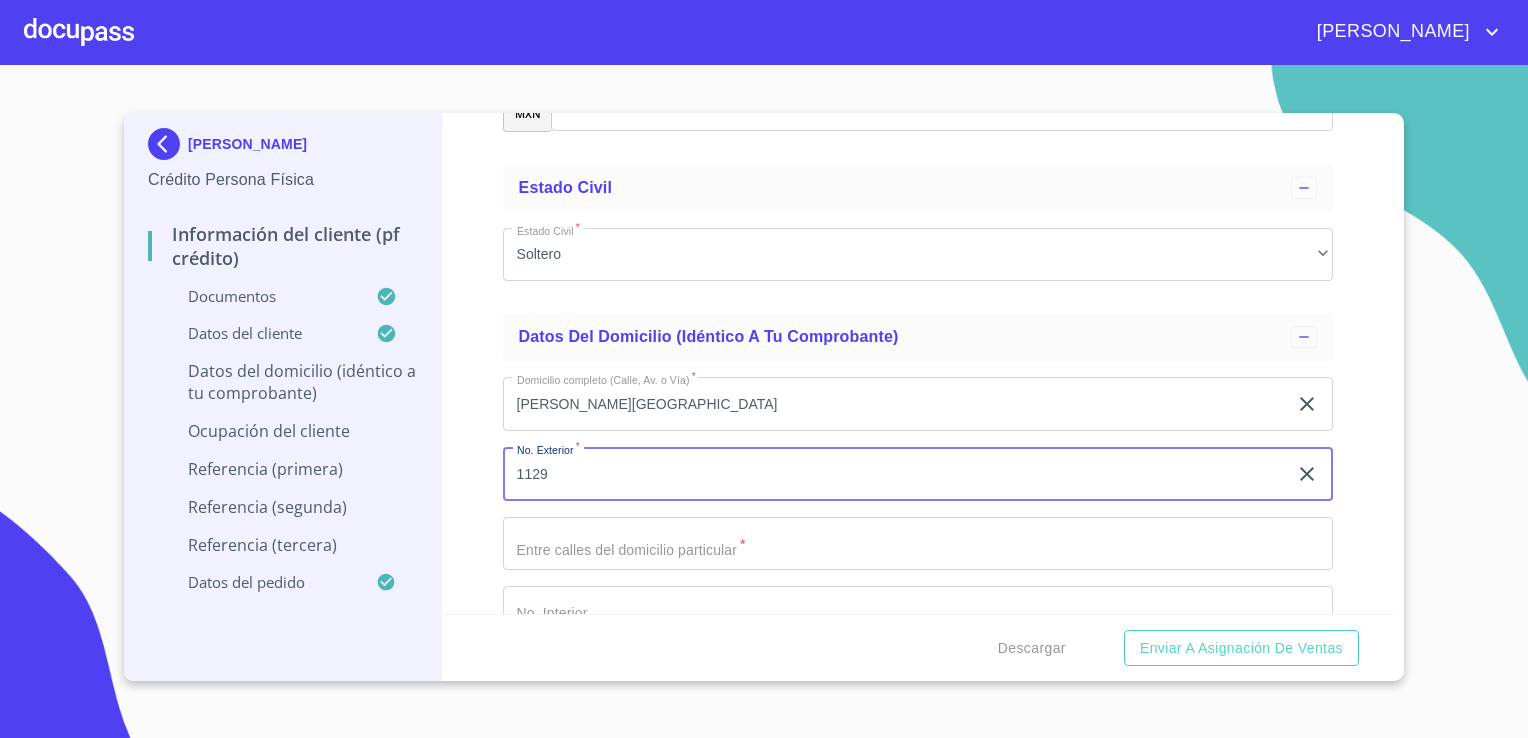 type on "1129" 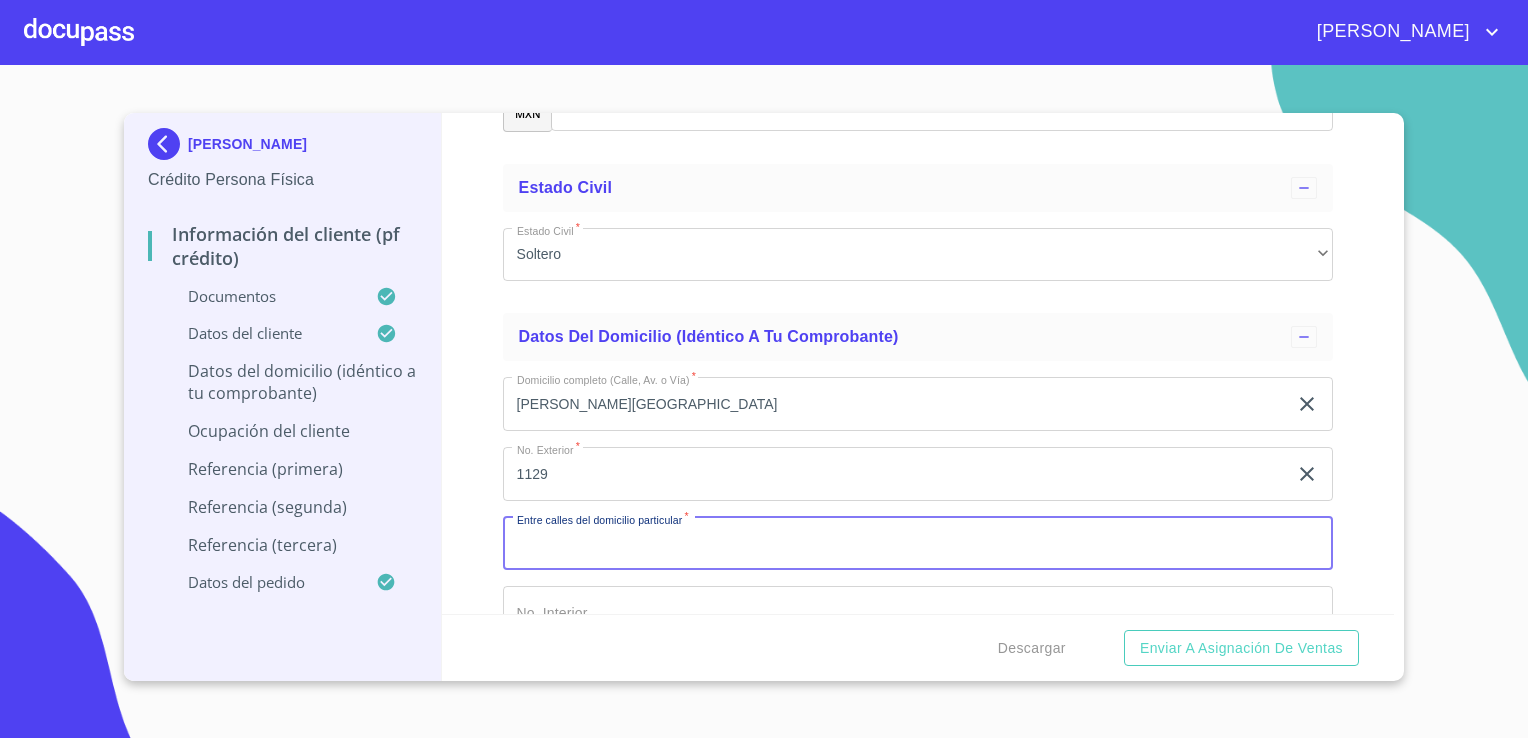 click on "Documento de identificación.   *" at bounding box center (918, 544) 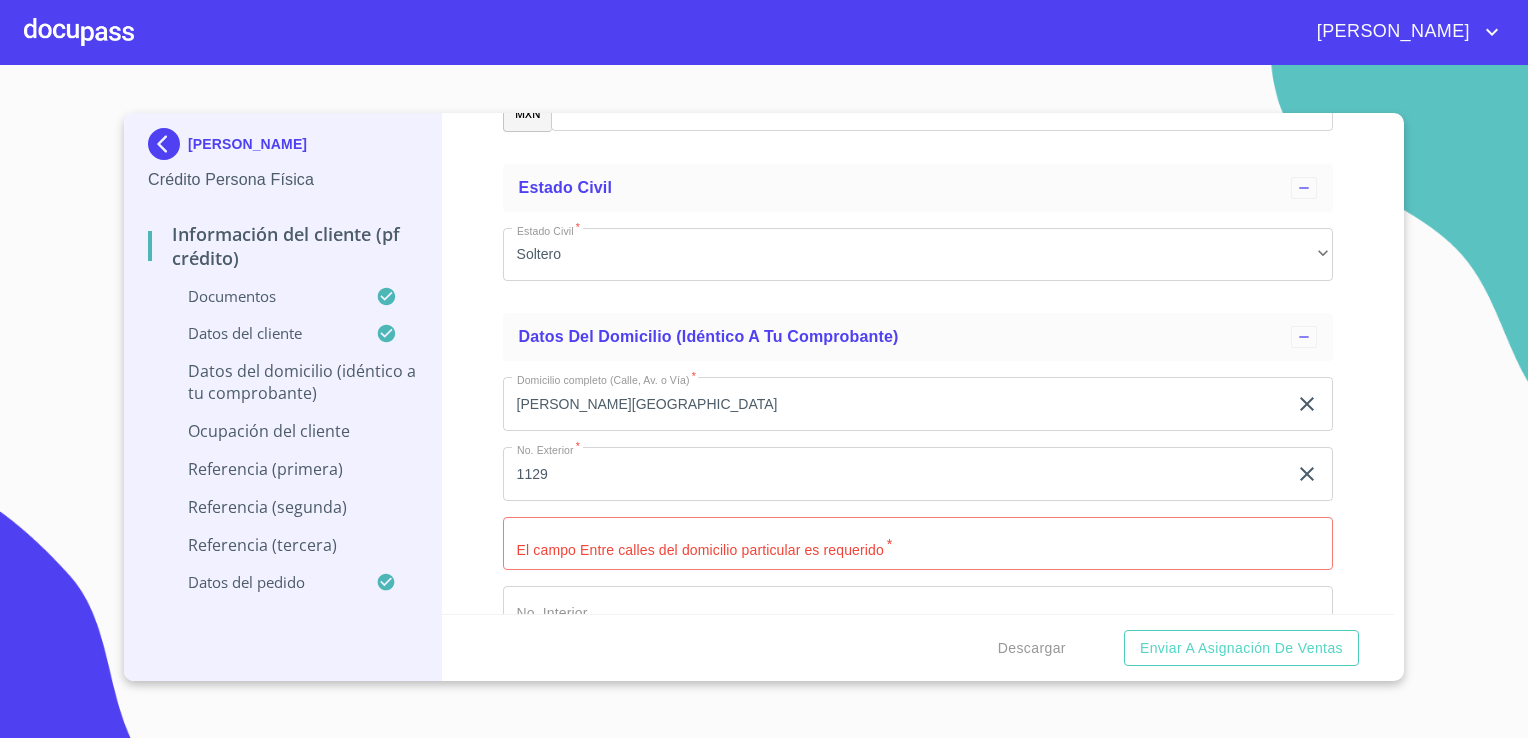 click on "Información del cliente (PF crédito)   Documentos Documento de identificación.   * INE ​ Identificación Oficial * Identificación Oficial Identificación Oficial Comprobante de Domicilio * Comprobante de Domicilio Comprobante de Domicilio Fuente de ingresos   * Independiente/Dueño de negocio/Persona Moral ​ Comprobante de Ingresos mes 1 * Comprobante de Ingresos mes 1 Comprobante de Ingresos mes 1 Comprobante de Ingresos mes 2 * Comprobante de Ingresos mes 2 Comprobante de Ingresos mes 2 Comprobante de Ingresos mes 3 * Comprobante de Ingresos mes 3 Comprobante de Ingresos mes 3 CURP * CURP [PERSON_NAME] de situación fiscal [PERSON_NAME] de situación fiscal [PERSON_NAME] de situación fiscal Datos del cliente Apellido [PERSON_NAME]   * [PERSON_NAME] ​ Apellido Materno   * SALOMON ​ Primer nombre   * [PERSON_NAME] ​ [PERSON_NAME] Nombre [PERSON_NAME] ​ Fecha de nacimiento * 18 de feb. de [DEMOGRAPHIC_DATA] ​ RFC   * ROSE670218528 ​ CURP   * ROSE670218MSRBLL09 ​ ID de Identificación 1083053331178 ​ Nacionalidad   * ​" at bounding box center (918, 363) 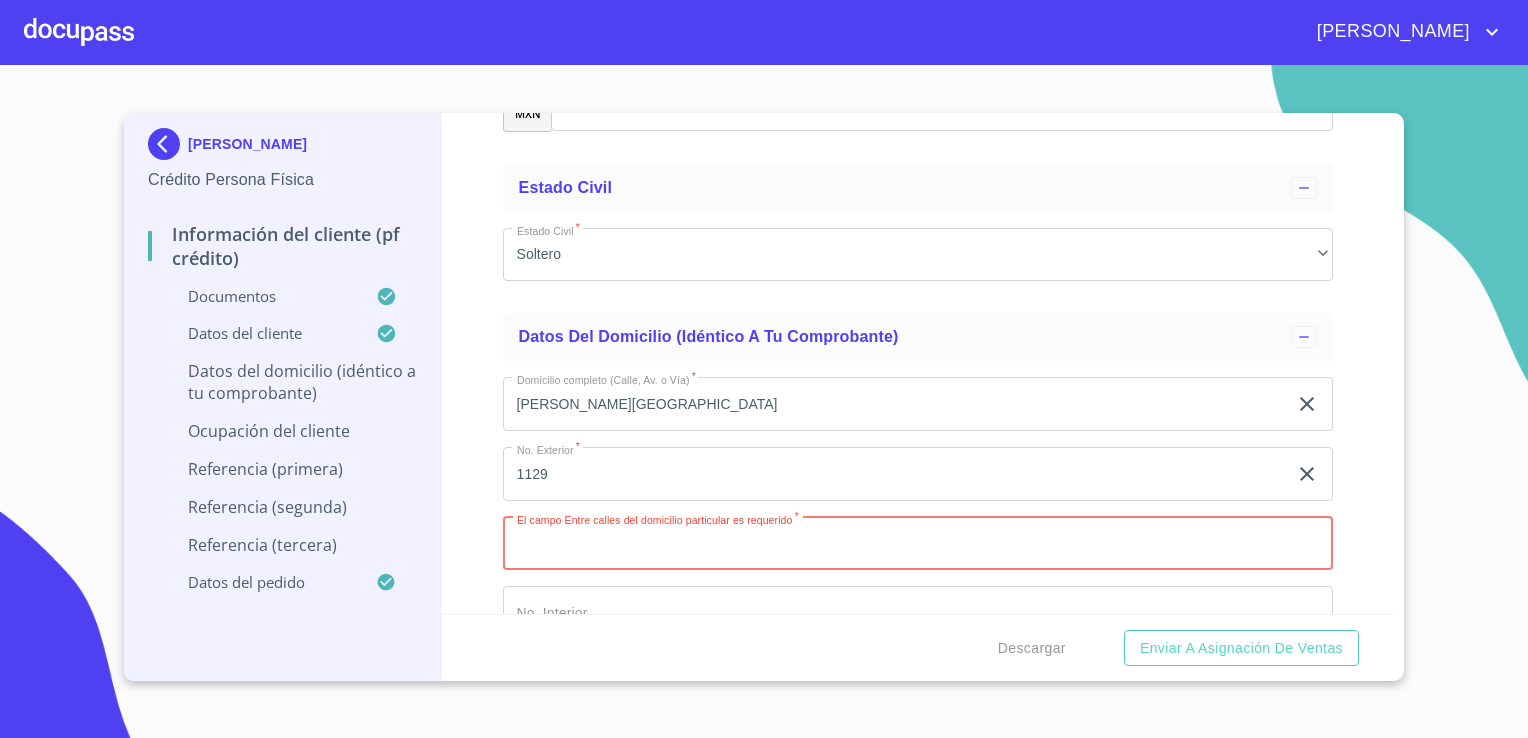 click on "Documento de identificación.   *" at bounding box center [918, 544] 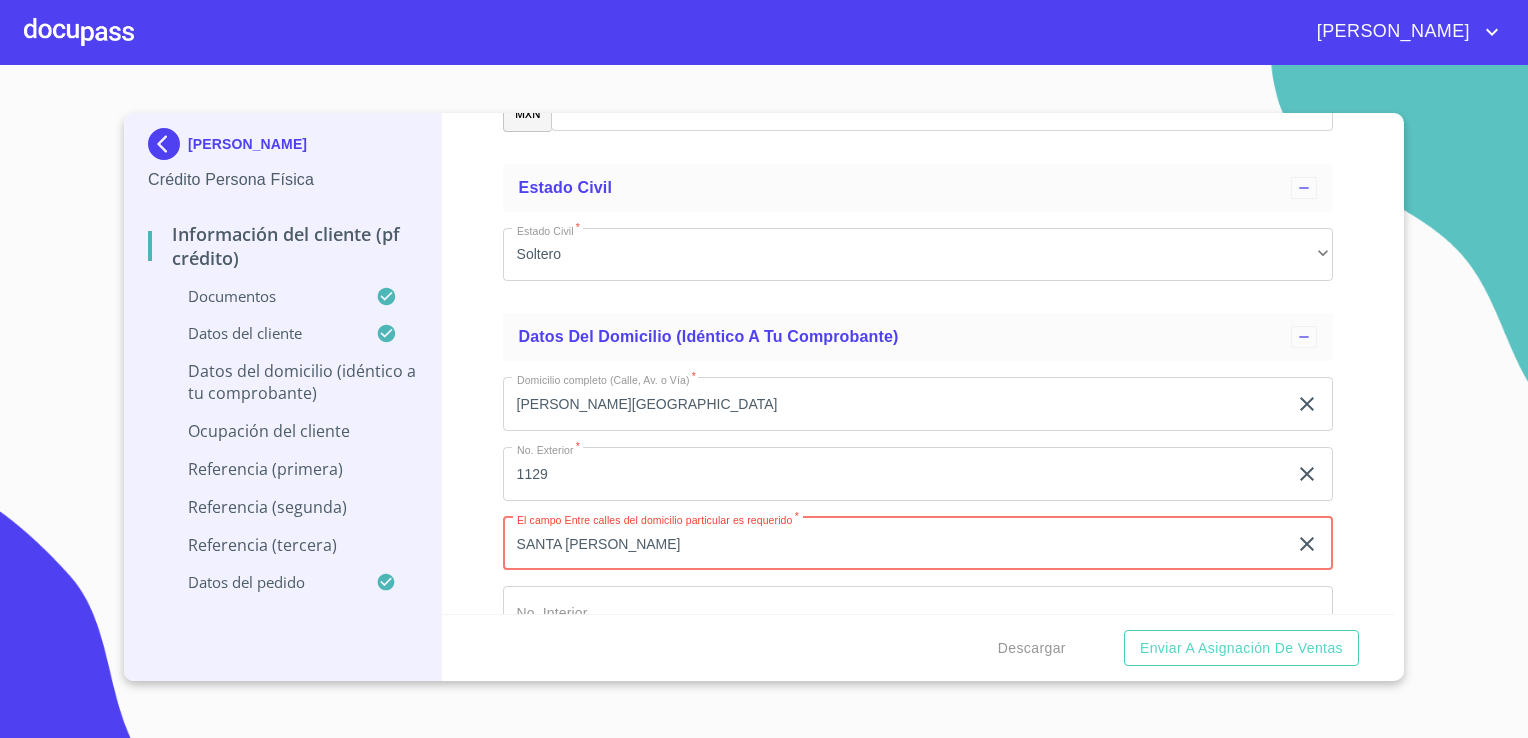 type on "SANTA [PERSON_NAME]" 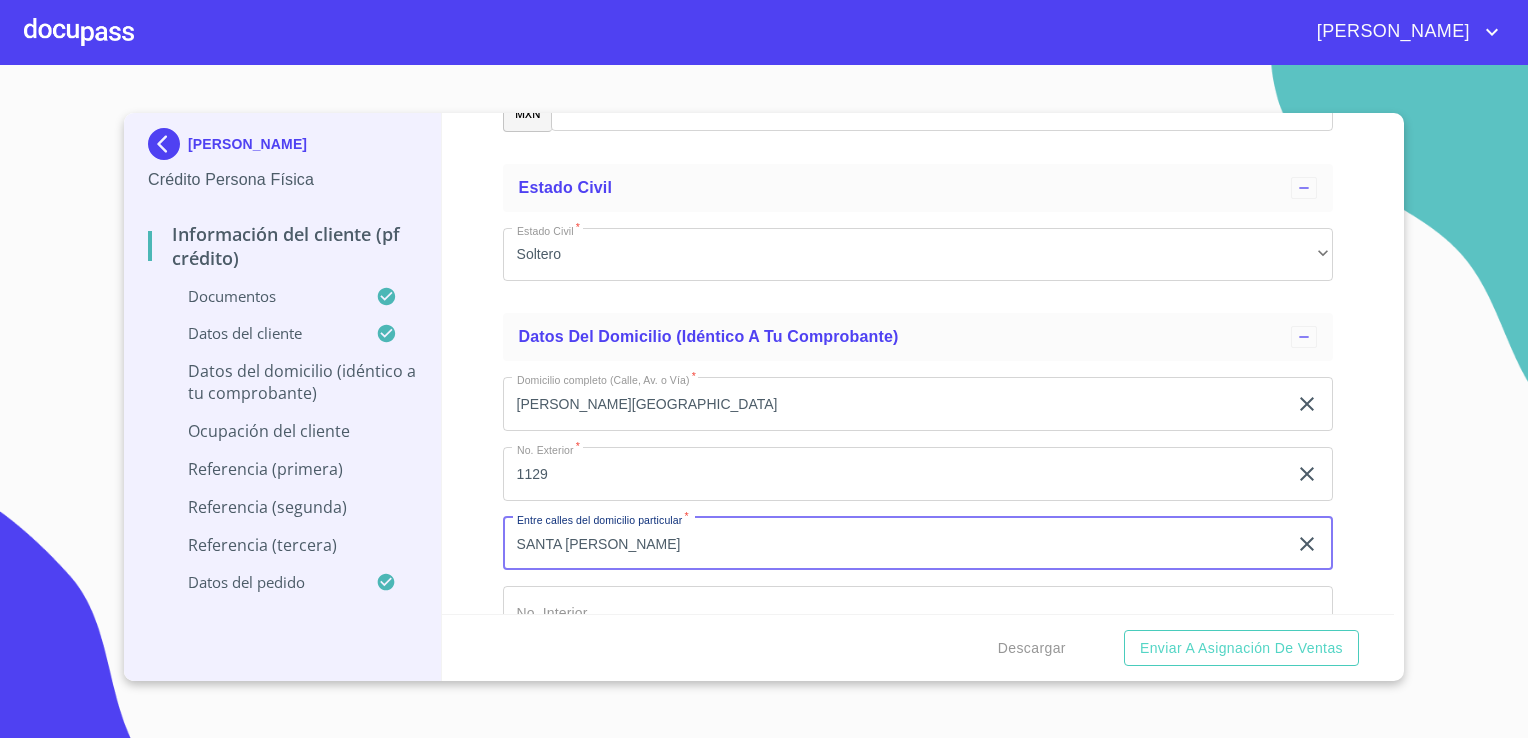 click on "SANTA [PERSON_NAME]" at bounding box center [895, 544] 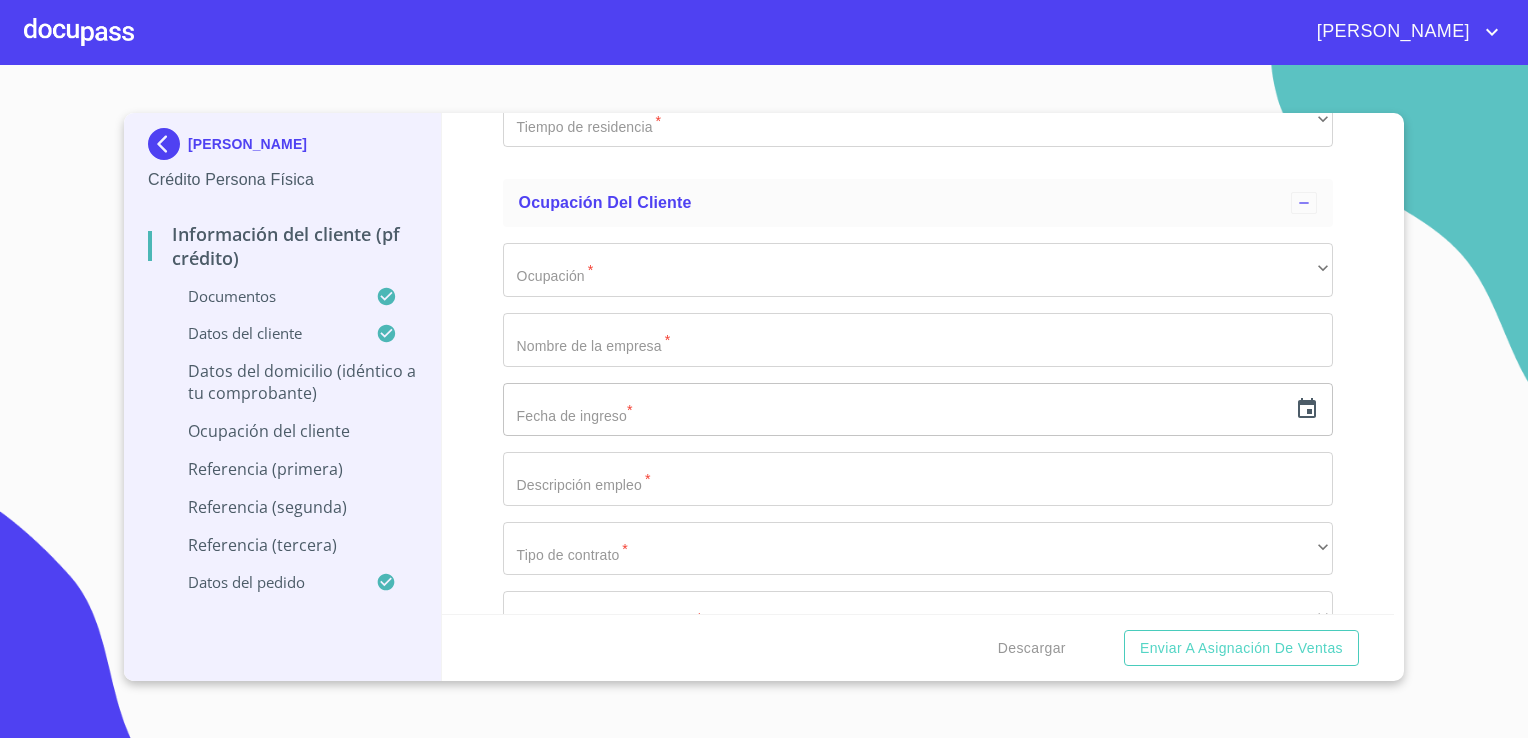 scroll, scrollTop: 8418, scrollLeft: 0, axis: vertical 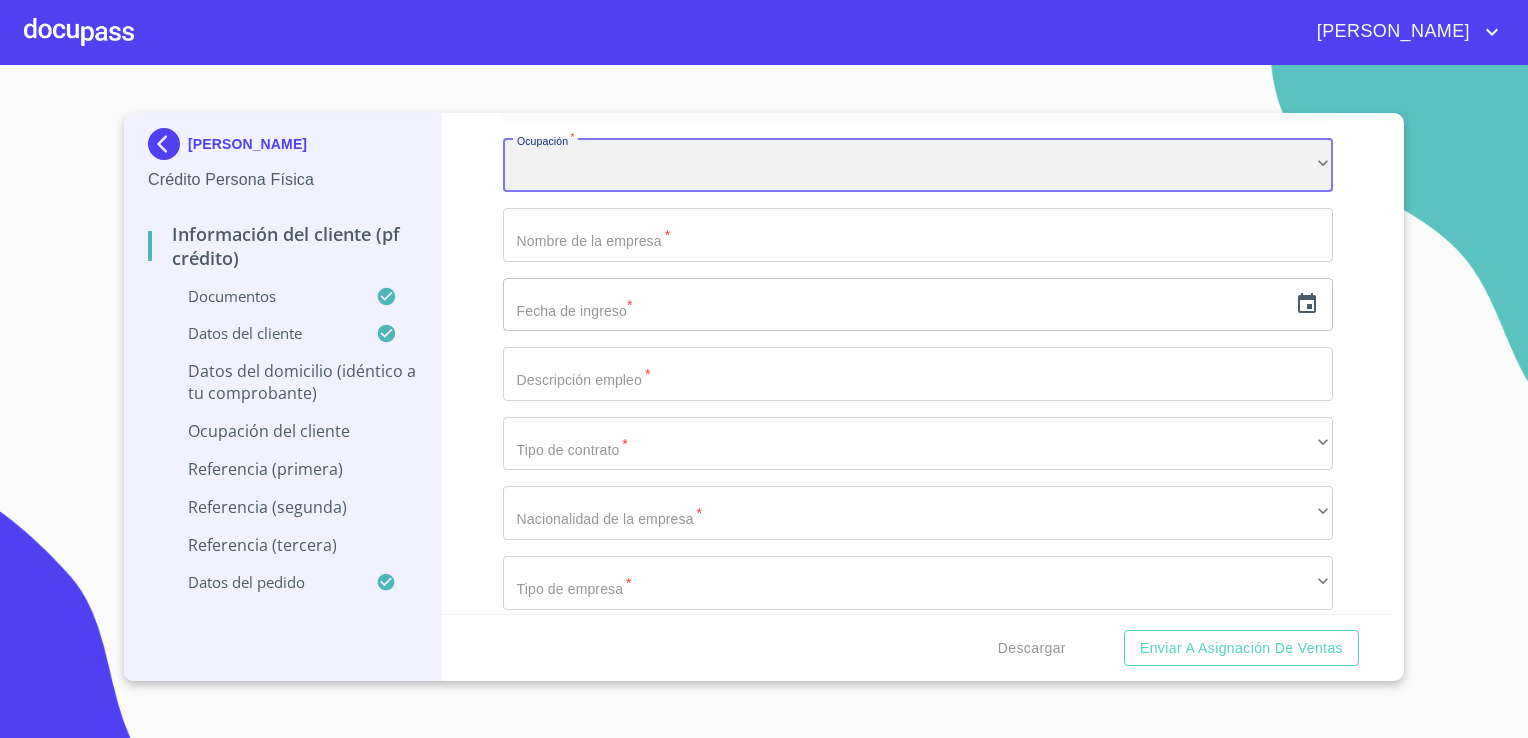 click on "​" at bounding box center (918, 165) 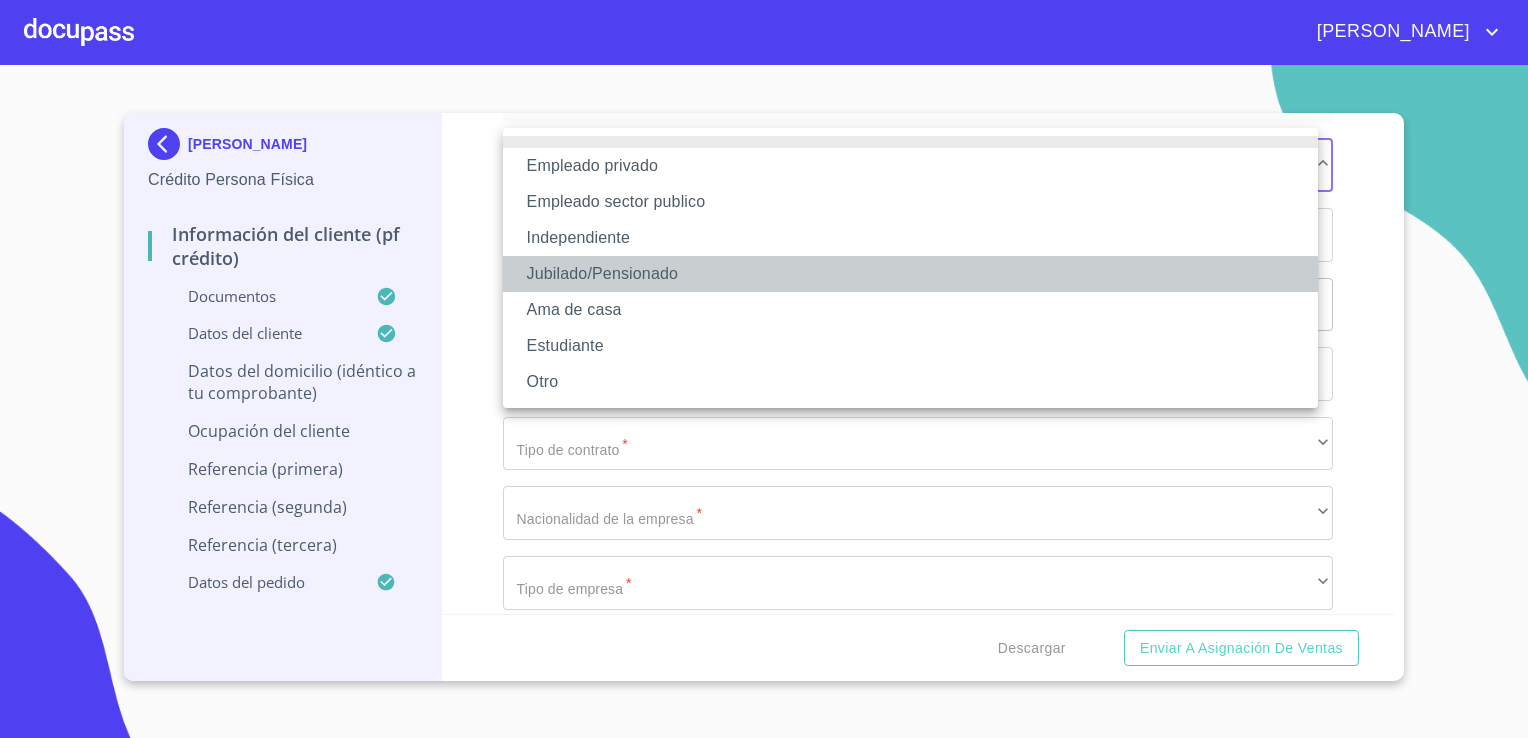 click on "Jubilado/Pensionado" at bounding box center [910, 274] 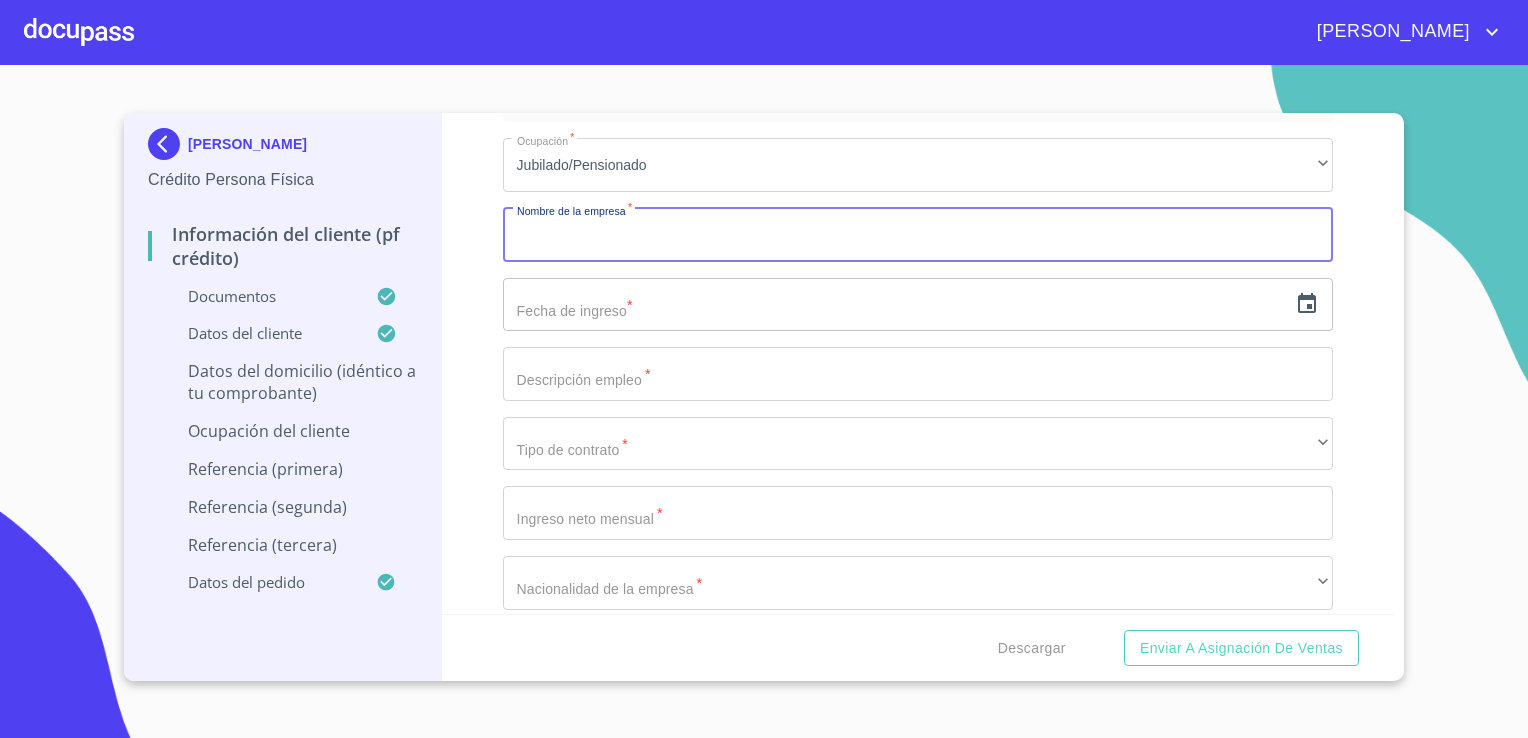 click on "Documento de identificación.   *" at bounding box center (918, 235) 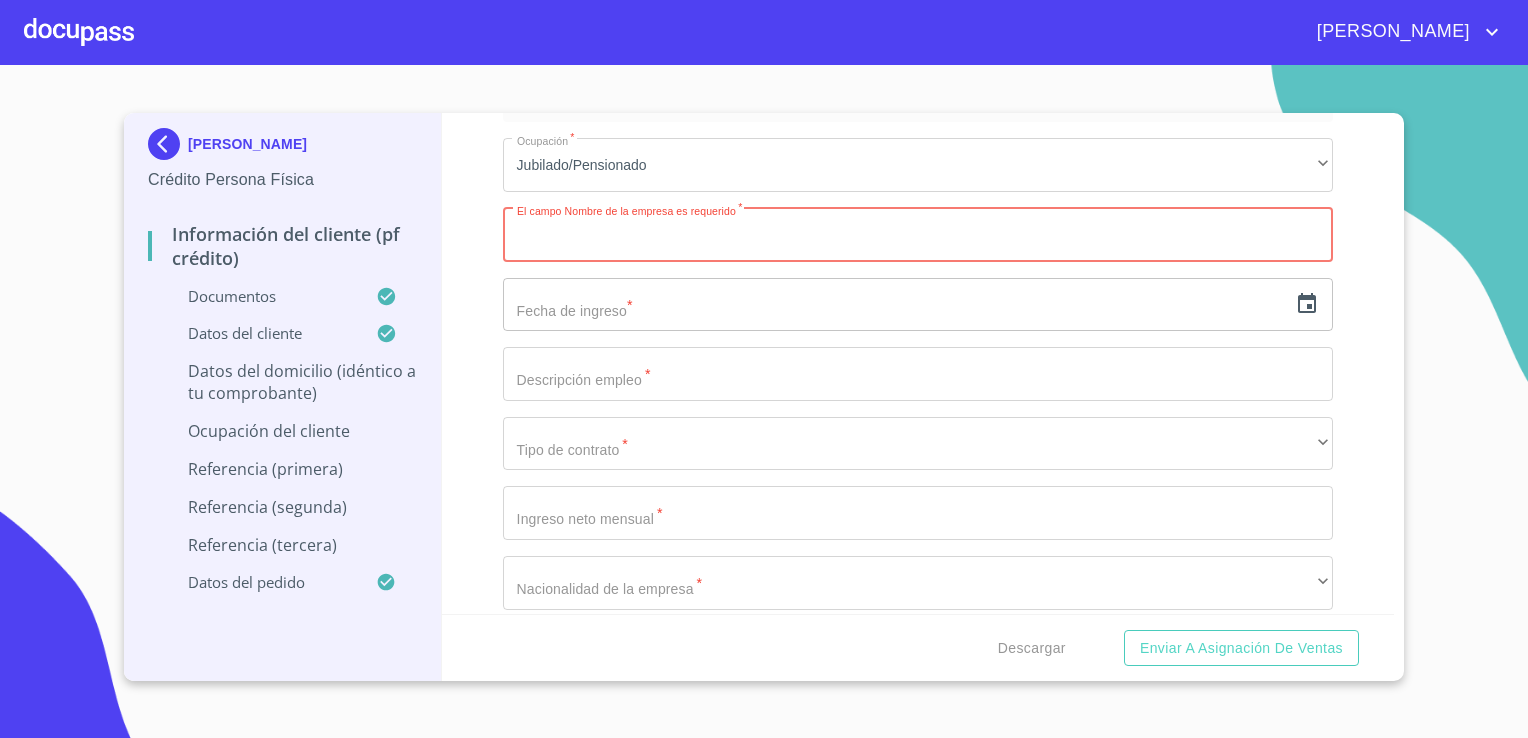 click on "Documento de identificación.   *" at bounding box center (918, 235) 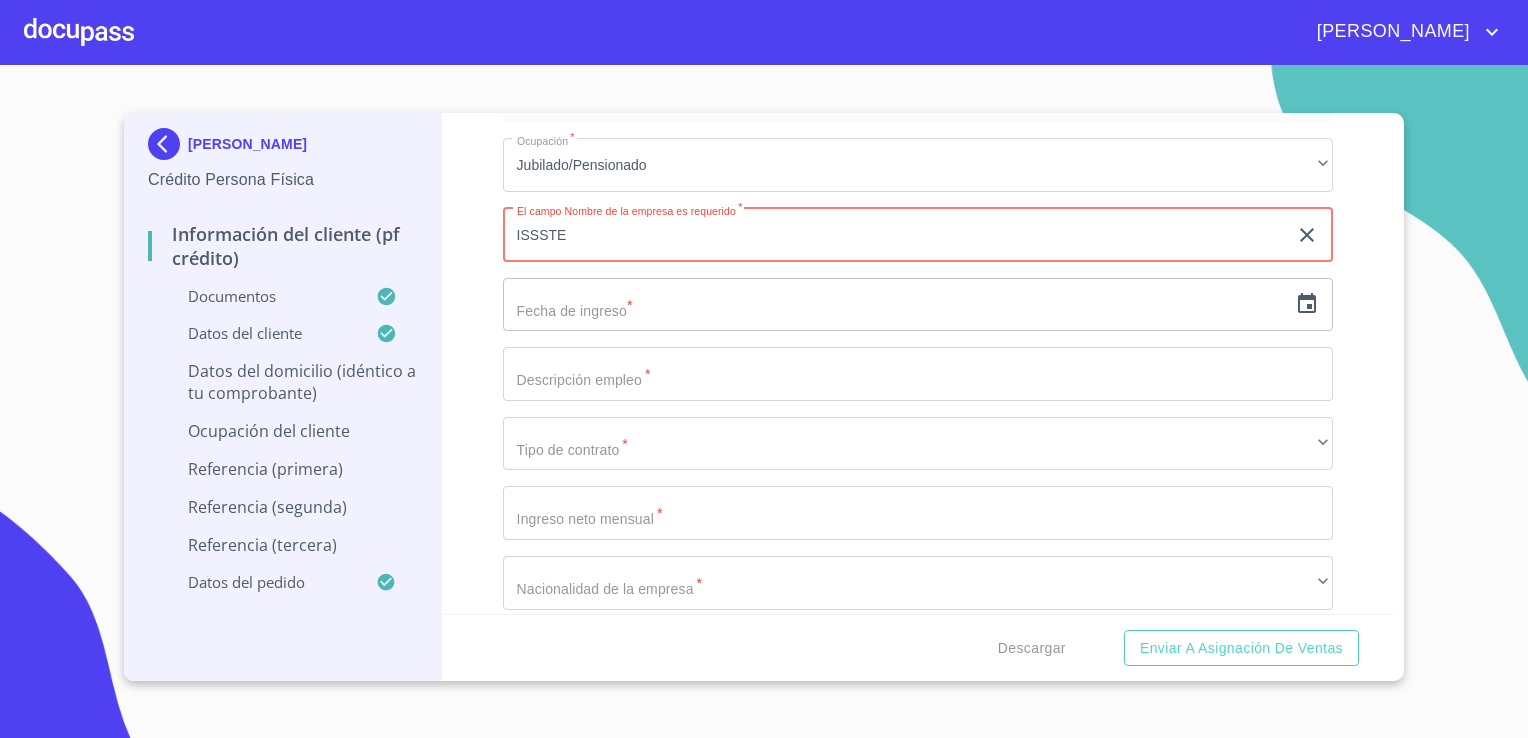 type on "ISSSTE" 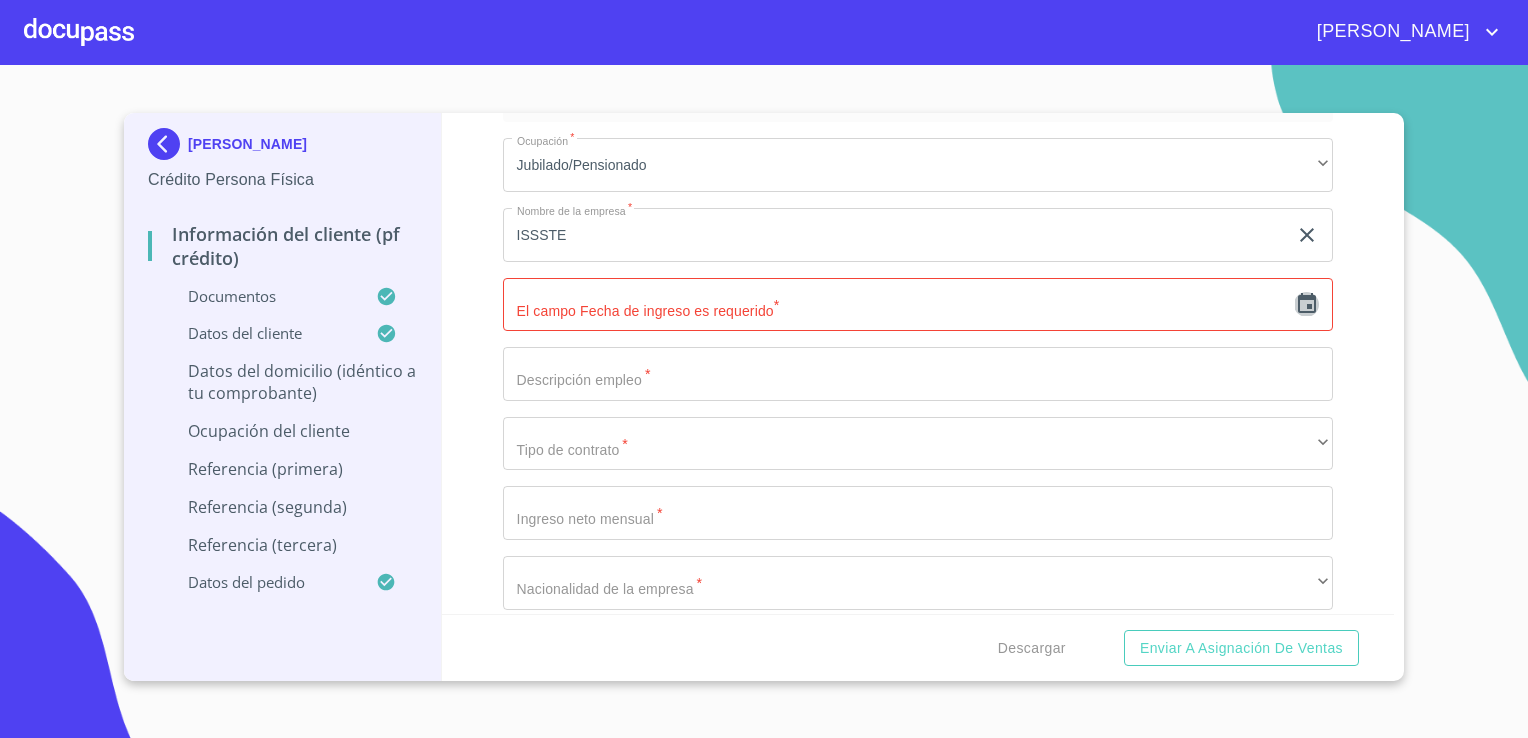 click 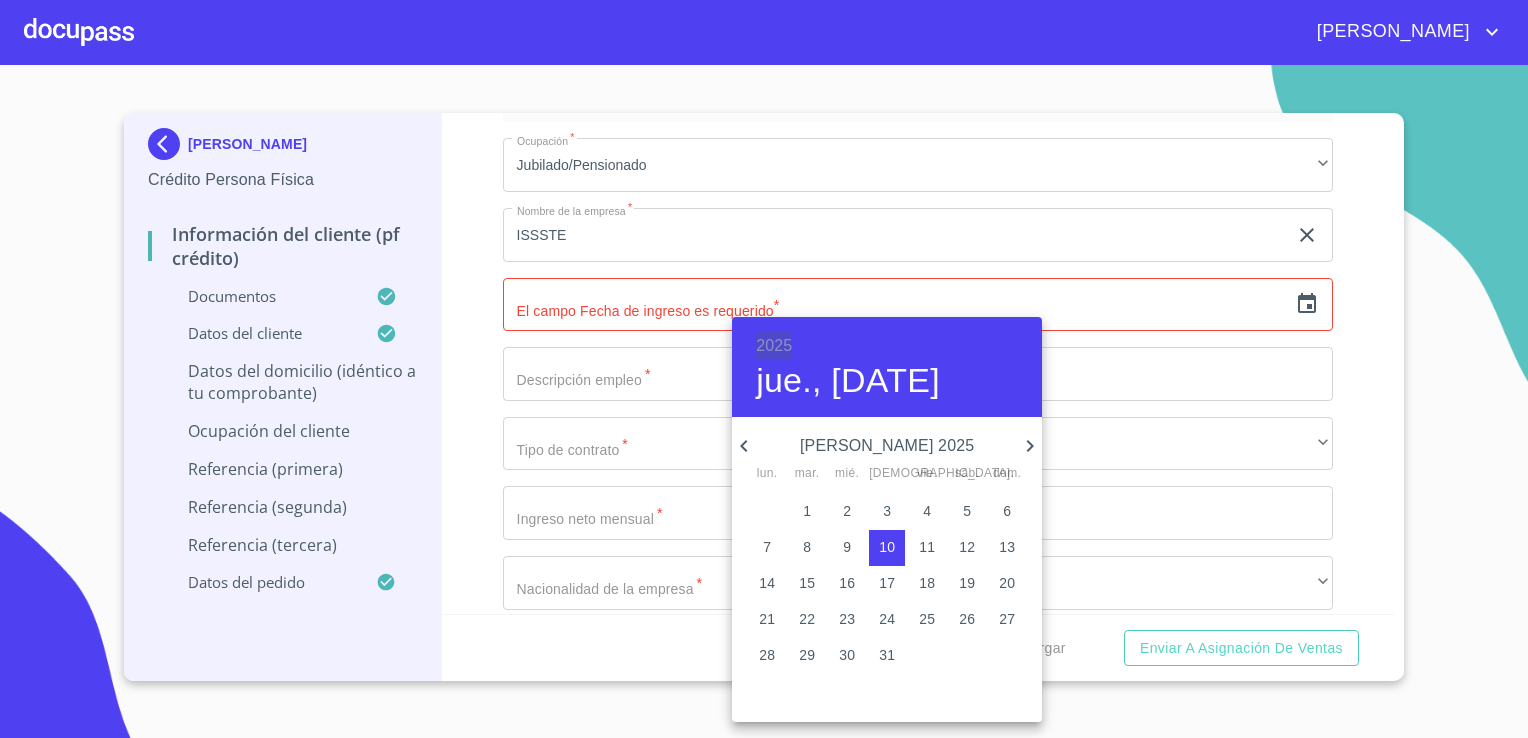 click on "2025" at bounding box center [774, 346] 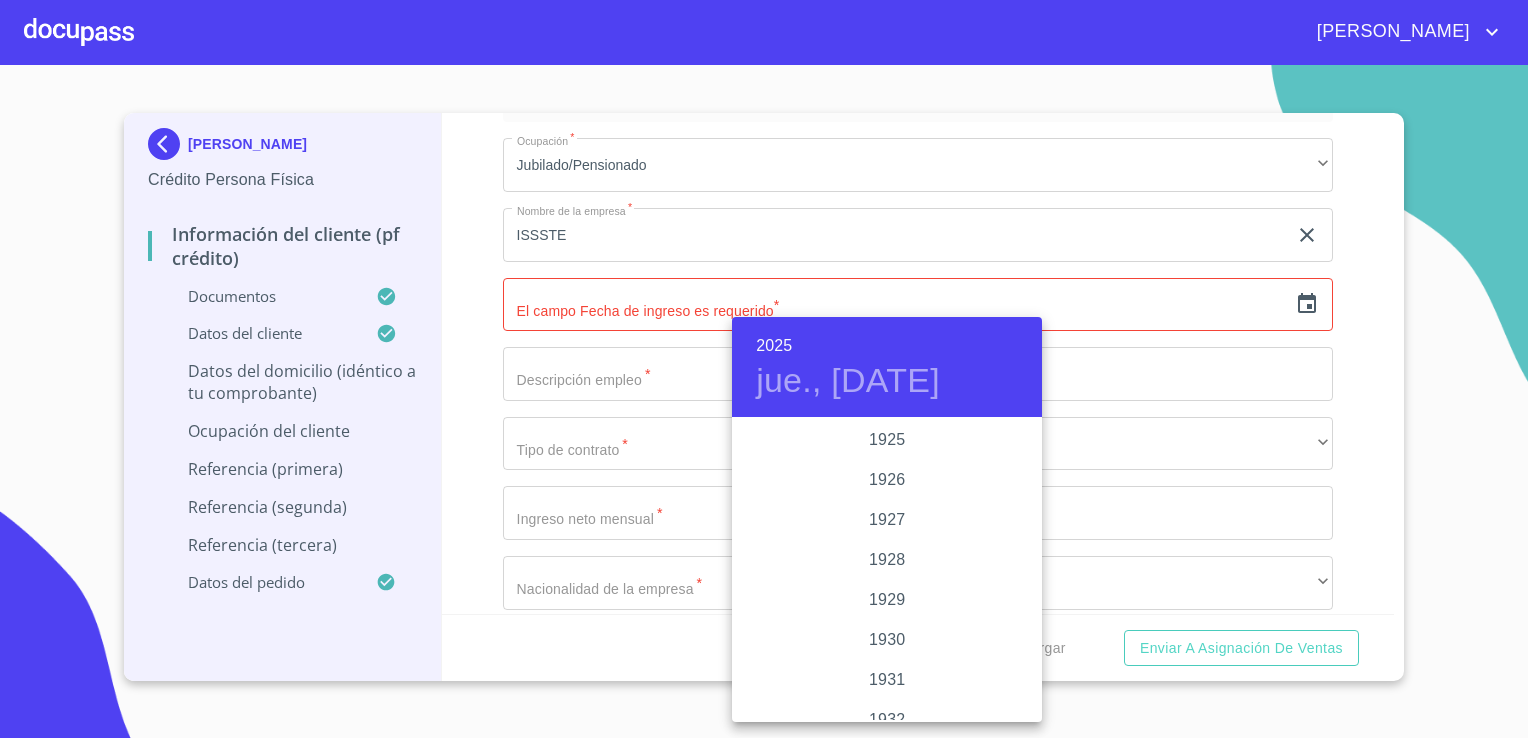 scroll, scrollTop: 3880, scrollLeft: 0, axis: vertical 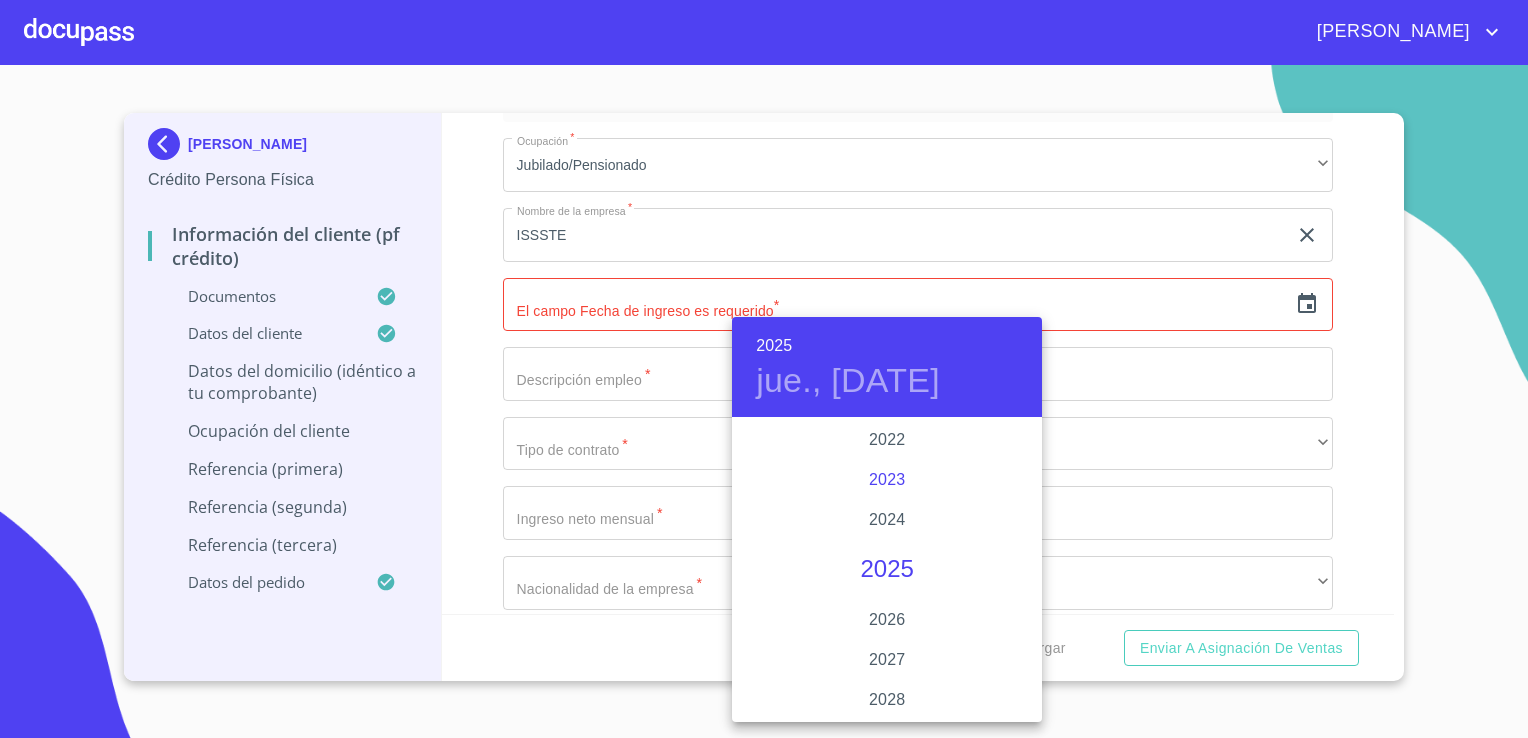 click on "2023" at bounding box center [887, 480] 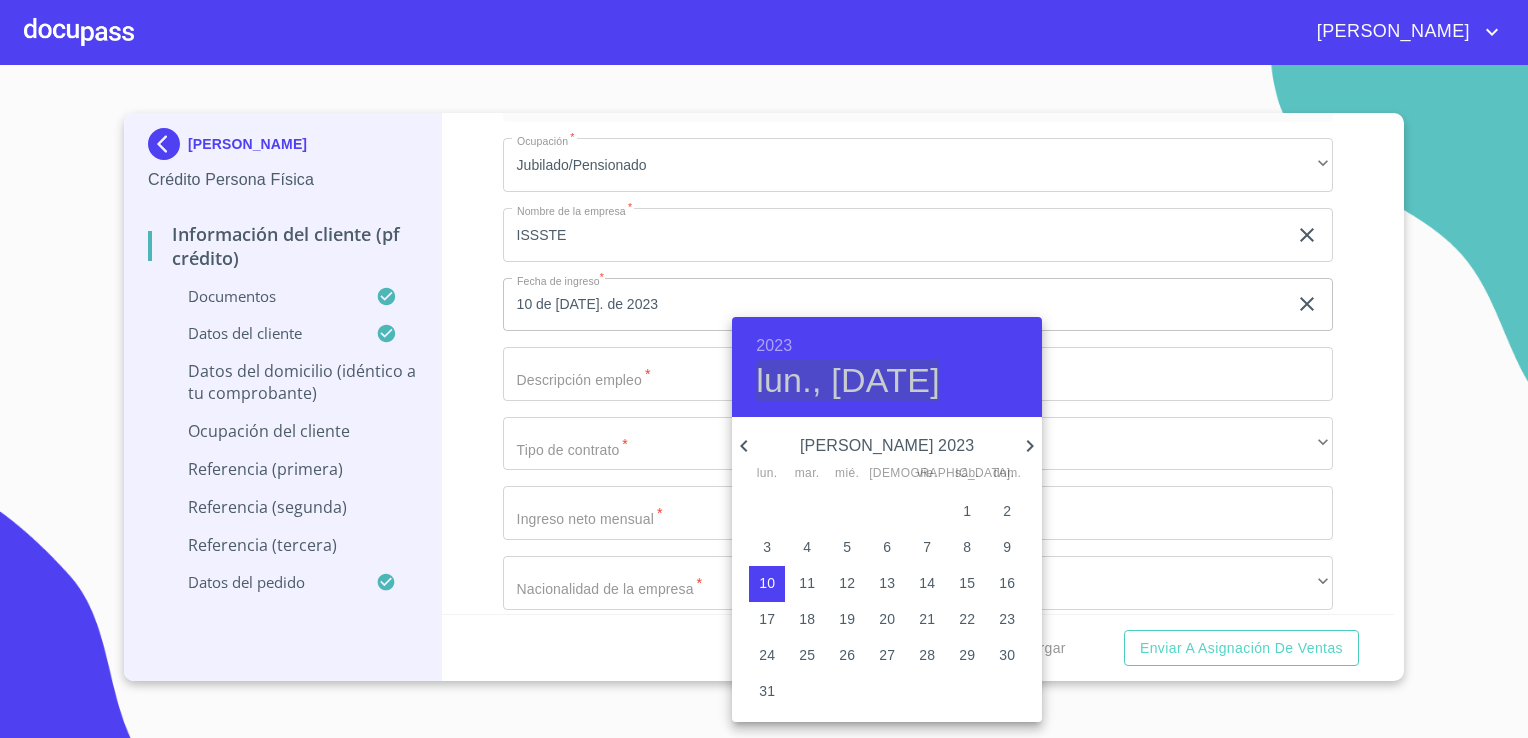 click on "lun., [DATE]" at bounding box center (848, 381) 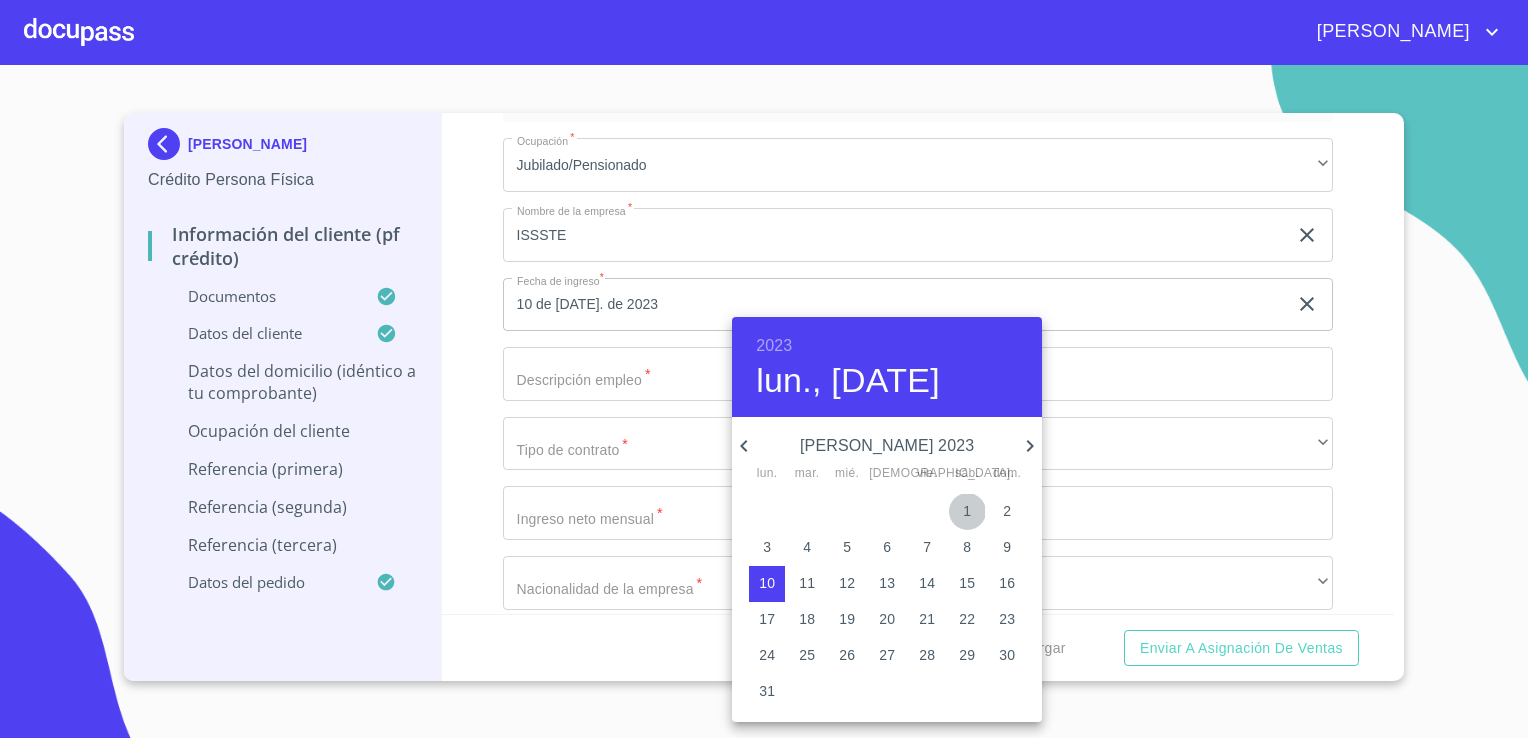 click on "1" at bounding box center (967, 512) 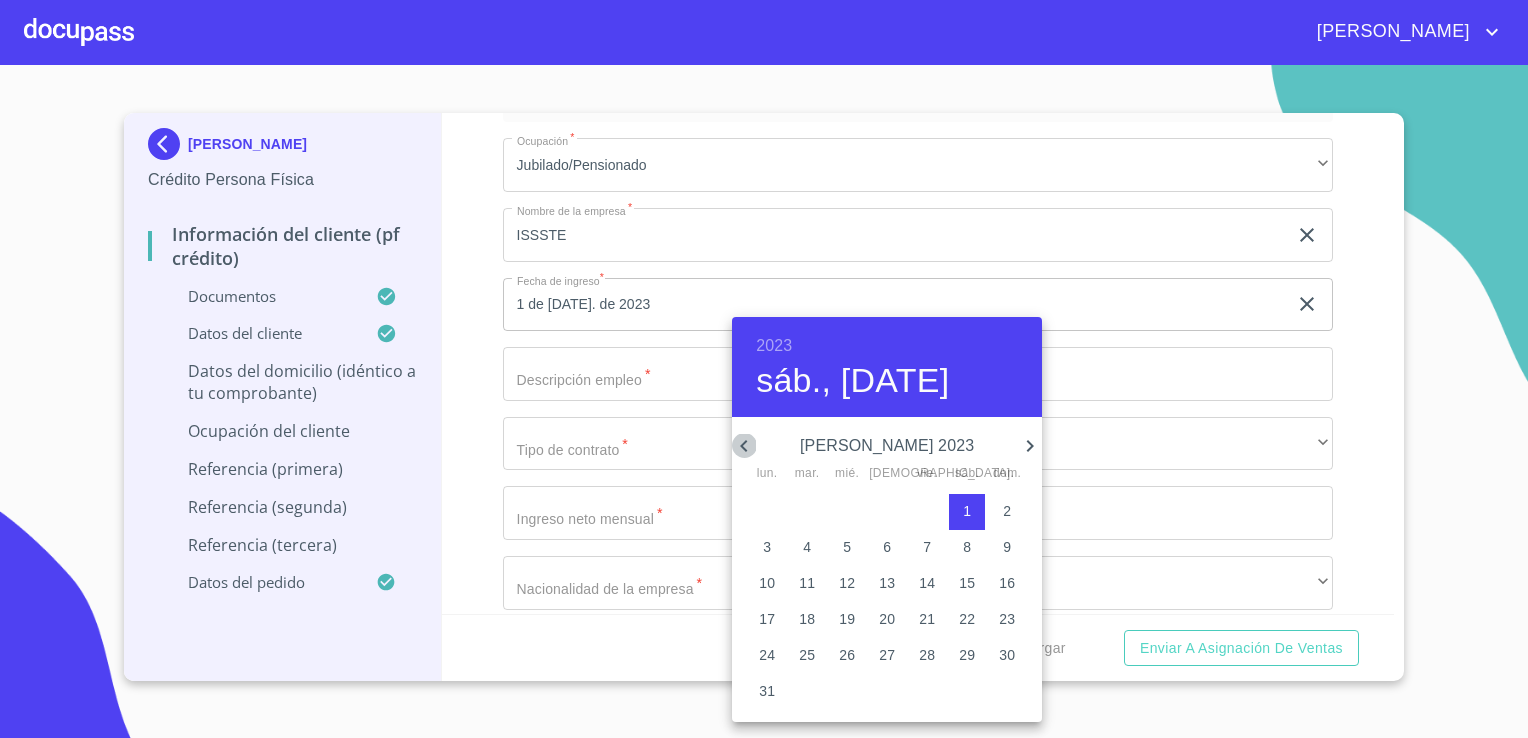 click 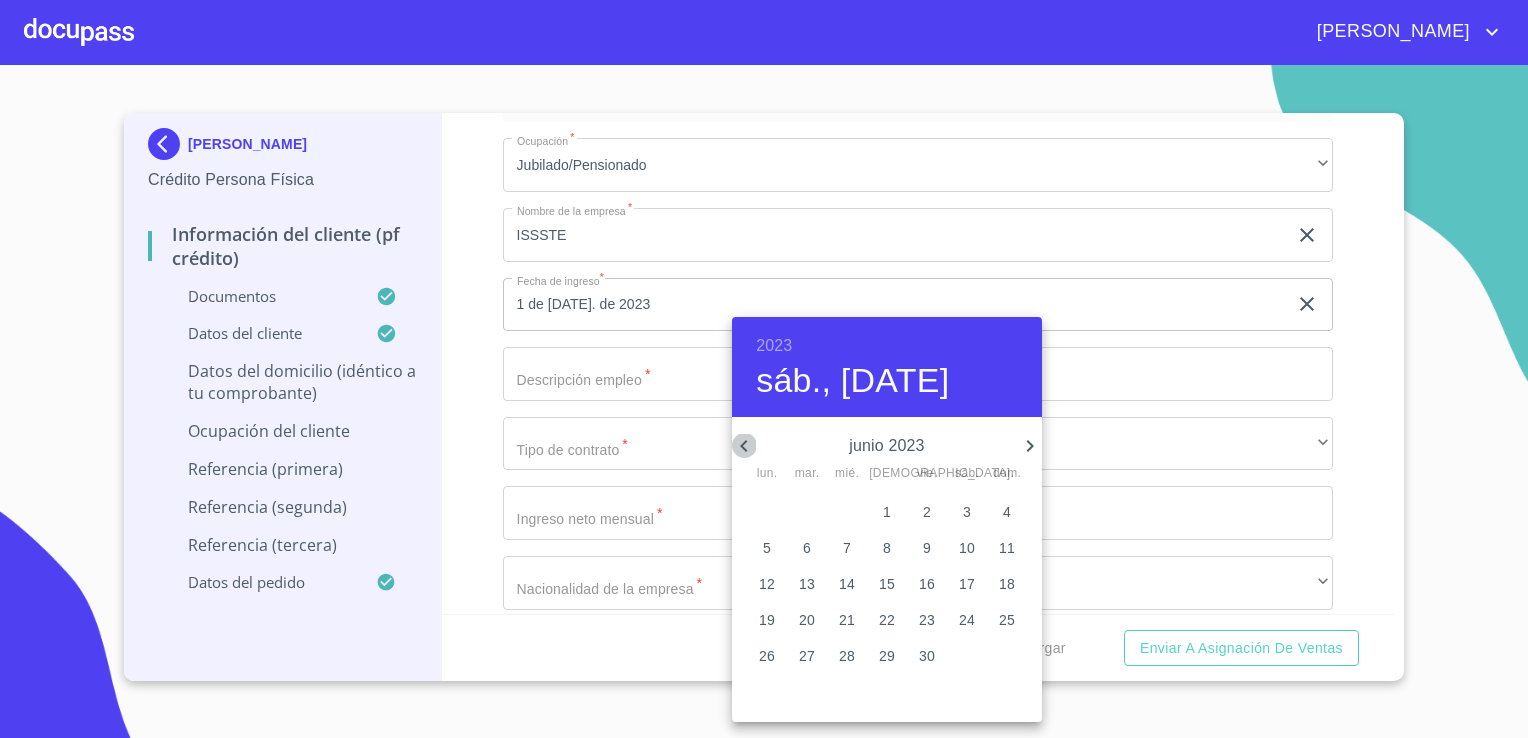 click 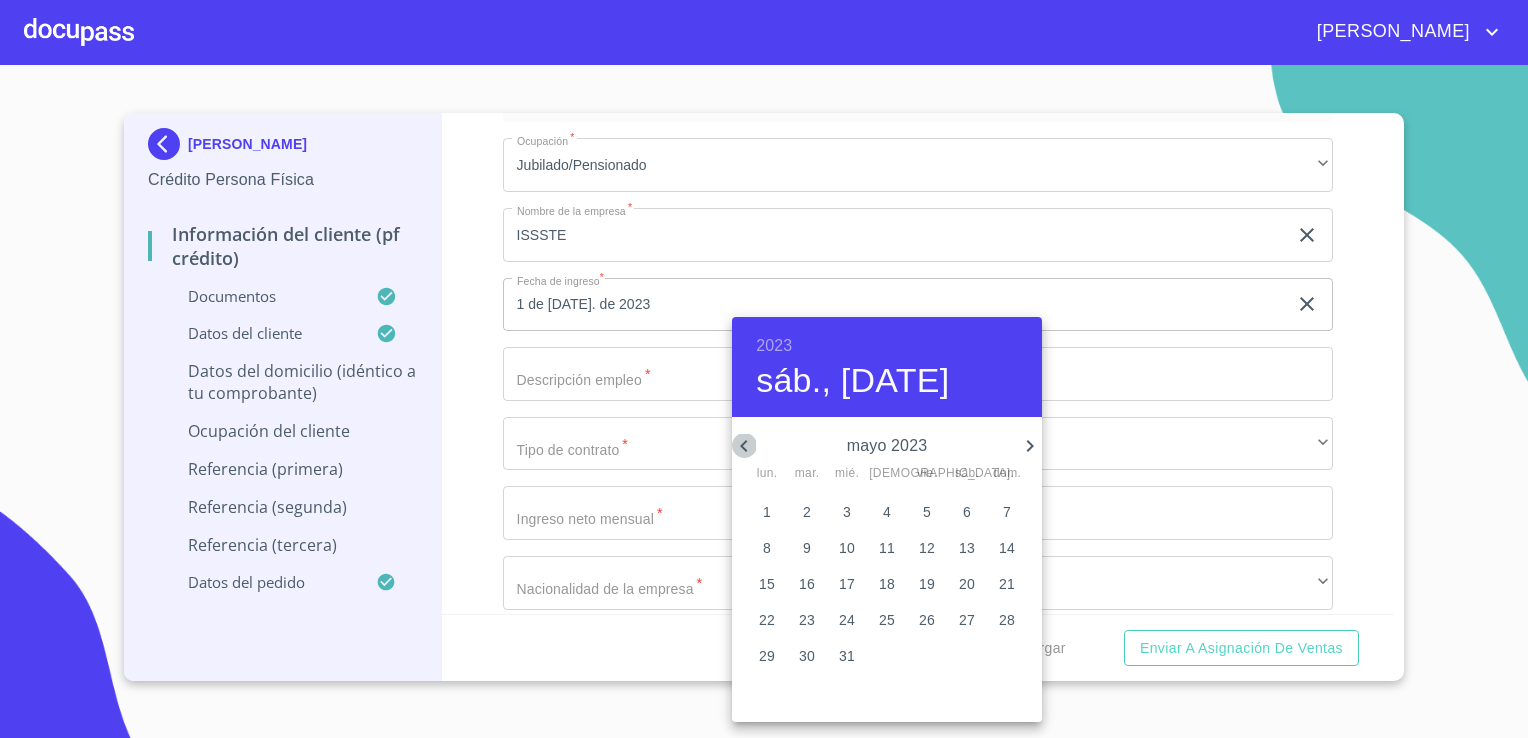 click 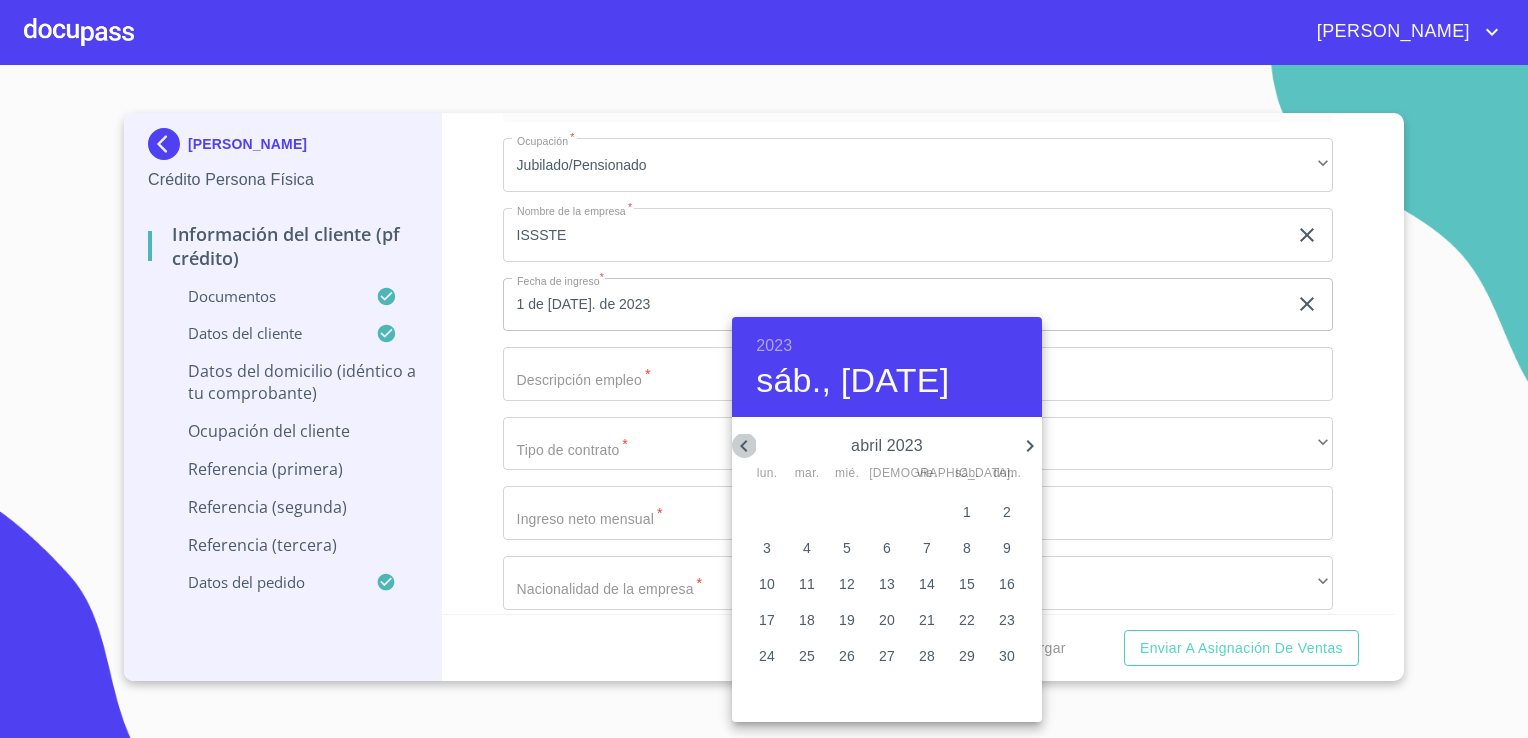click 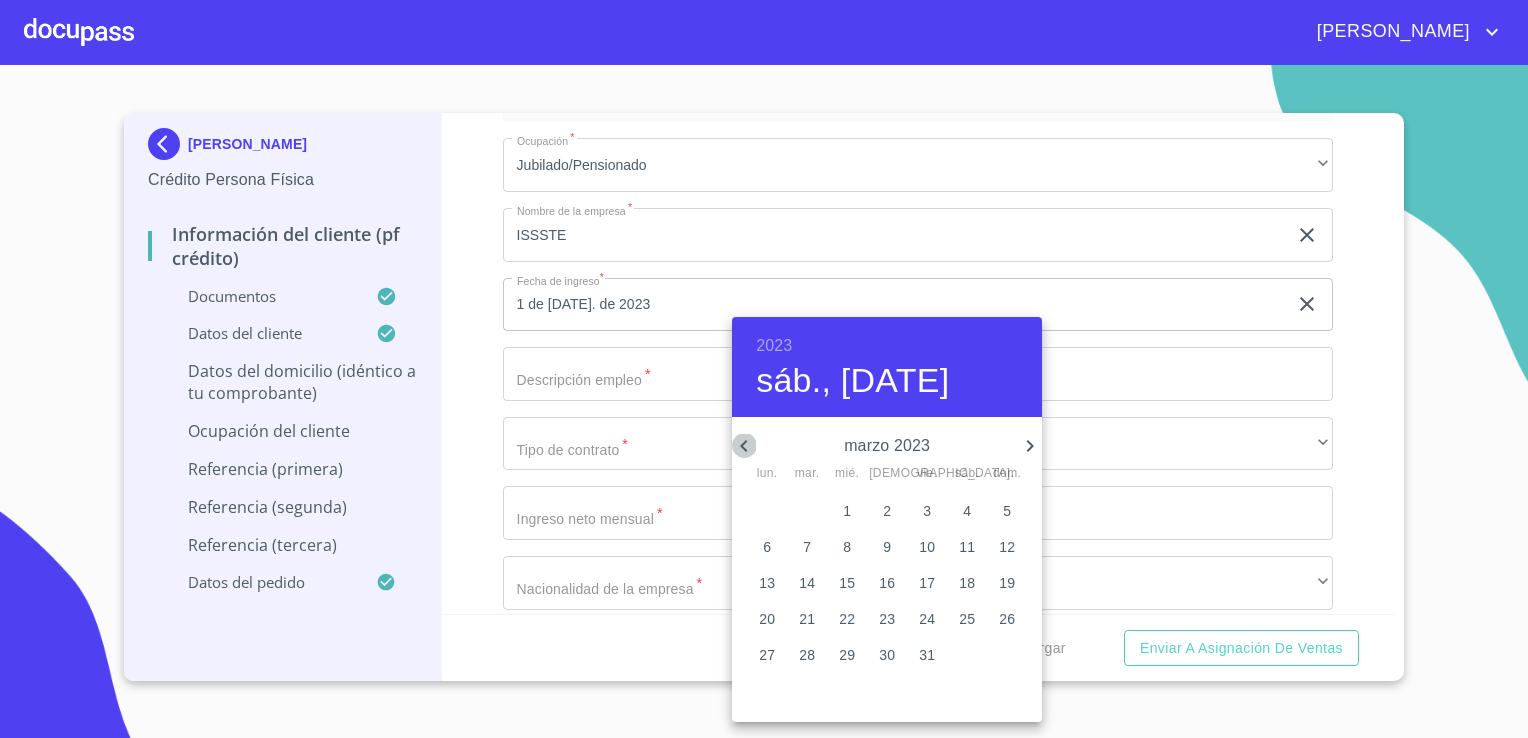 click 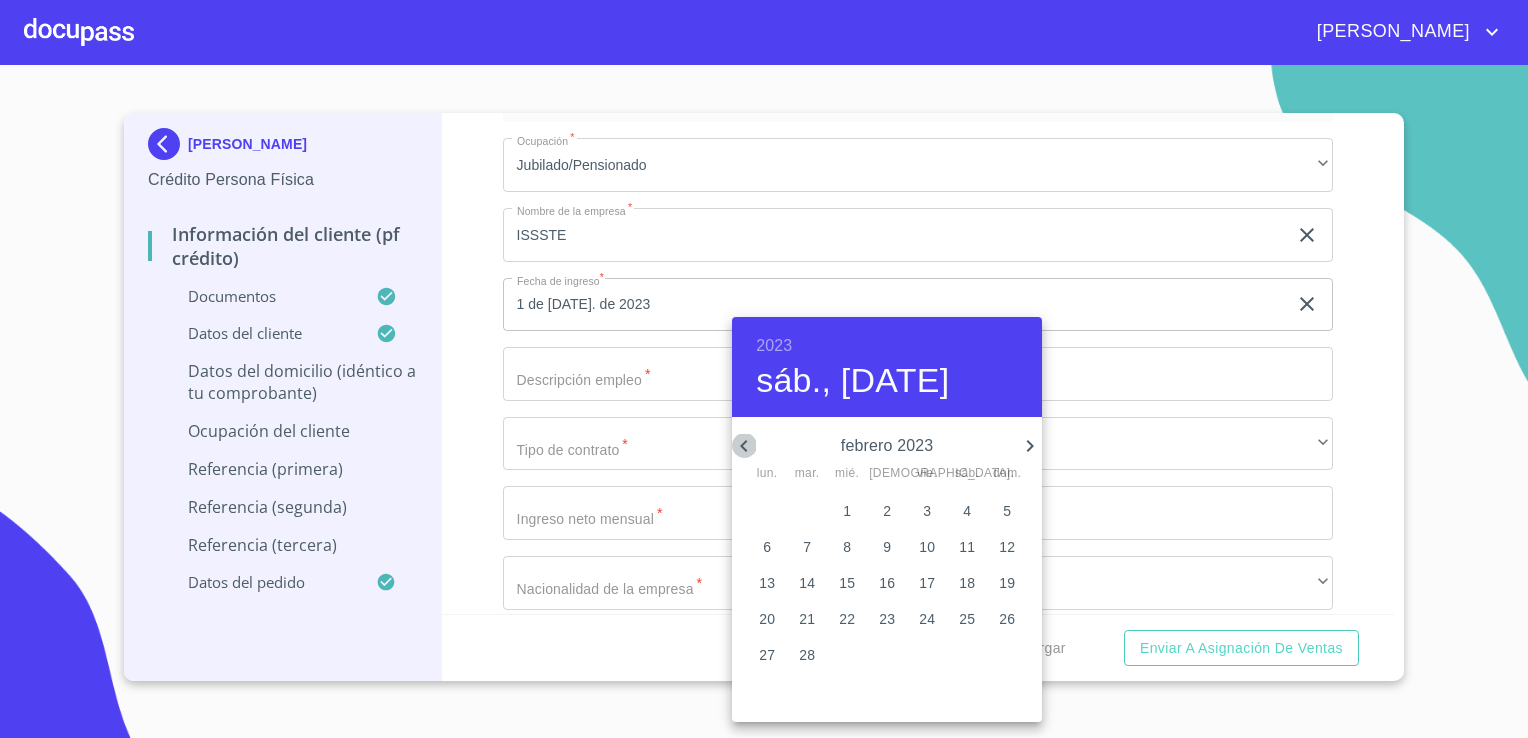 click 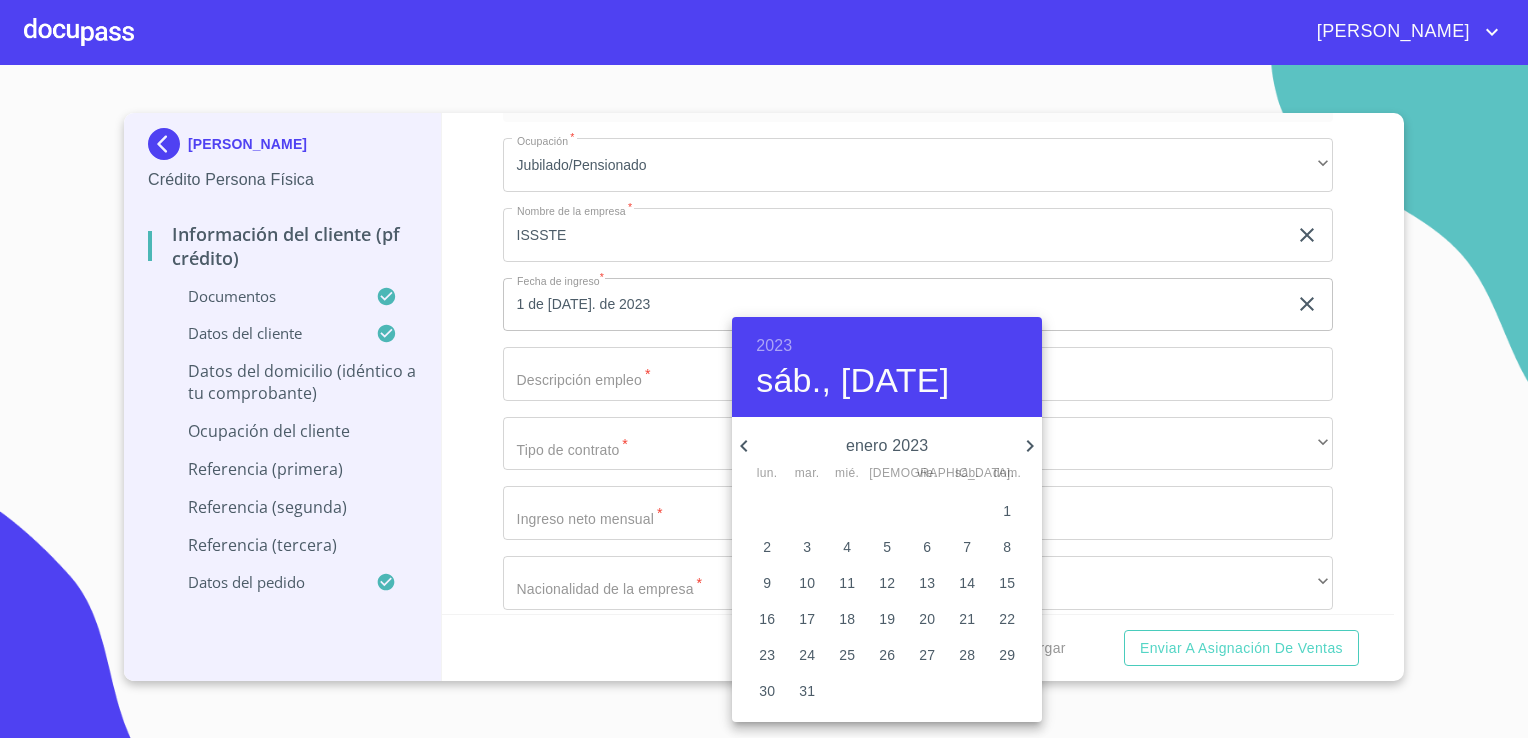 click on "1" at bounding box center (1007, 511) 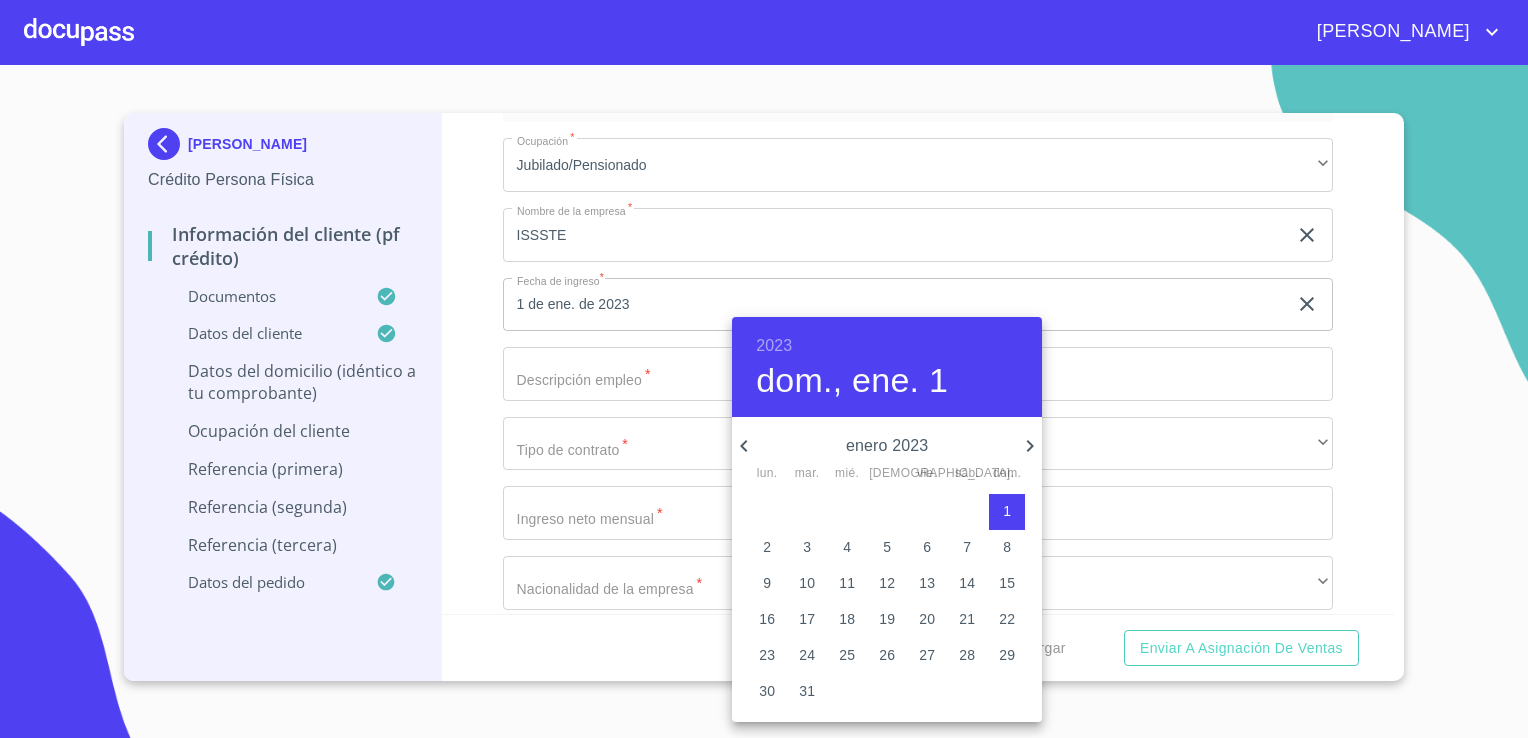 click at bounding box center (764, 369) 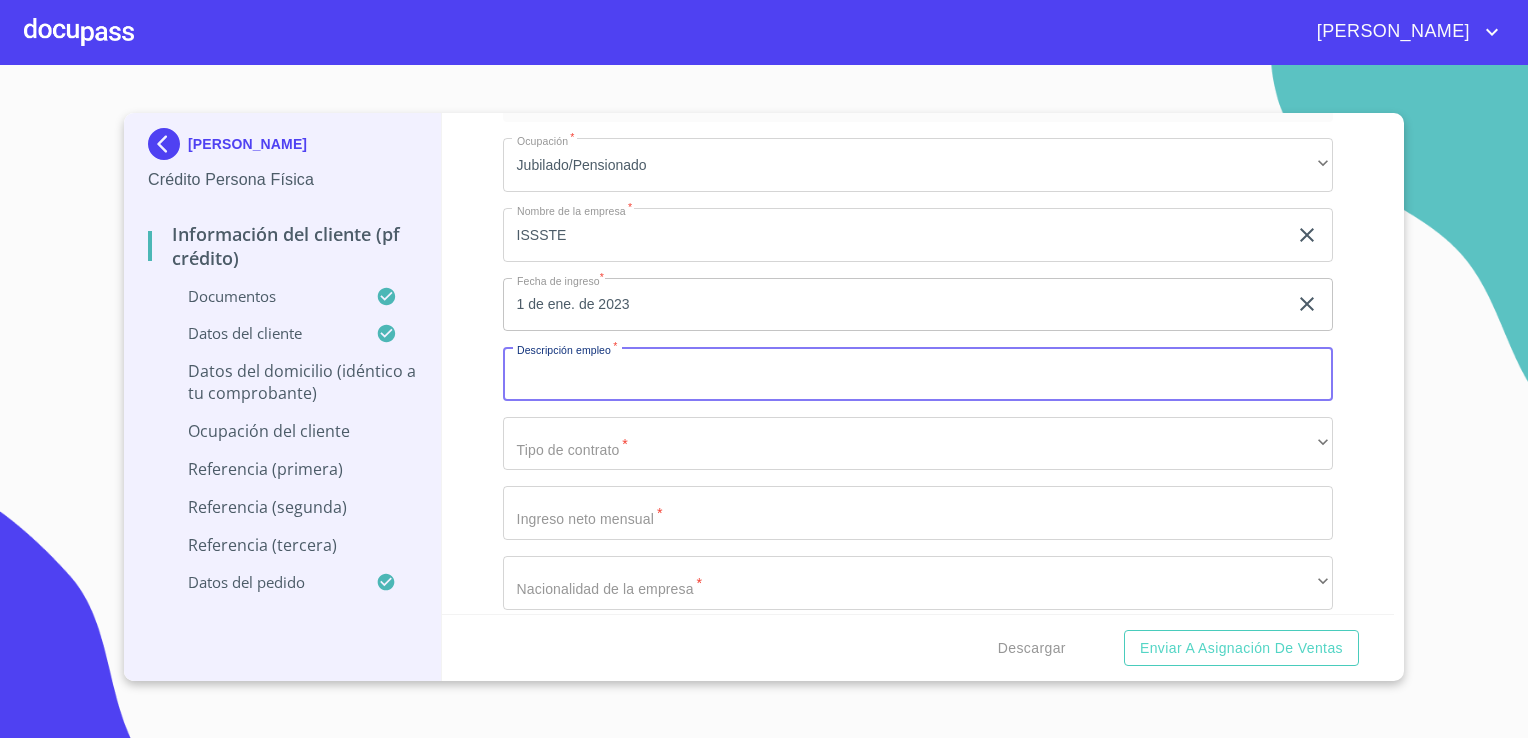 click on "Documento de identificación.   *" at bounding box center (918, 374) 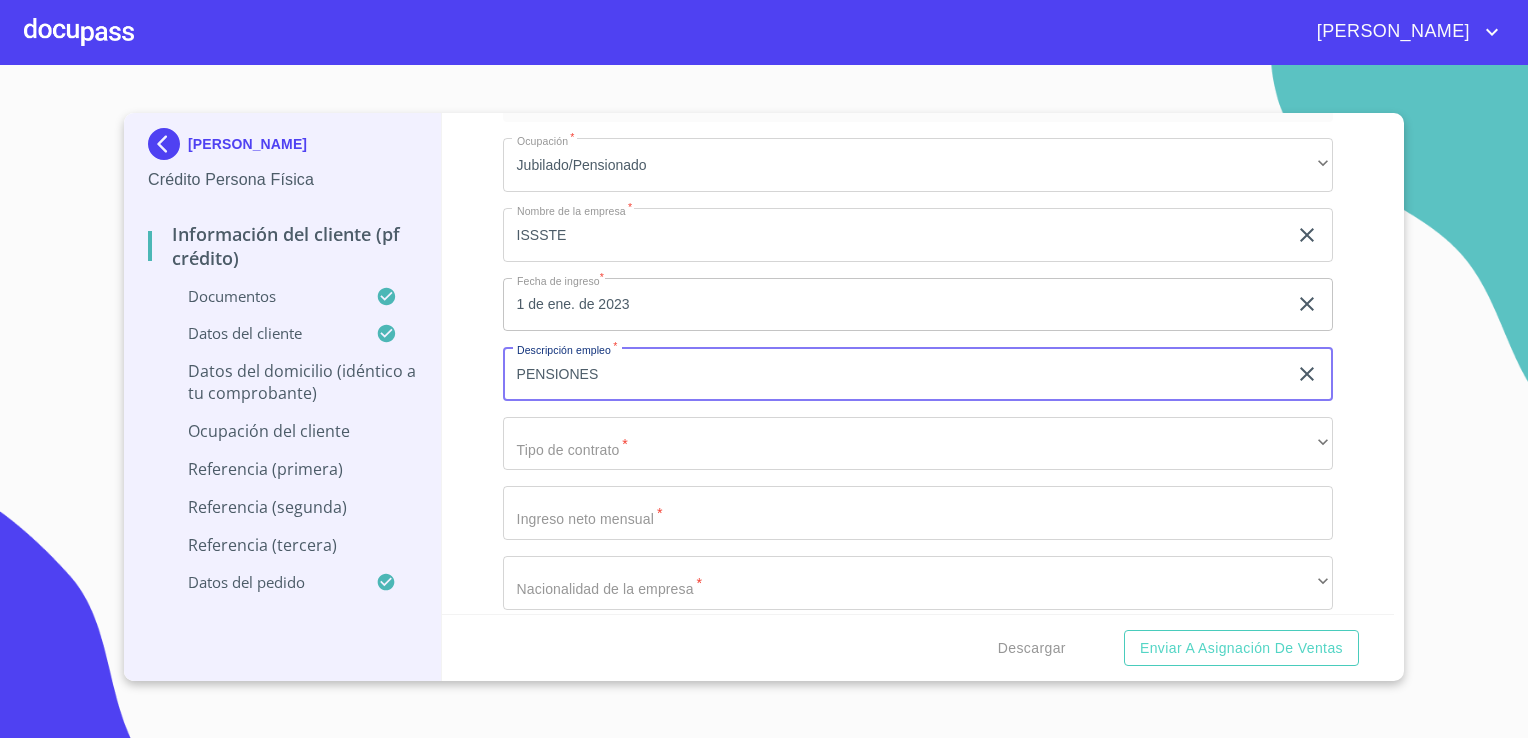 type on "PENSIONES" 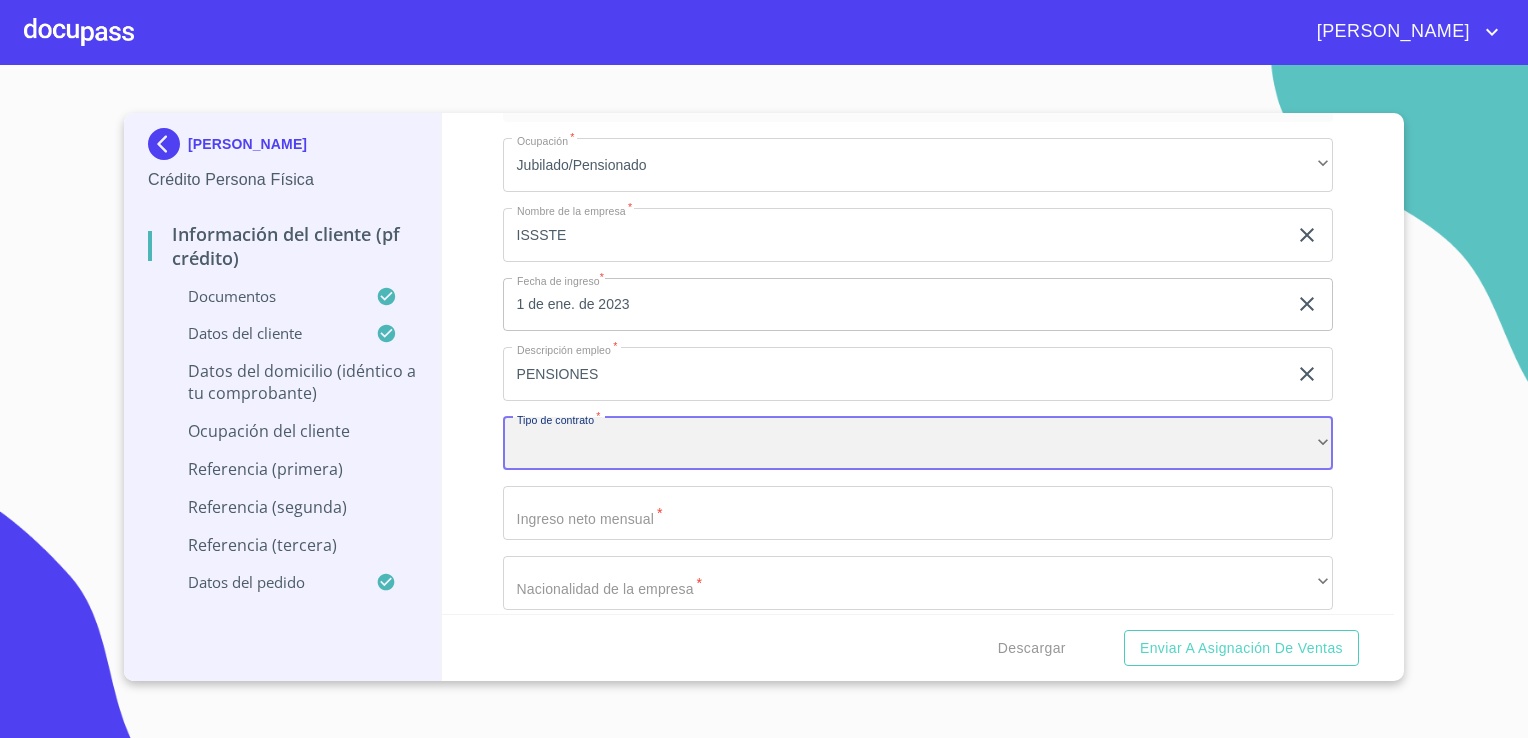 click on "​" at bounding box center [918, 444] 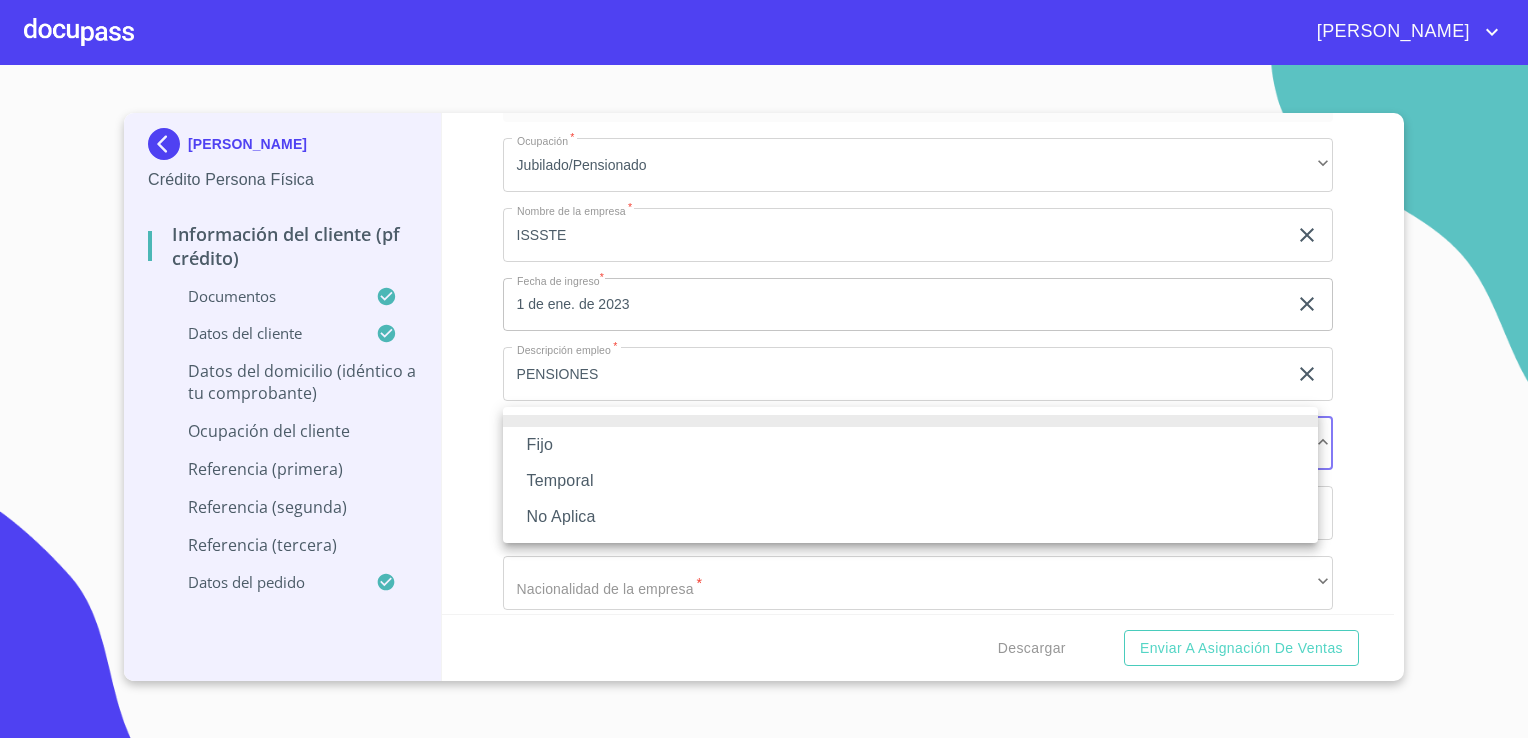 click on "Fijo" at bounding box center (910, 445) 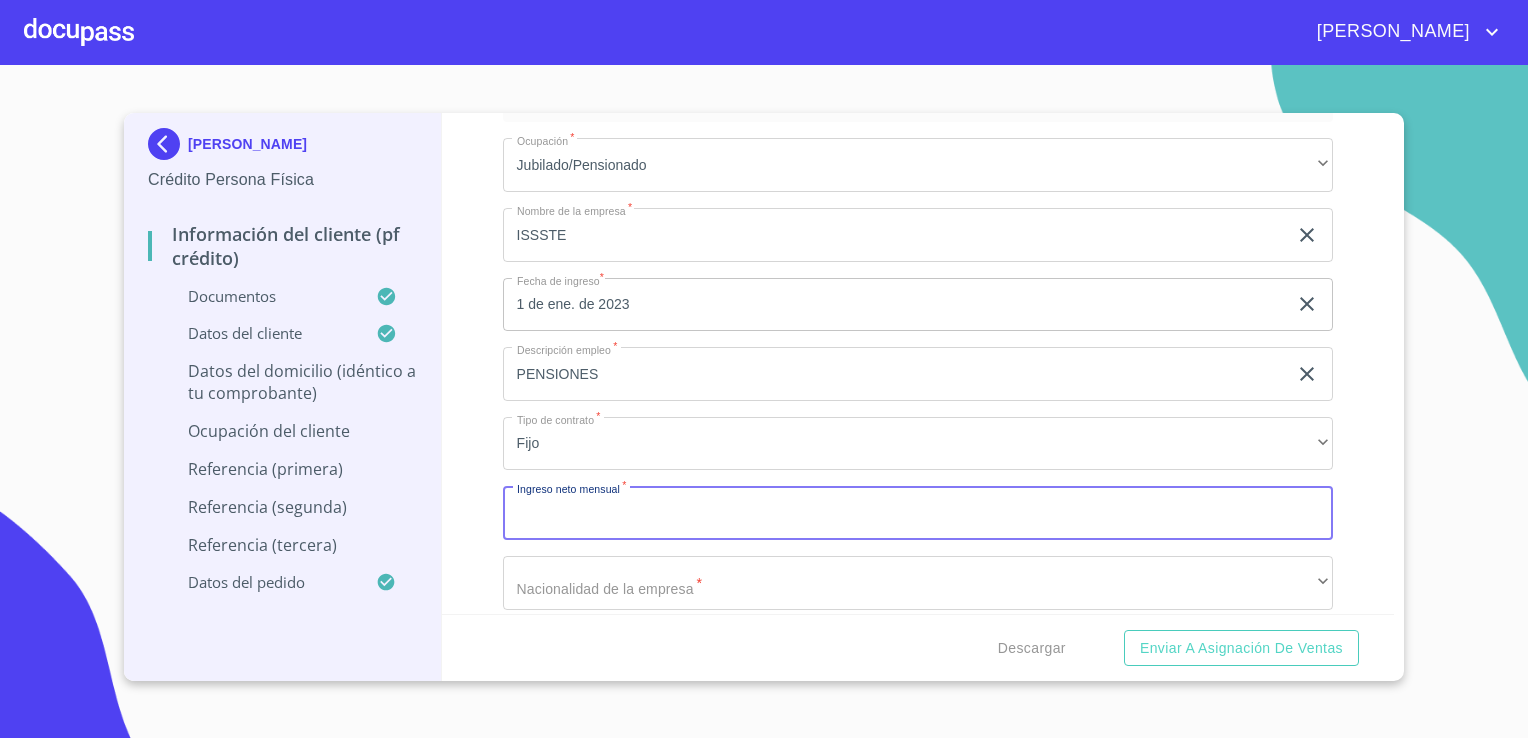 click on "Documento de identificación.   *" at bounding box center [918, 513] 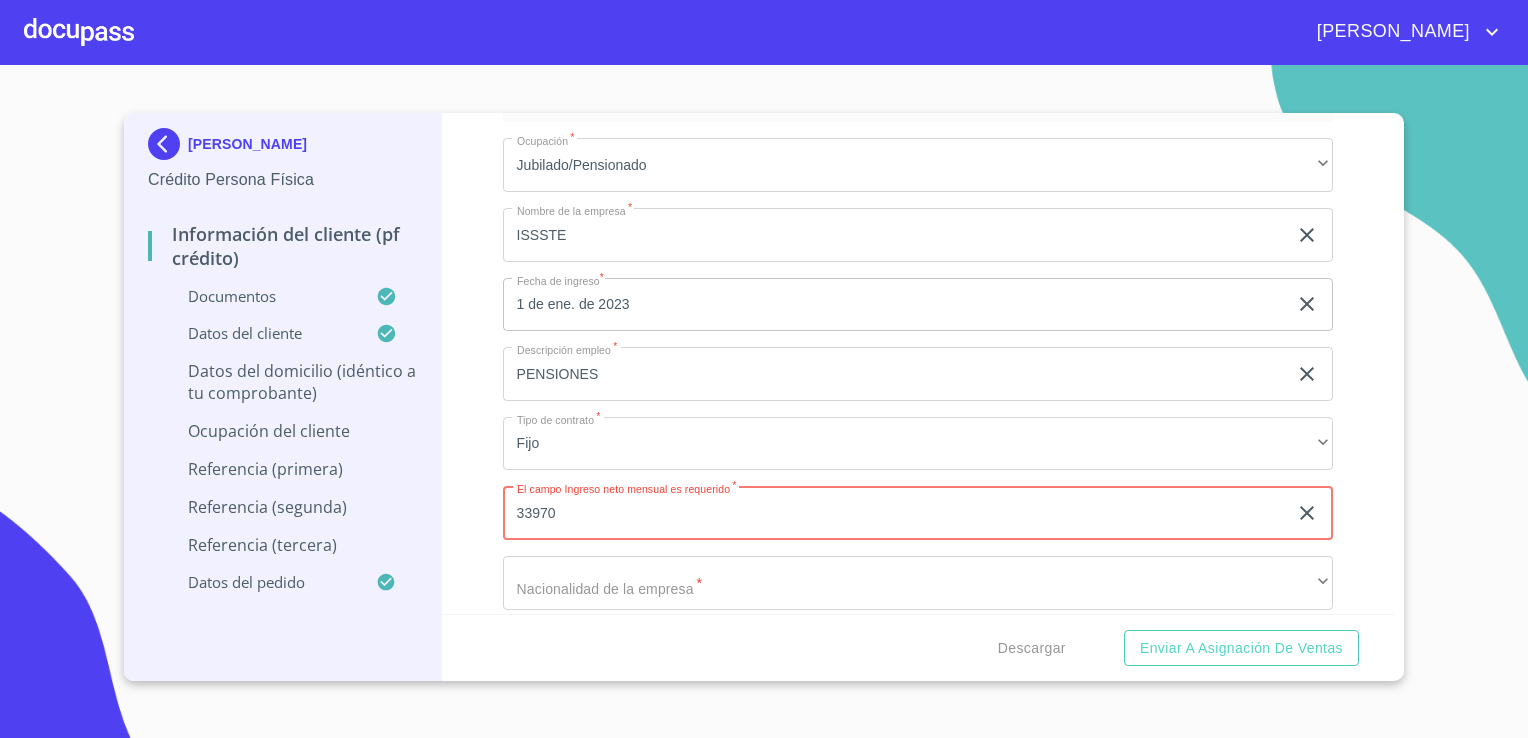 type on "33970" 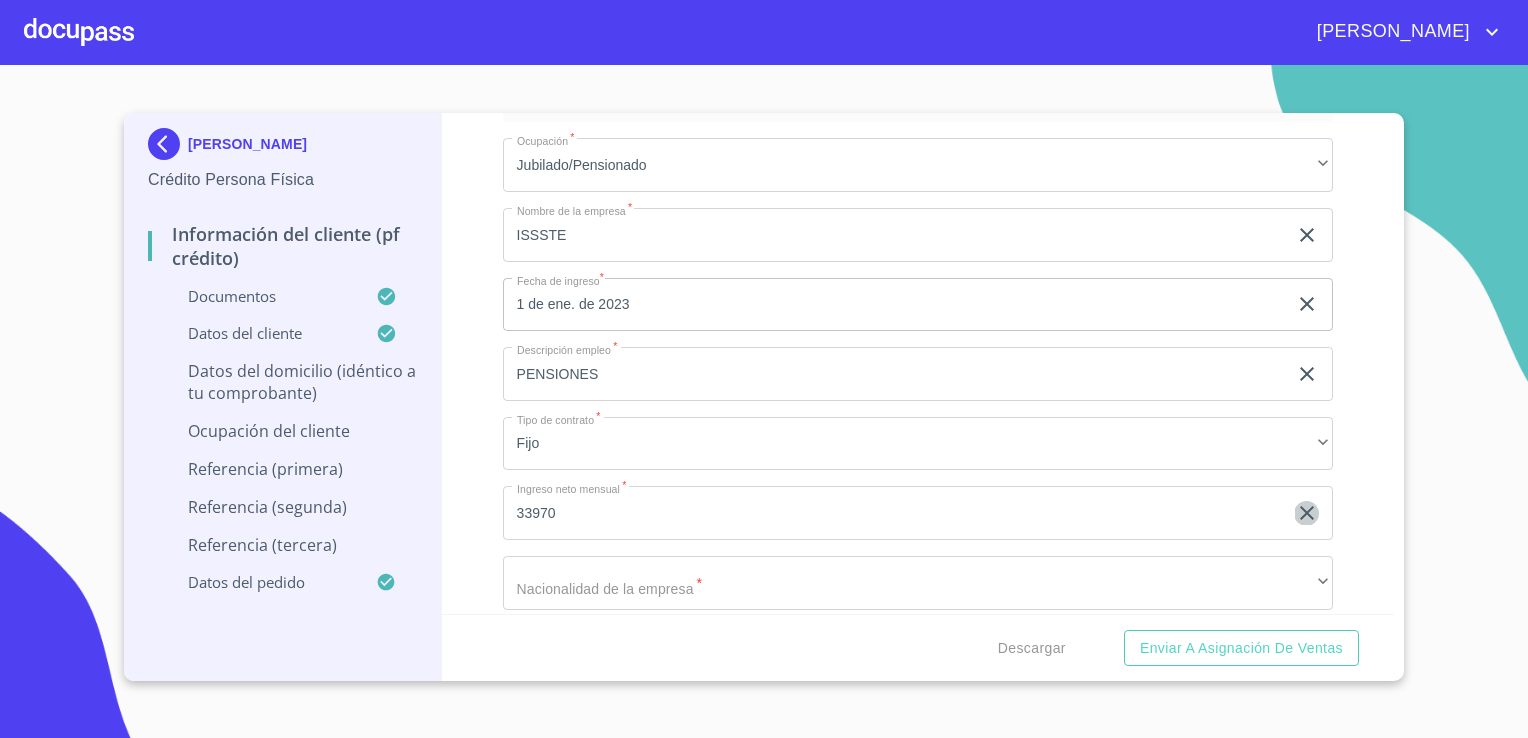 click 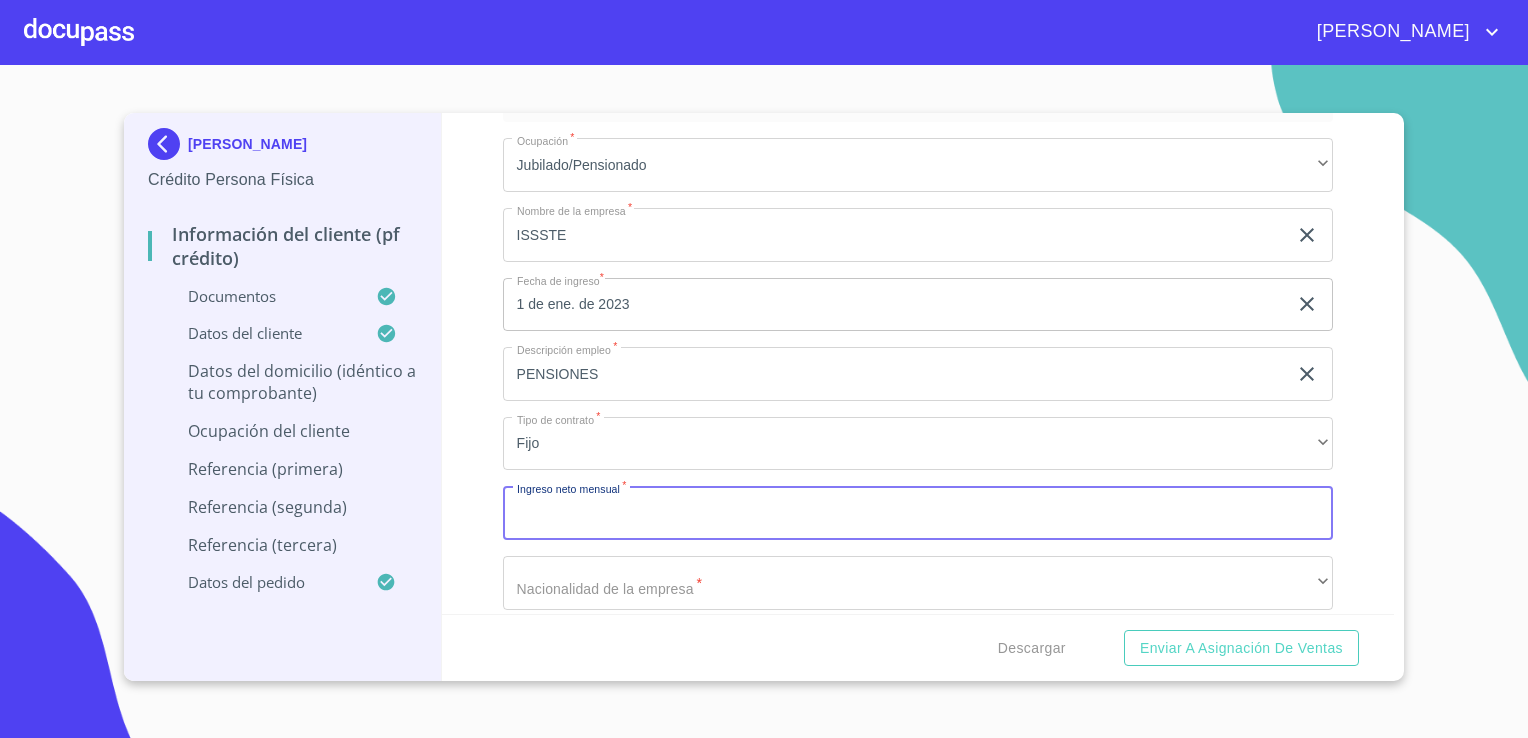 click on "Documento de identificación.   *" at bounding box center (918, 513) 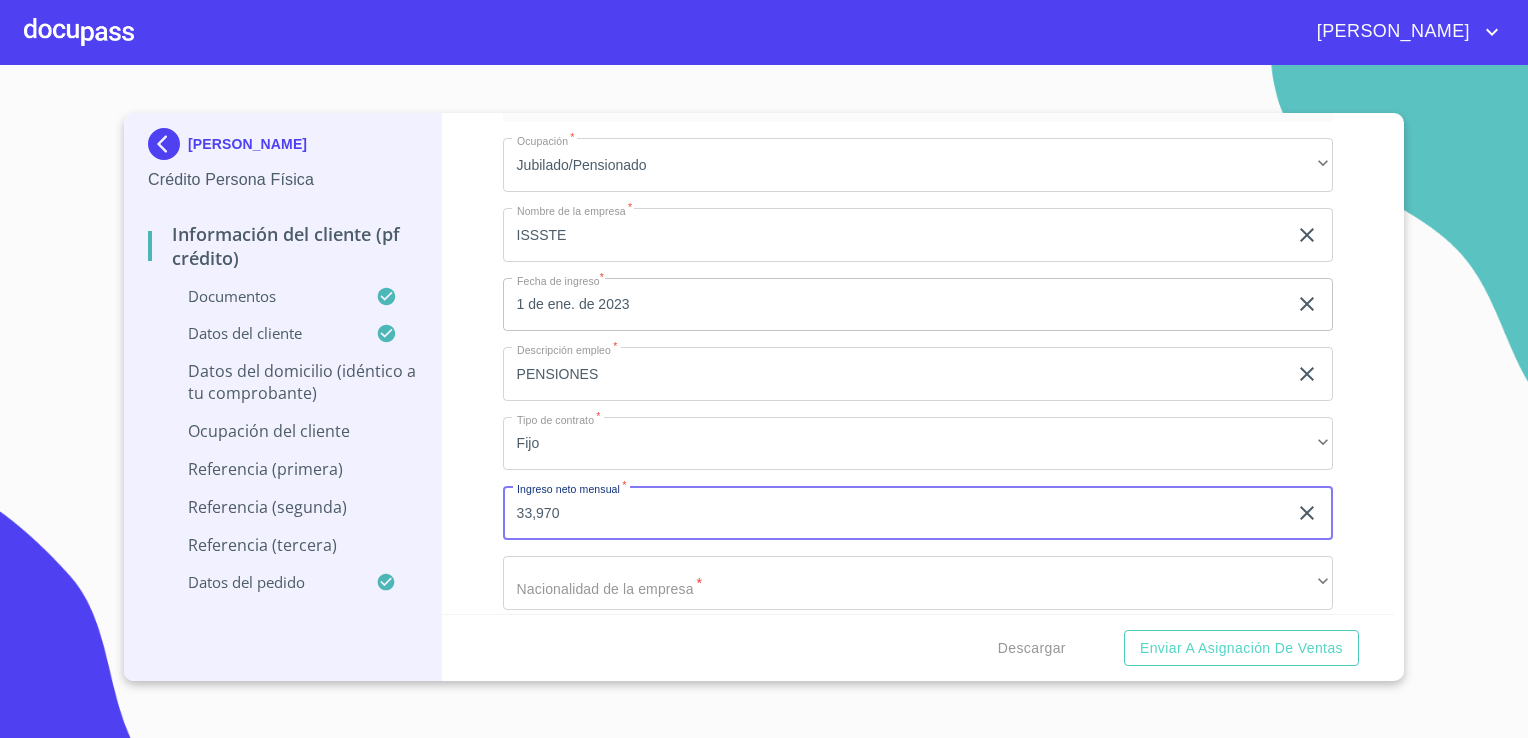 type on "33,970" 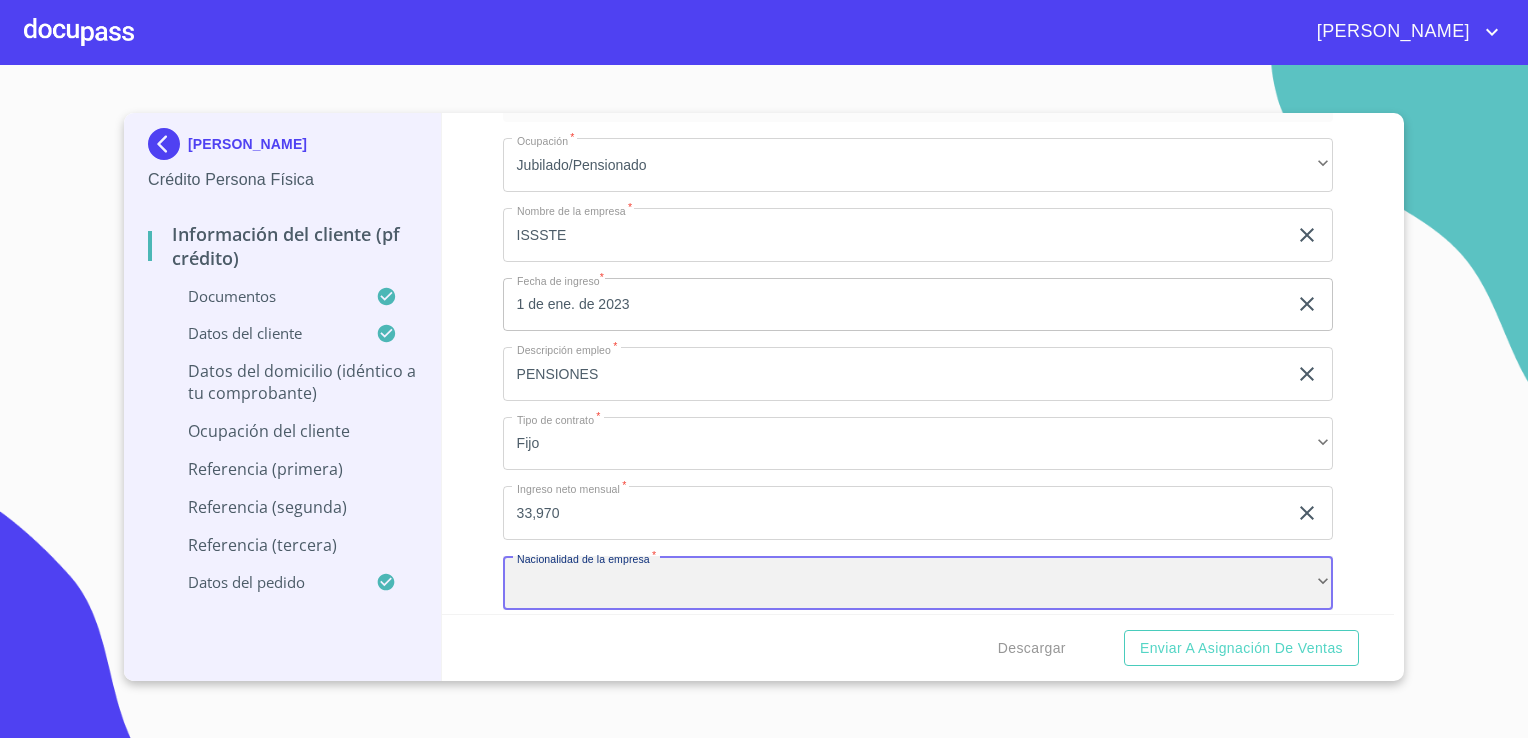 click on "​" at bounding box center (918, 583) 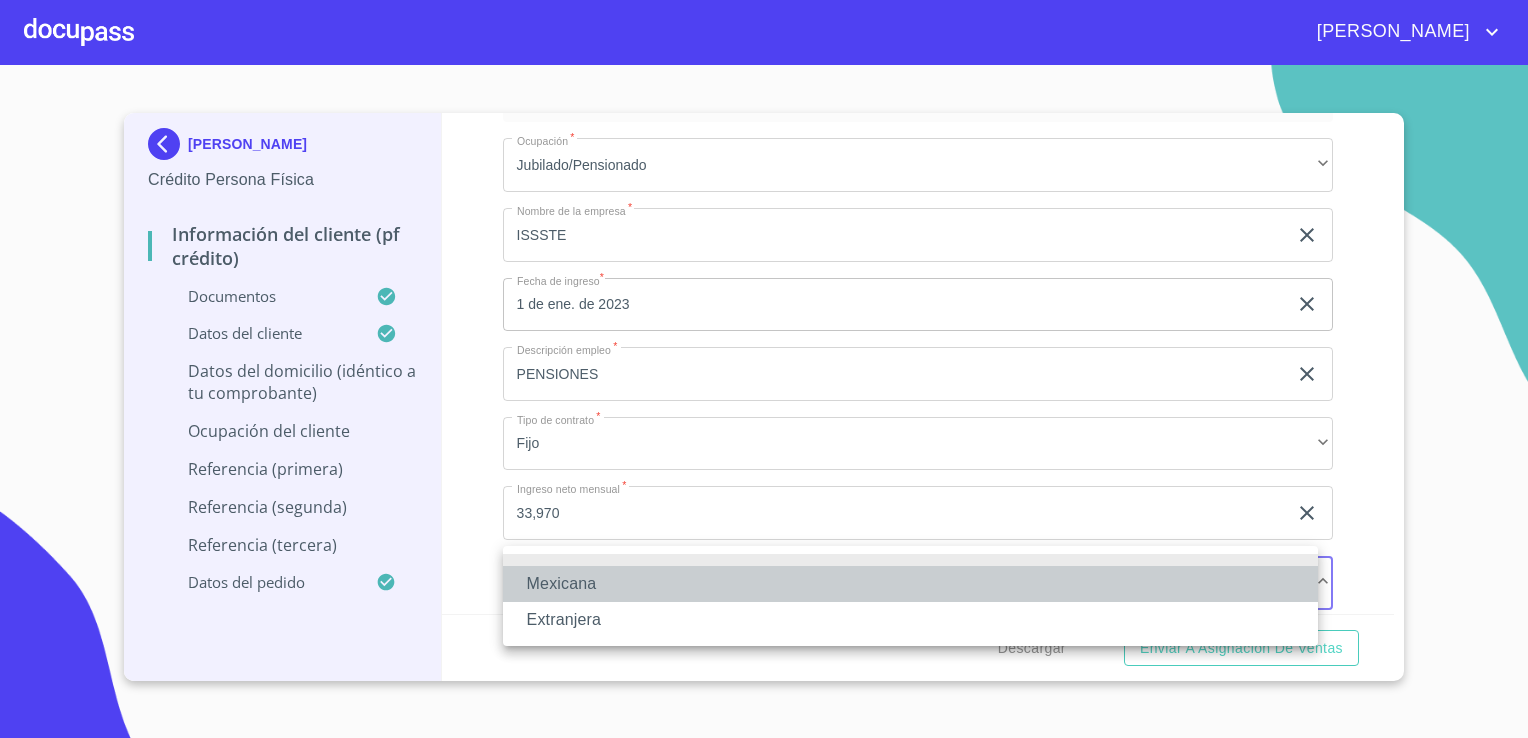 click on "Mexicana" at bounding box center (910, 584) 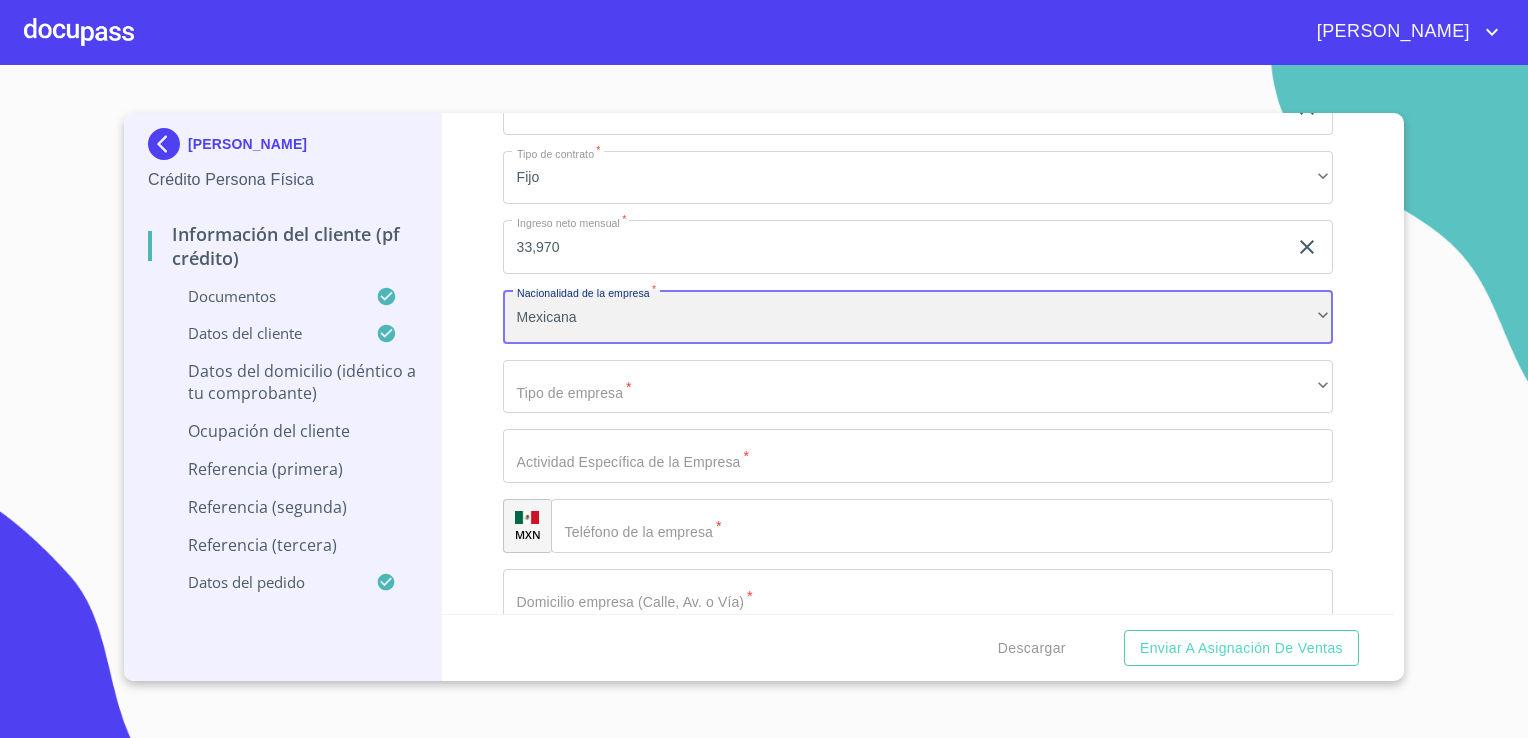 scroll, scrollTop: 8641, scrollLeft: 0, axis: vertical 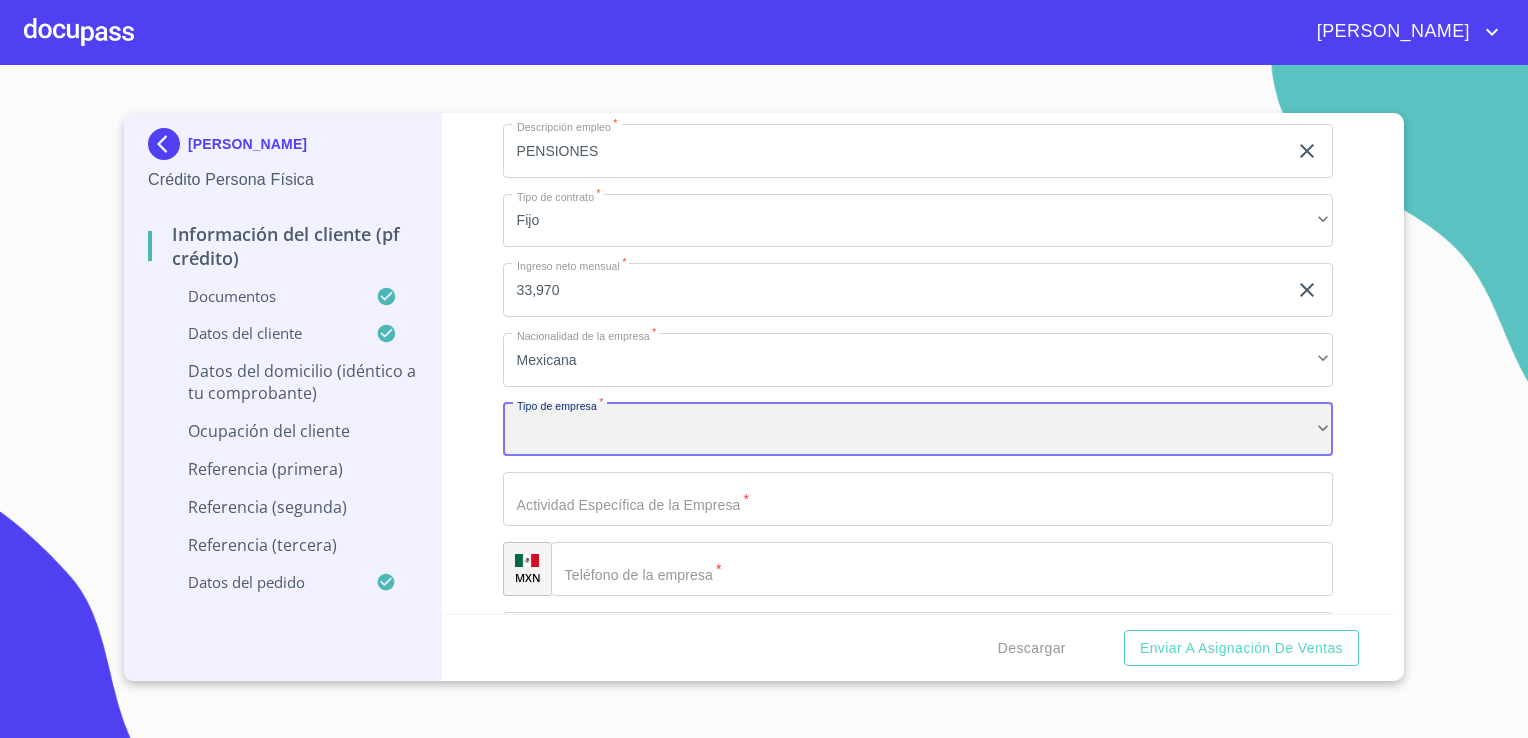 click on "​" at bounding box center [918, 430] 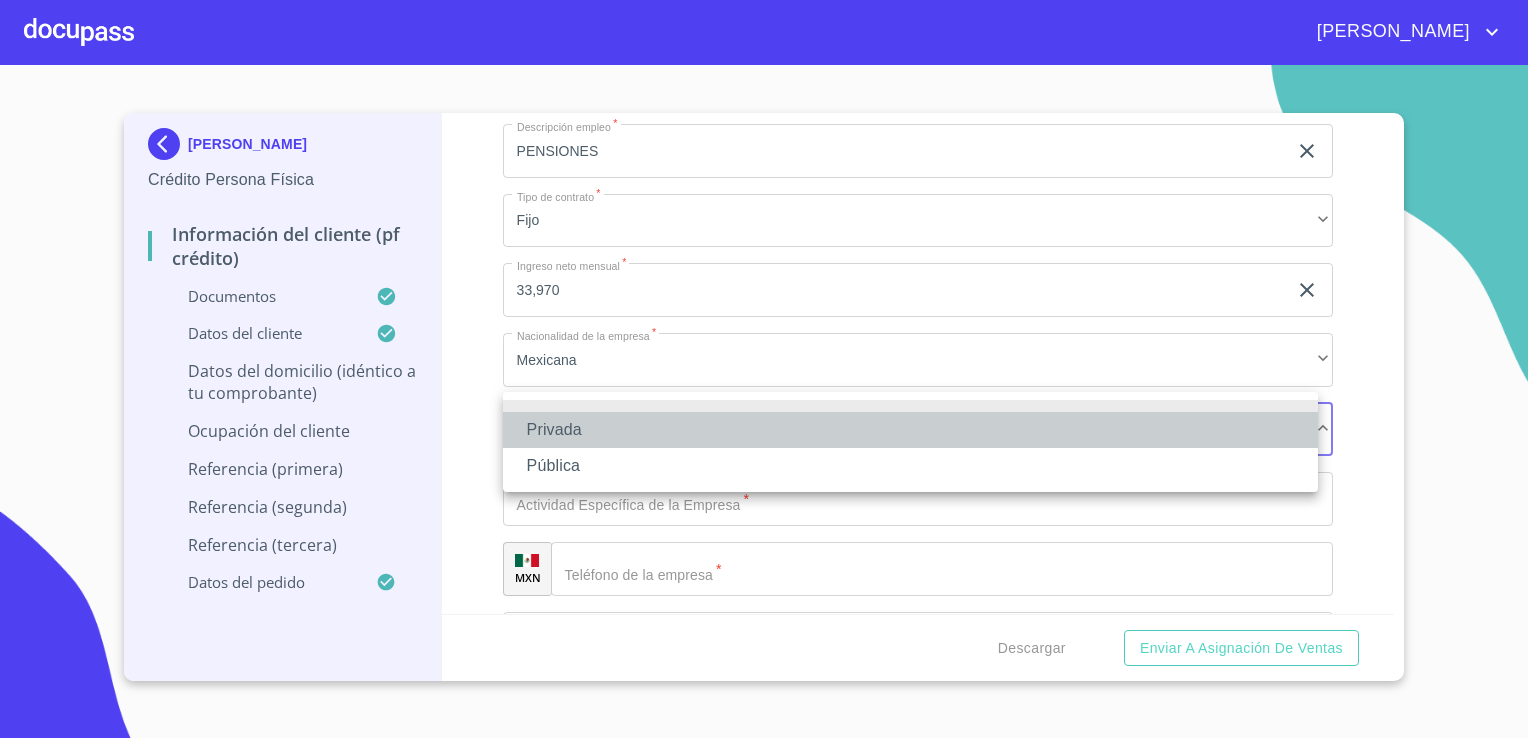 click on "Privada" at bounding box center [910, 430] 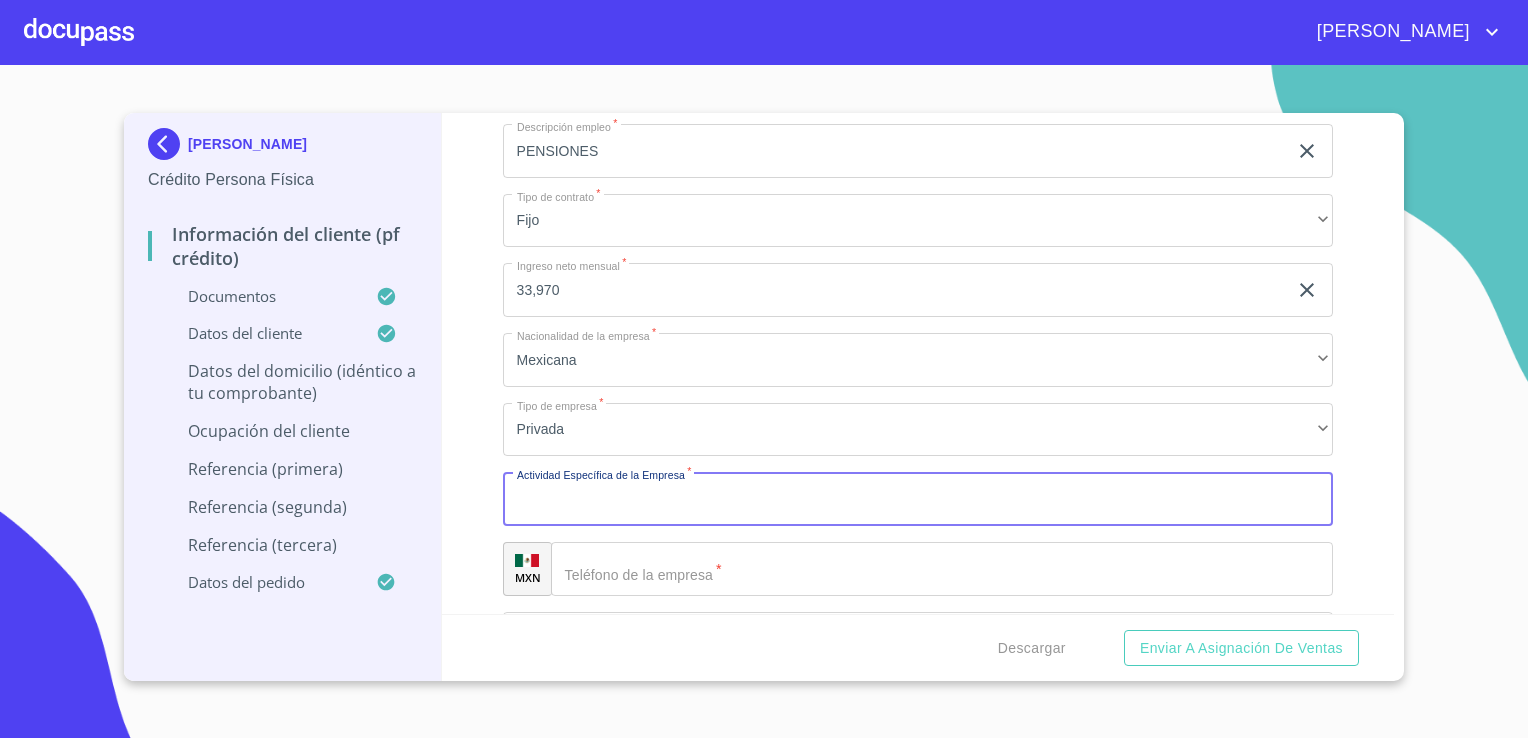 click on "Documento de identificación.   *" at bounding box center (918, 499) 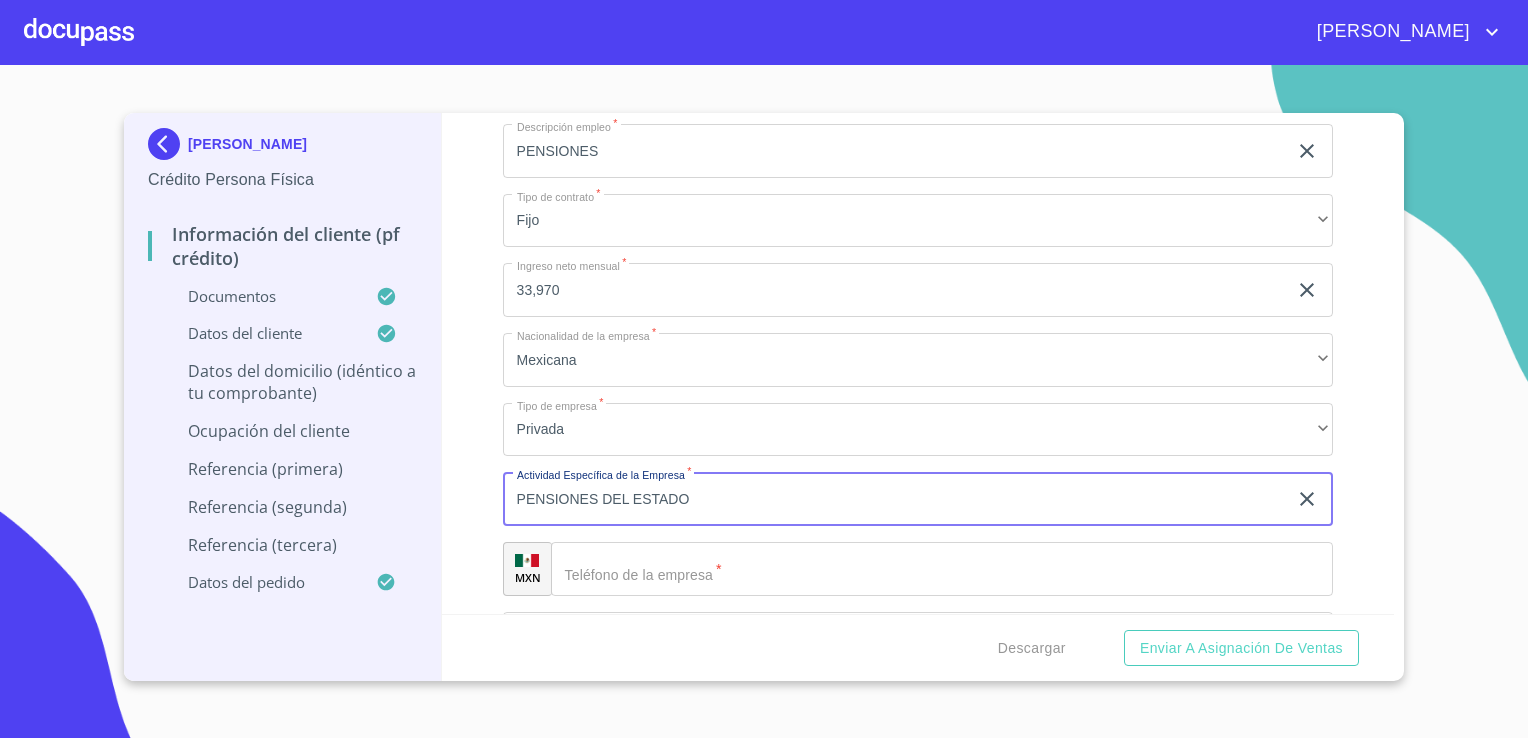 type on "PENSIONES DEL ESTADO" 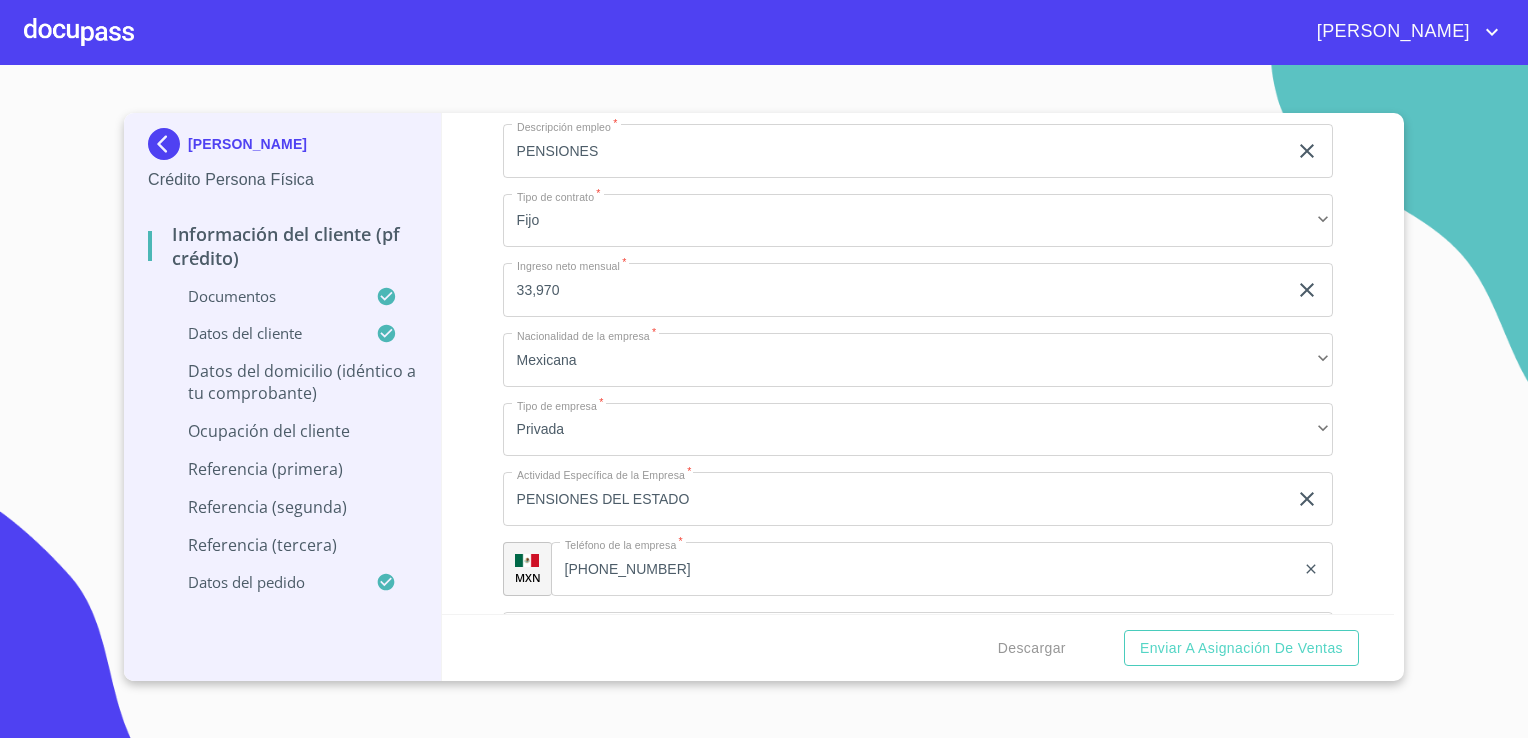drag, startPoint x: 1427, startPoint y: 542, endPoint x: 1396, endPoint y: 498, distance: 53.823788 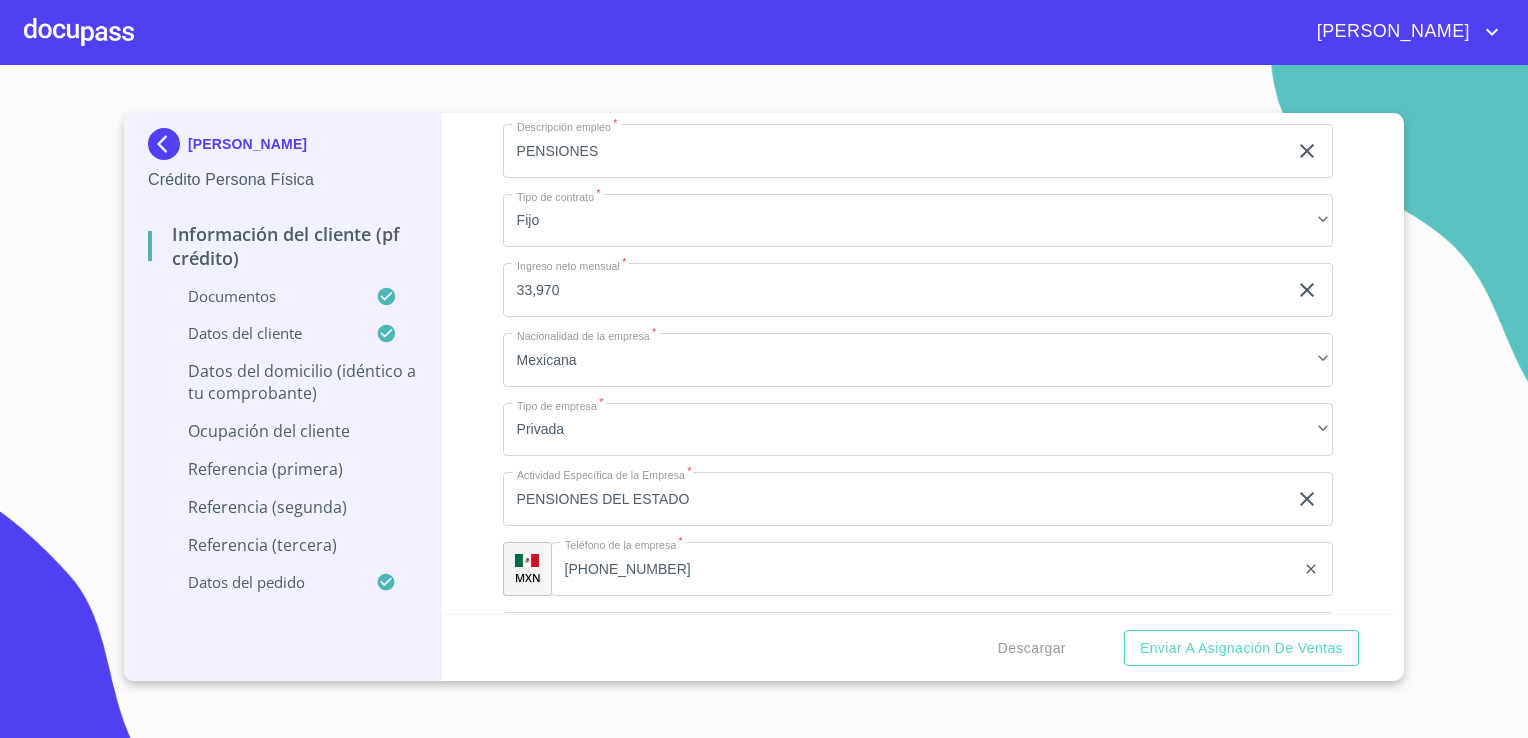 scroll, scrollTop: 9079, scrollLeft: 0, axis: vertical 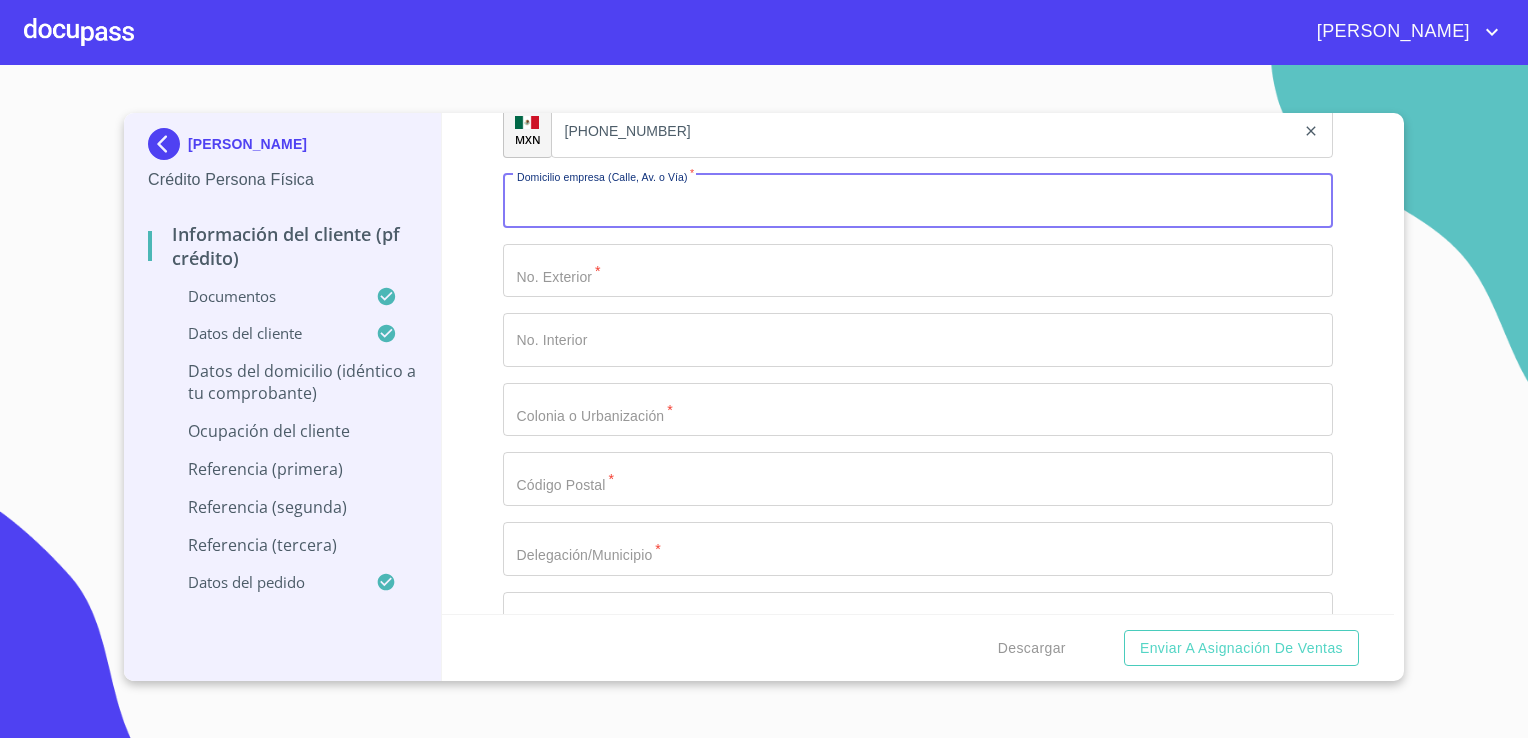click on "Documento de identificación.   *" at bounding box center [918, 201] 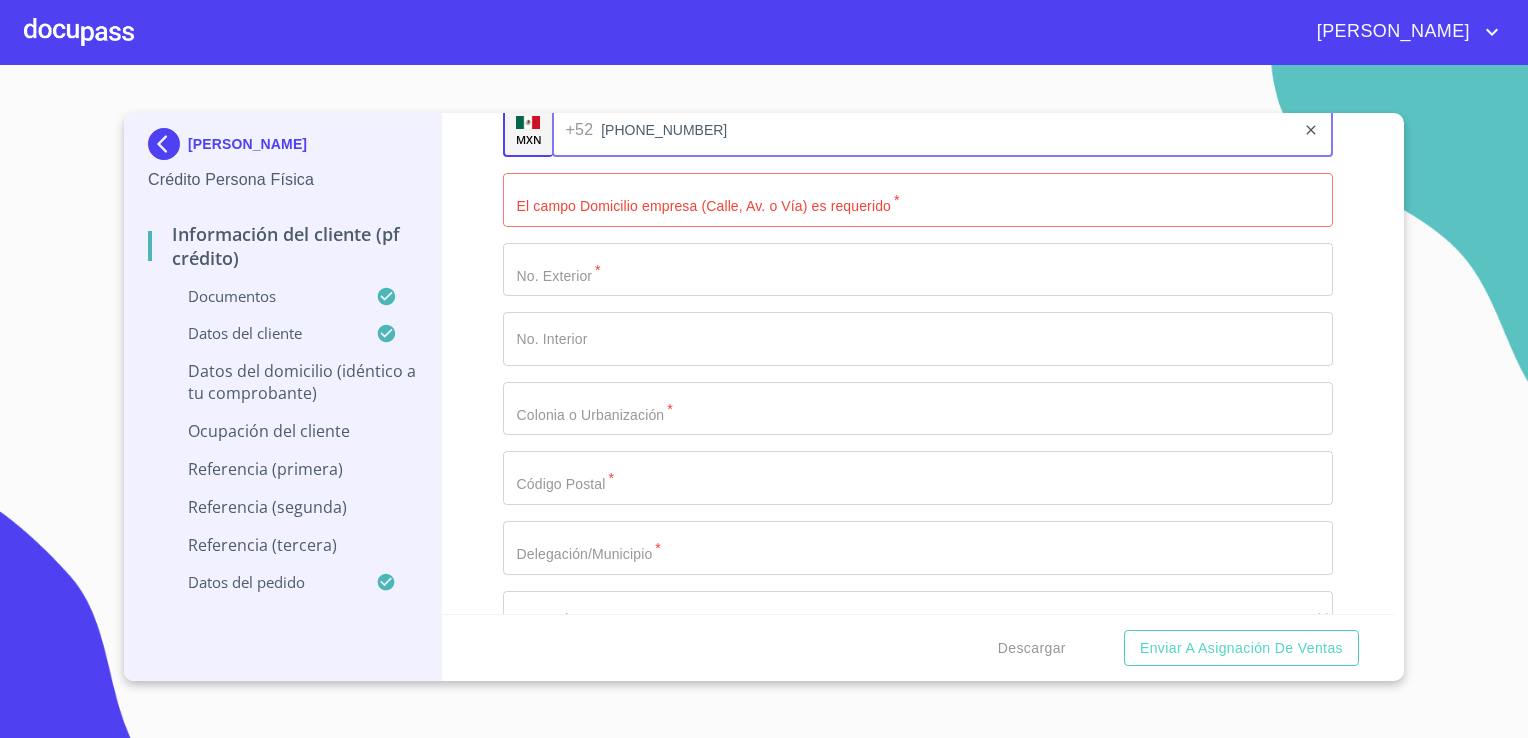 click on "[PHONE_NUMBER]" at bounding box center (948, 130) 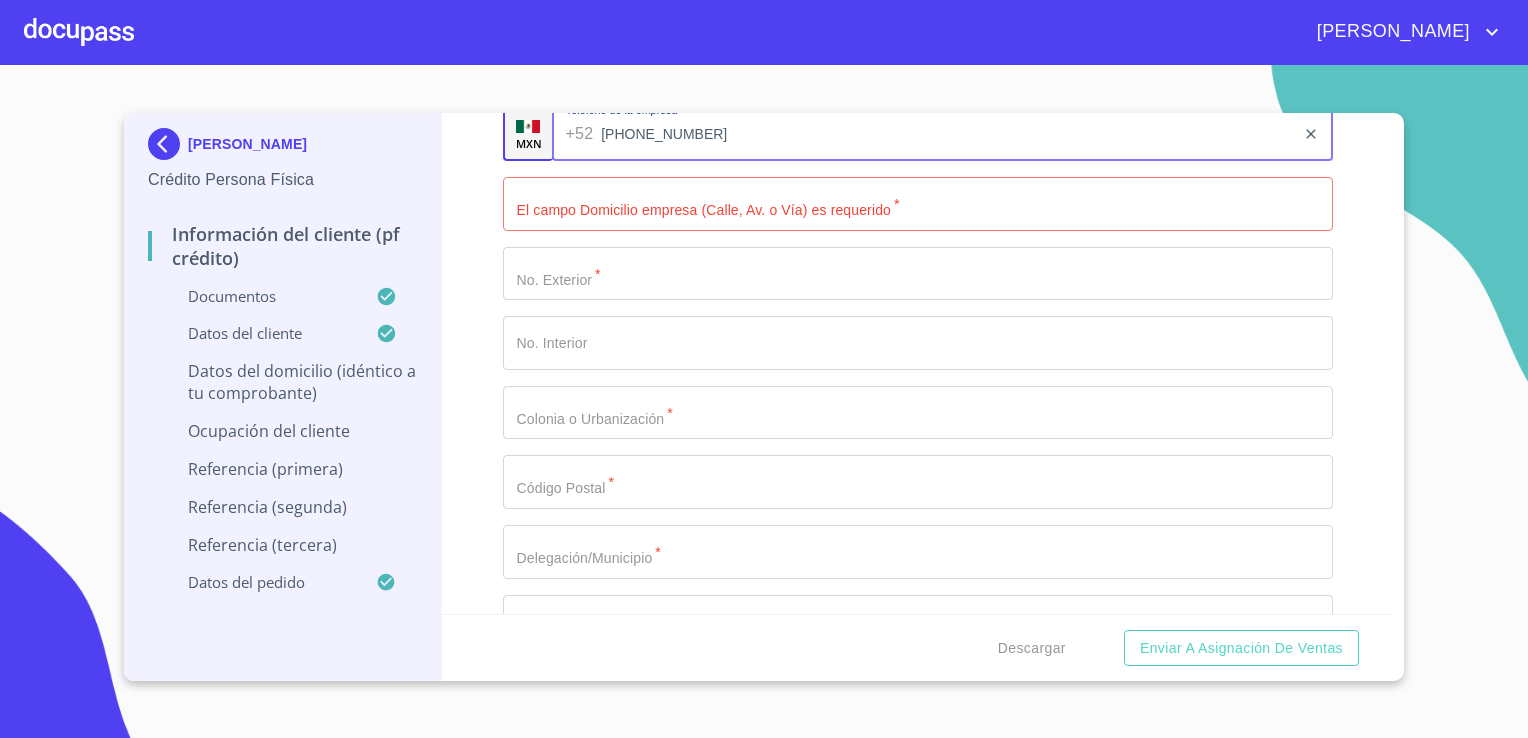 type on "[PHONE_NUMBER]" 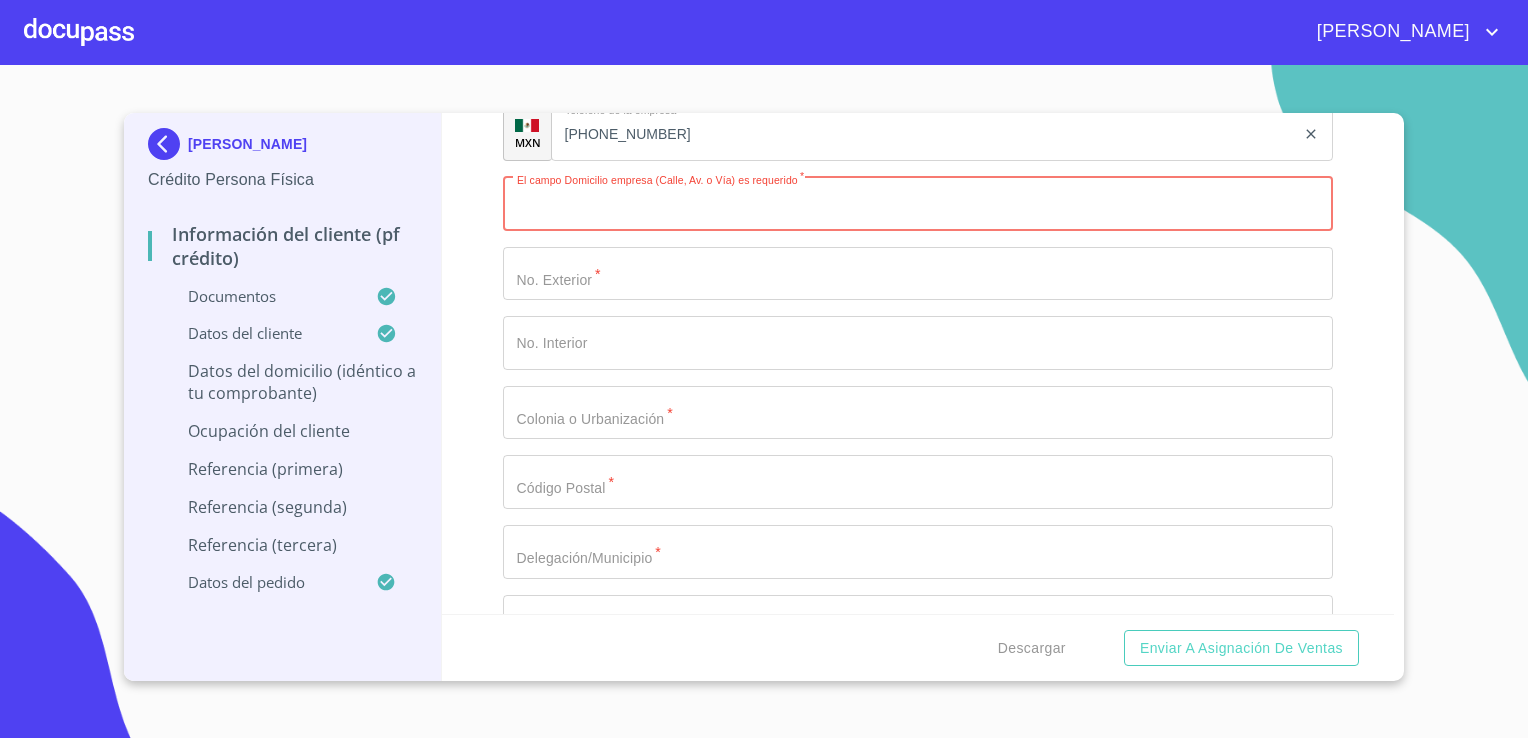 click on "Documento de identificación.   *" at bounding box center (918, 204) 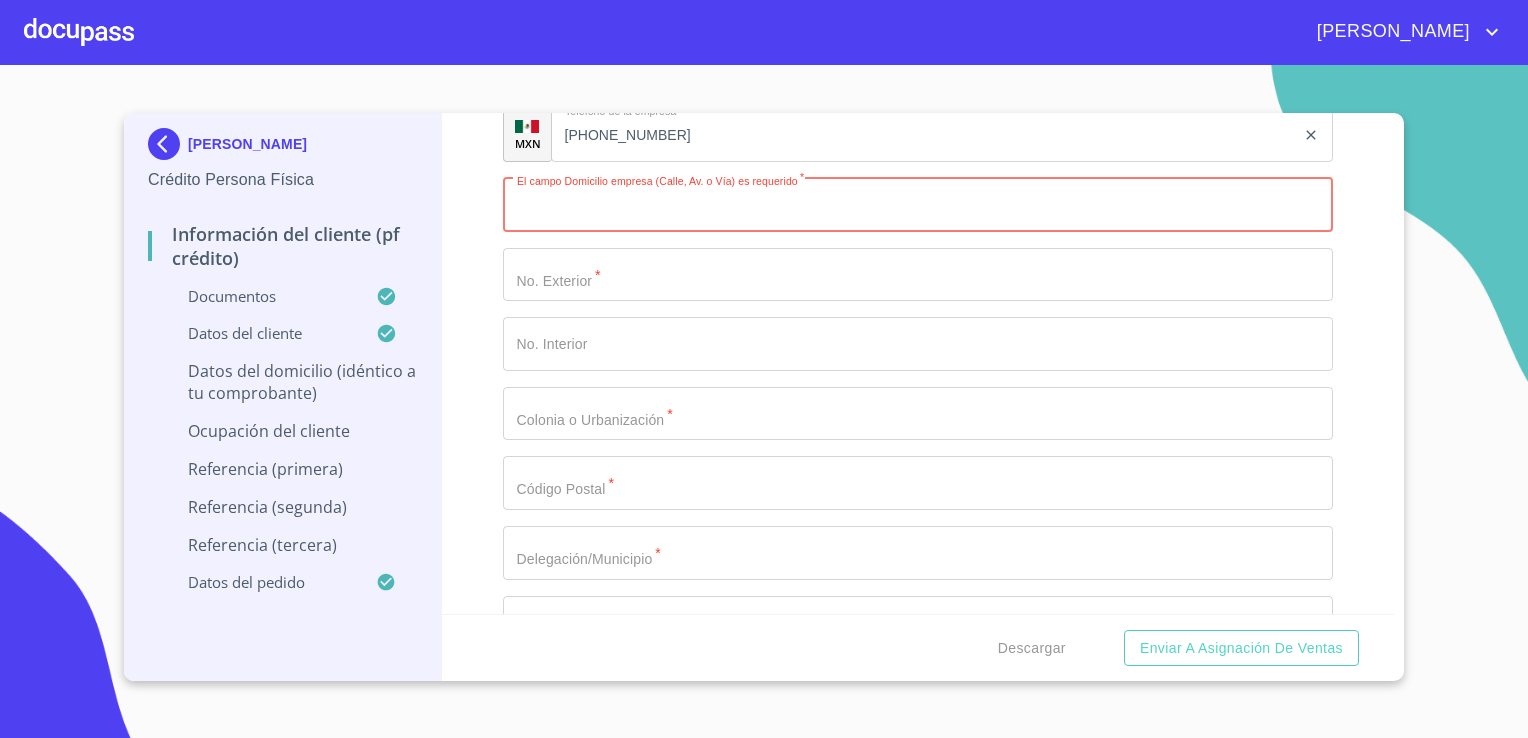 click on "Documento de identificación.   *" at bounding box center [918, 205] 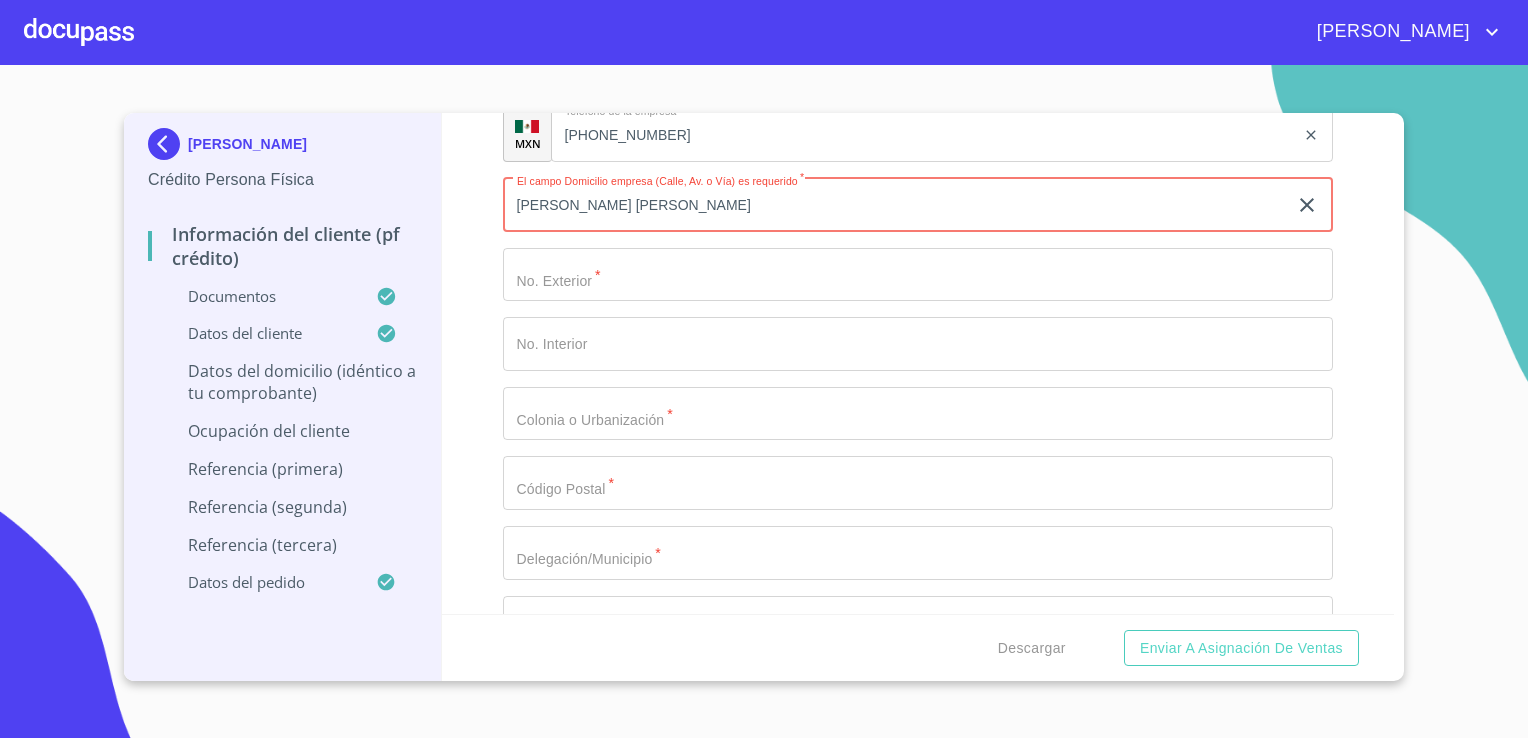 type on "[PERSON_NAME] [PERSON_NAME]" 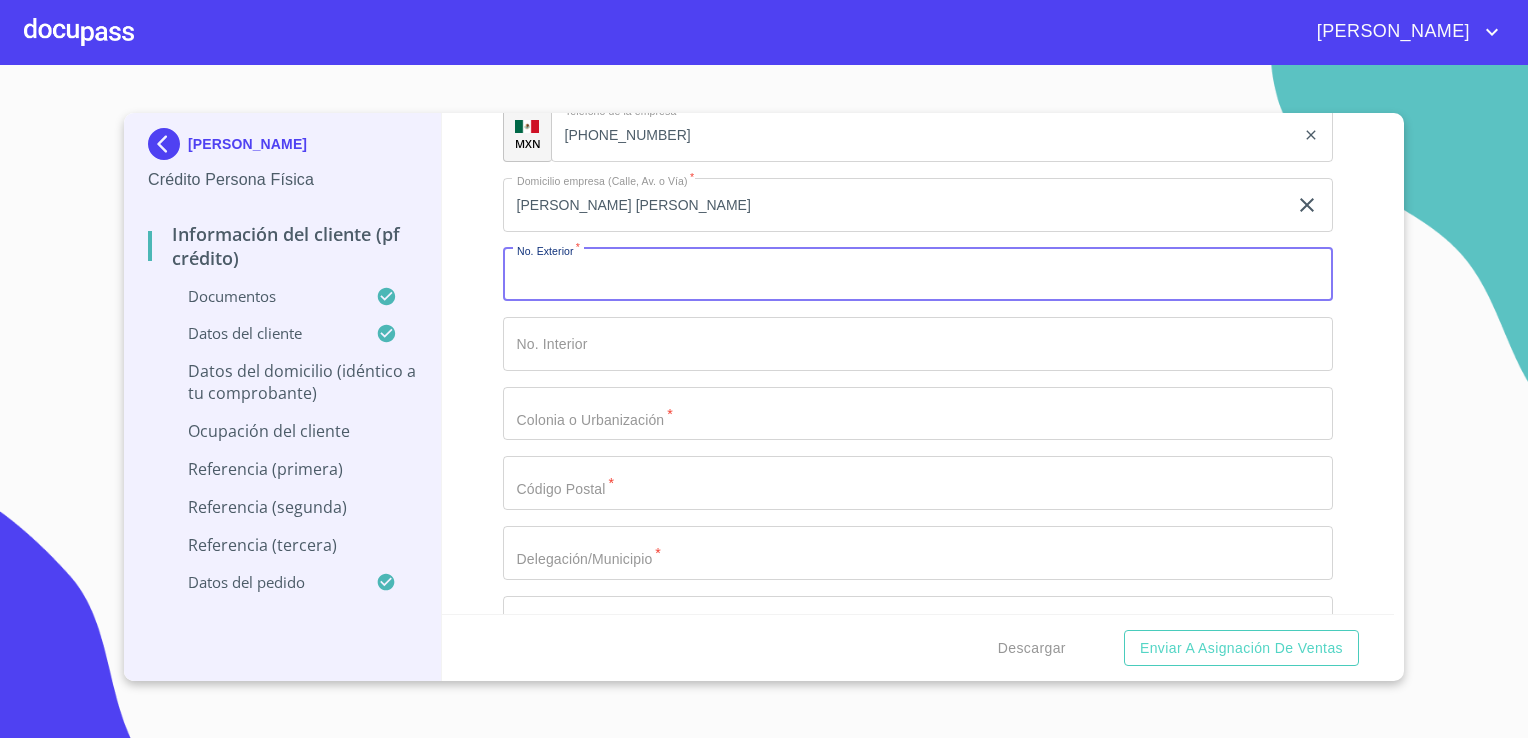 click on "Documento de identificación.   *" at bounding box center (918, 275) 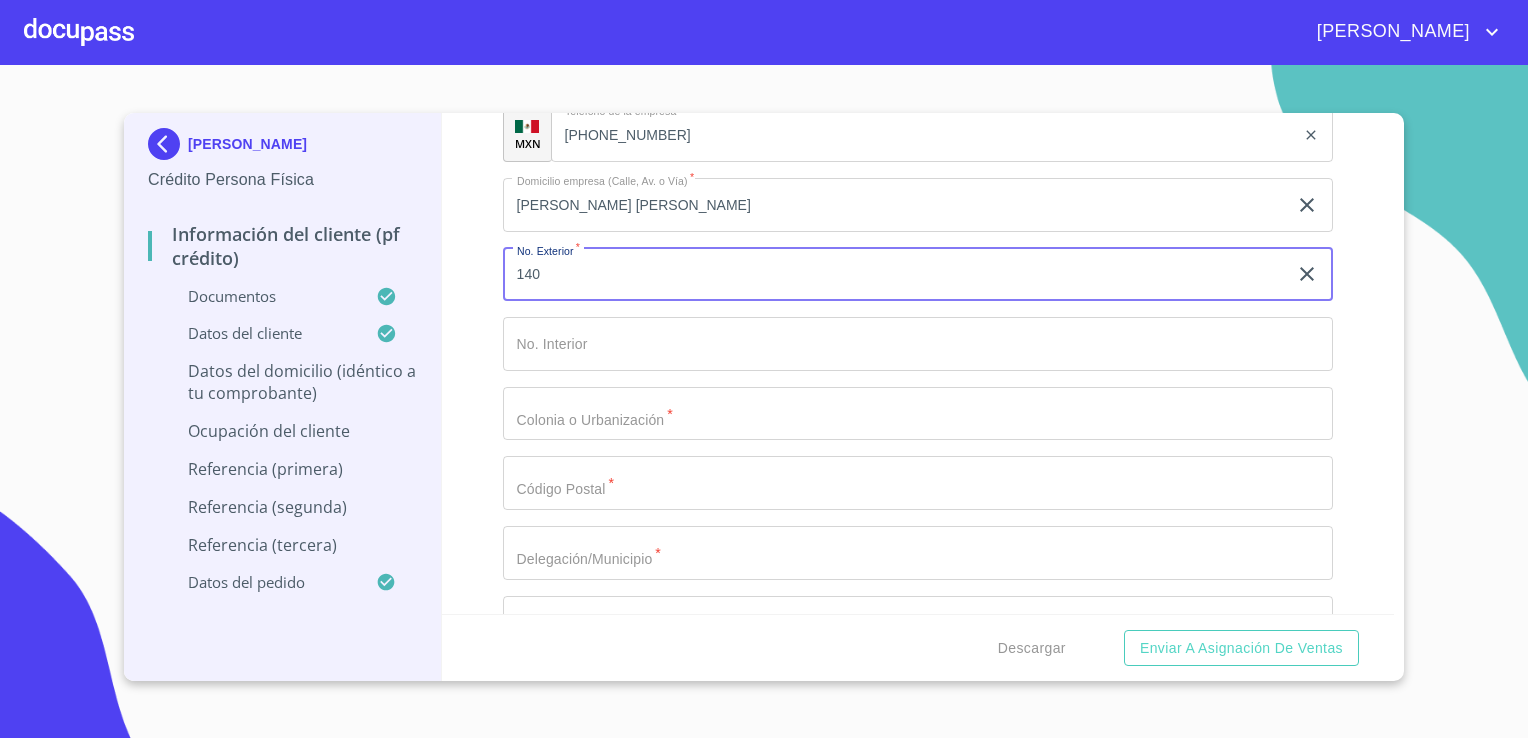 type on "140" 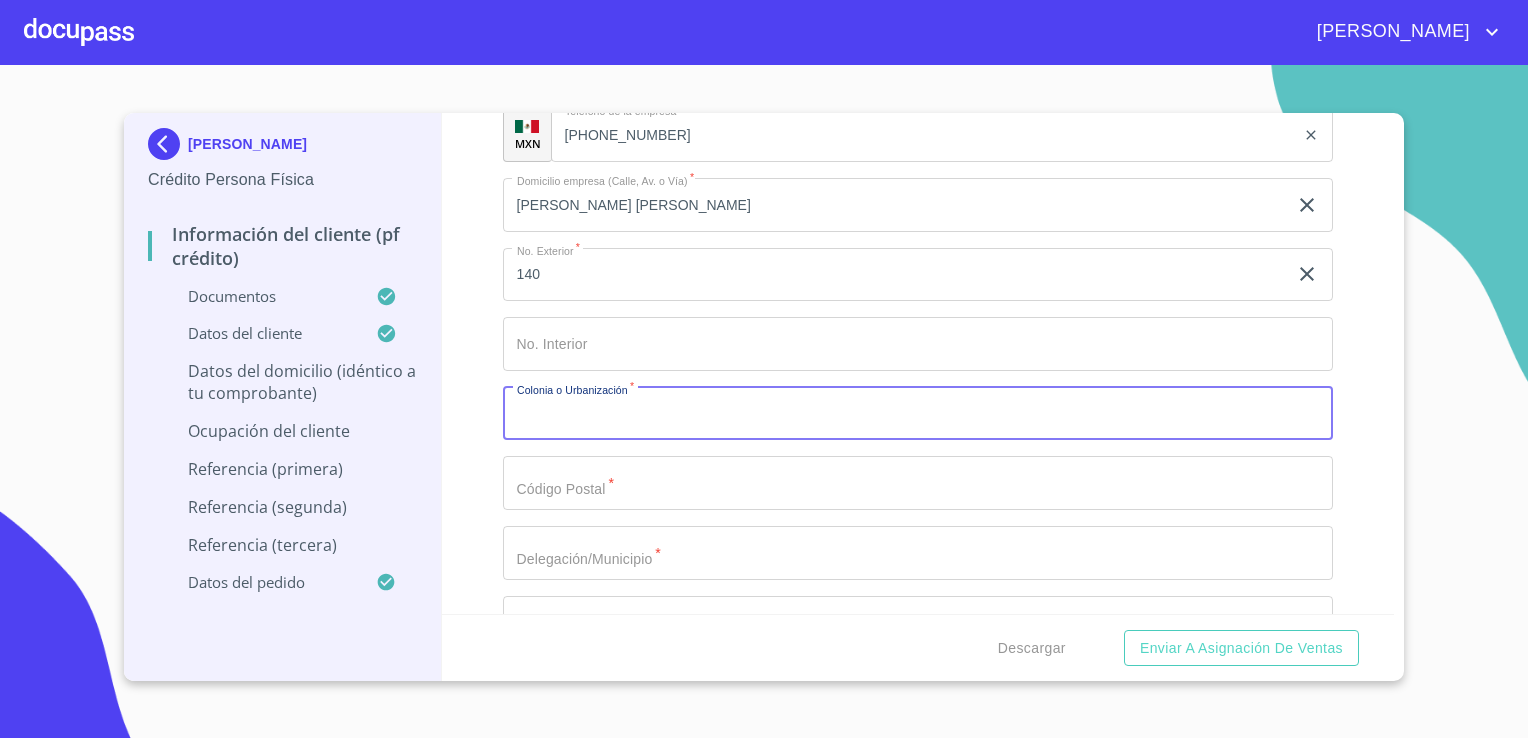 click on "Documento de identificación.   *" at bounding box center [918, 414] 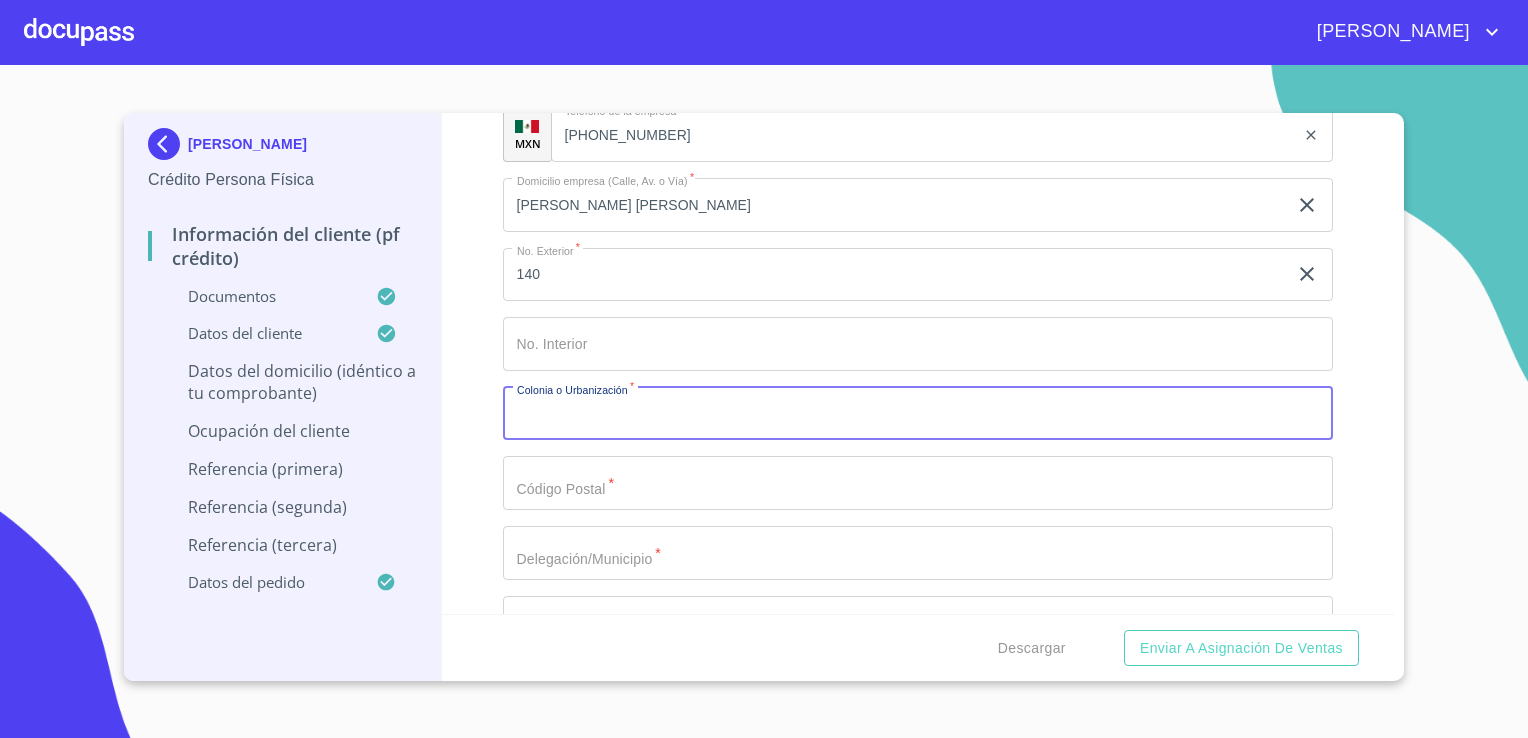 type on "N" 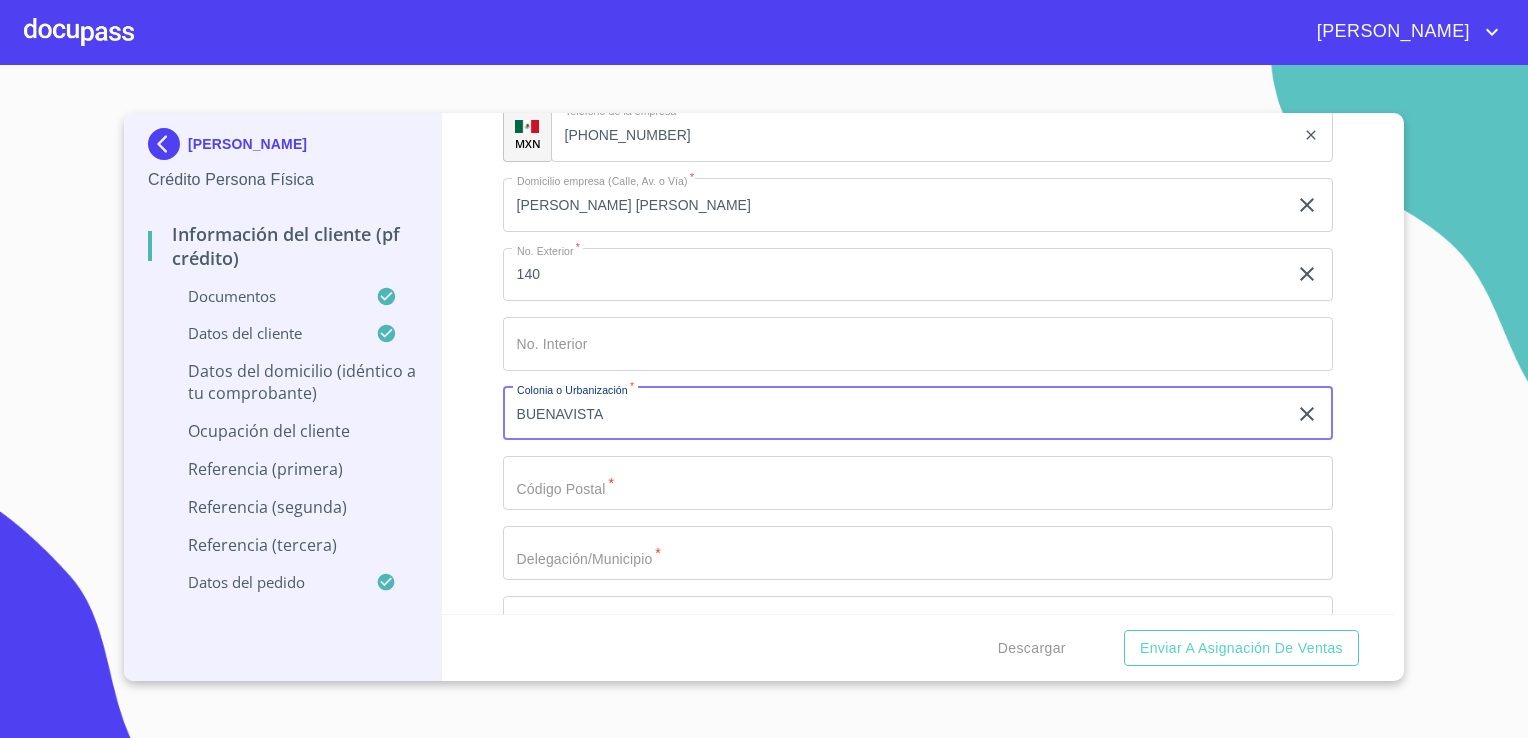 type on "BUENAVISTA" 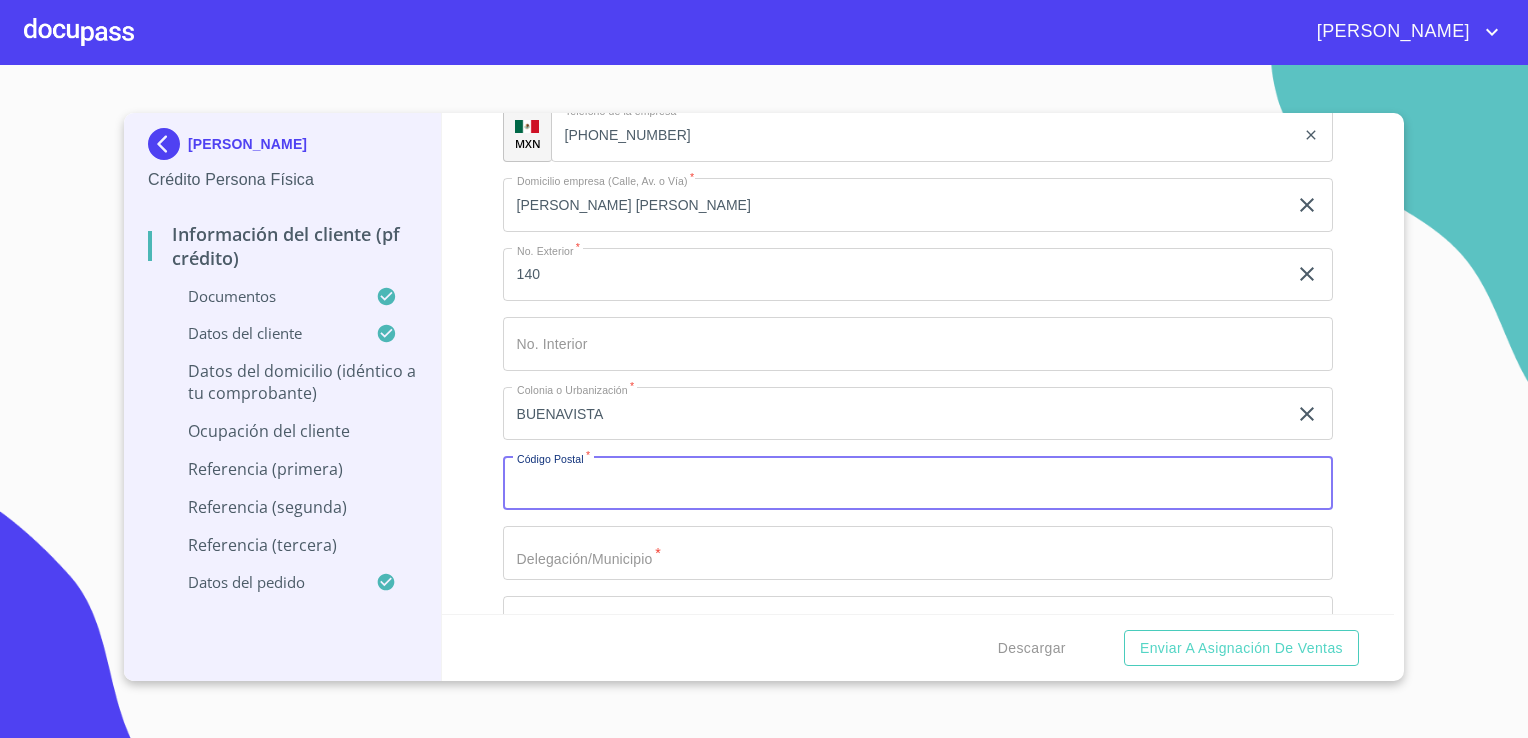 click on "Documento de identificación.   *" at bounding box center [918, 483] 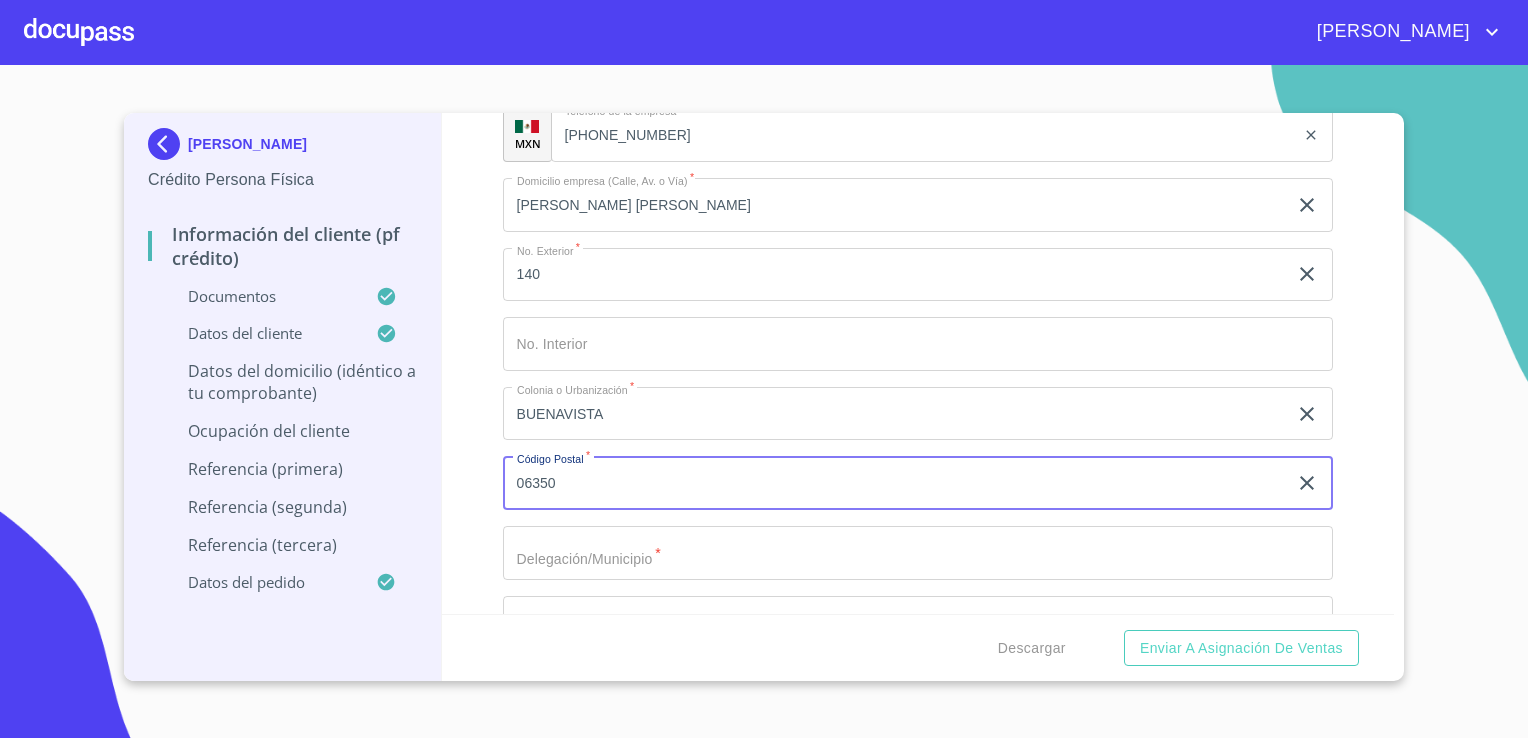 type on "06350" 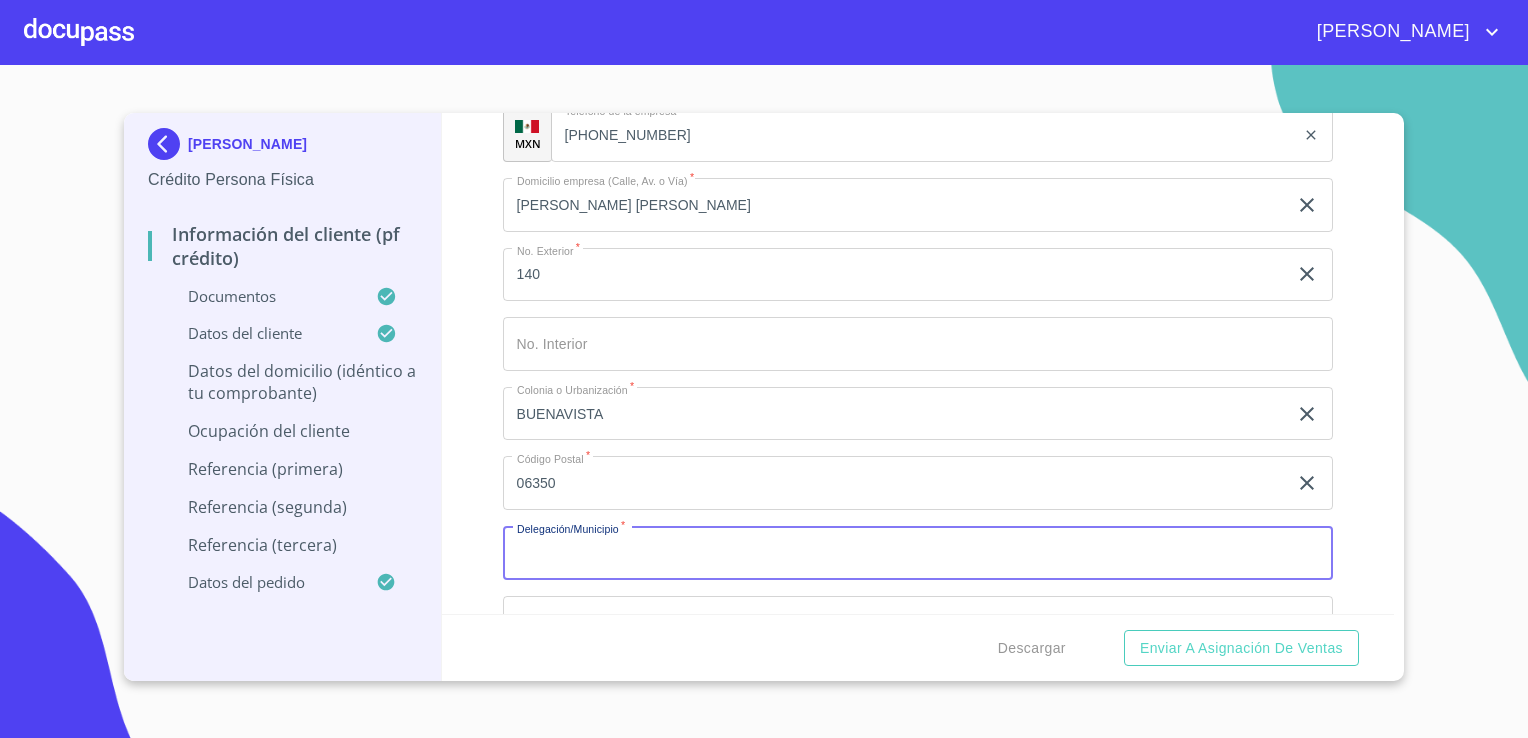 click on "Documento de identificación.   *" at bounding box center [918, 553] 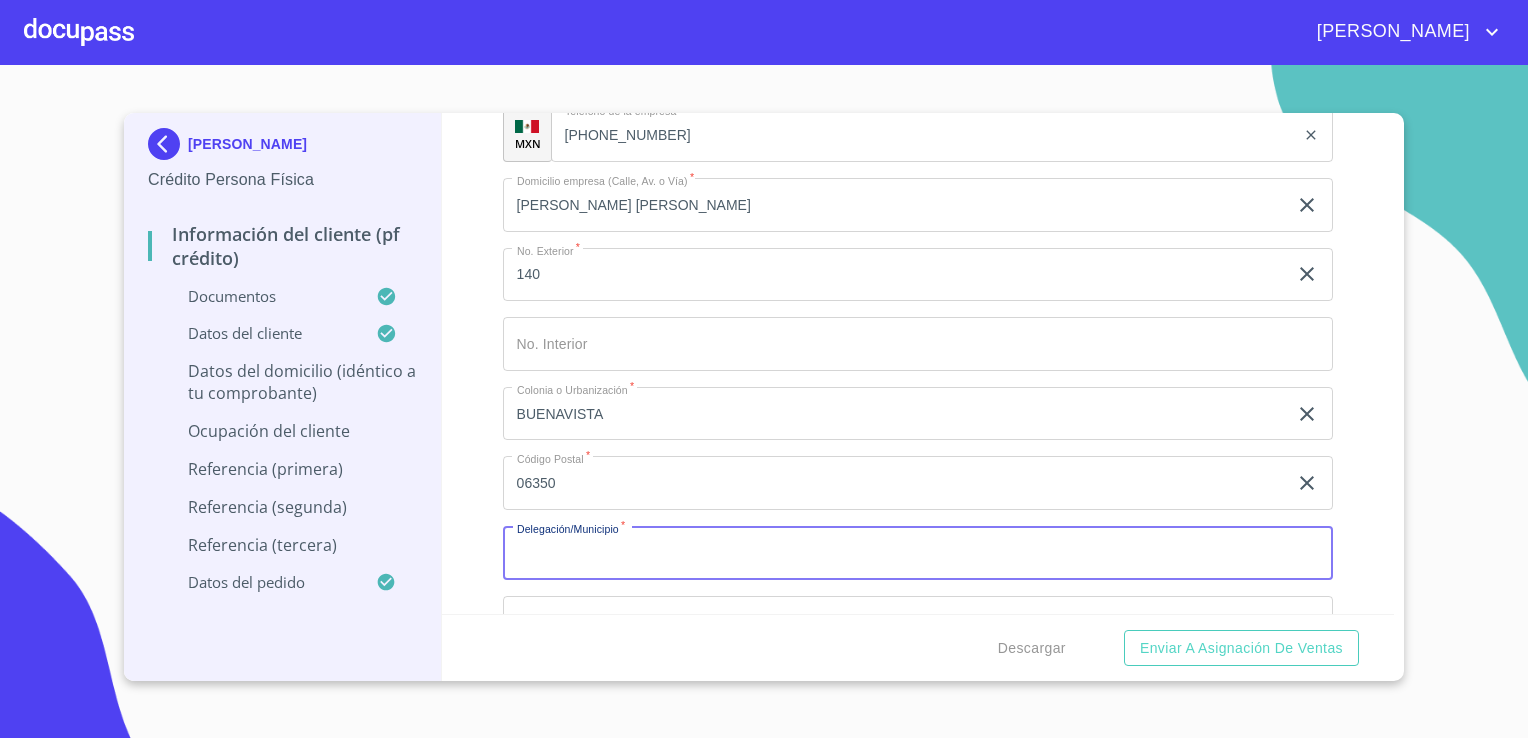 type on "G" 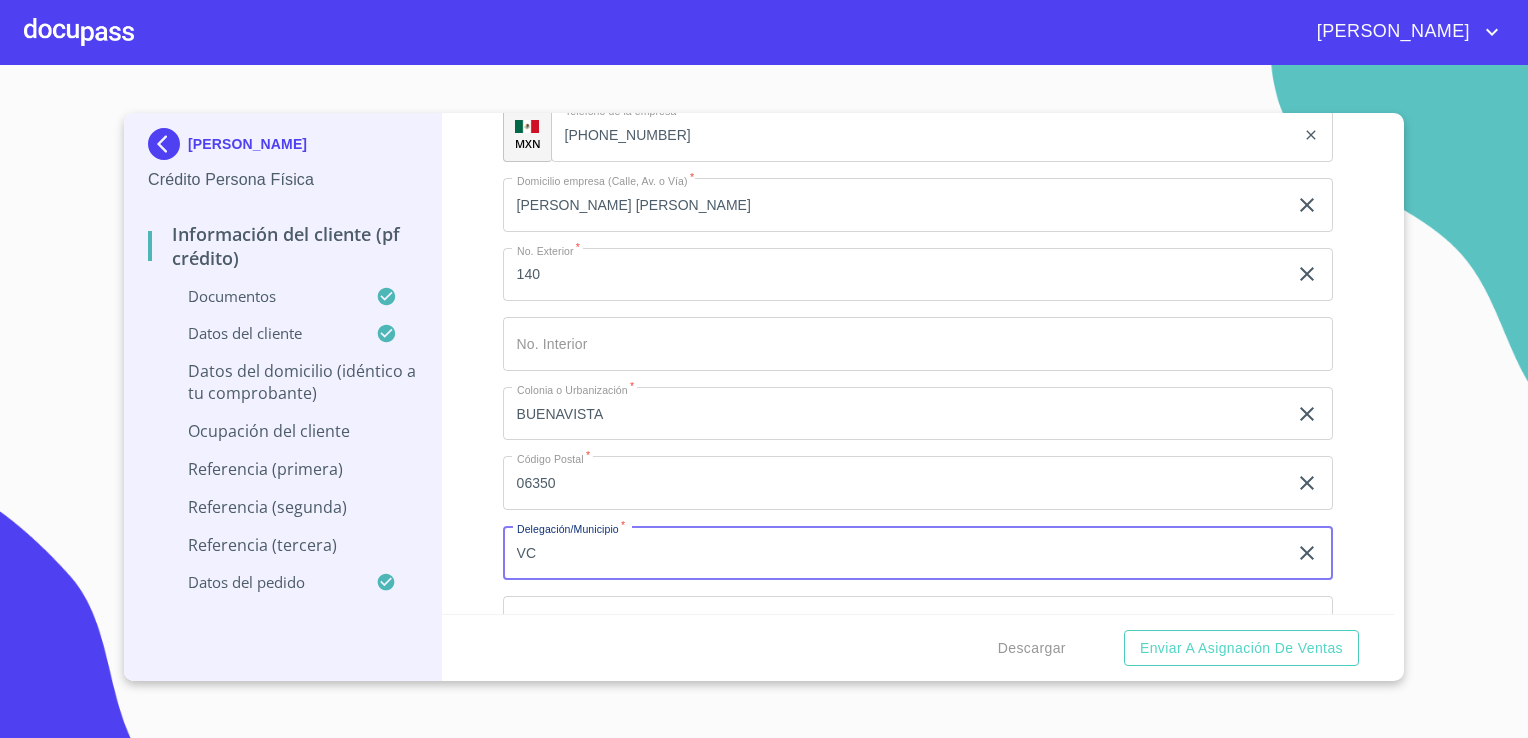 type on "V" 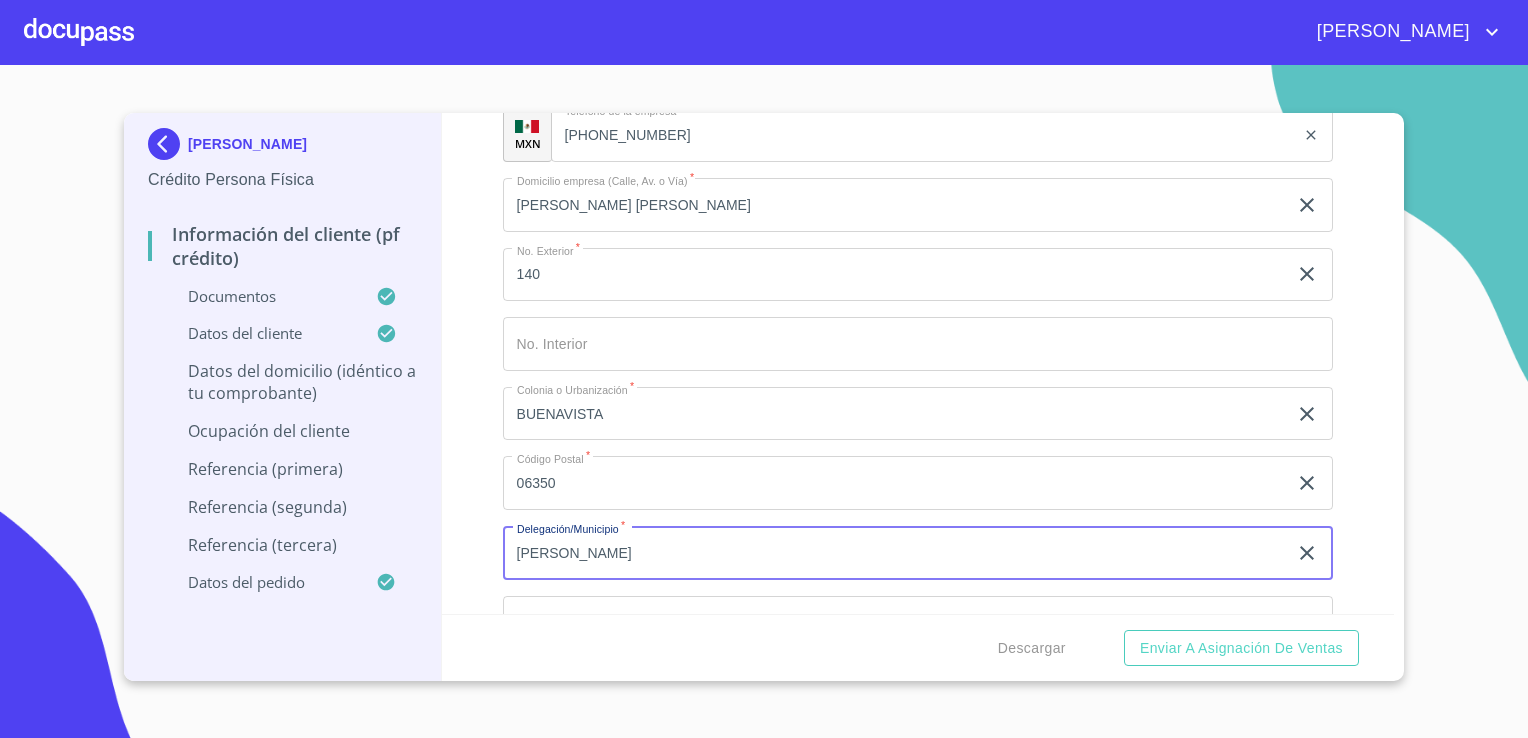 type on "[PERSON_NAME]" 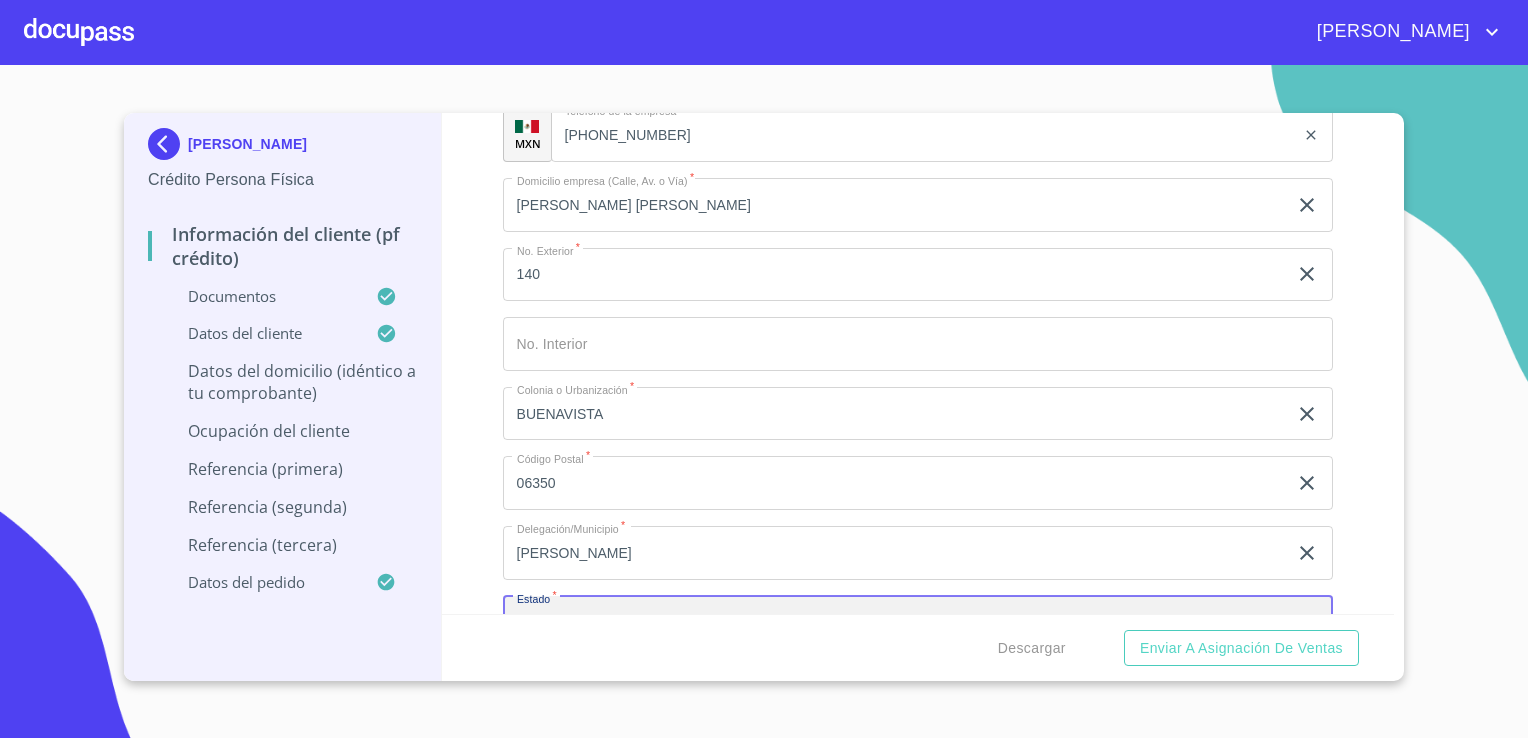 click on "​" at bounding box center (918, 623) 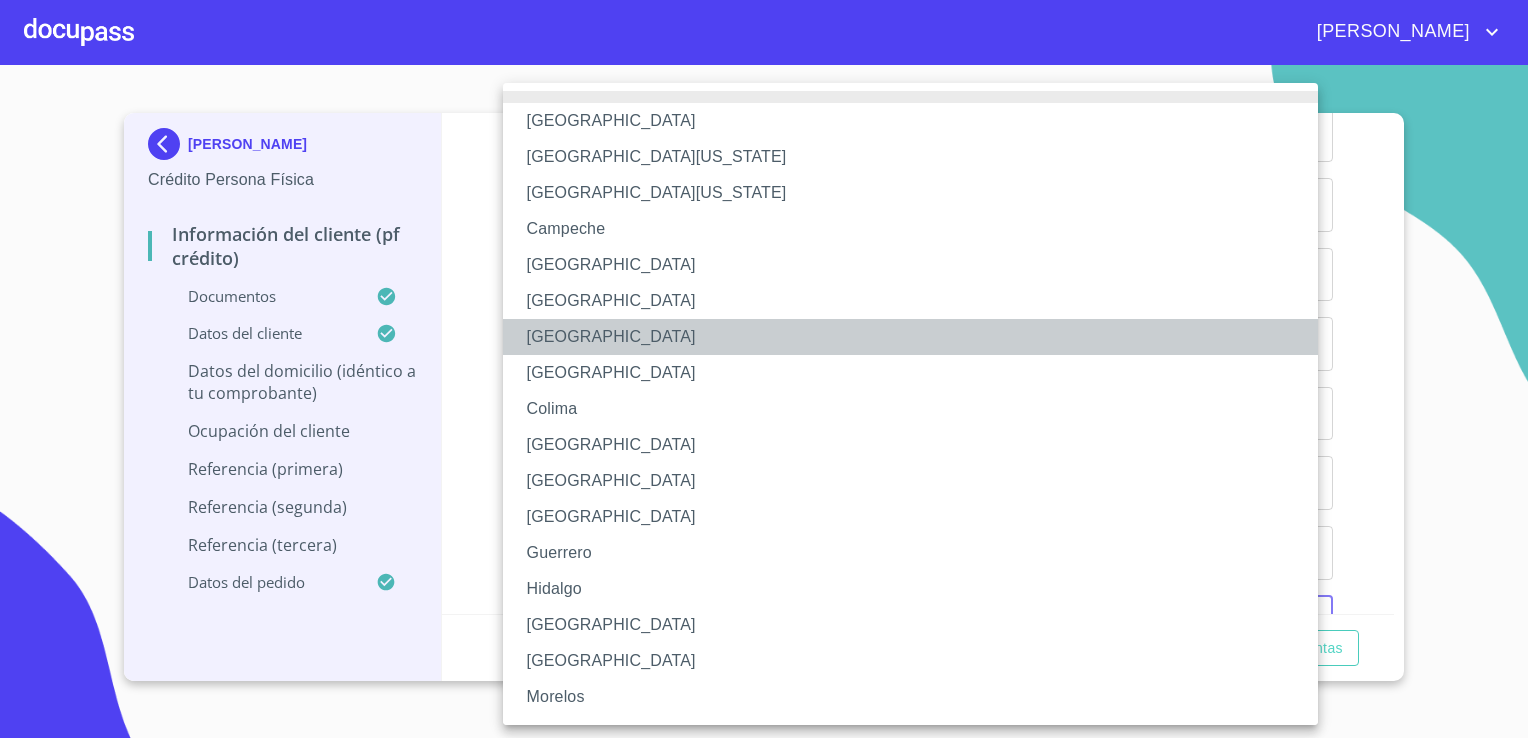 click on "[GEOGRAPHIC_DATA]" at bounding box center (918, 337) 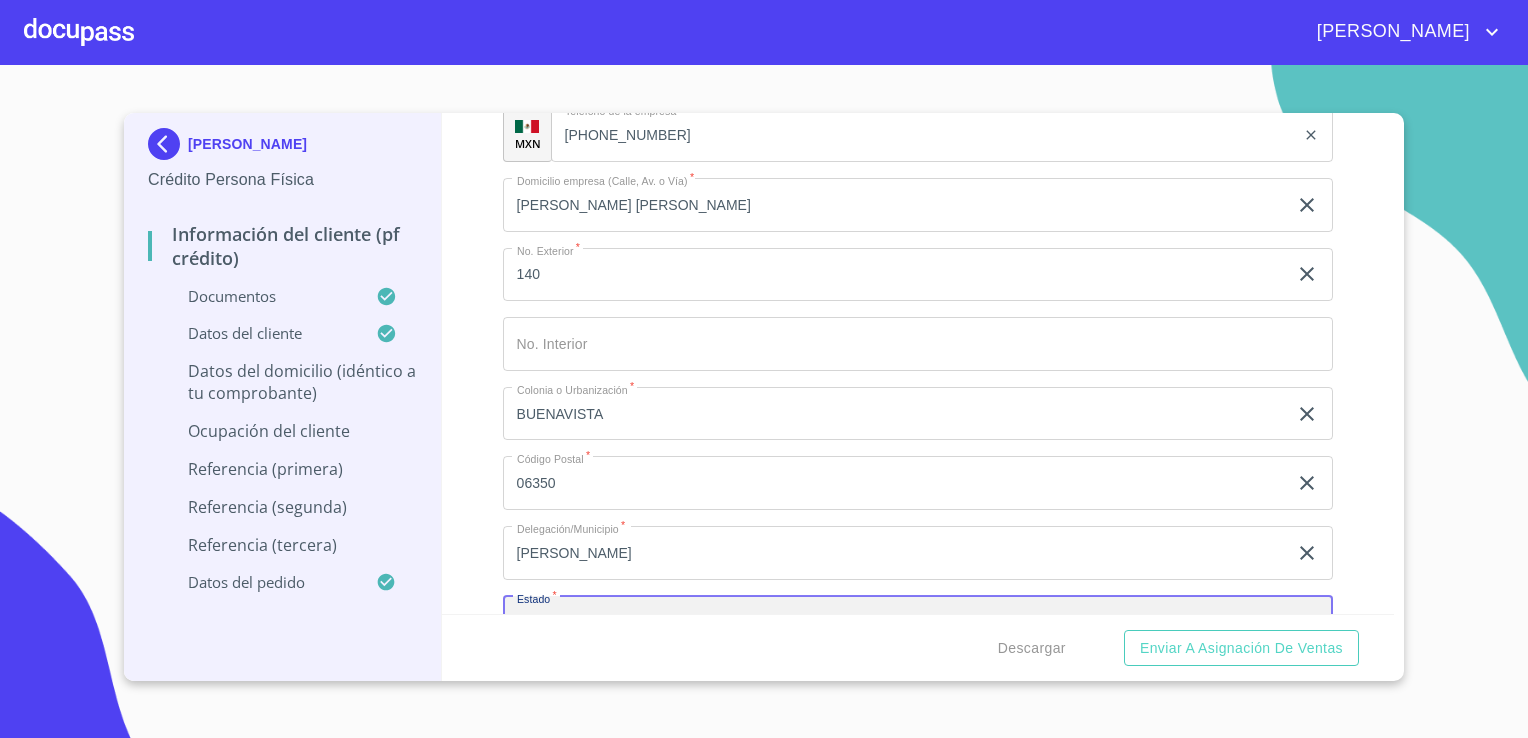 scroll, scrollTop: 9097, scrollLeft: 0, axis: vertical 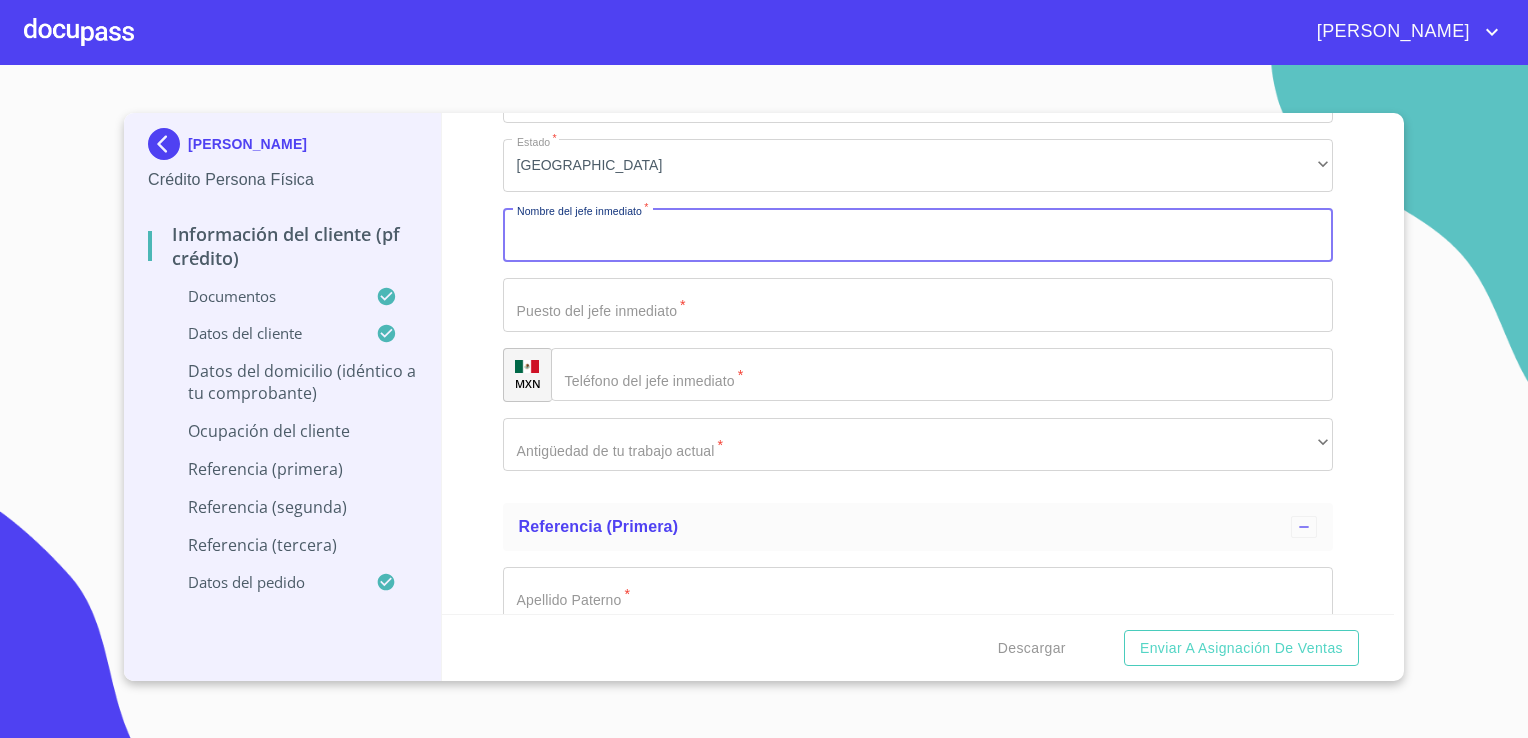click on "Documento de identificación.   *" at bounding box center [918, 235] 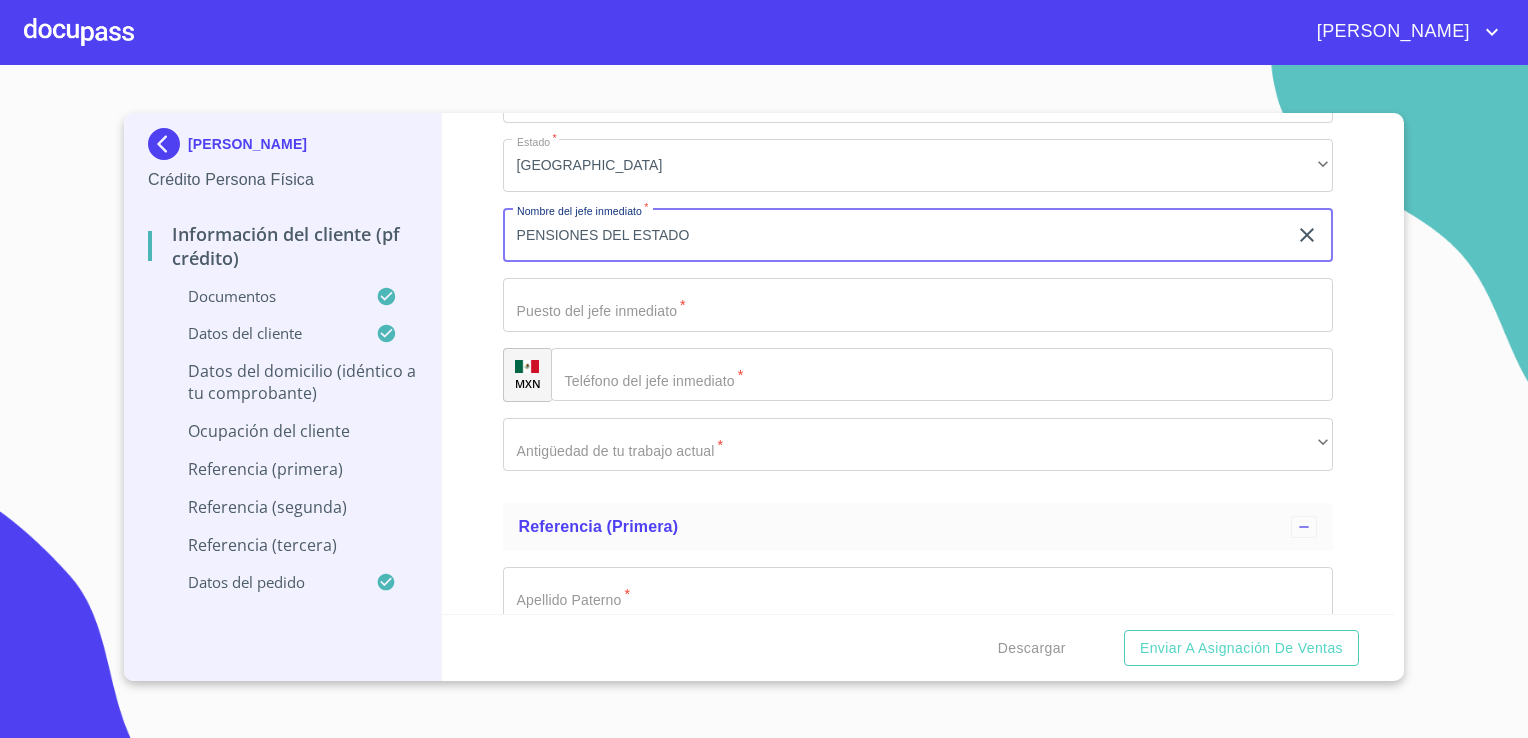 type on "PENSIONES DEL ESTADO" 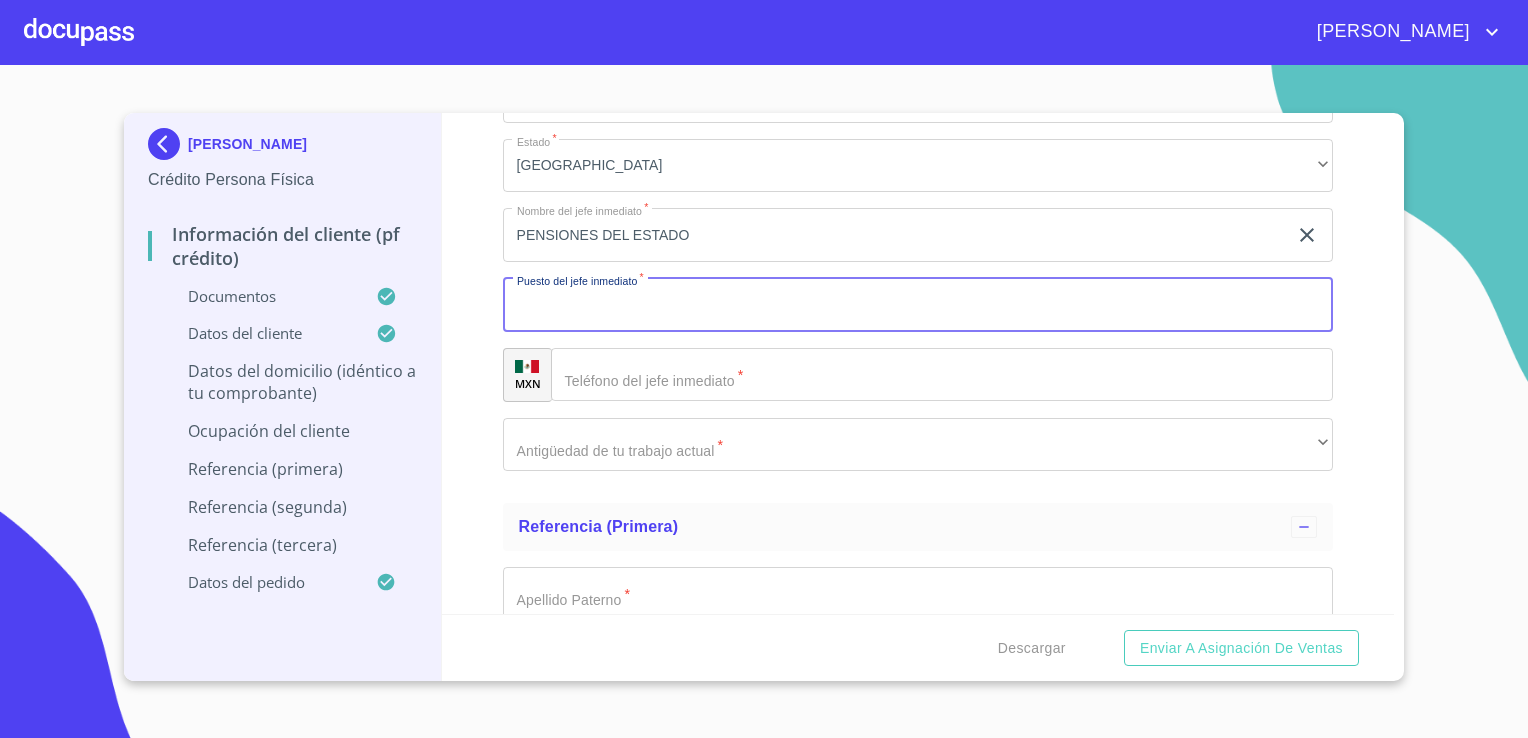 click on "Documento de identificación.   *" at bounding box center (918, 305) 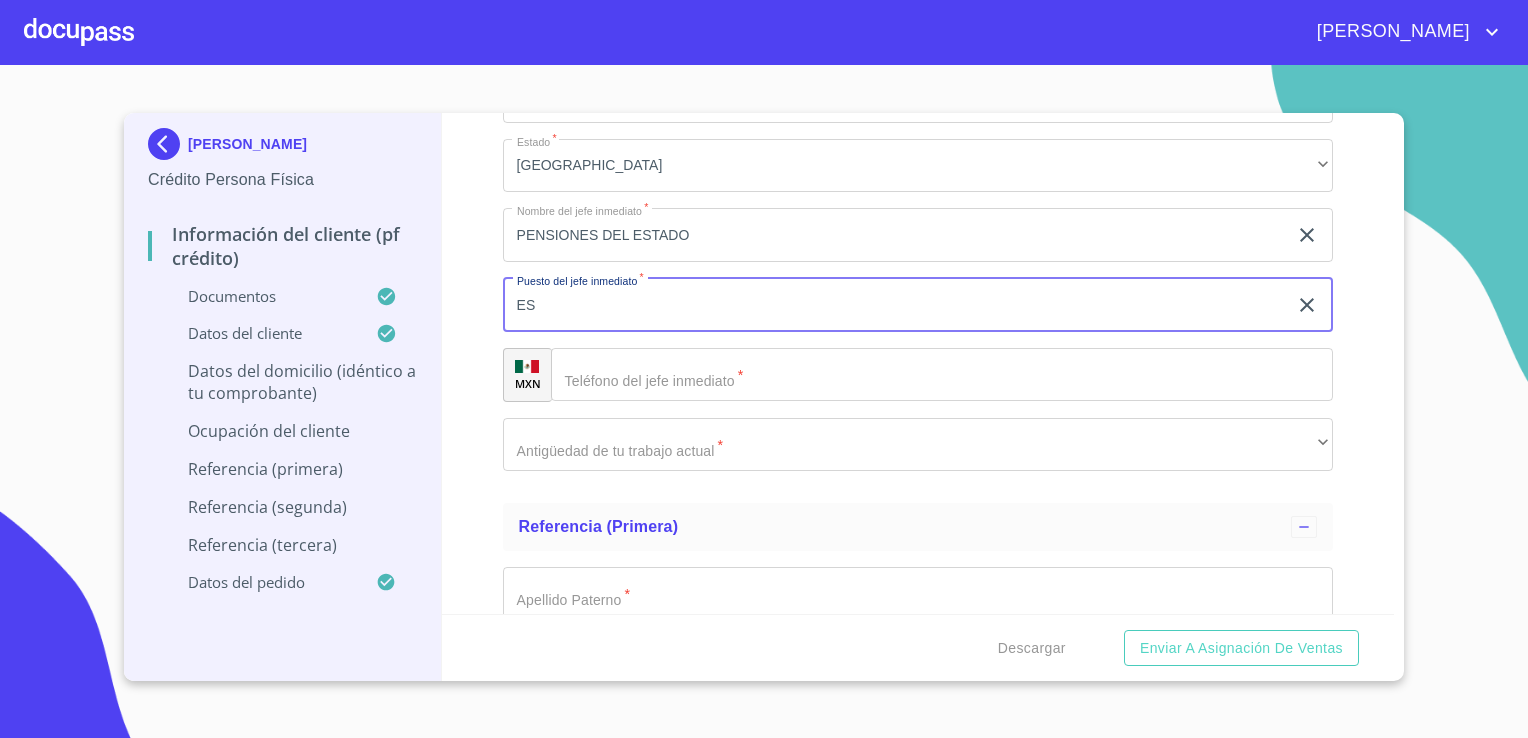 type on "E" 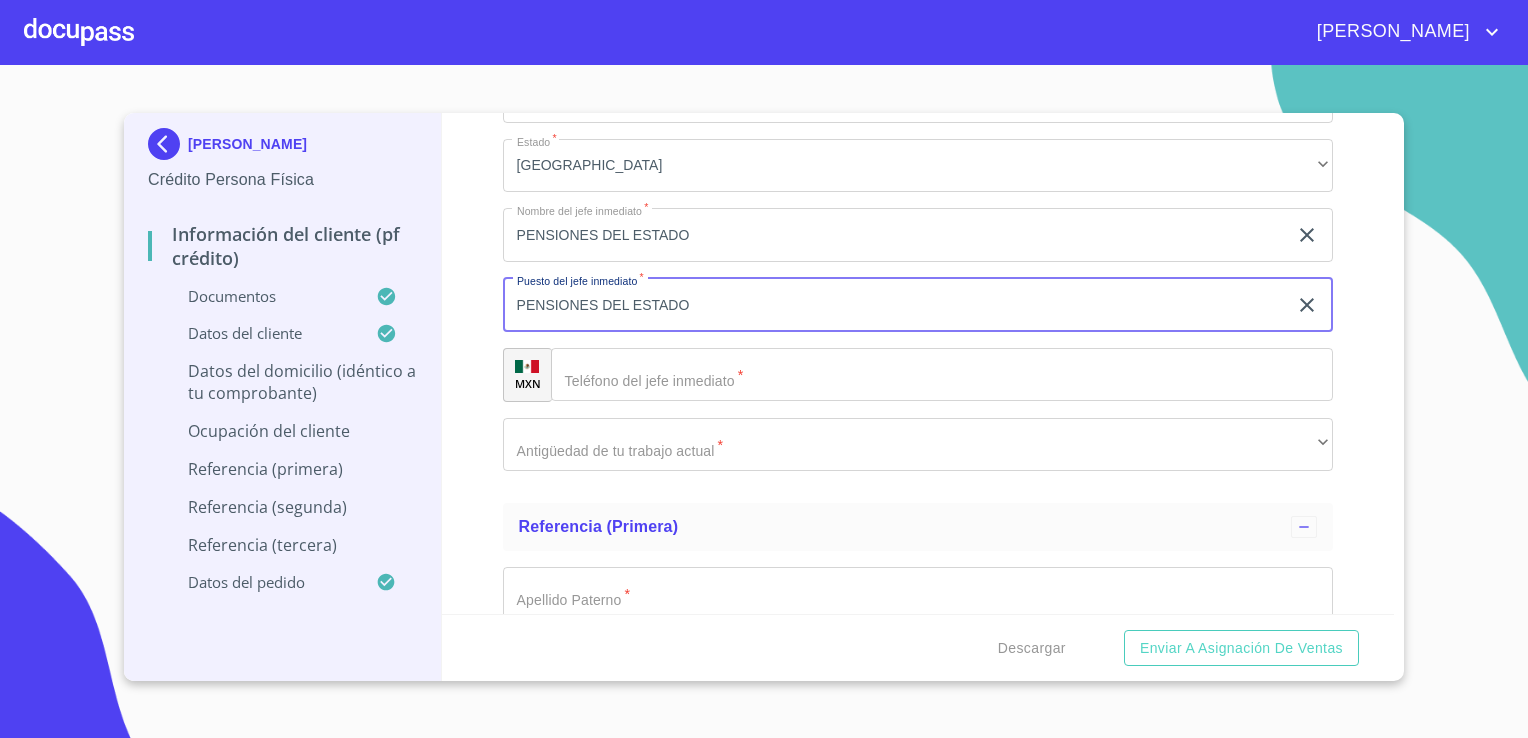 type on "PENSIONES DEL ESTADO" 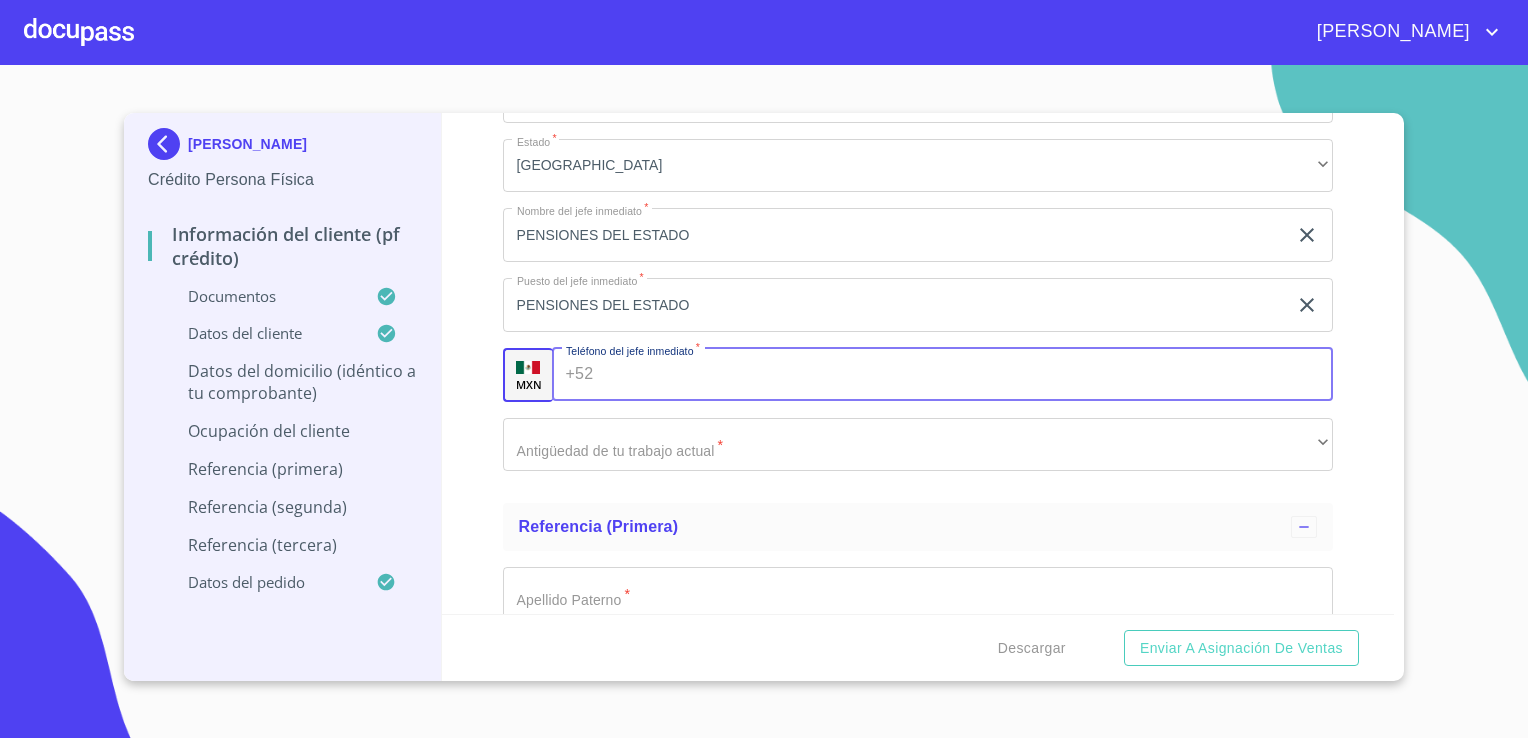 click on "Documento de identificación.   *" at bounding box center [967, 375] 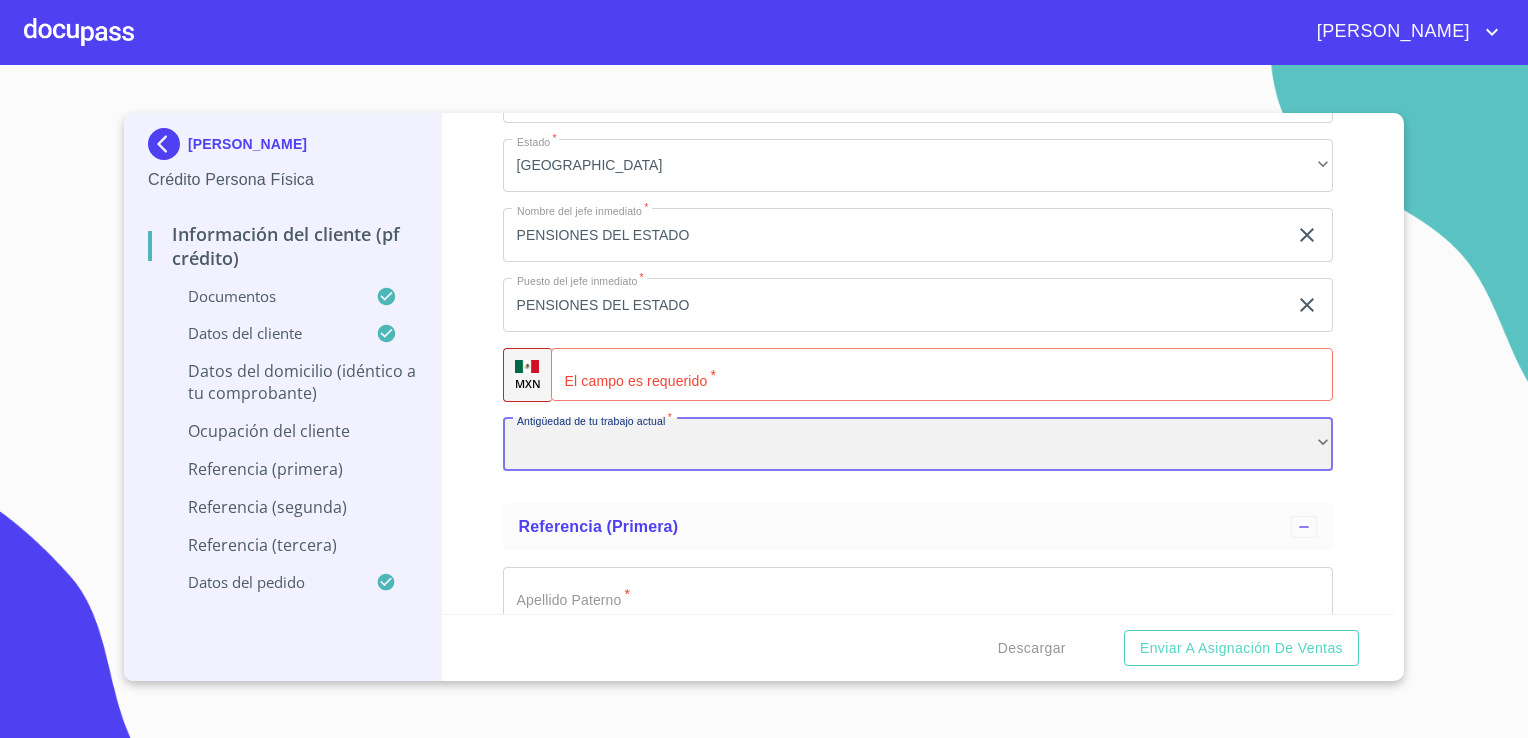 click on "​" at bounding box center (918, 445) 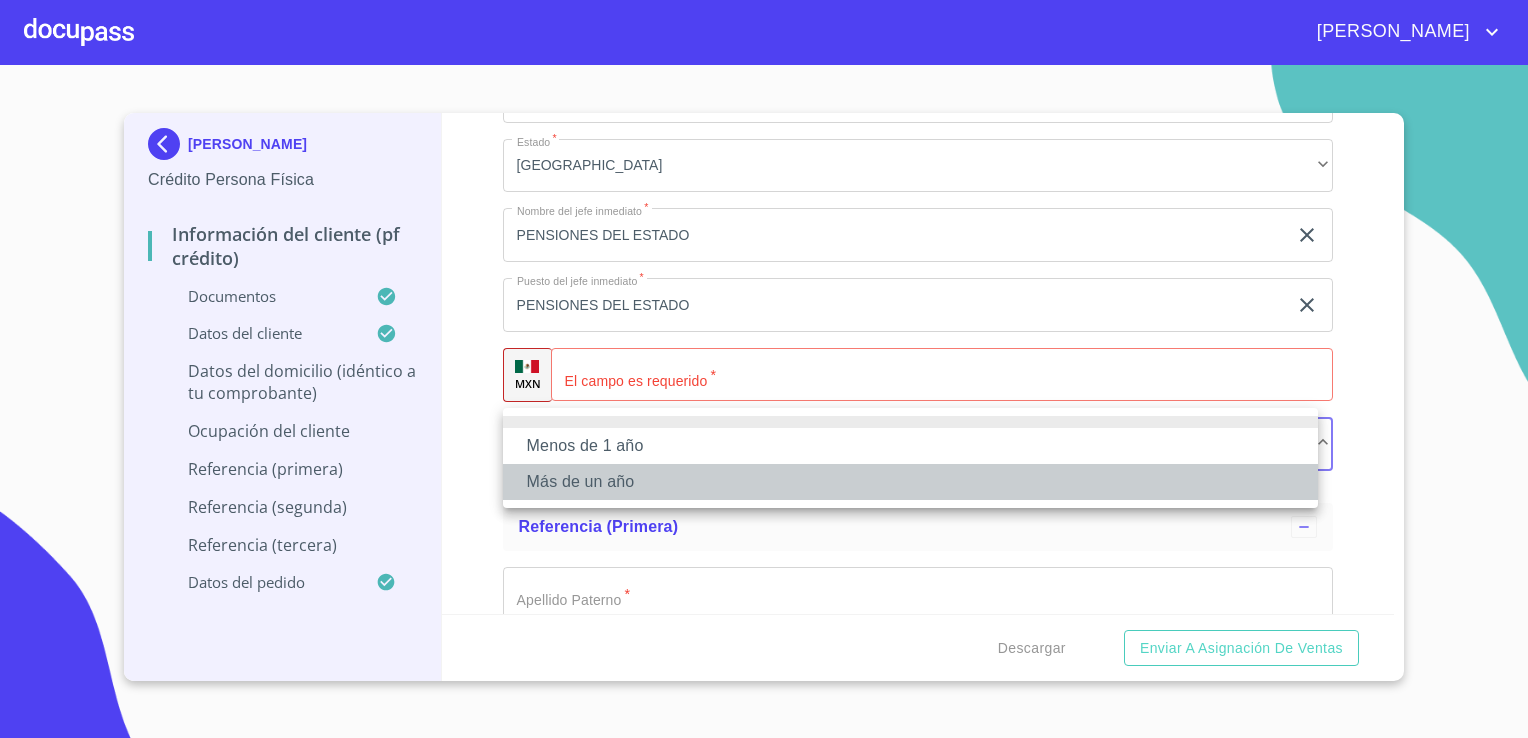 click on "Más de un año" at bounding box center (910, 482) 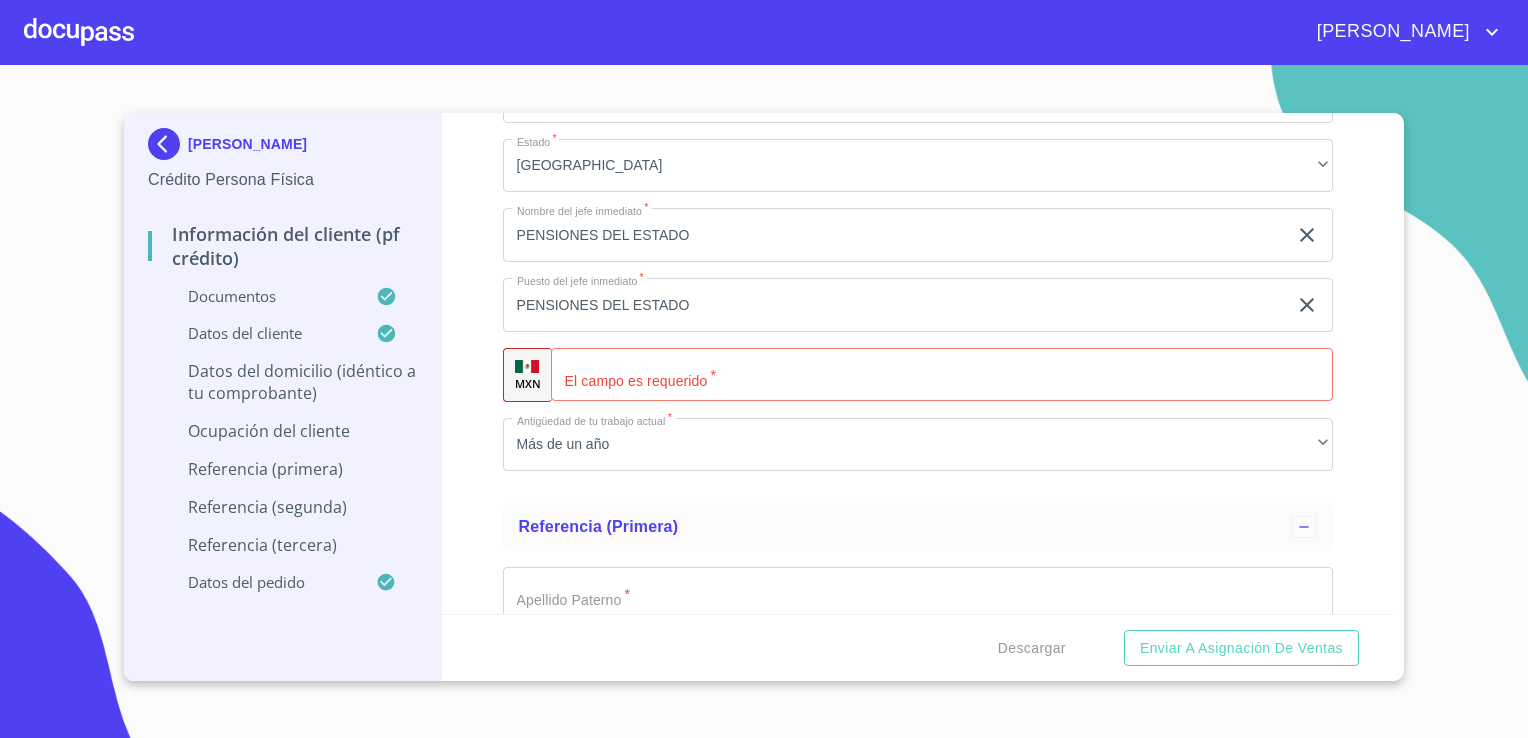 click on "Ocupación   * Jubilado/Pensionado ​ Nombre de la empresa   * ISSSTE ​ Fecha de ingreso * 1 de ene. de 2023 ​ Descripción empleo   * PENSIONES ​ Tipo de contrato   * Fijo ​ Ingreso neto mensual   * 33,970 ​ Nacionalidad de la empresa   * Mexicana ​ Tipo de empresa   * Privada ​ Actividad Específica de la Empresa   * PENSIONES DEL ESTADO ​ MXN Teléfono de la empresa   * [PHONE_NUMBER] ​ Domicilio empresa (Calle, Av. o Vía)   * [PERSON_NAME] [PERSON_NAME] ​ No. Exterior   * 140 ​ No. Interior ​ Colonia o Urbanización   * BUENAVISTA ​ Código Postal   * 06350 ​ Delegación/Municipio   * [PERSON_NAME] ​ Estado   * [GEOGRAPHIC_DATA] ​ Nombre del jefe inmediato   * PENSIONES DEL ESTADO ​ Puesto del jefe inmediato   * PENSIONES DEL ESTADO ​ MXN El campo es requerido   * ​ Antigüedad de tu trabajo actual   * Más de un año ​" at bounding box center (918, -253) 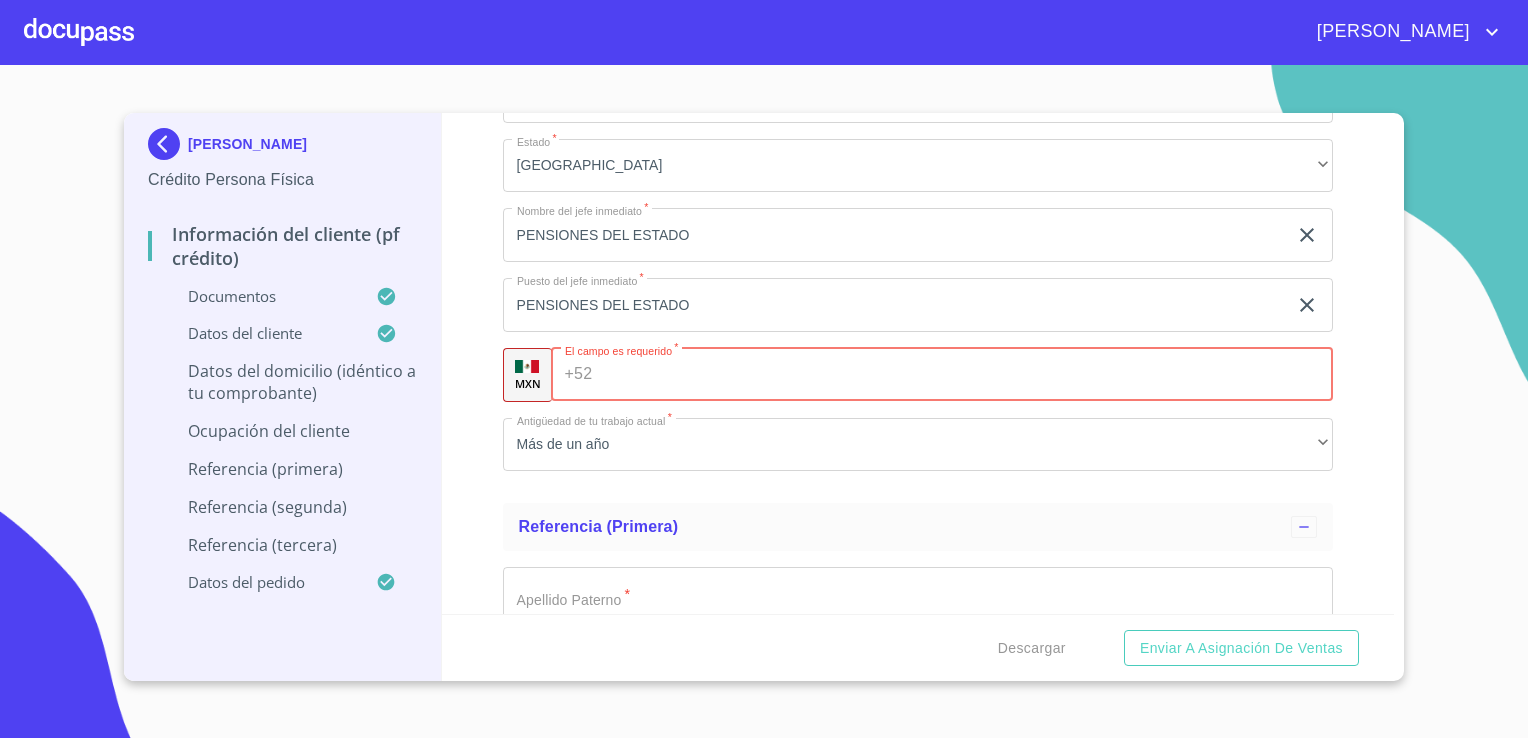 click on "Documento de identificación.   *" at bounding box center [966, 375] 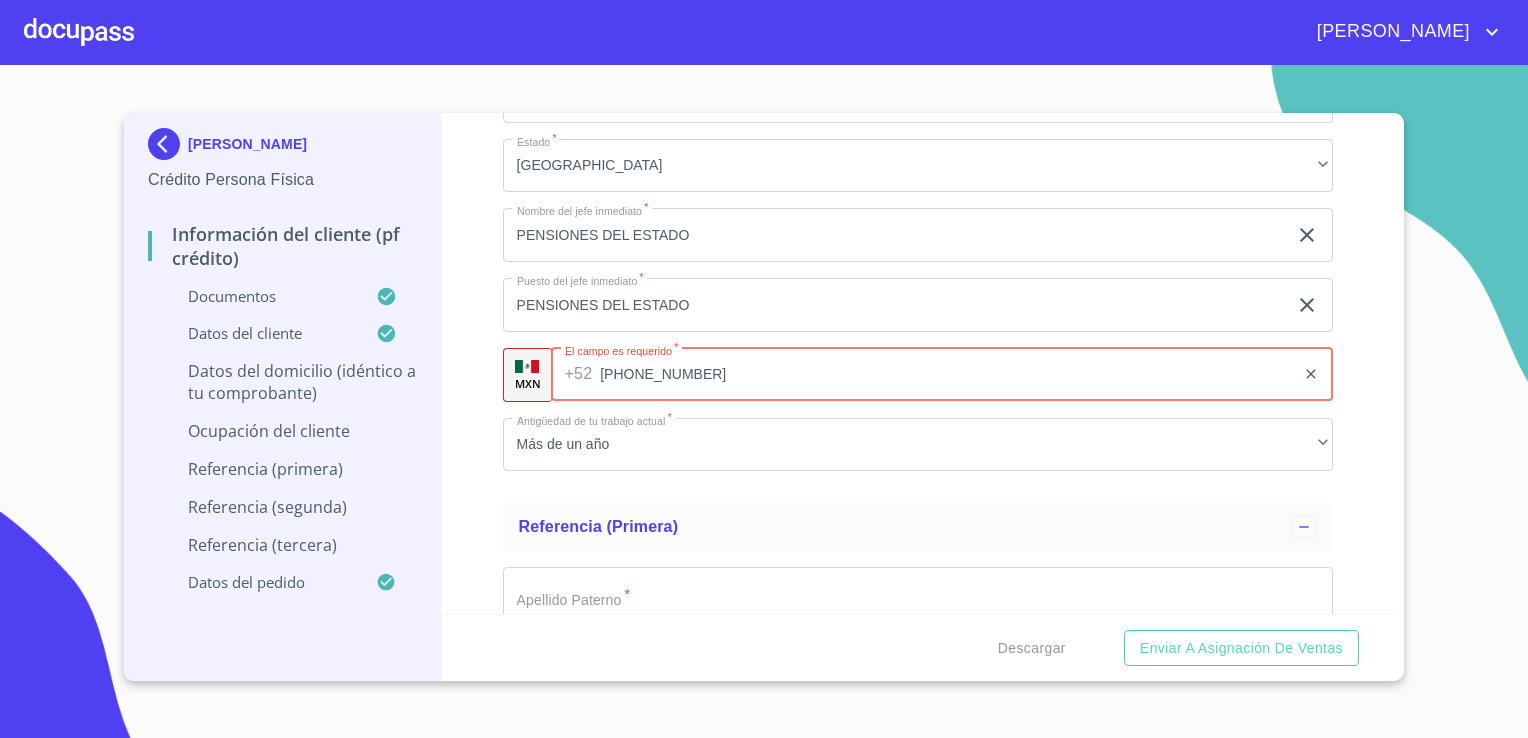 click on "[PHONE_NUMBER]" at bounding box center (947, 375) 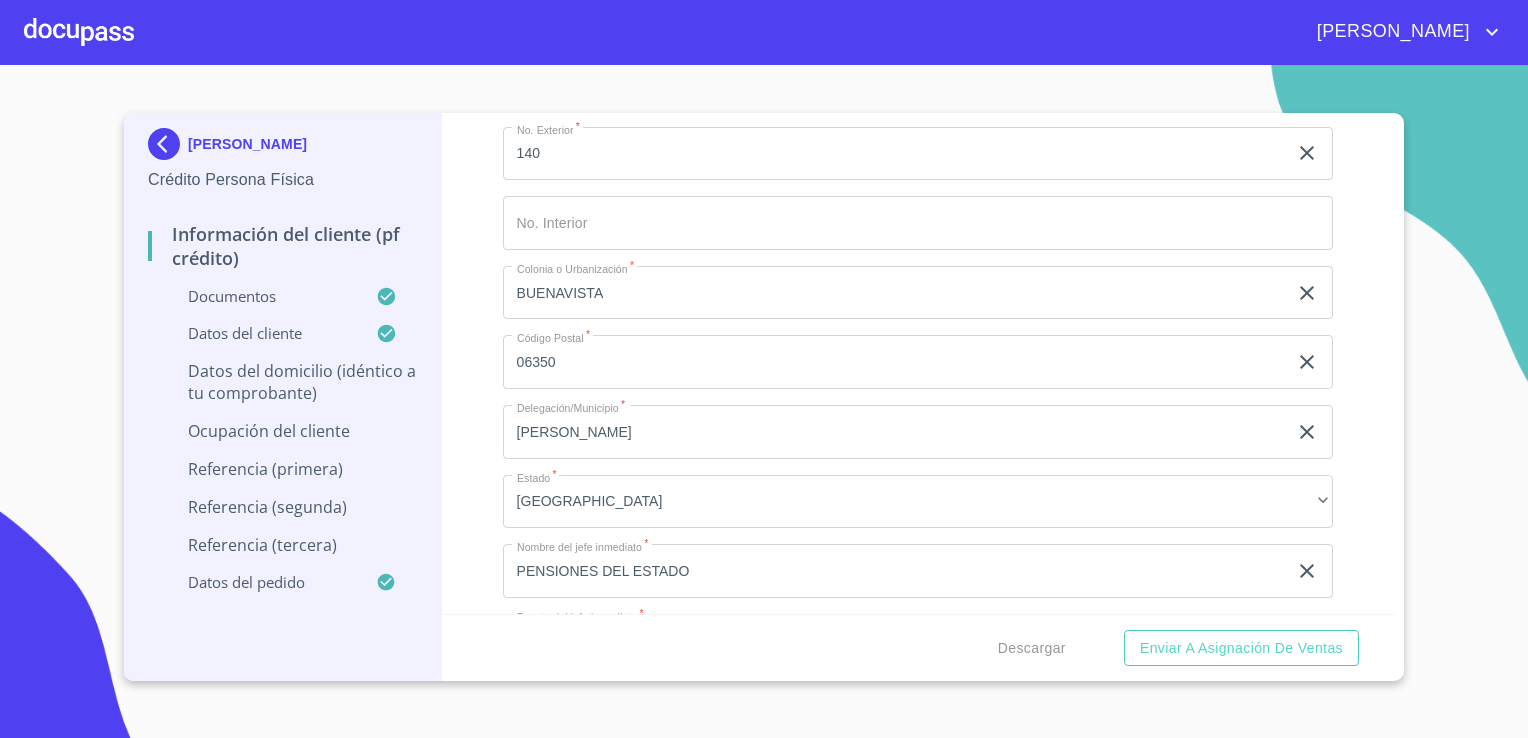 scroll, scrollTop: 9980, scrollLeft: 0, axis: vertical 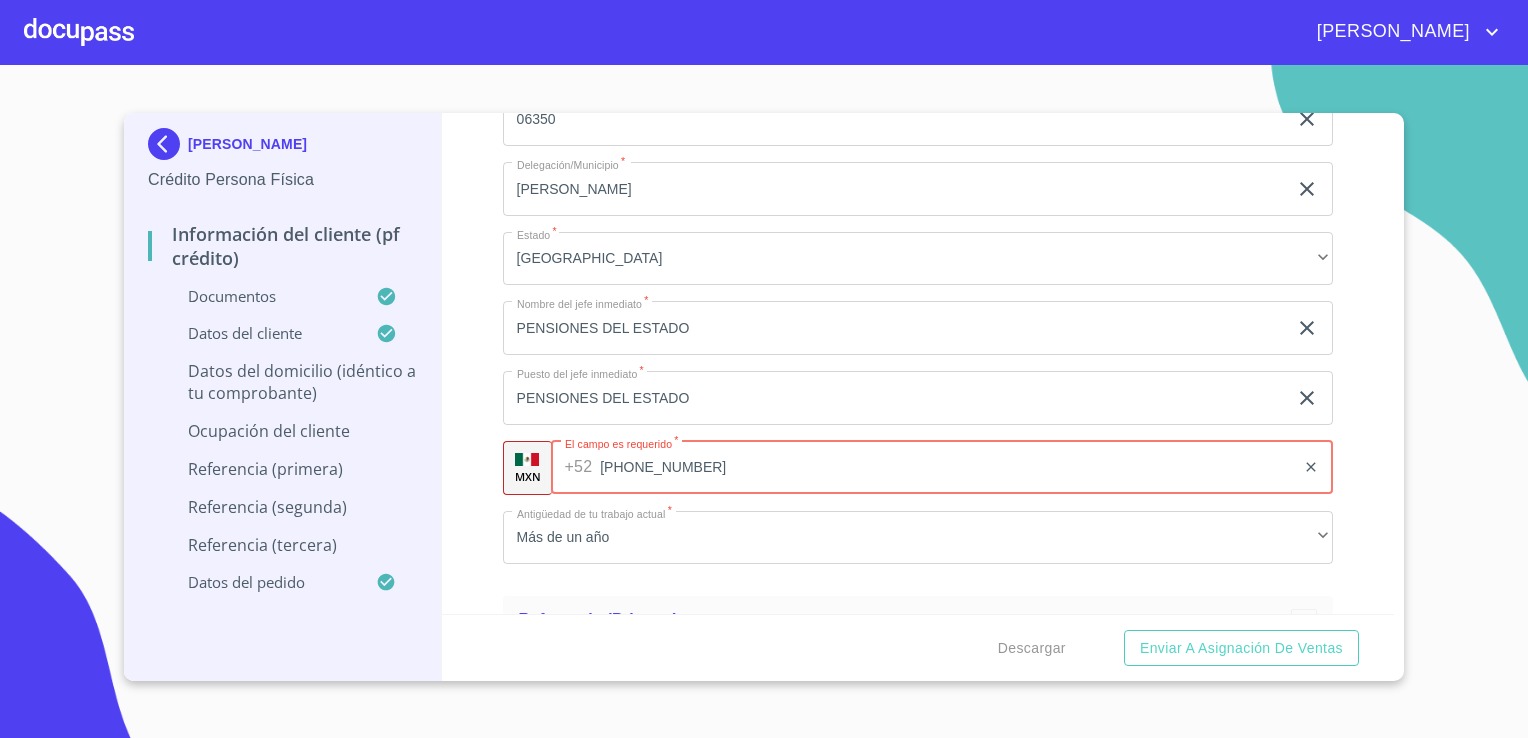 click on "[PHONE_NUMBER]" at bounding box center [947, 468] 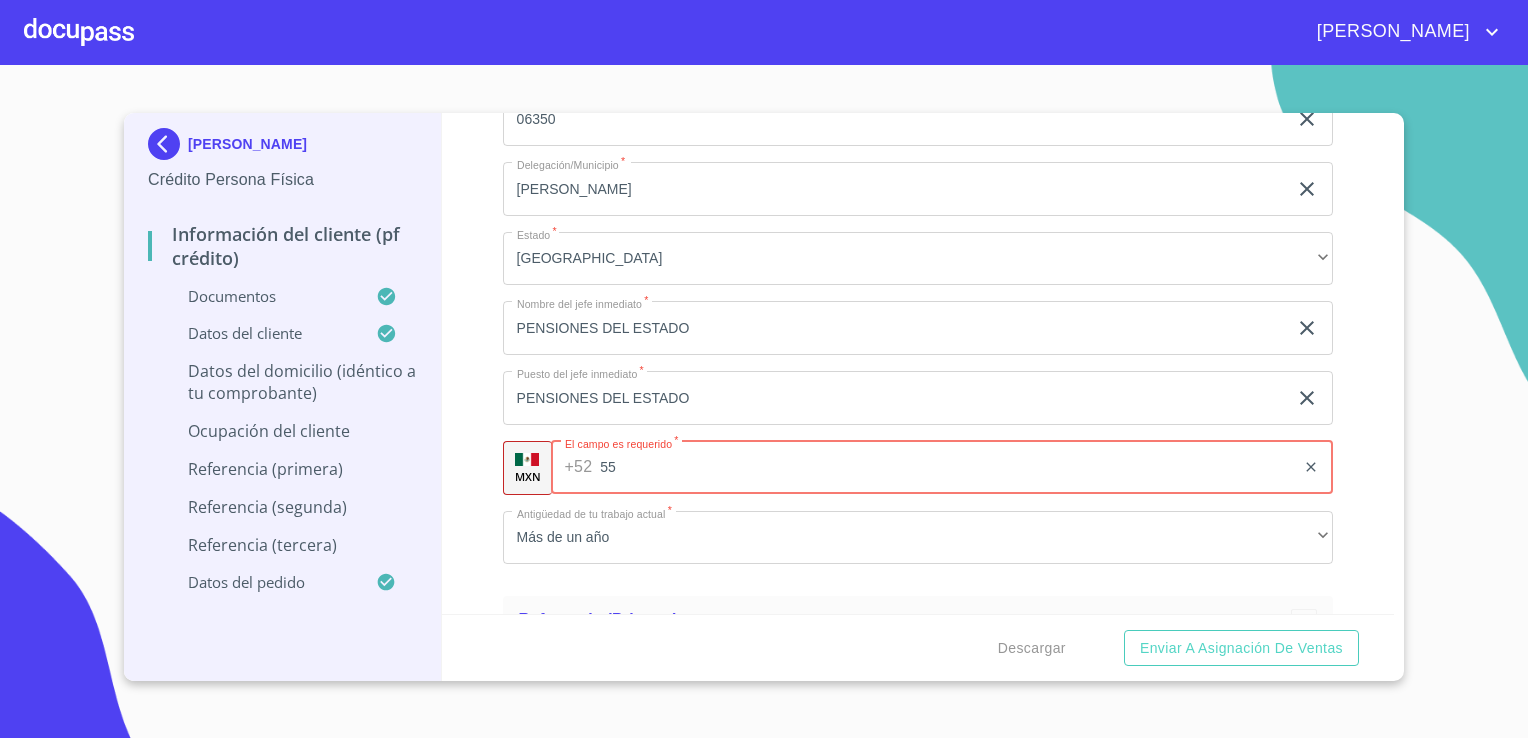 type on "5" 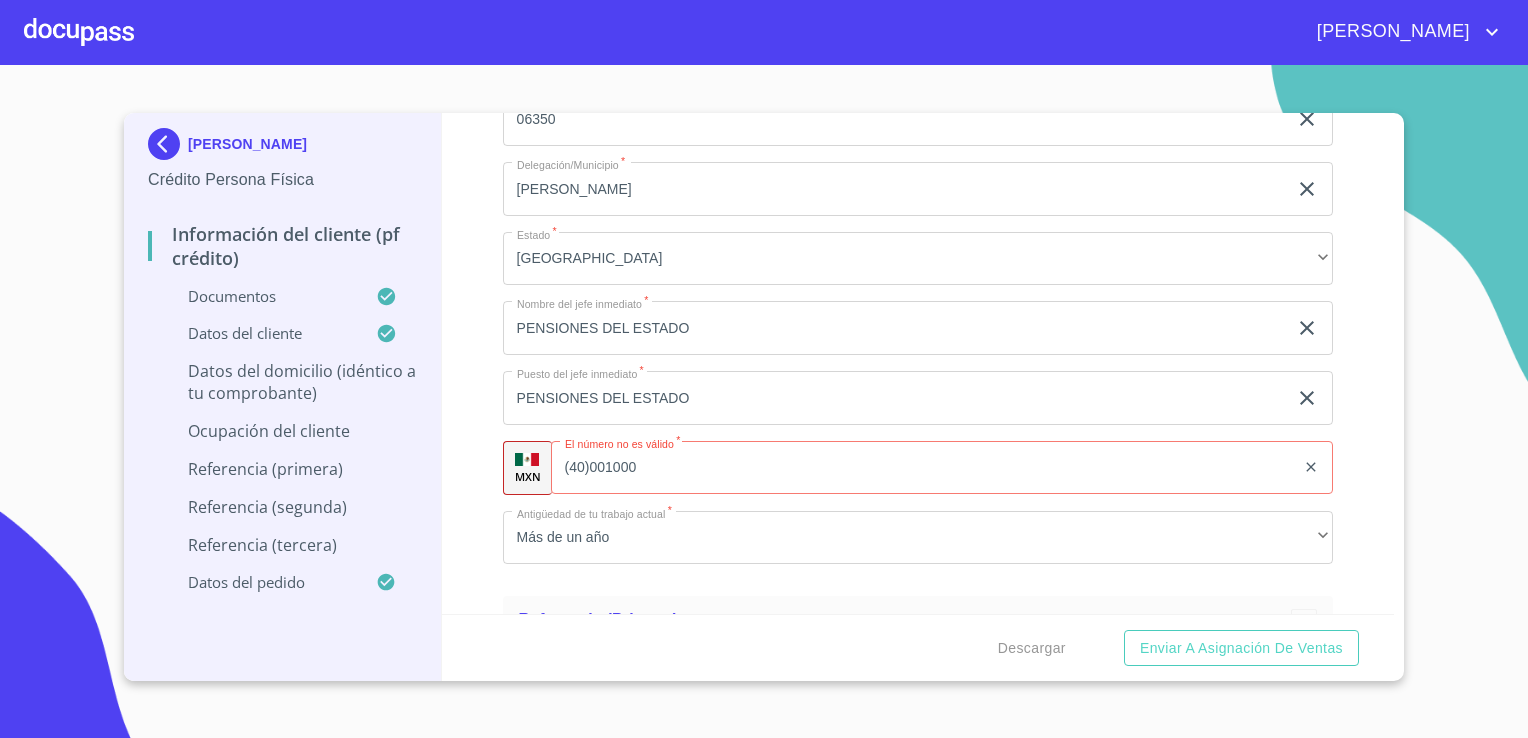 click on "Información del cliente (PF crédito)   Documentos Documento de identificación.   * INE ​ Identificación Oficial * Identificación Oficial Identificación Oficial Comprobante de Domicilio * Comprobante de Domicilio Comprobante de Domicilio Fuente de ingresos   * Independiente/Dueño de negocio/Persona Moral ​ Comprobante de Ingresos mes 1 * Comprobante de Ingresos mes 1 Comprobante de Ingresos mes 1 Comprobante de Ingresos mes 2 * Comprobante de Ingresos mes 2 Comprobante de Ingresos mes 2 Comprobante de Ingresos mes 3 * Comprobante de Ingresos mes 3 Comprobante de Ingresos mes 3 CURP * CURP [PERSON_NAME] de situación fiscal [PERSON_NAME] de situación fiscal [PERSON_NAME] de situación fiscal Datos del cliente Apellido [PERSON_NAME]   * [PERSON_NAME] ​ Apellido Materno   * SALOMON ​ Primer nombre   * [PERSON_NAME] ​ [PERSON_NAME] Nombre [PERSON_NAME] ​ Fecha de nacimiento * 18 de feb. de [DEMOGRAPHIC_DATA] ​ RFC   * ROSE670218528 ​ CURP   * ROSE670218MSRBLL09 ​ ID de Identificación 1083053331178 ​ Nacionalidad   * ​" at bounding box center [918, 363] 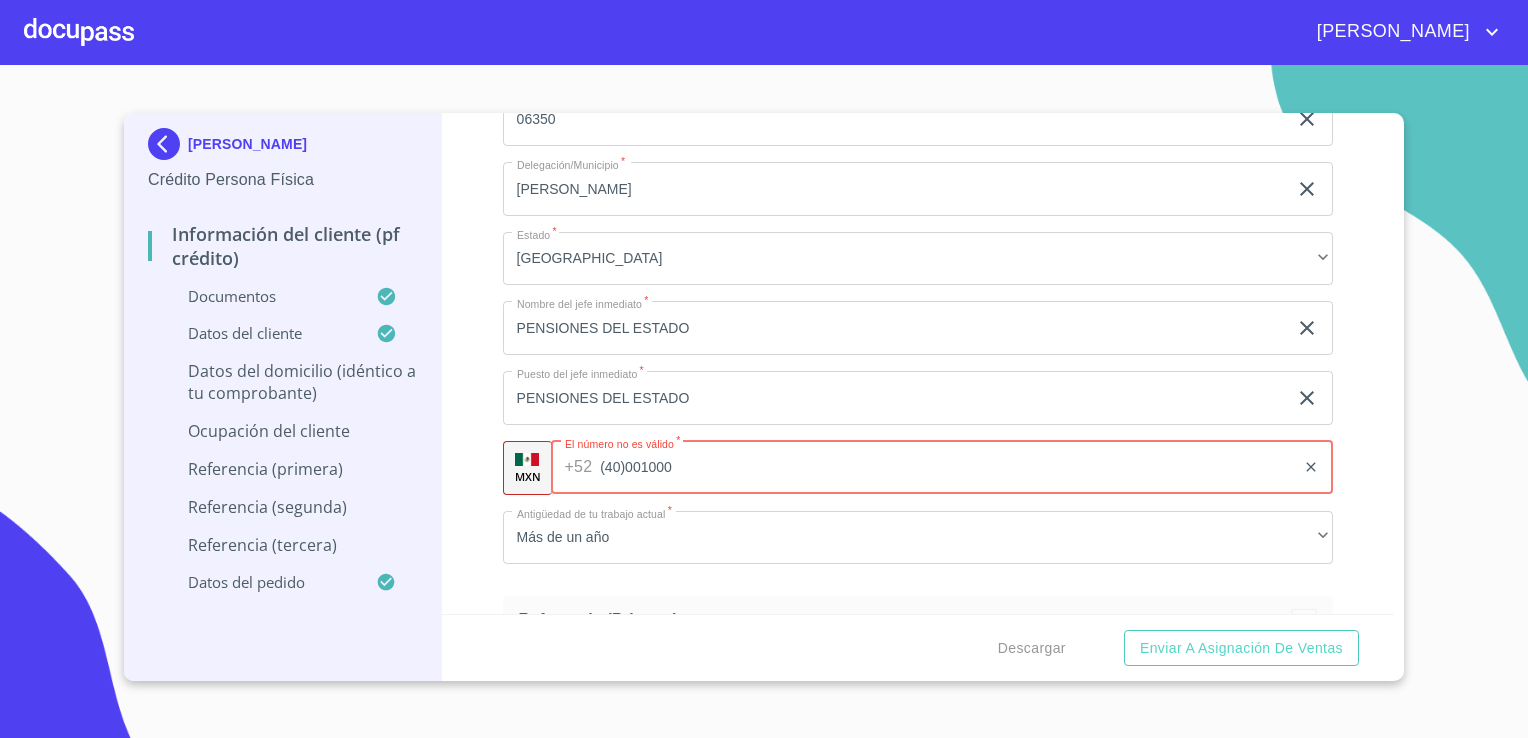 click on "+52 (40)001000 ​" at bounding box center (942, 468) 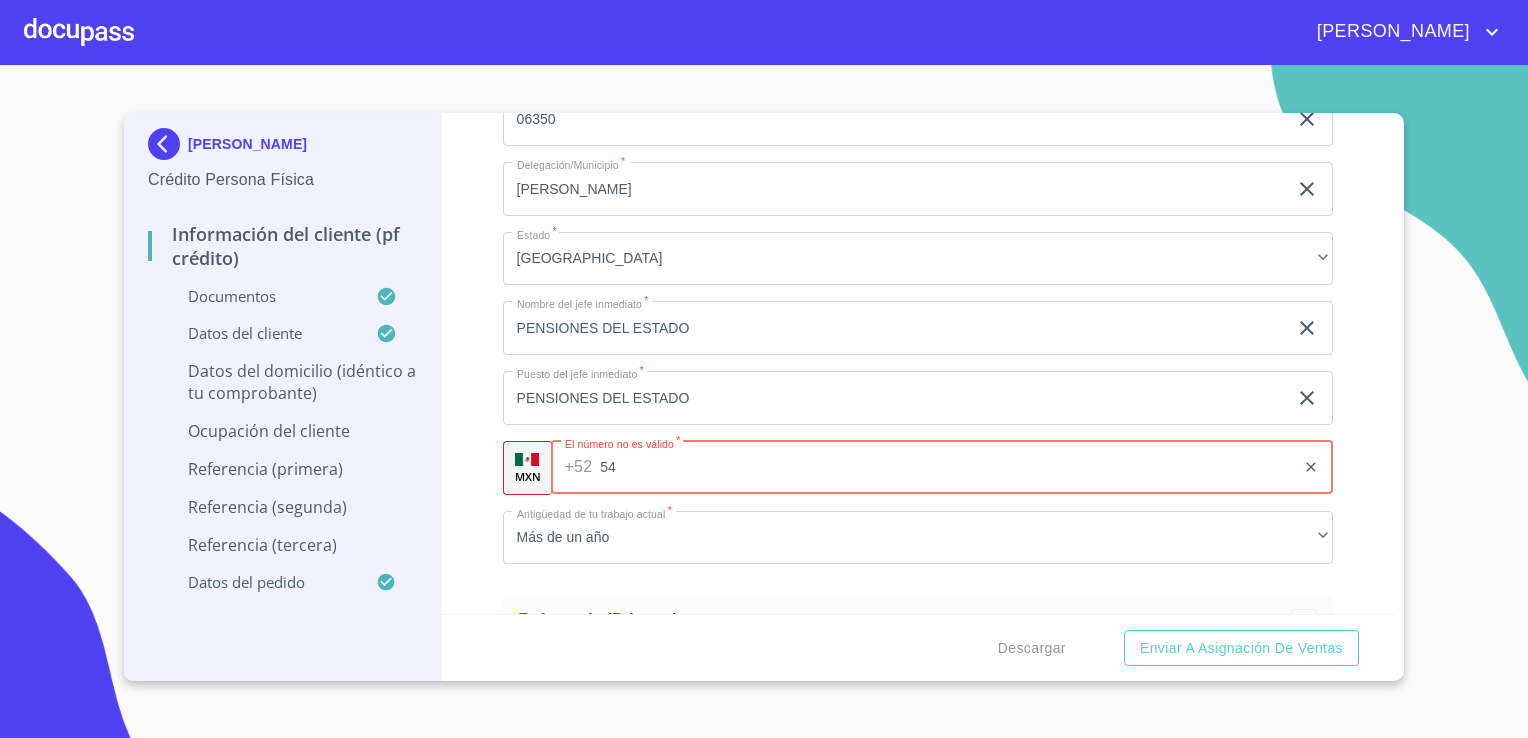 type on "5" 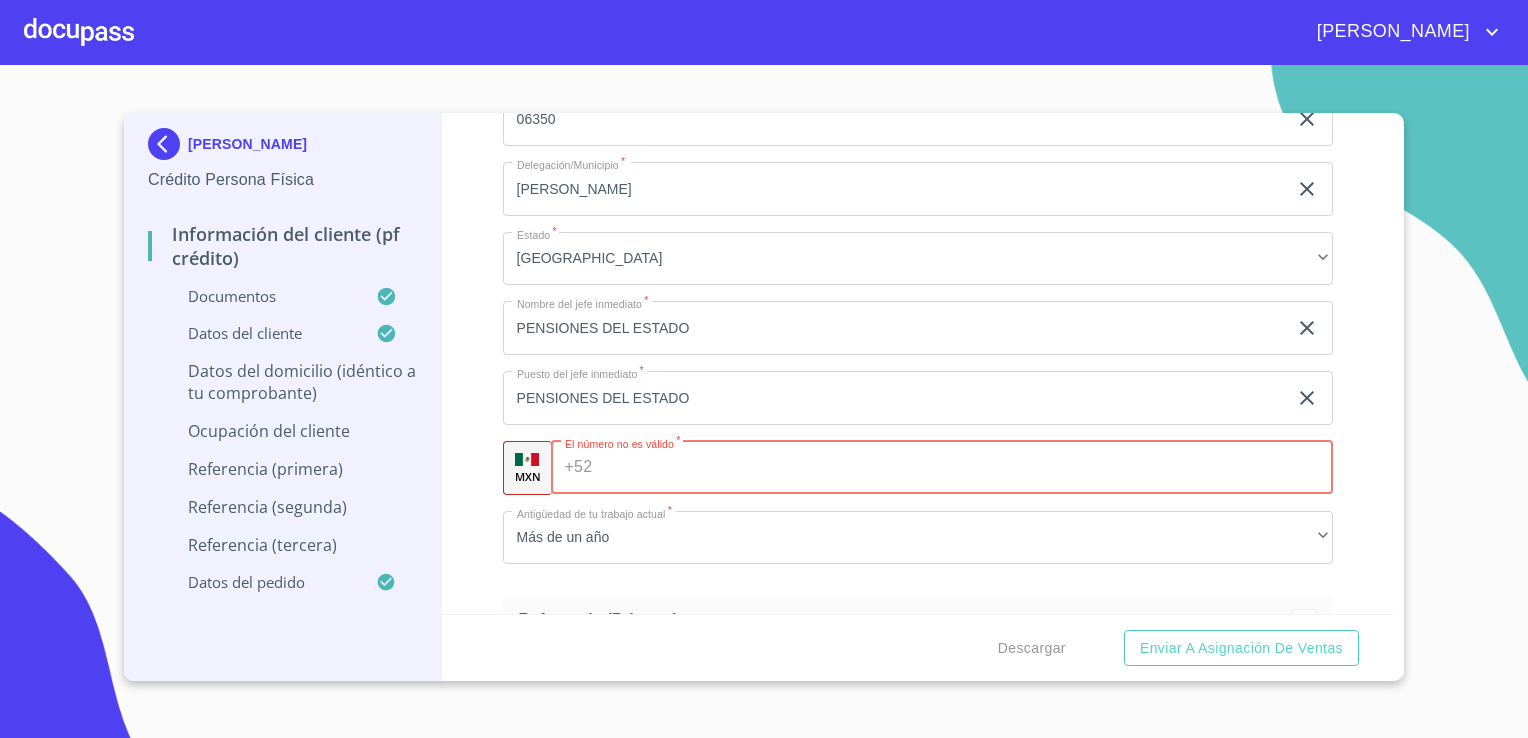 click on "MXN" at bounding box center [527, 468] 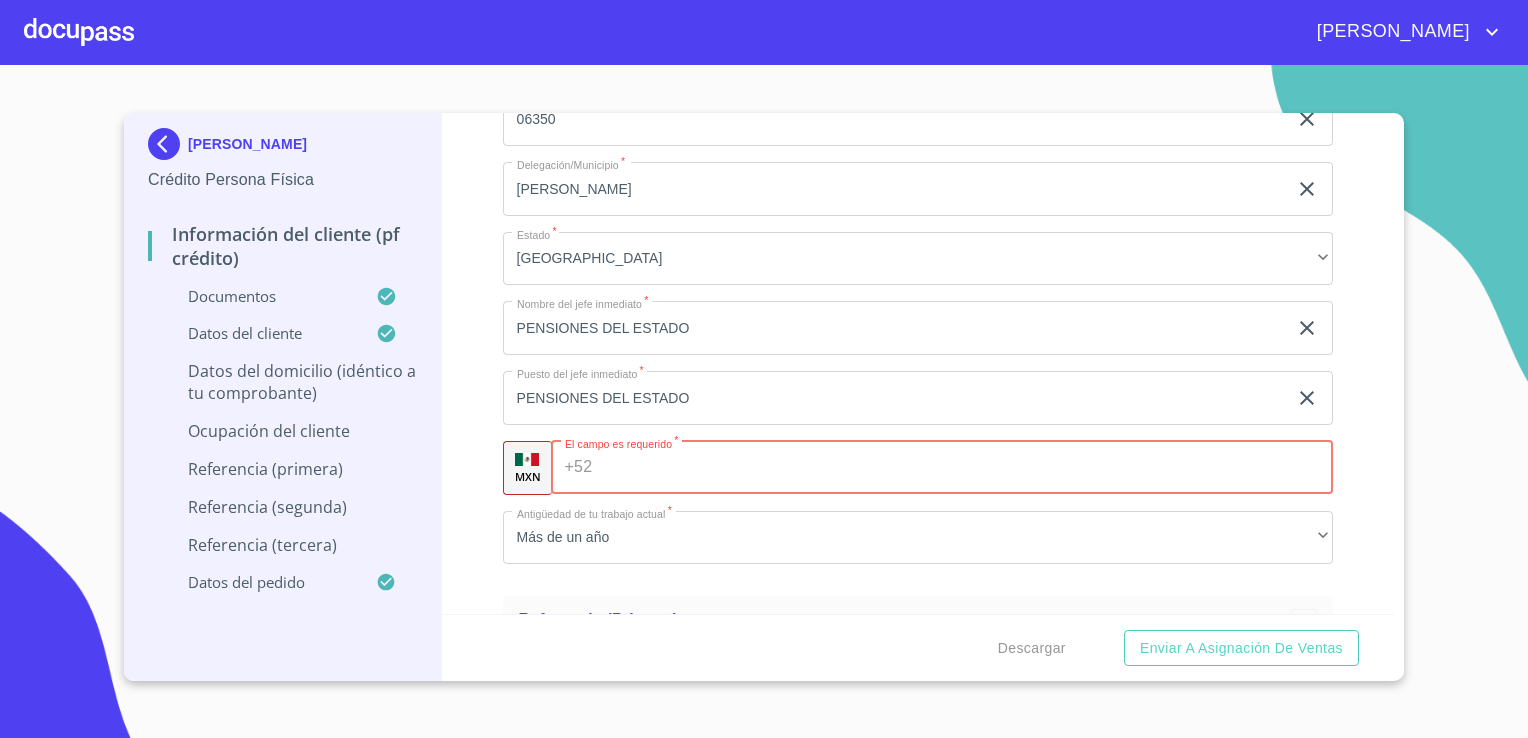 click on "Documento de identificación.   *" at bounding box center (966, 468) 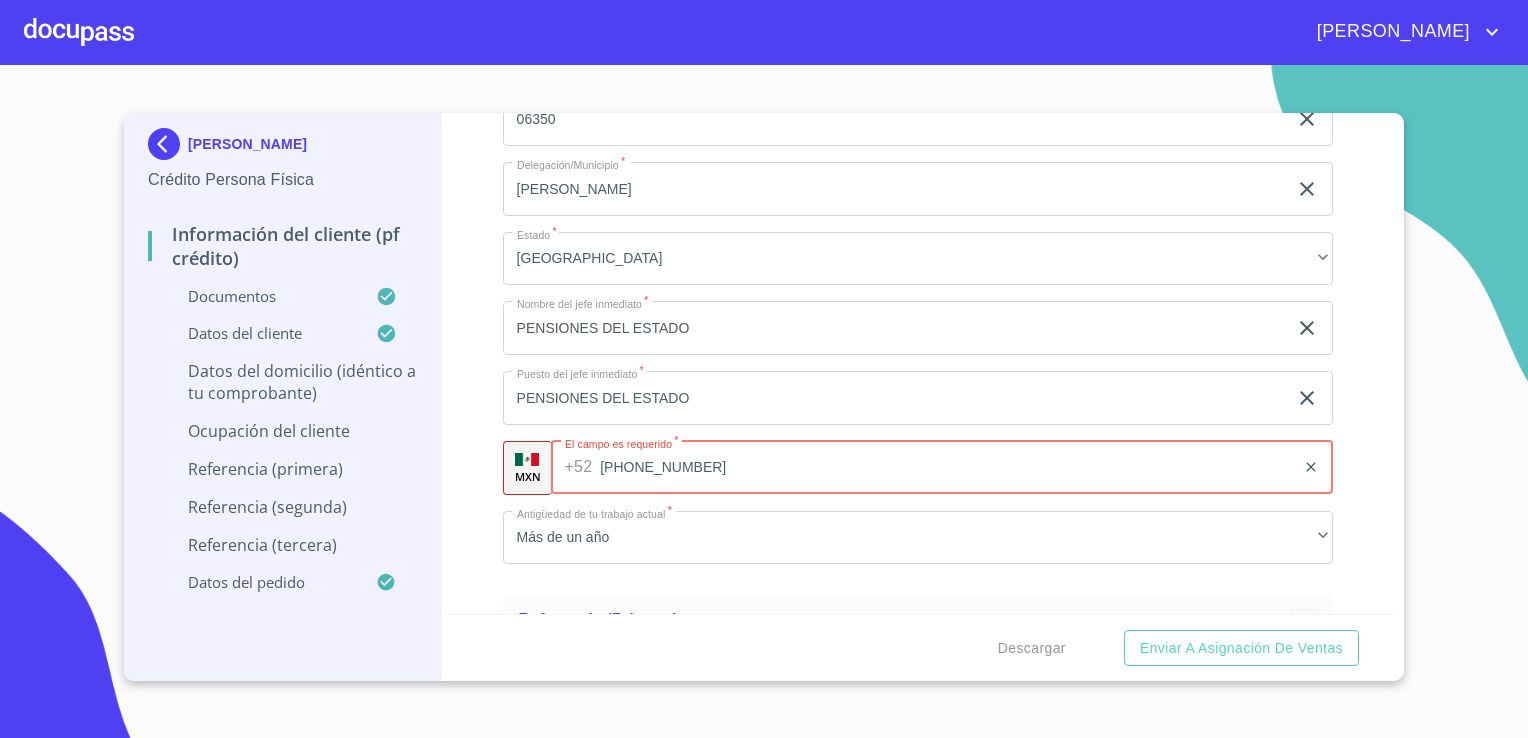 type on "[PHONE_NUMBER]" 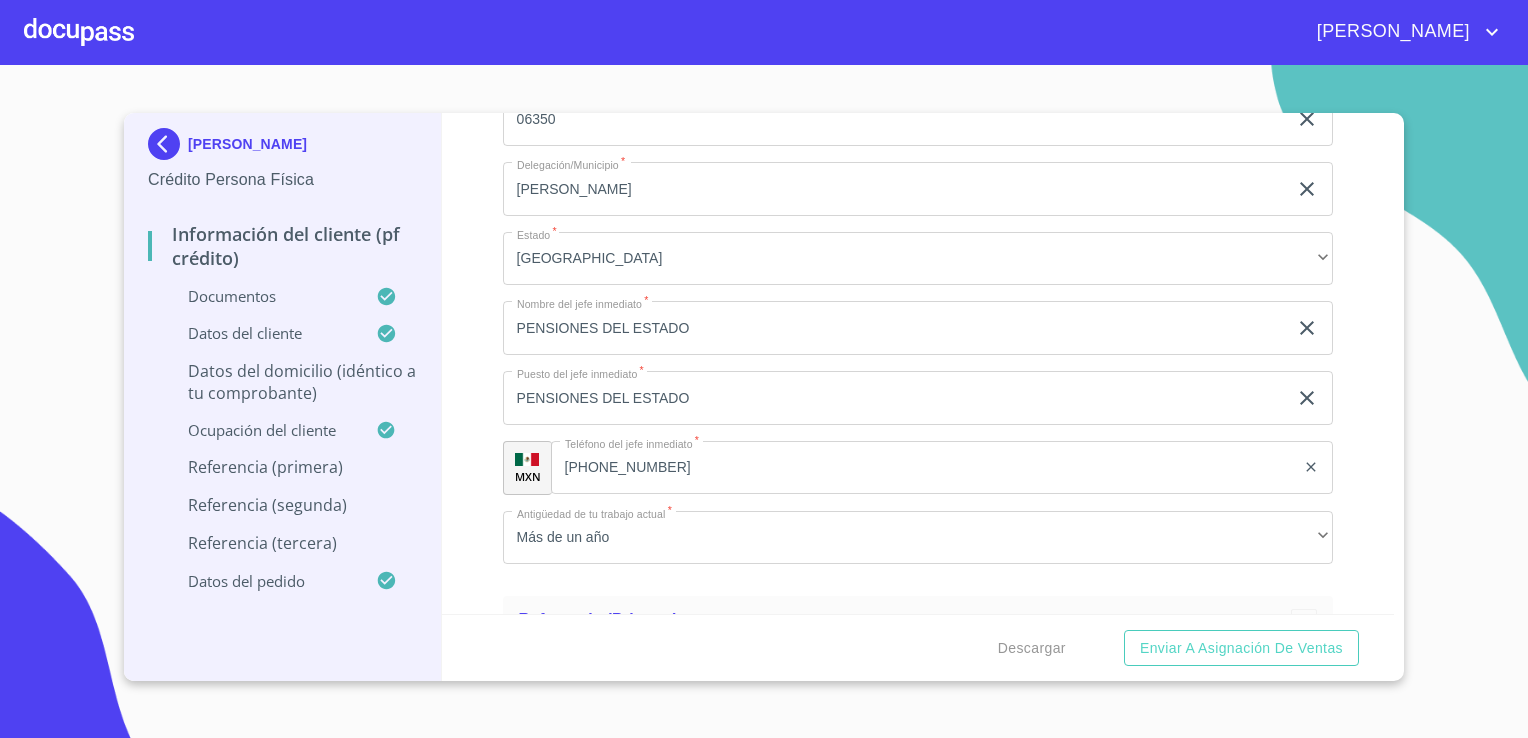 click on "Datos del domicilio (idéntico a tu comprobante)" at bounding box center [282, 382] 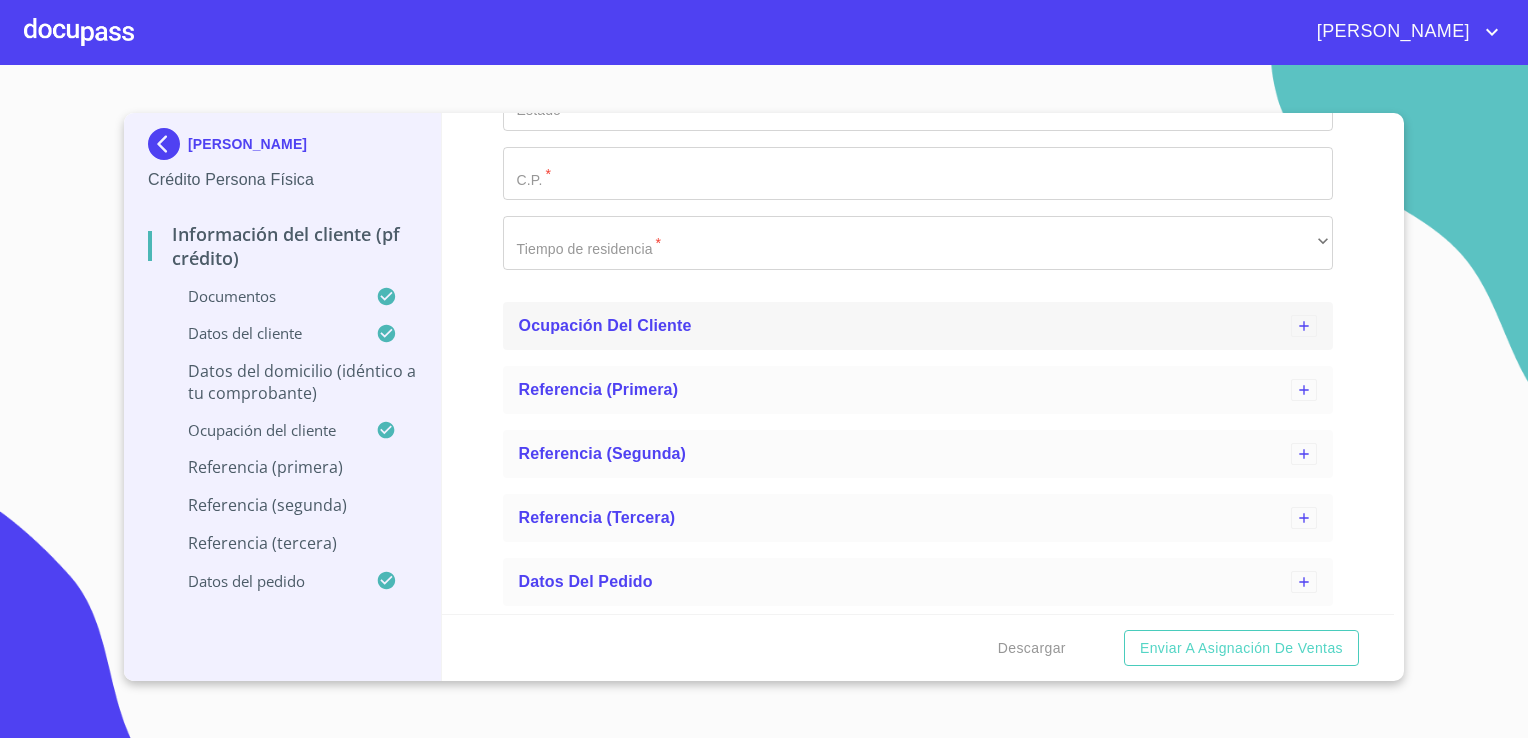 scroll, scrollTop: 954, scrollLeft: 0, axis: vertical 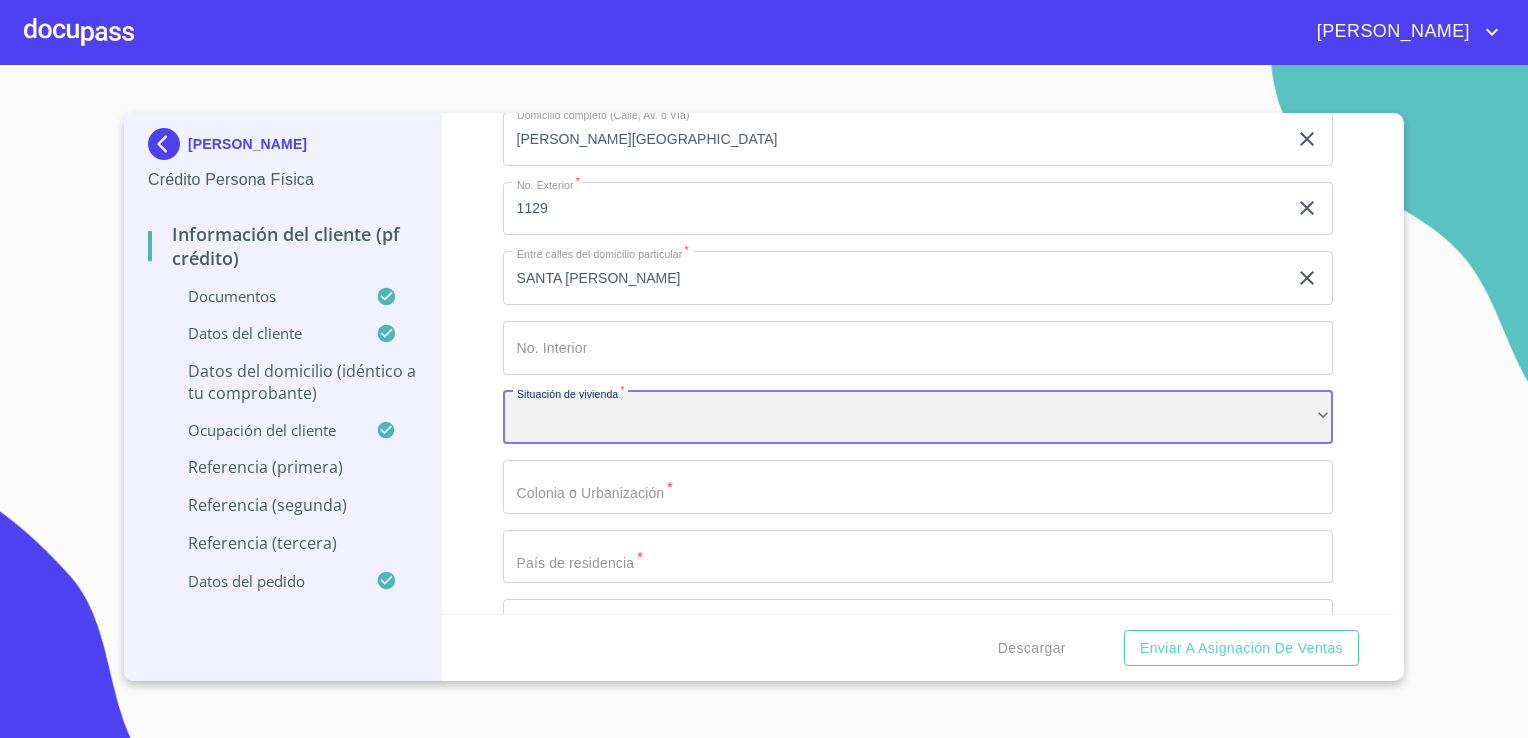 click on "​" at bounding box center [918, 418] 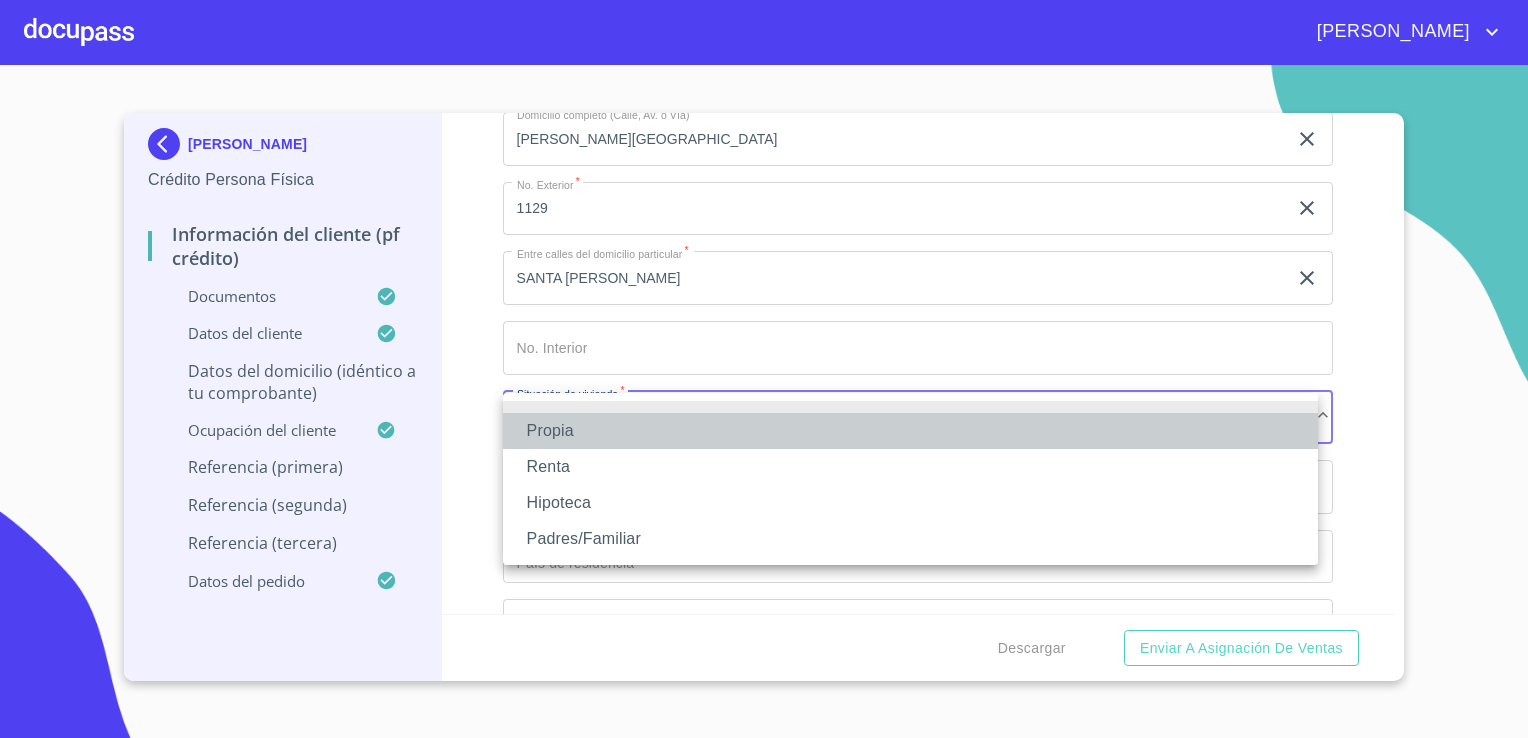 click on "Propia" at bounding box center (910, 431) 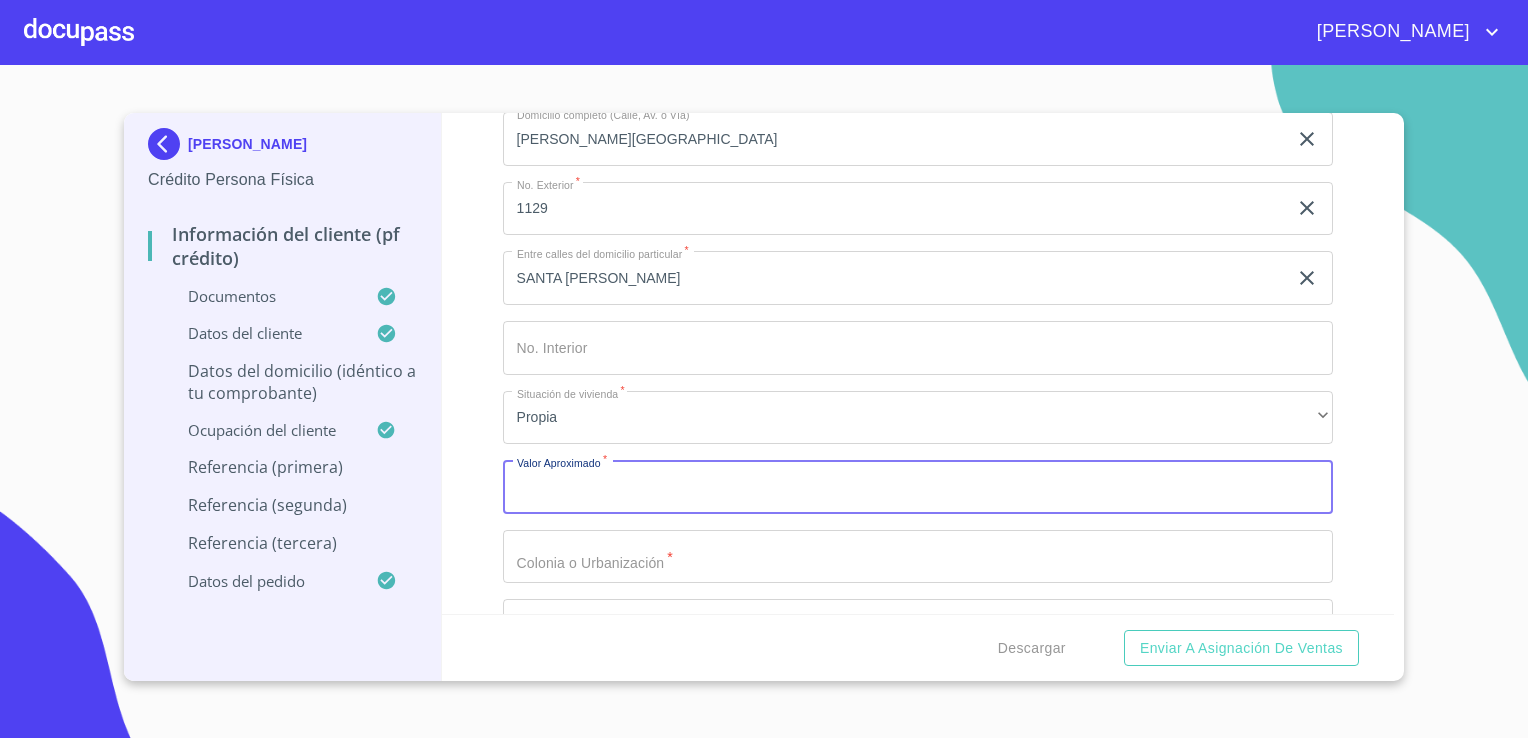 click on "Domicilio completo (Calle, Av. o Vía)   *" at bounding box center (918, 487) 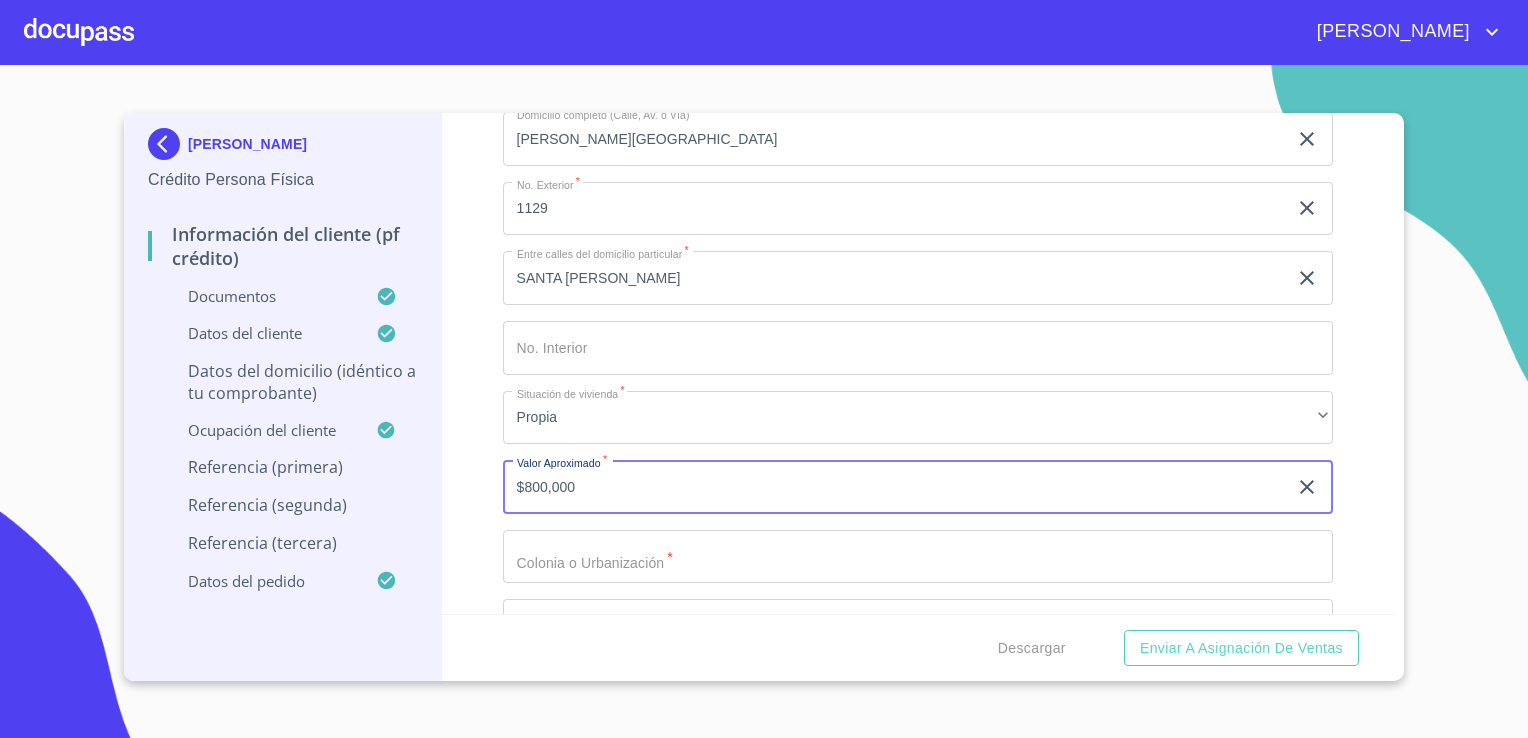 type on "$800,000" 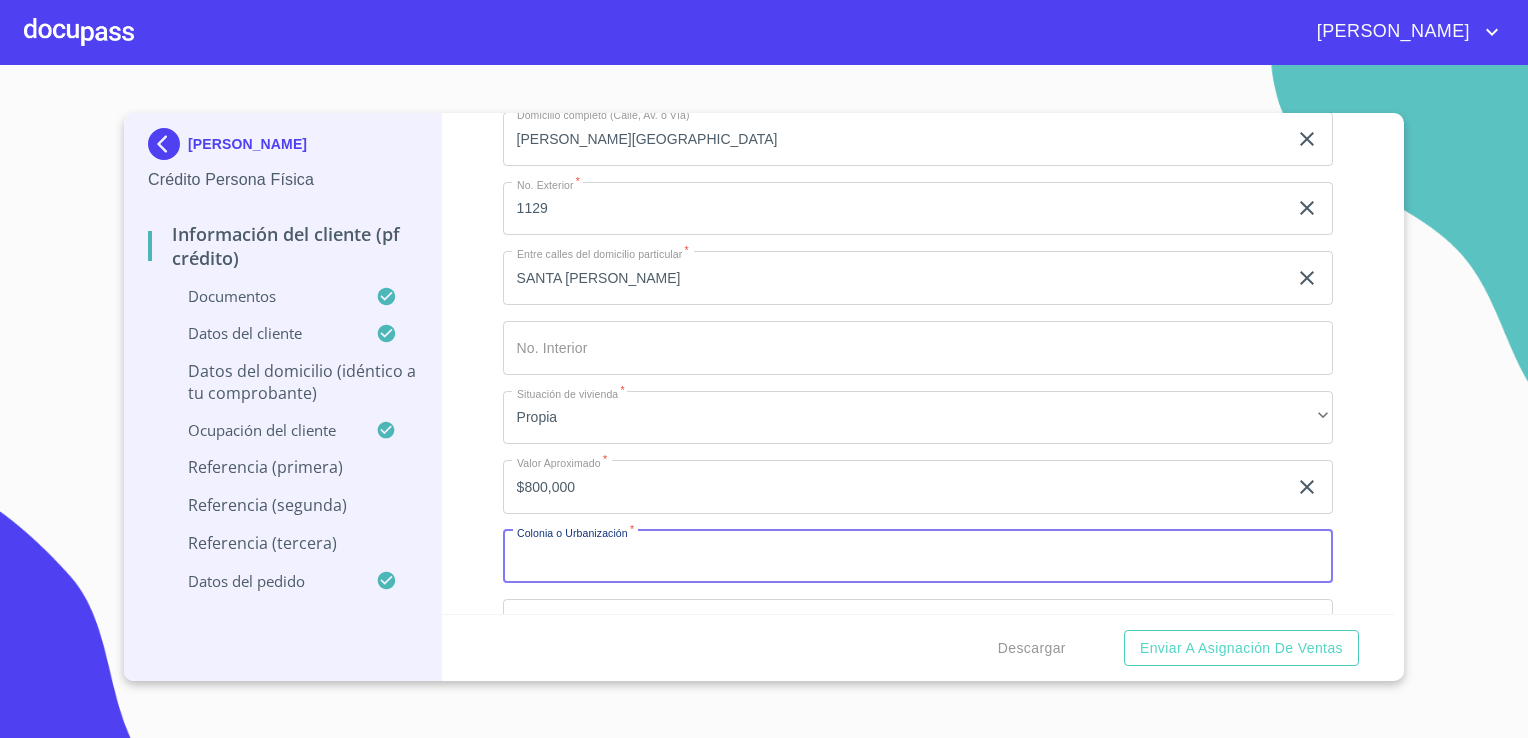 click on "Domicilio completo (Calle, Av. o Vía)   *" at bounding box center [918, 557] 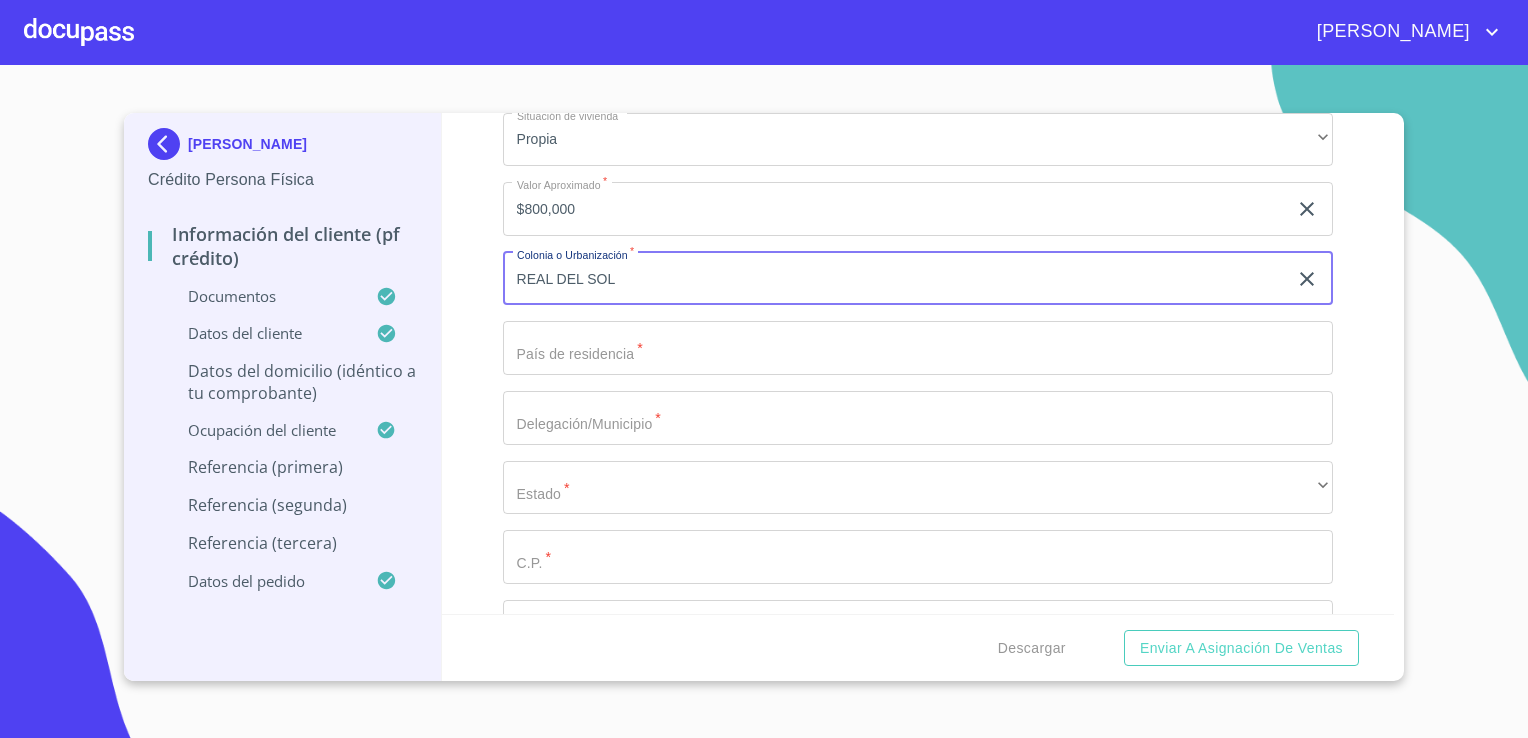scroll, scrollTop: 637, scrollLeft: 0, axis: vertical 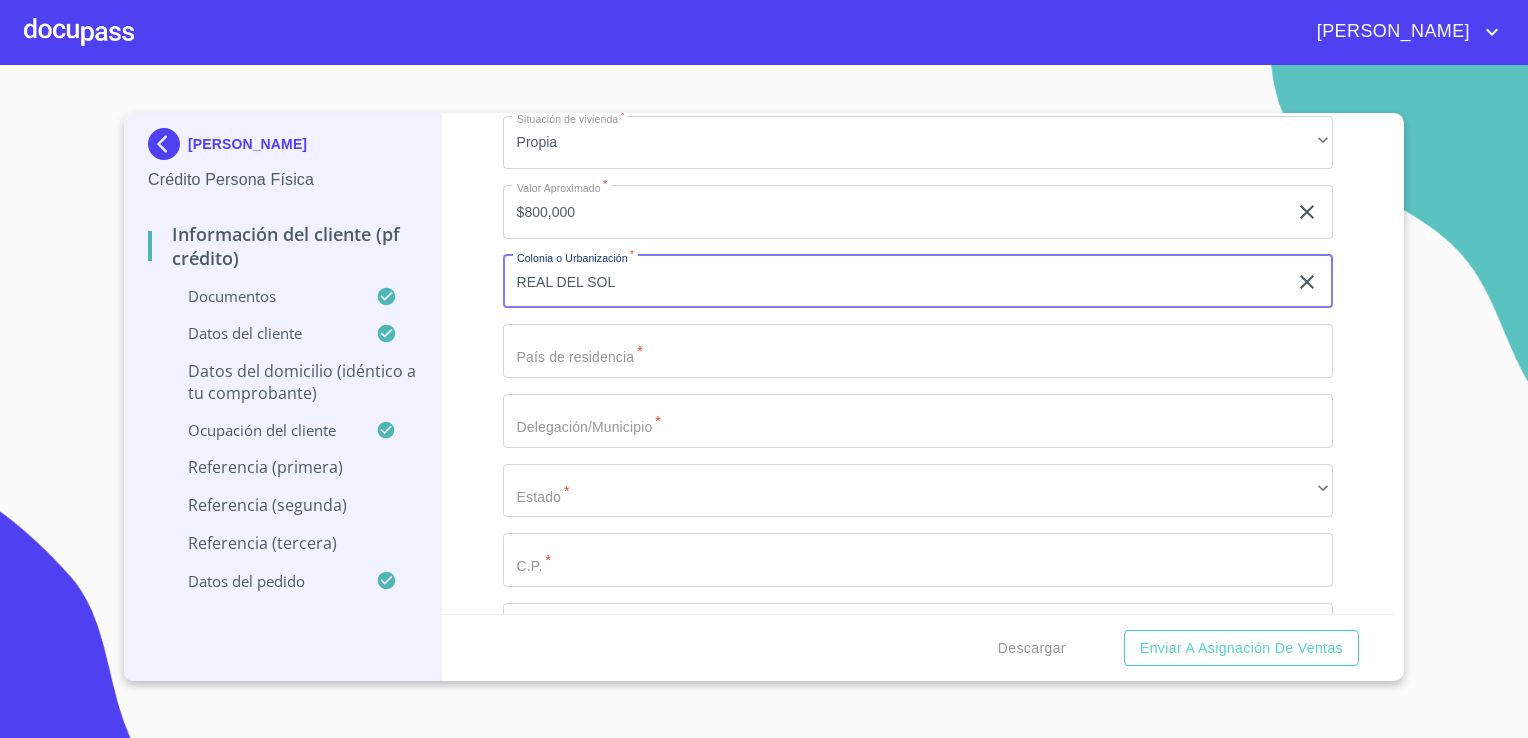 type on "REAL DEL SOL" 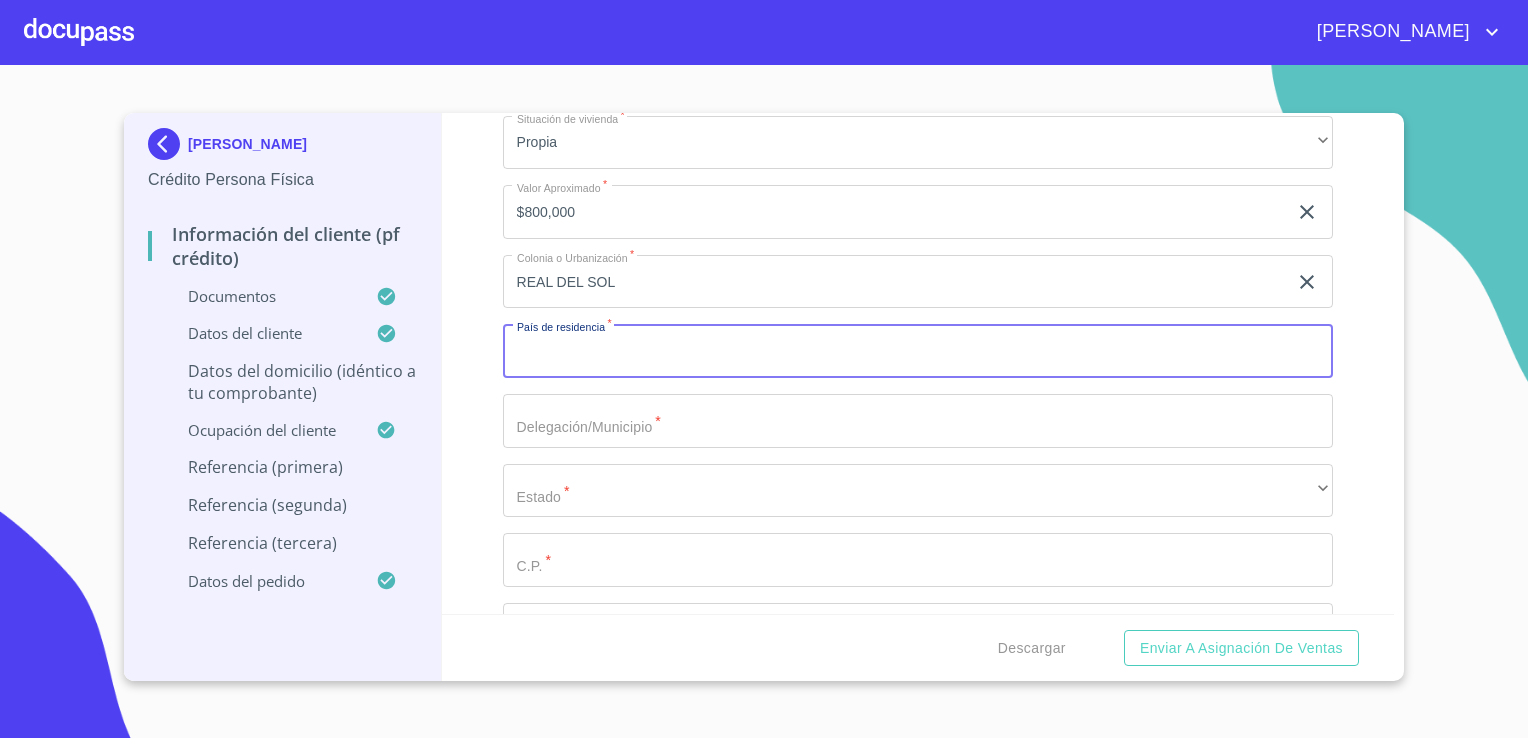 click on "Domicilio completo (Calle, Av. o Vía)   *" at bounding box center [918, 351] 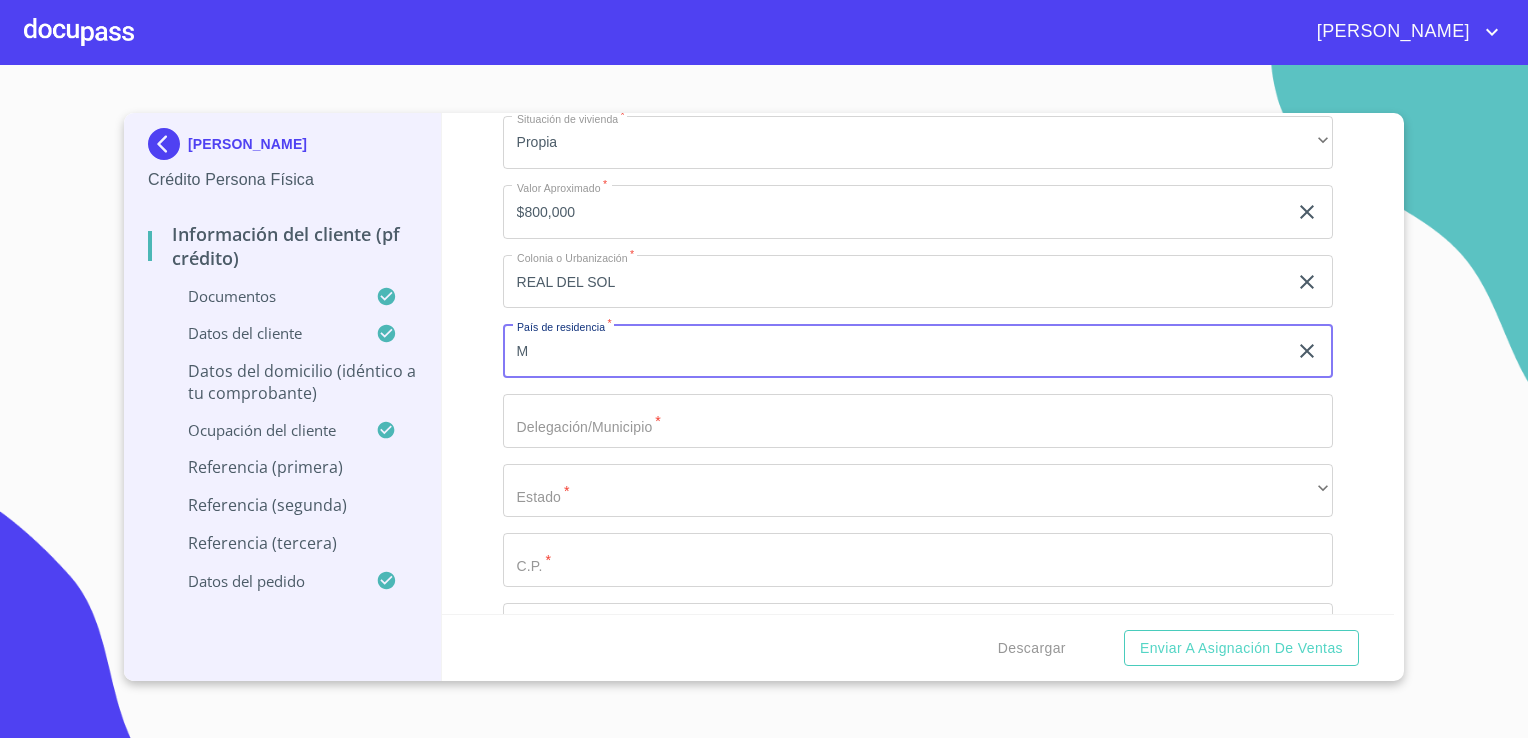 type on "[GEOGRAPHIC_DATA]" 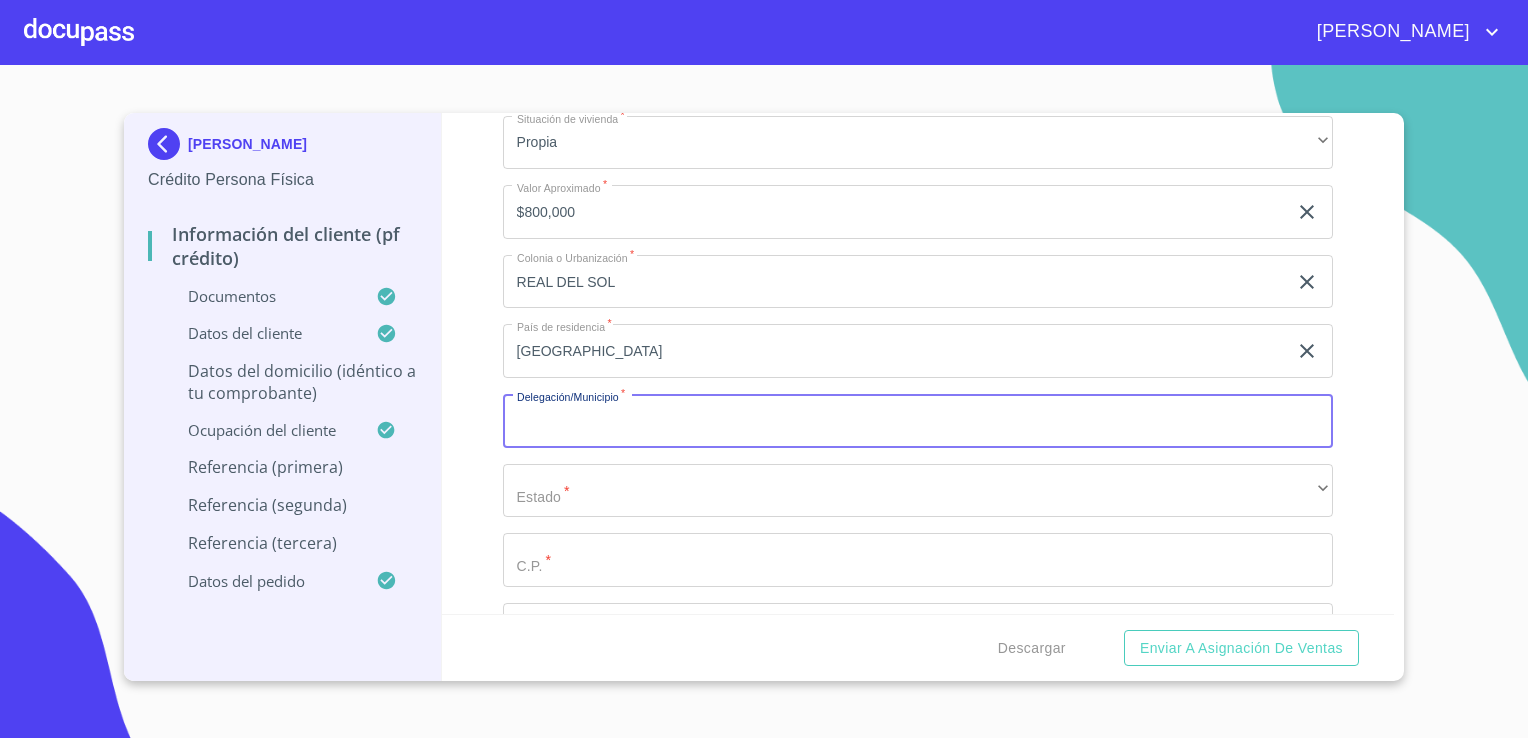 click on "Domicilio completo (Calle, Av. o Vía)   *" at bounding box center [918, 421] 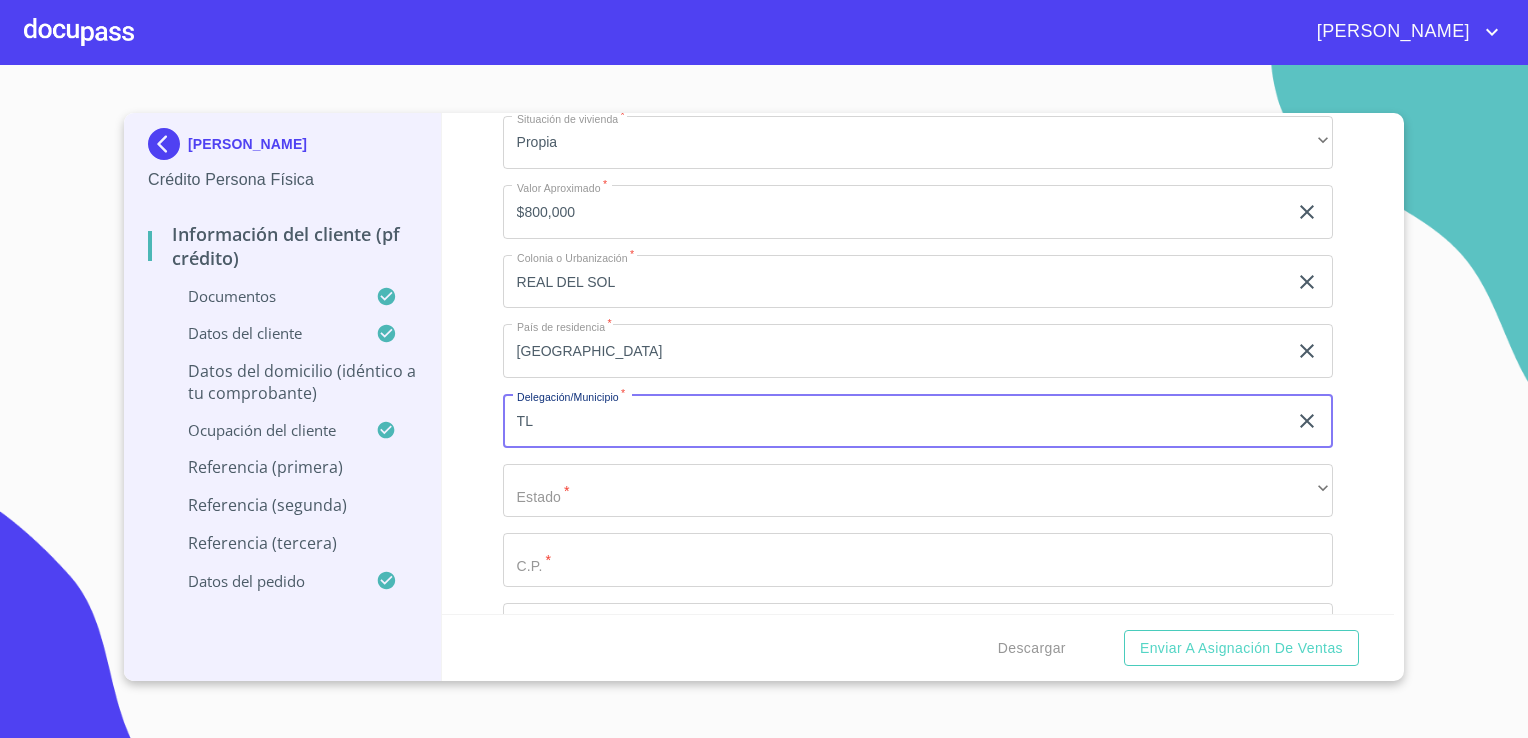type on "TLAJOMULCO DE ZUÑIGA" 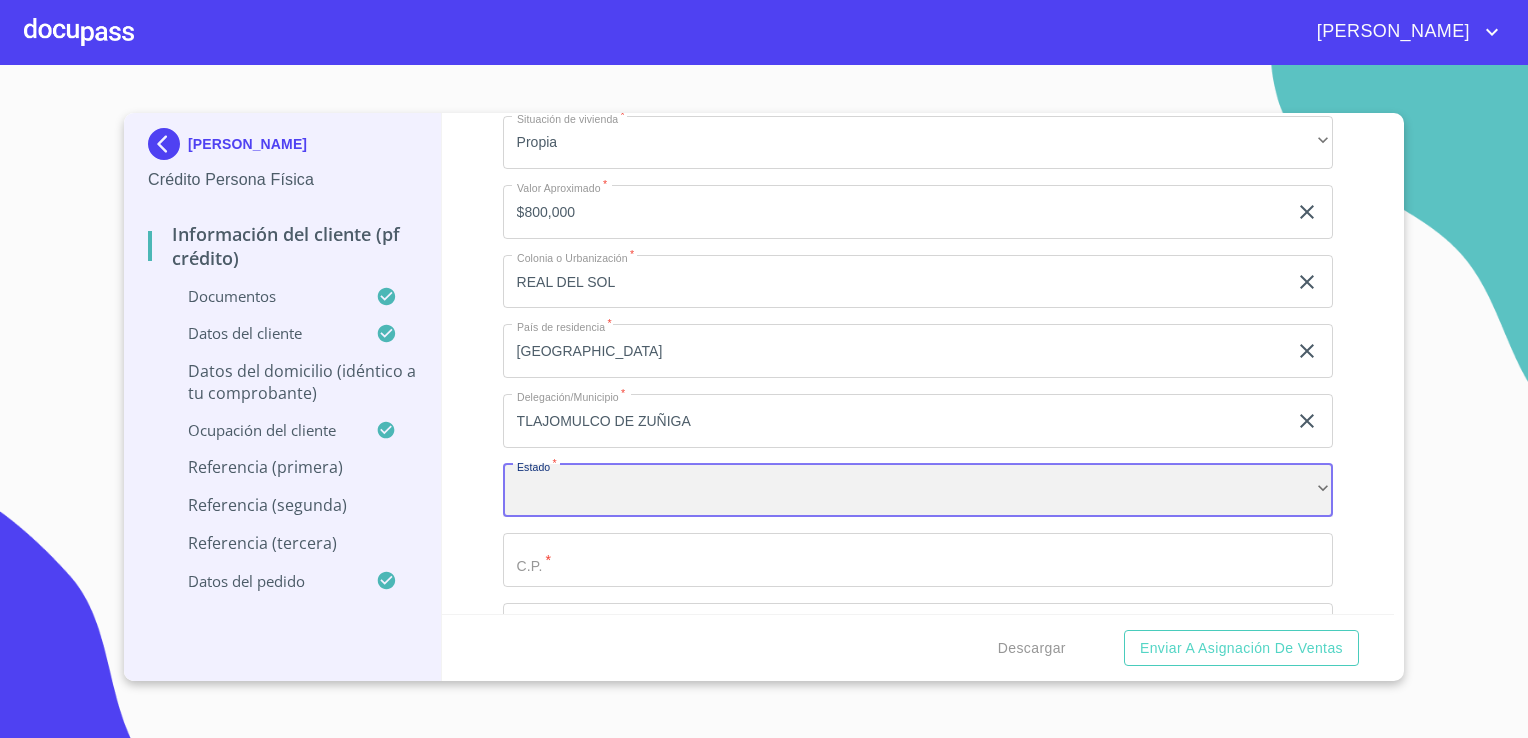 click on "​" at bounding box center [918, 491] 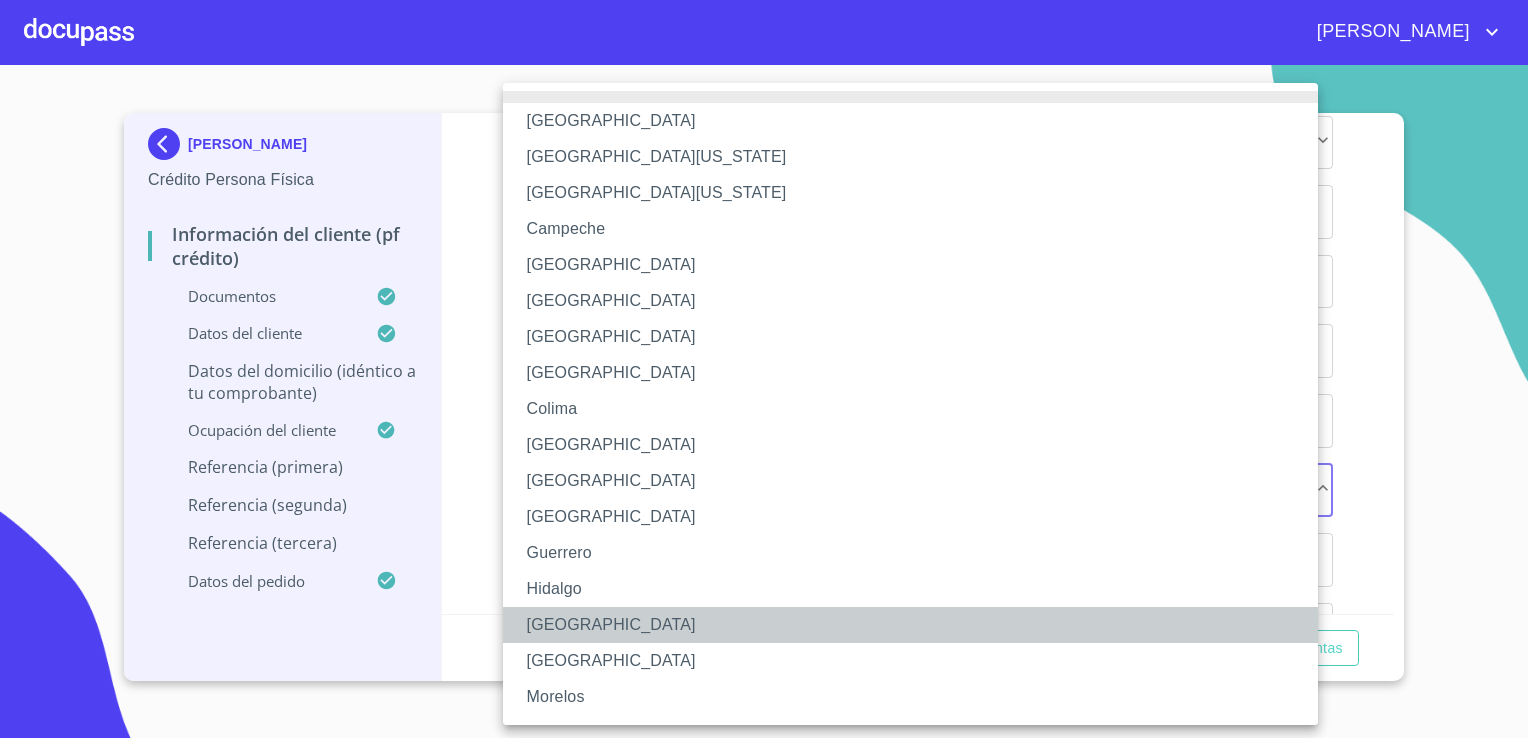click on "[GEOGRAPHIC_DATA]" at bounding box center (918, 625) 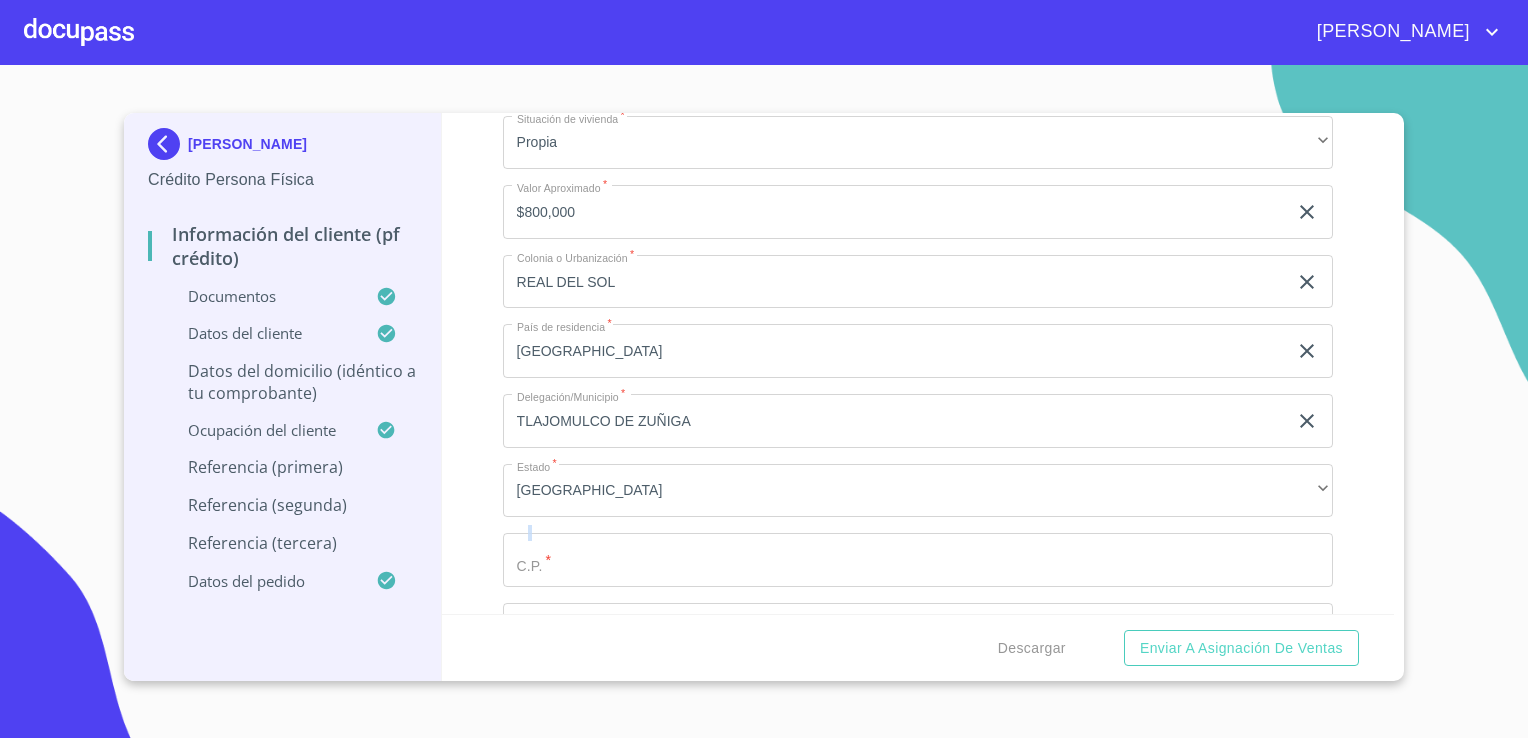 click on "Domicilio completo (Calle, Av. o Vía)   * [PERSON_NAME][GEOGRAPHIC_DATA] ​ No. Exterior   * 1129 ​ Entre [PERSON_NAME] del domicilio particular   * SANTA [PERSON_NAME] ​ No. Interior ​ Situación de vivienda   * Propia ​ Valor Aproximado   * $800,000 ​ Colonia o Urbanización   * REAL DEL SOL ​ País de residencia   * [GEOGRAPHIC_DATA] ​ Delegación/Municipio   * TLAJOMULCO [PERSON_NAME] ​ Estado   * [GEOGRAPHIC_DATA] ​ C.P.   * ​ Tiempo de residencia   * ​ ​" at bounding box center [918, 247] 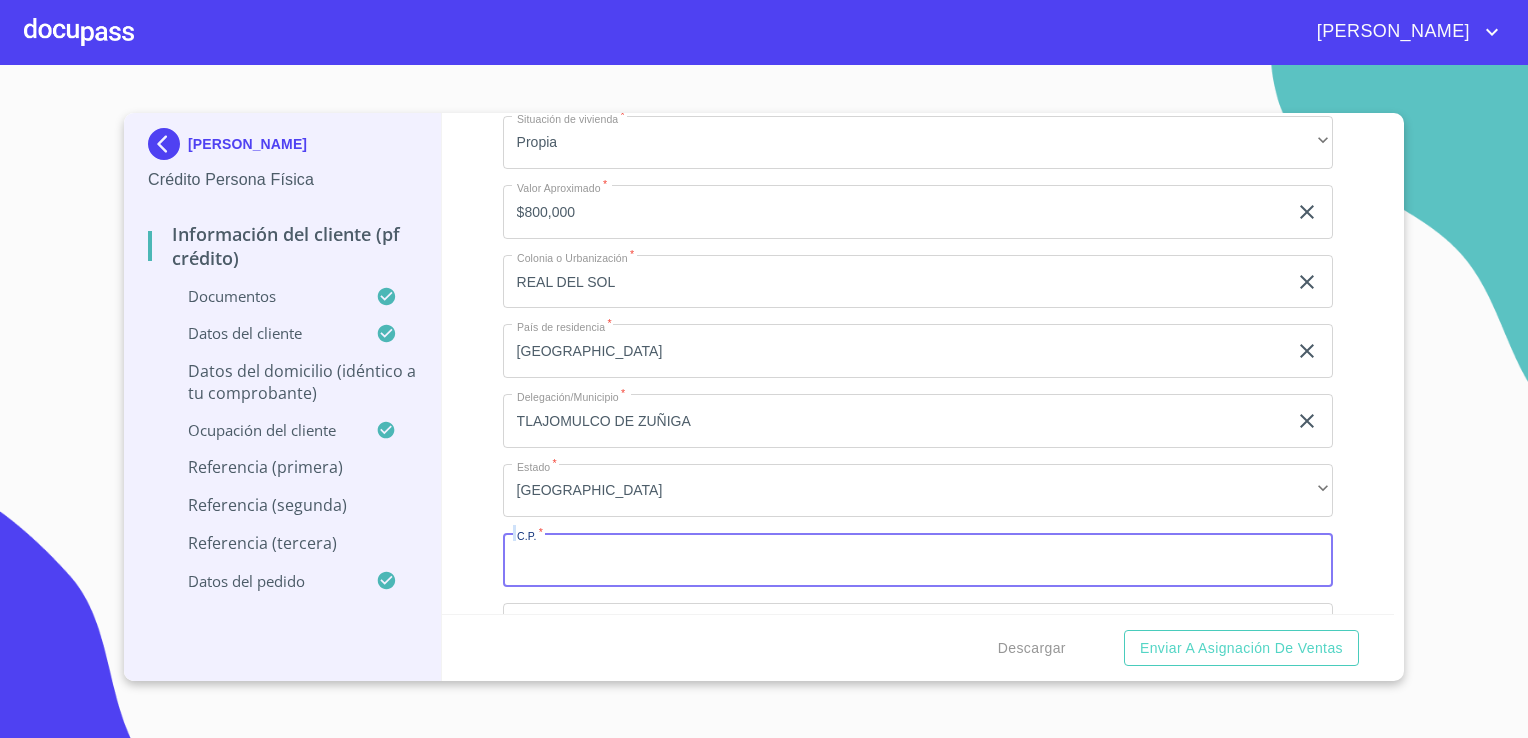 click on "Domicilio completo (Calle, Av. o Vía)   *" at bounding box center (918, 560) 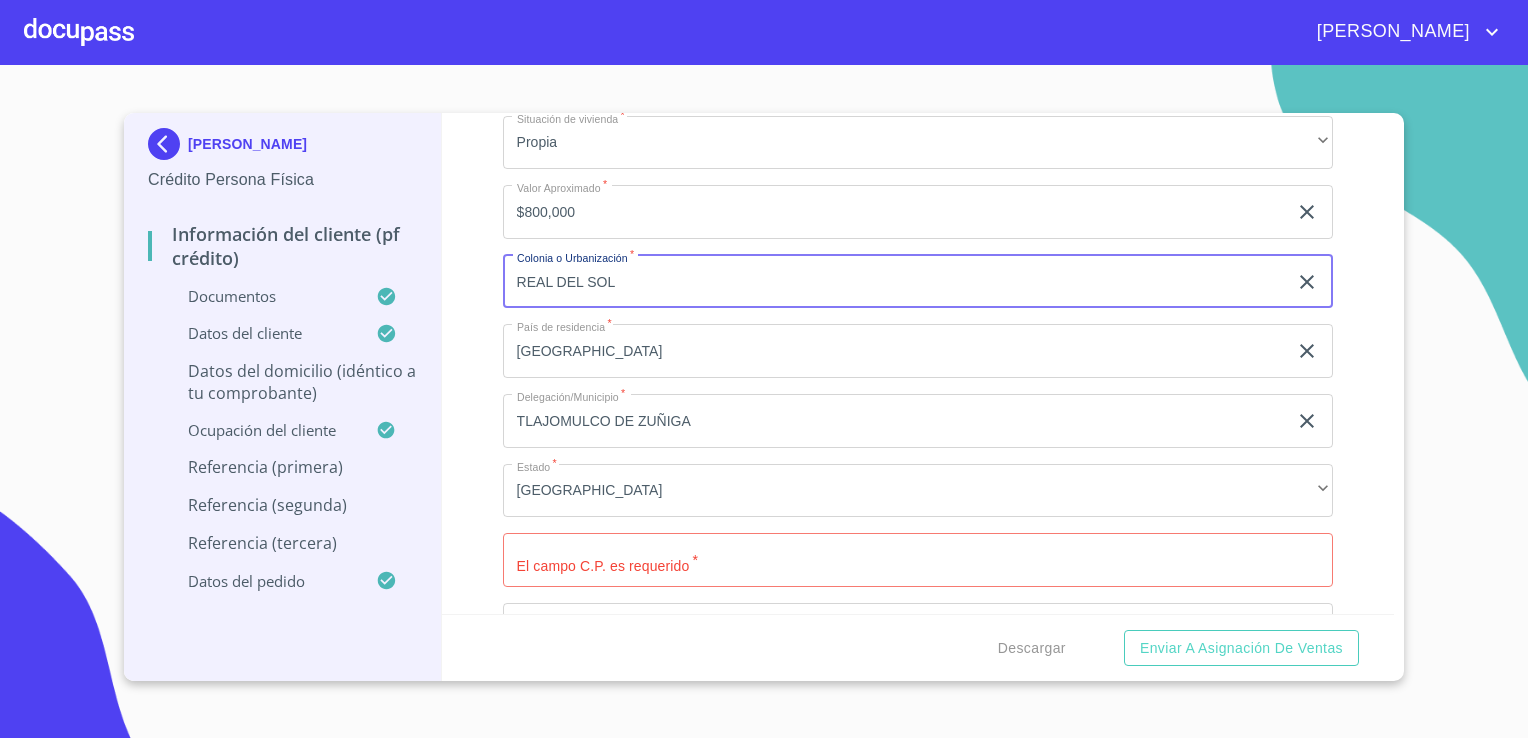 click on "REAL DEL SOL" at bounding box center (895, 282) 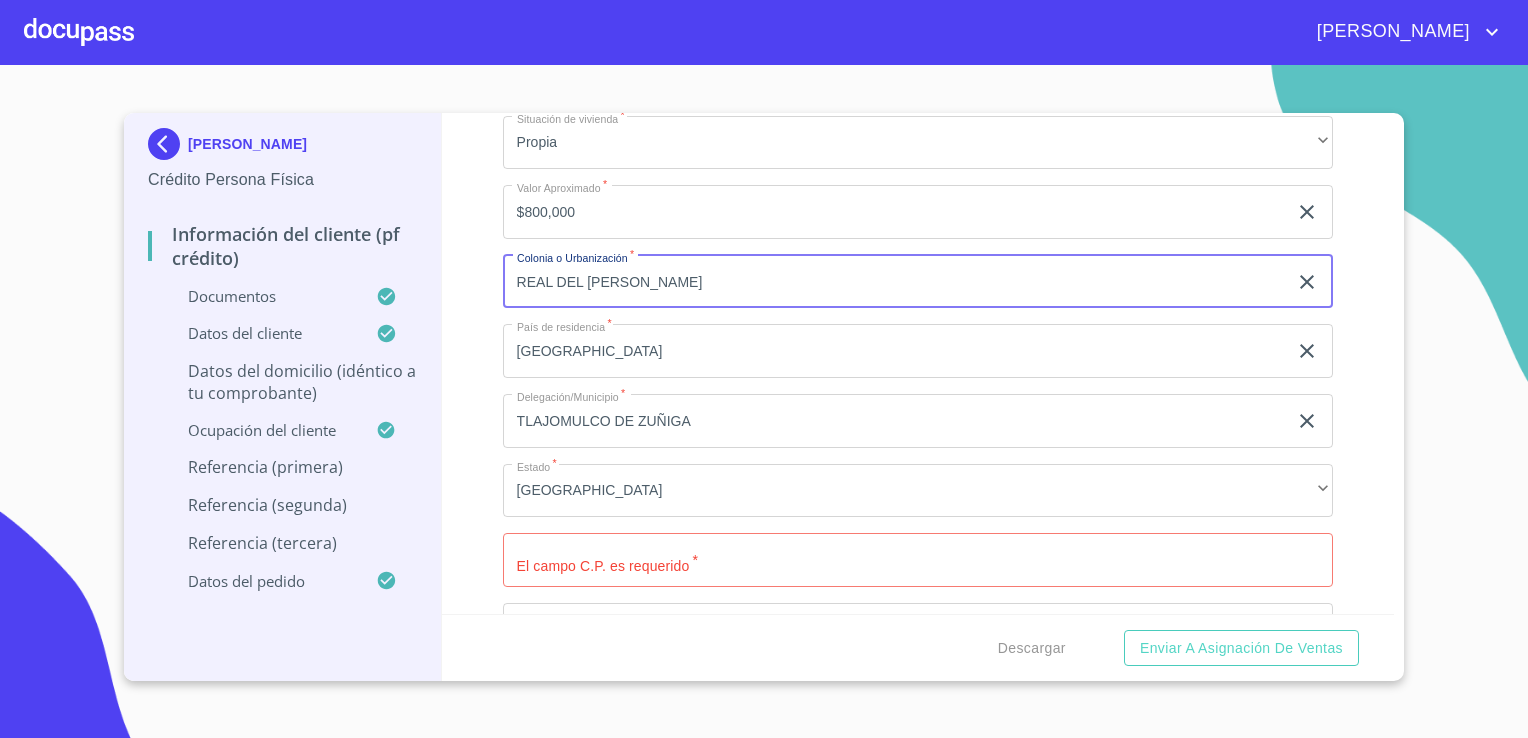type on "REAL DEL [PERSON_NAME]" 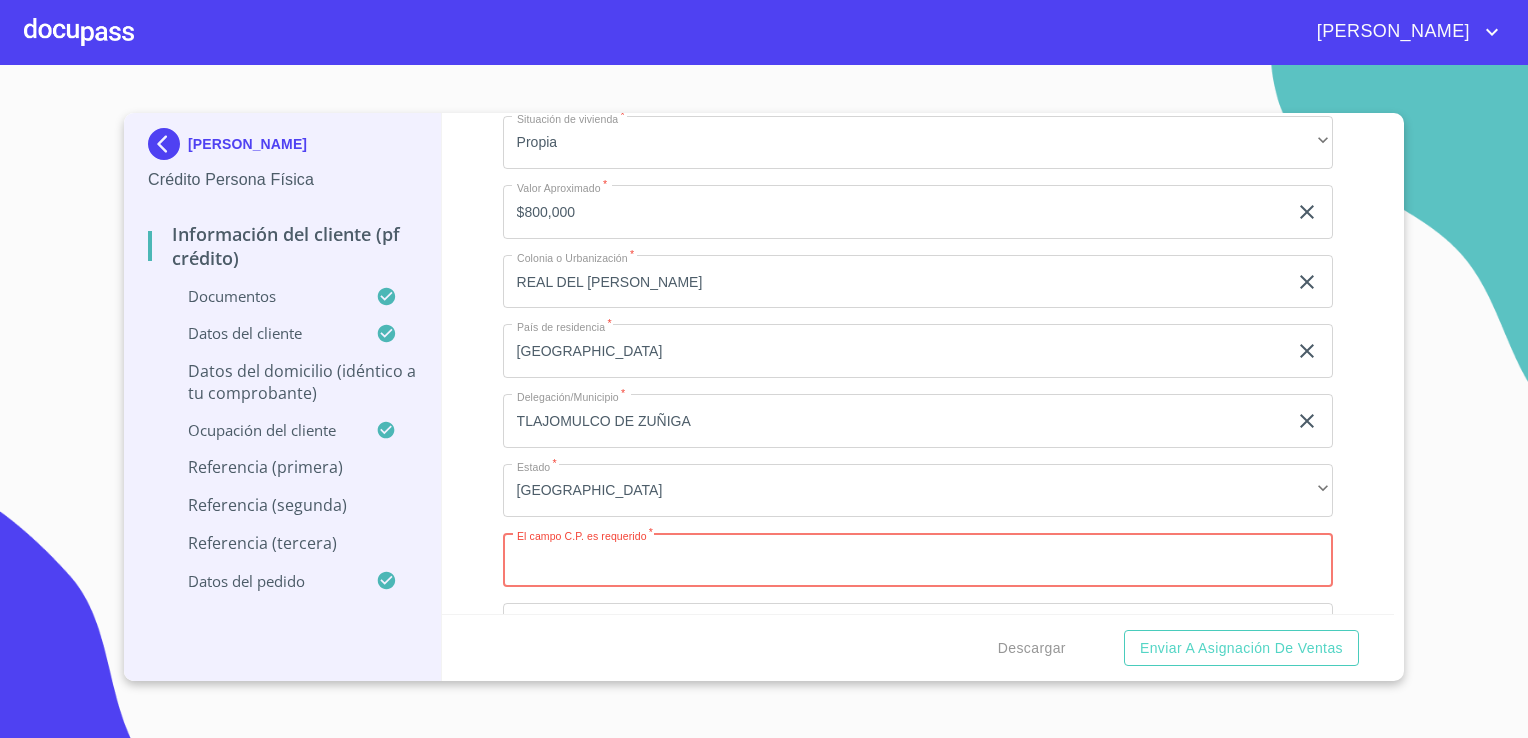 click on "Domicilio completo (Calle, Av. o Vía)   *" at bounding box center [918, 560] 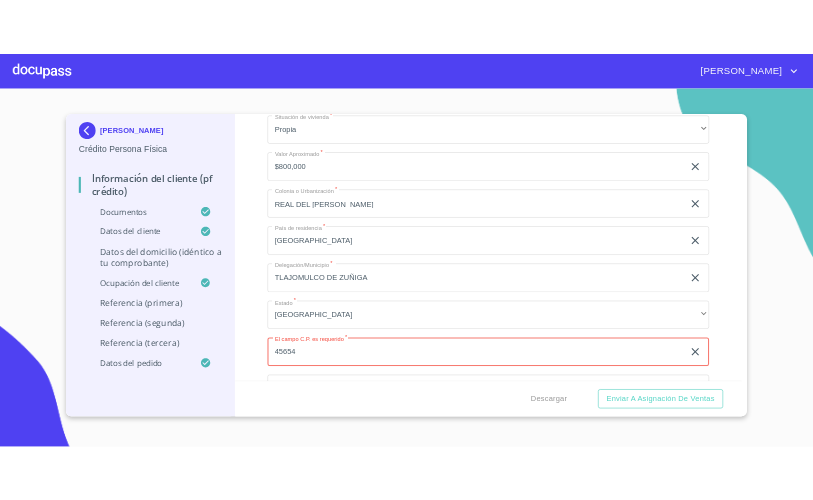 scroll, scrollTop: 1024, scrollLeft: 0, axis: vertical 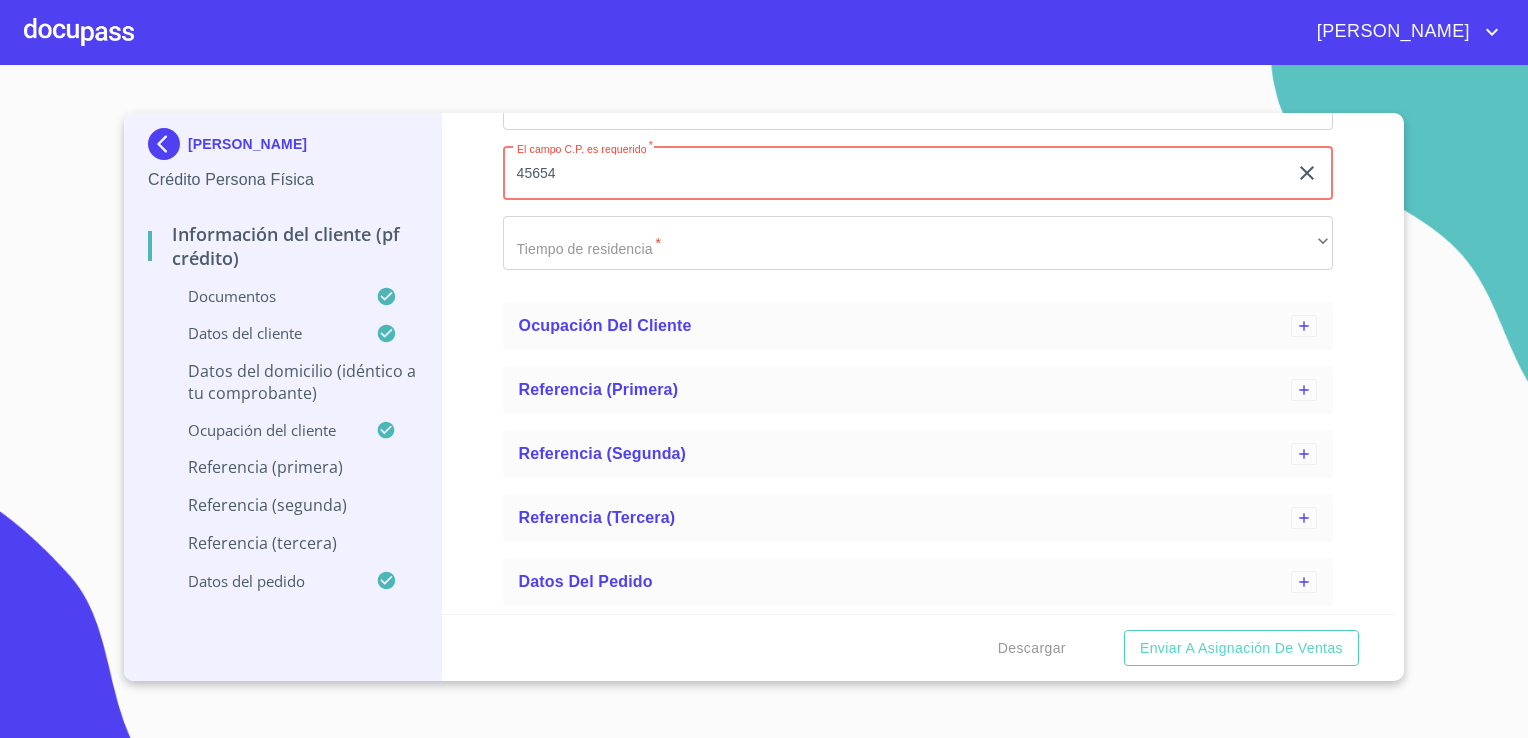 type on "45654" 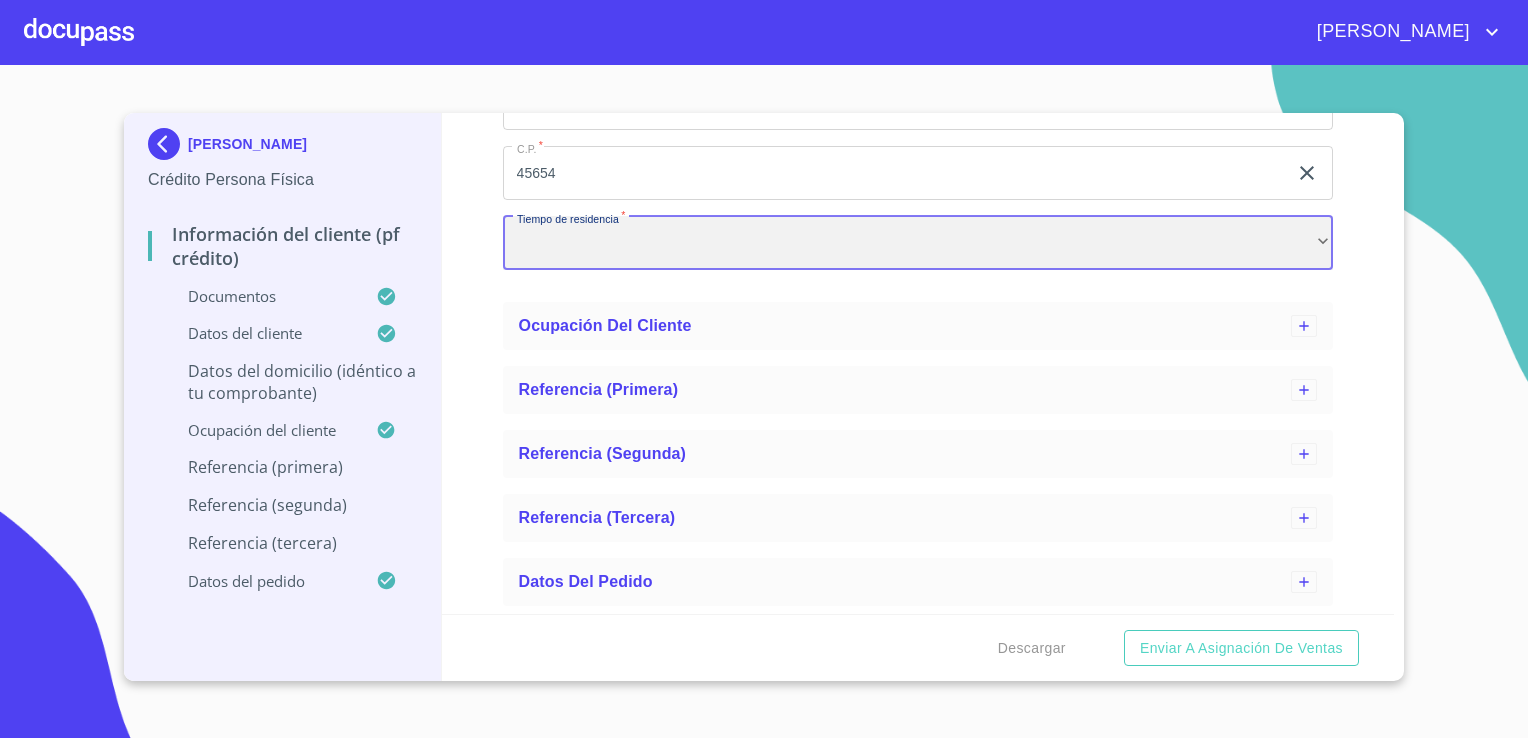 click on "​" at bounding box center (918, 243) 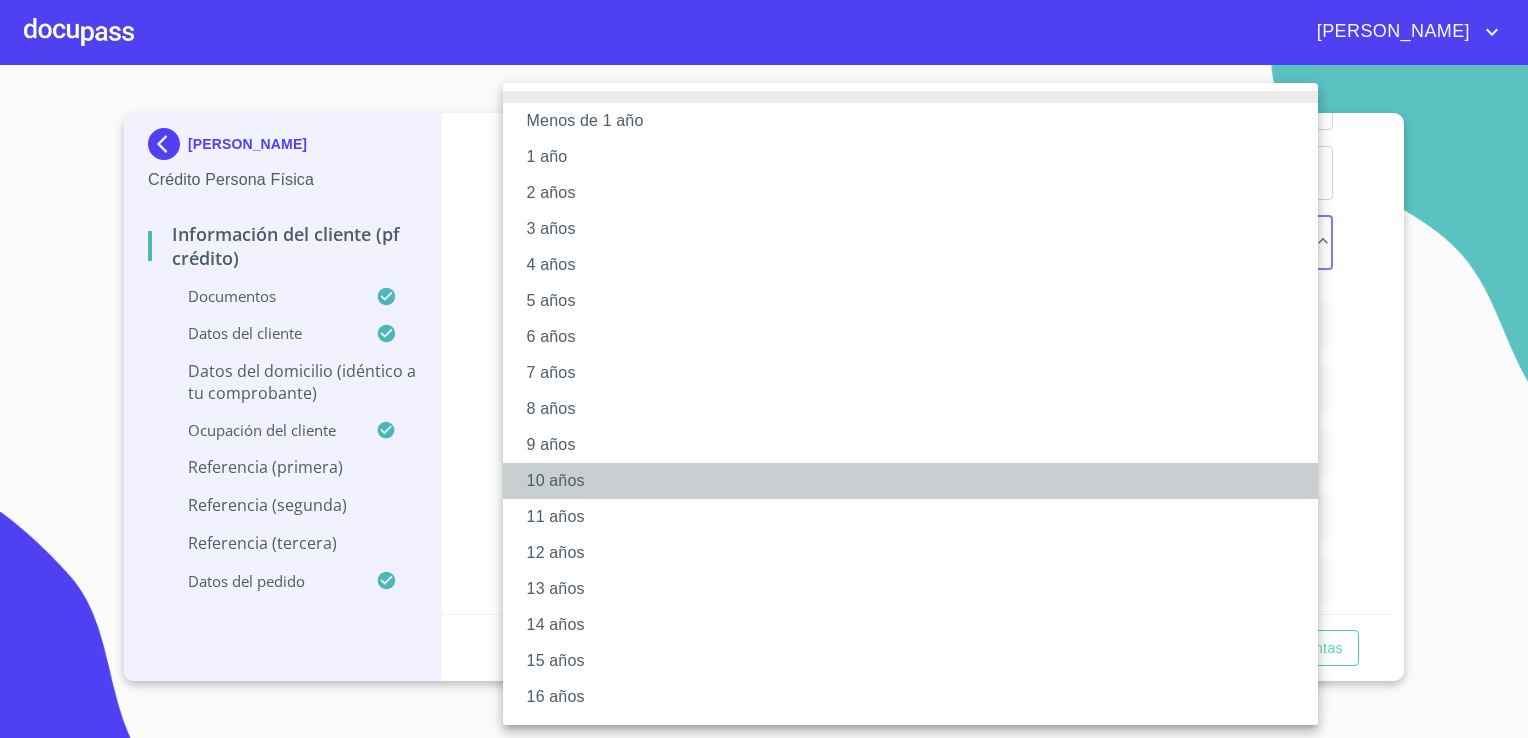 click on "10 años" at bounding box center [918, 481] 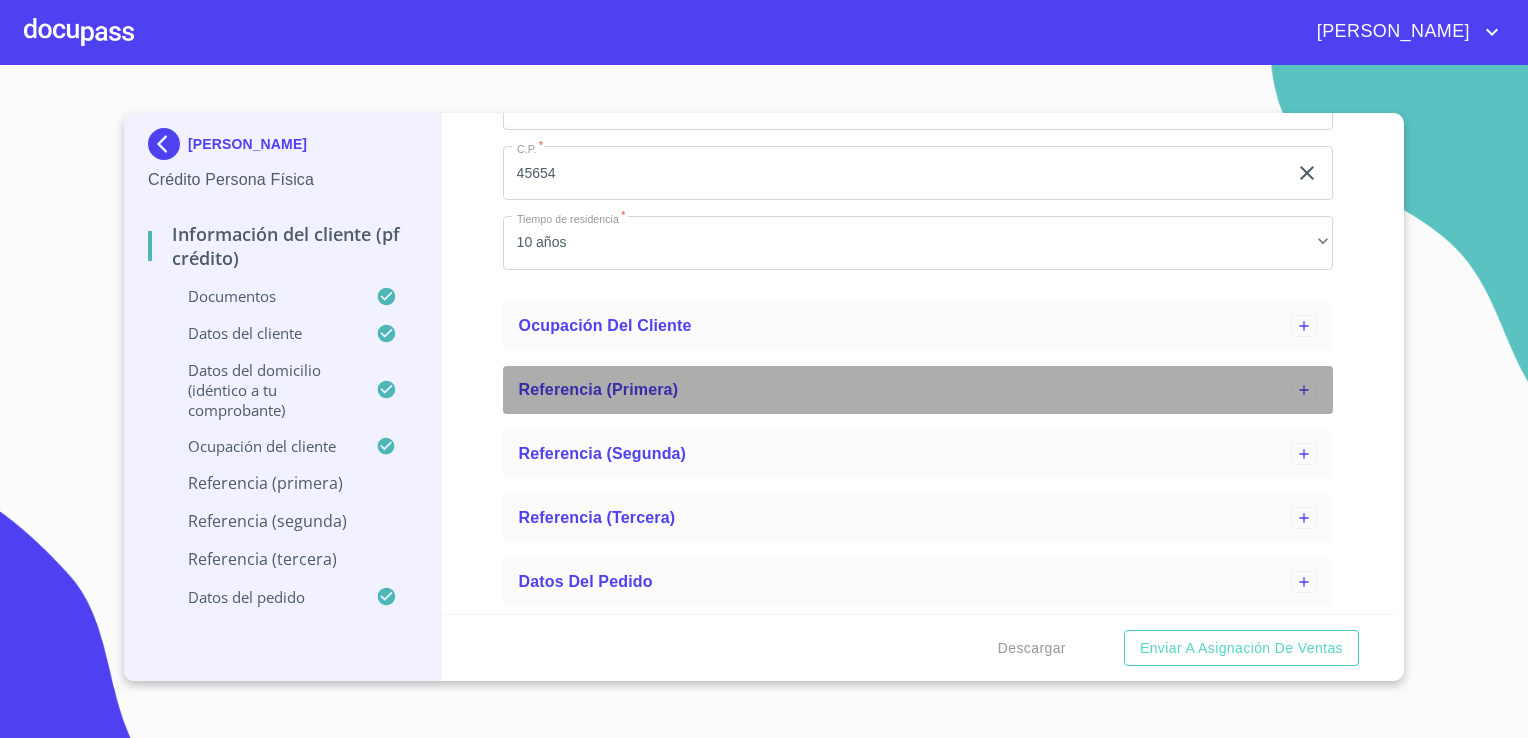 click 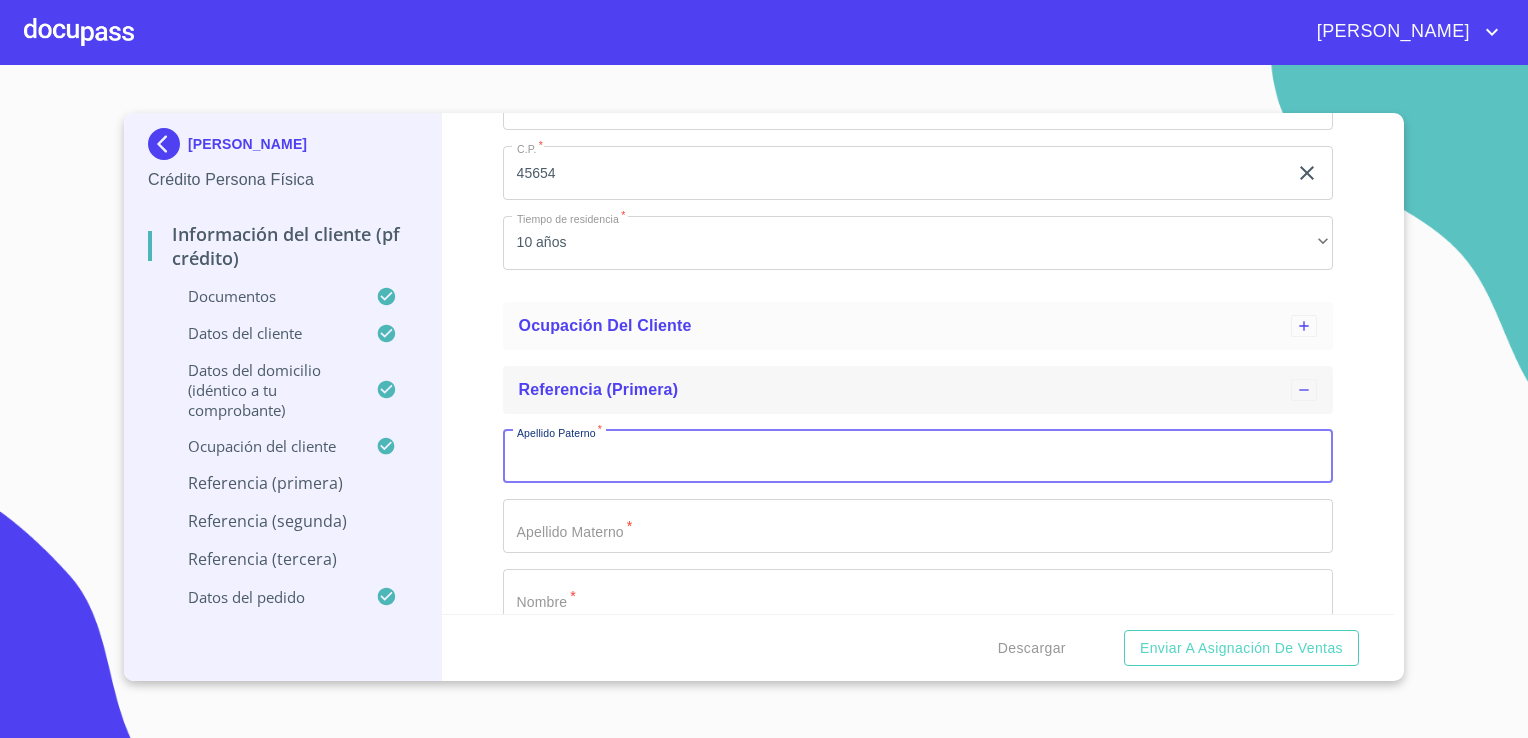 click on "Domicilio completo (Calle, Av. o Vía)   *" at bounding box center [918, 457] 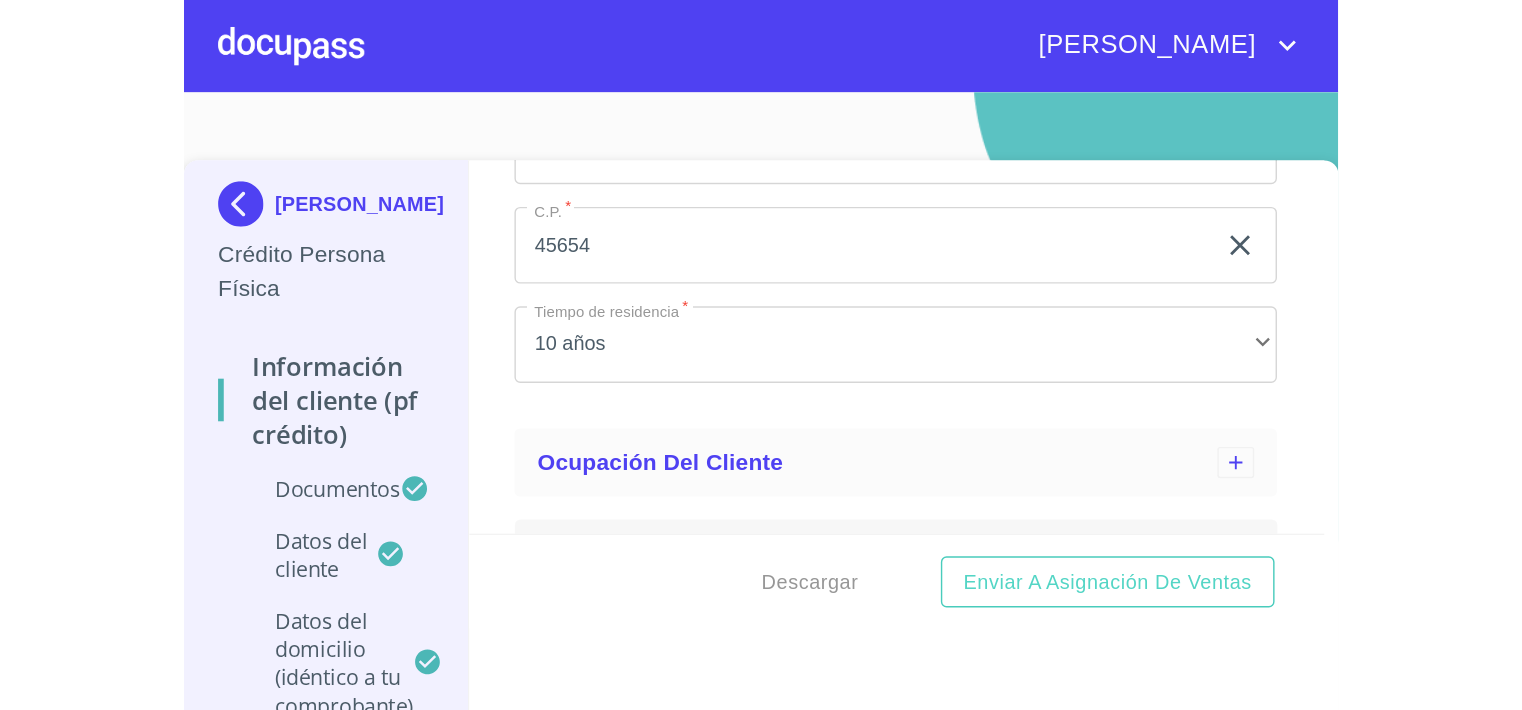 scroll, scrollTop: 1024, scrollLeft: 0, axis: vertical 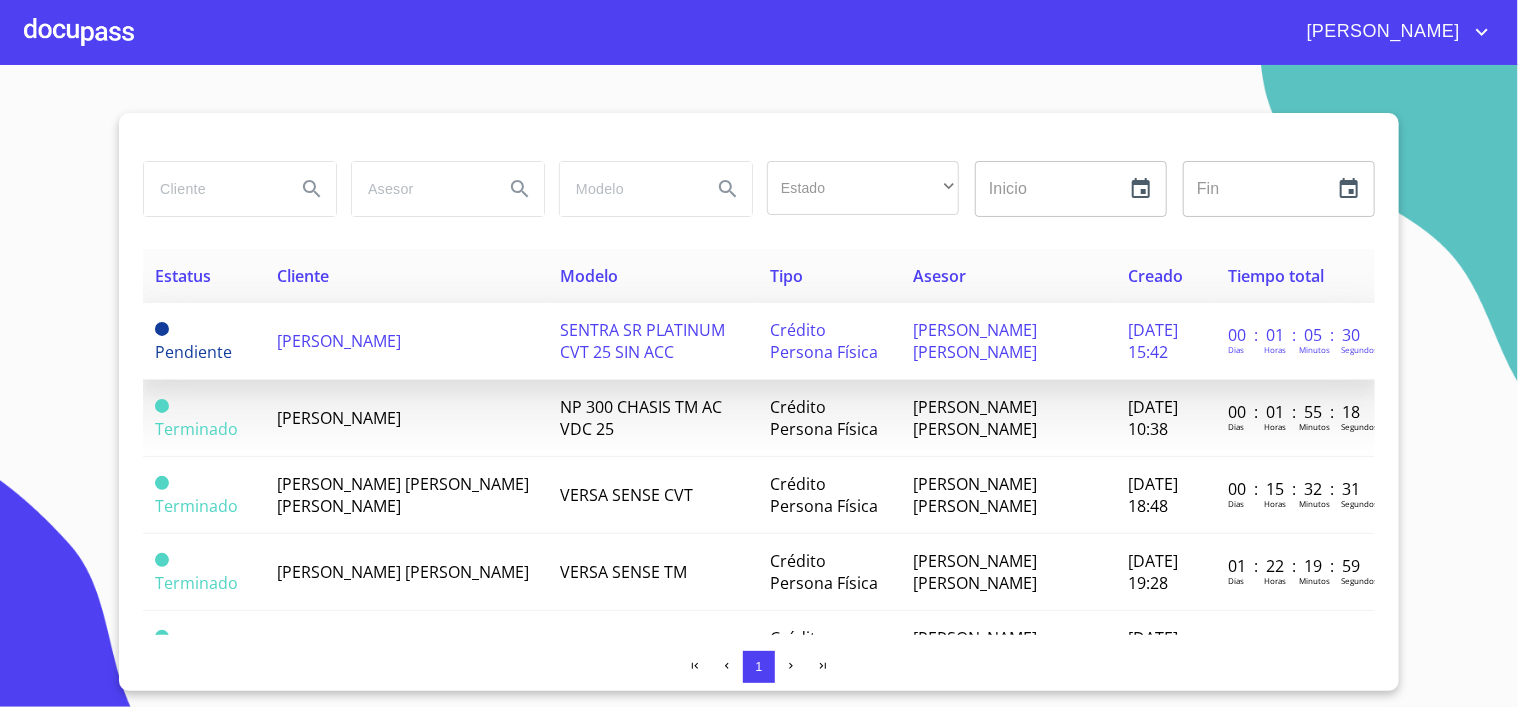 click on "[DATE] 15:42" at bounding box center [1153, 341] 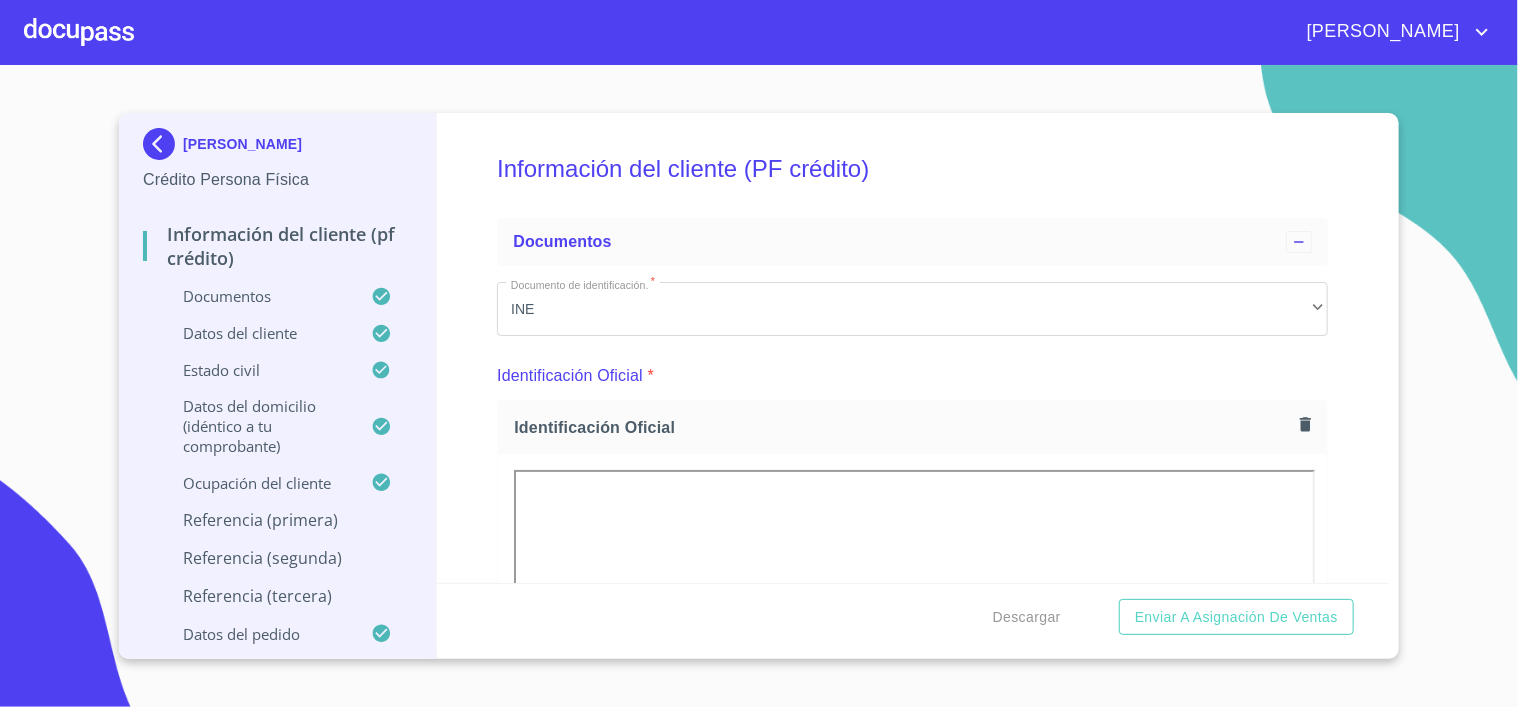scroll, scrollTop: 0, scrollLeft: 0, axis: both 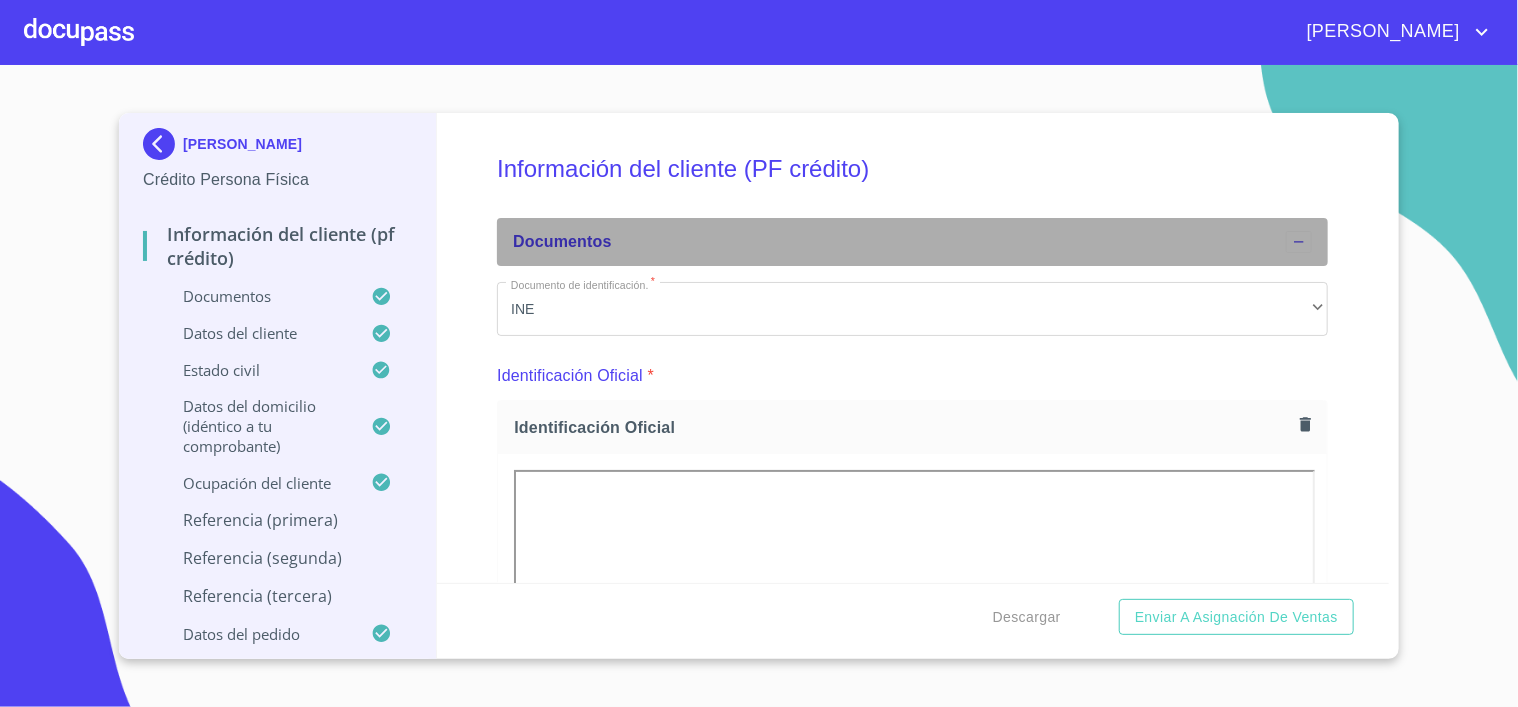 click 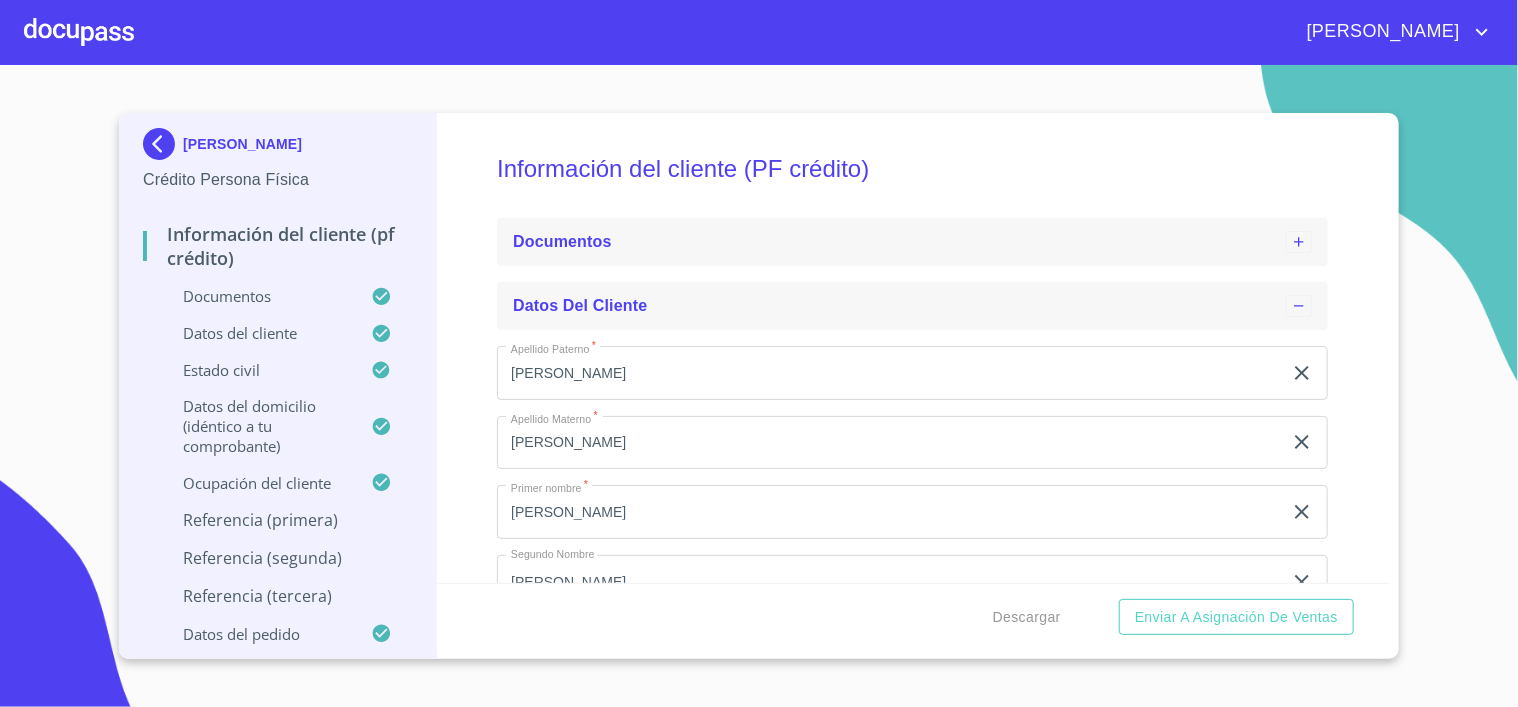 click 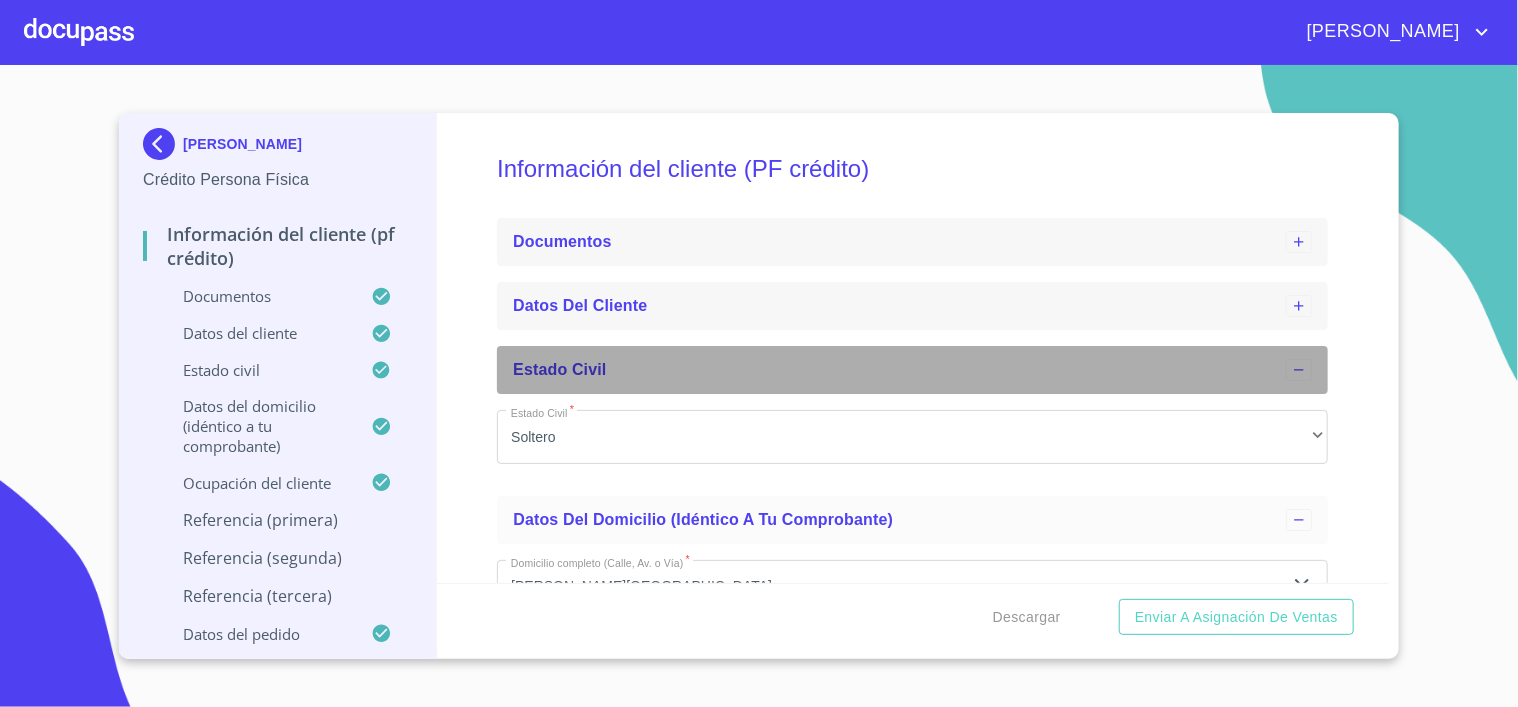 click 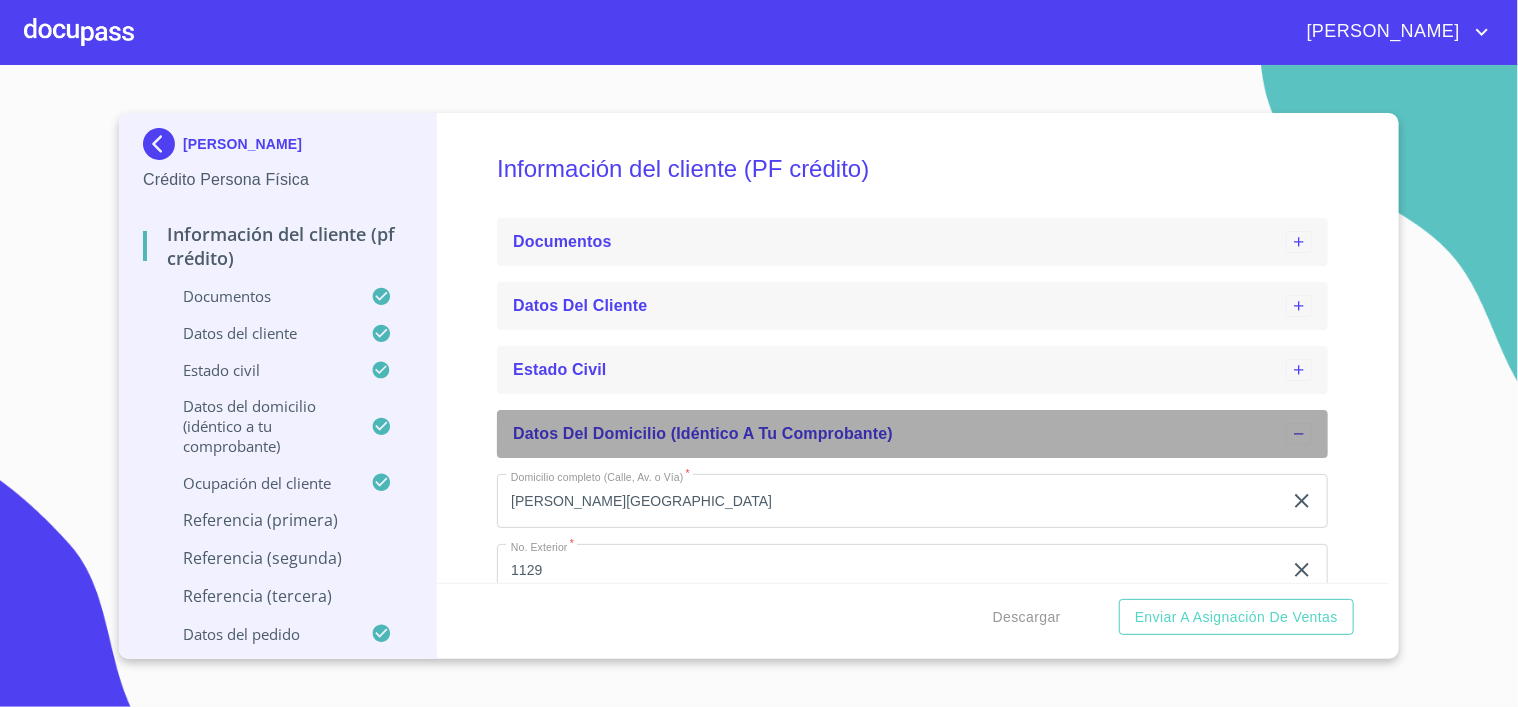 click 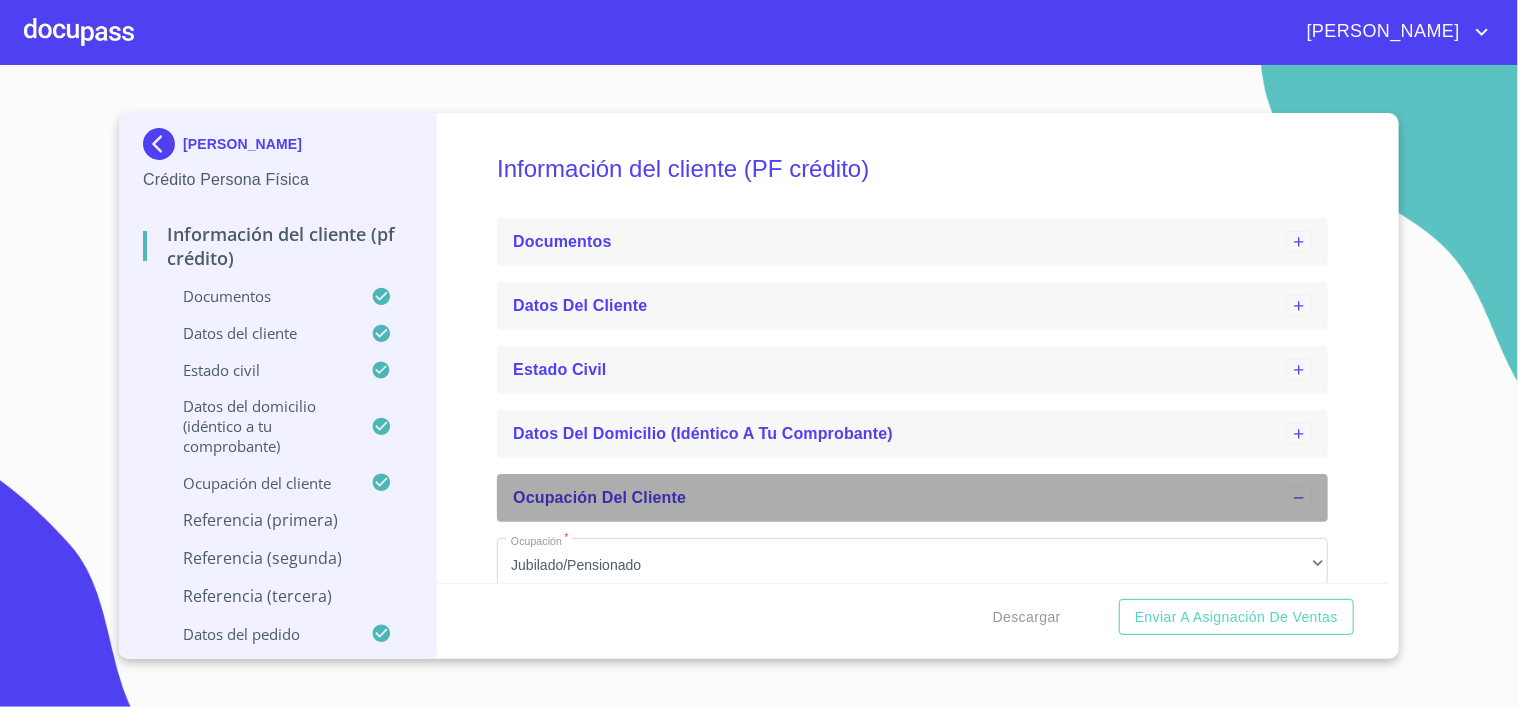 click 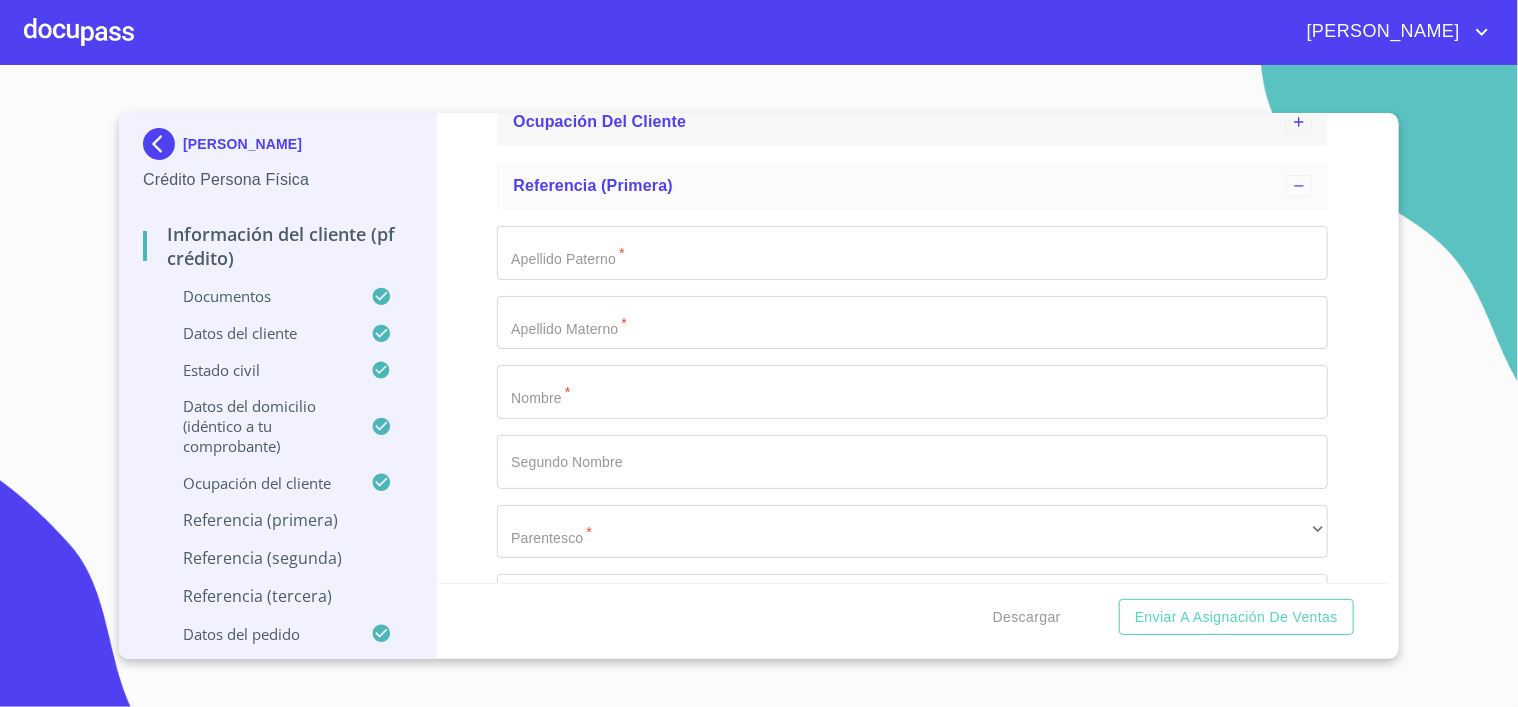 scroll, scrollTop: 348, scrollLeft: 0, axis: vertical 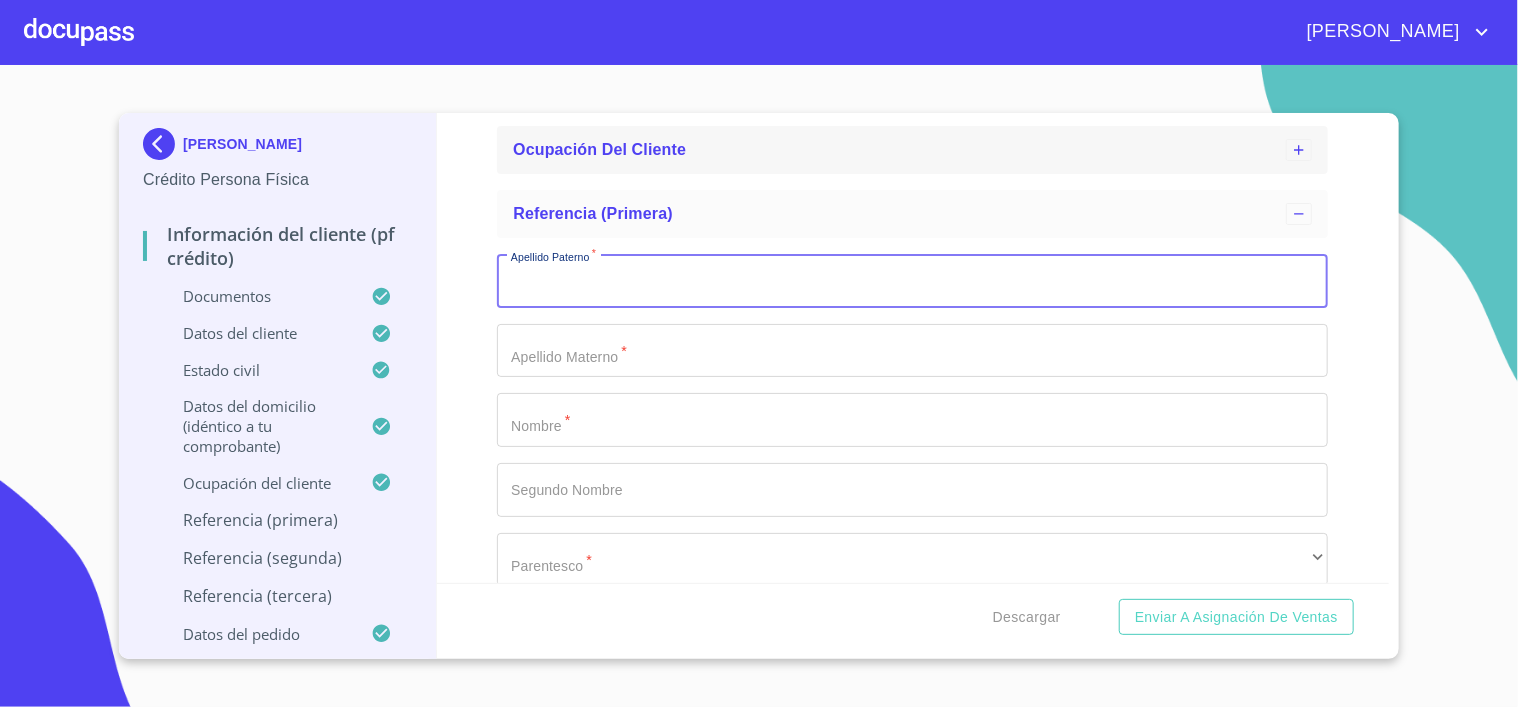 click on "Apellido Paterno   *" at bounding box center [912, 281] 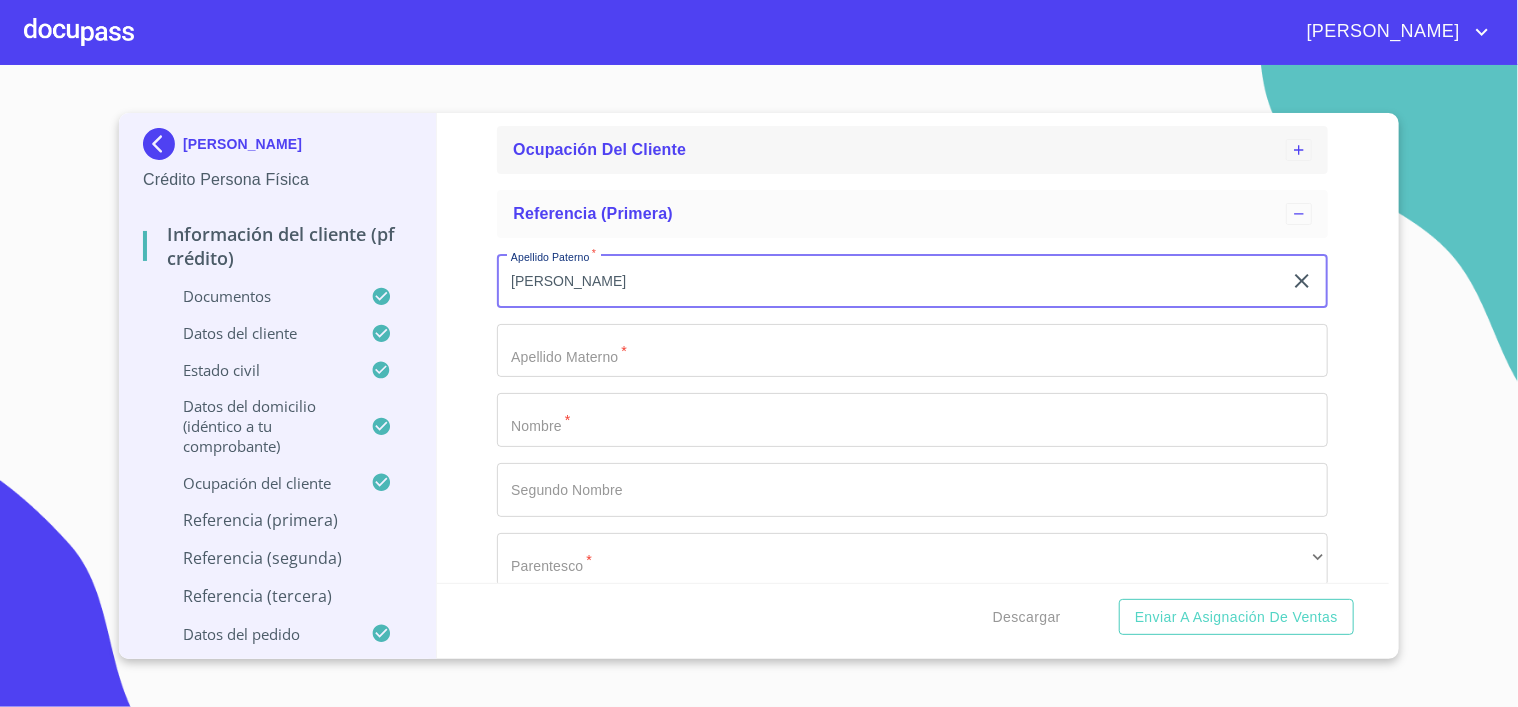 type on "VERDUGO" 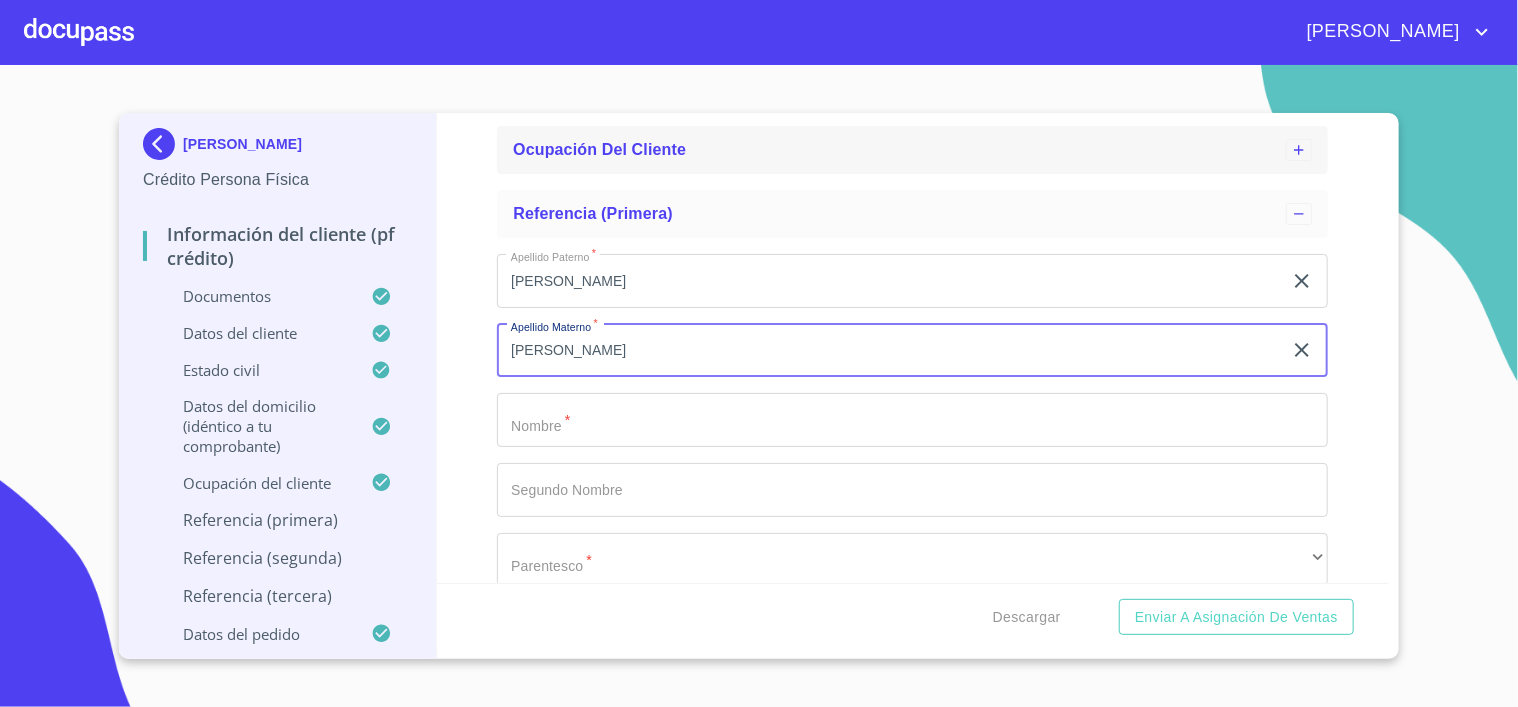 type on "[PERSON_NAME]" 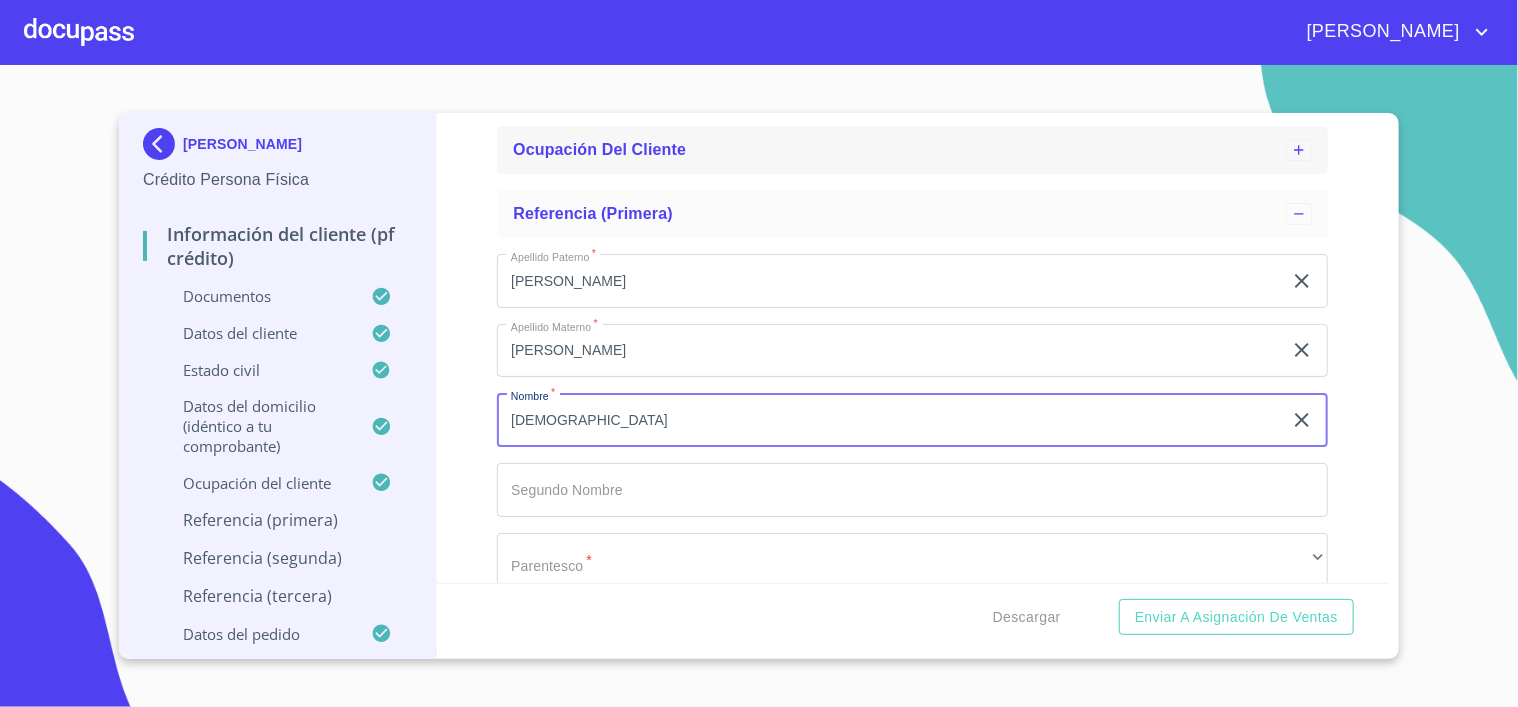 type on "[DEMOGRAPHIC_DATA]" 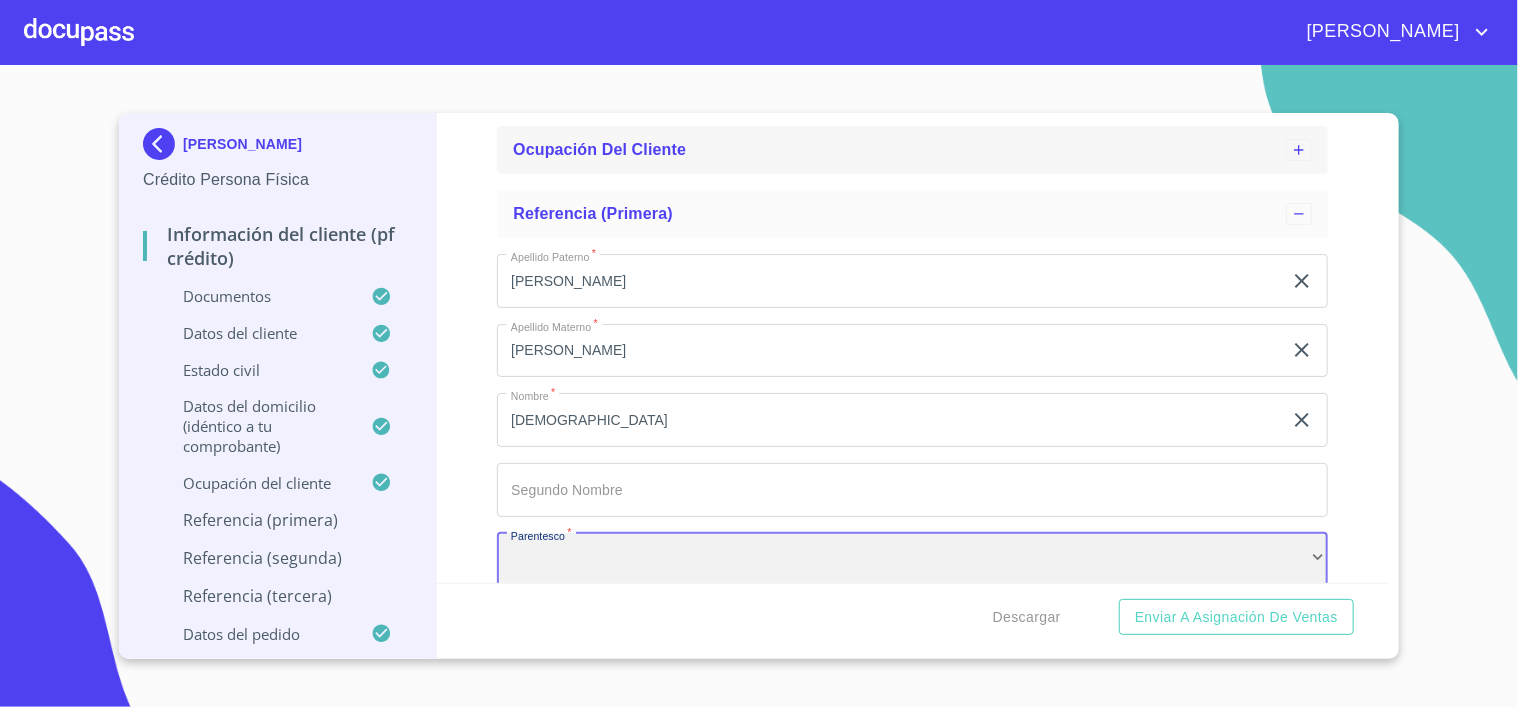 scroll, scrollTop: 351, scrollLeft: 0, axis: vertical 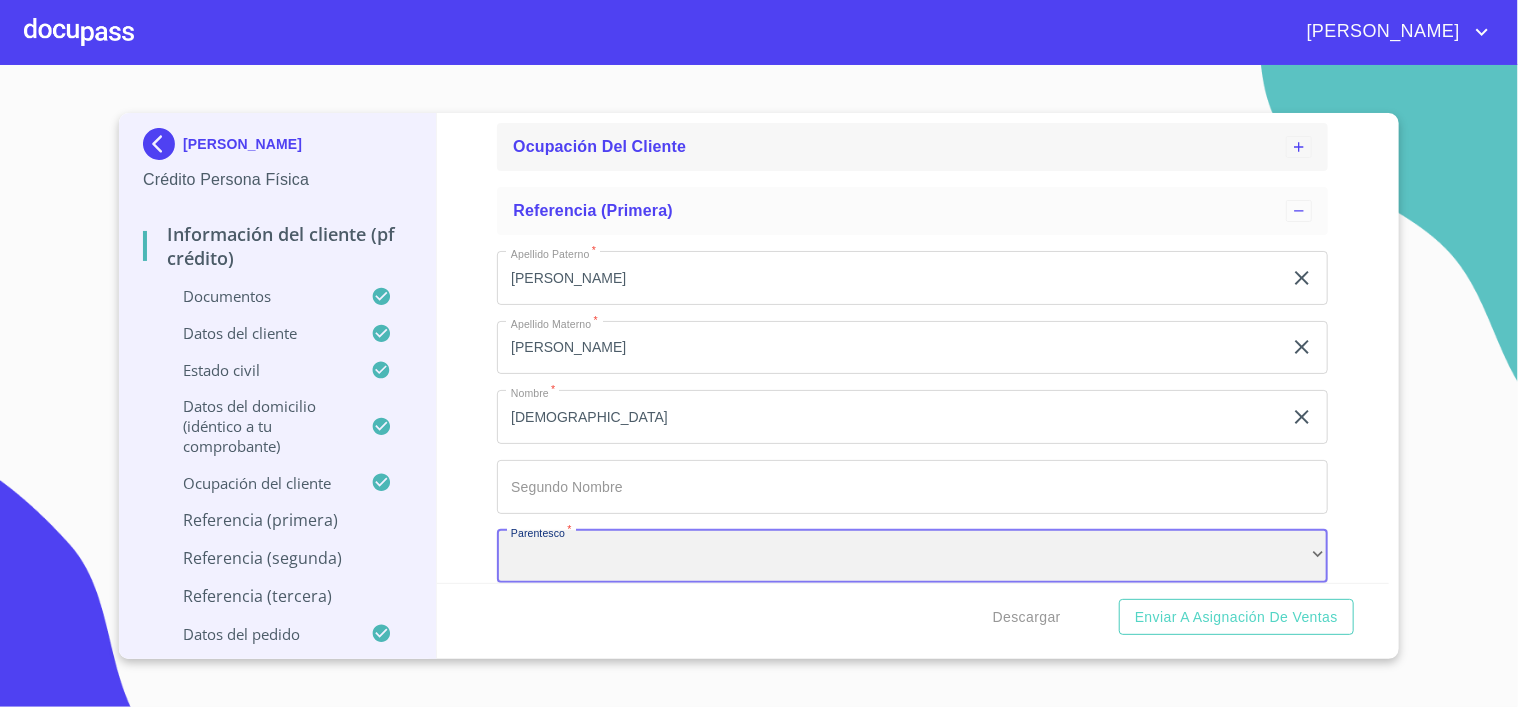 click on "​" at bounding box center [912, 557] 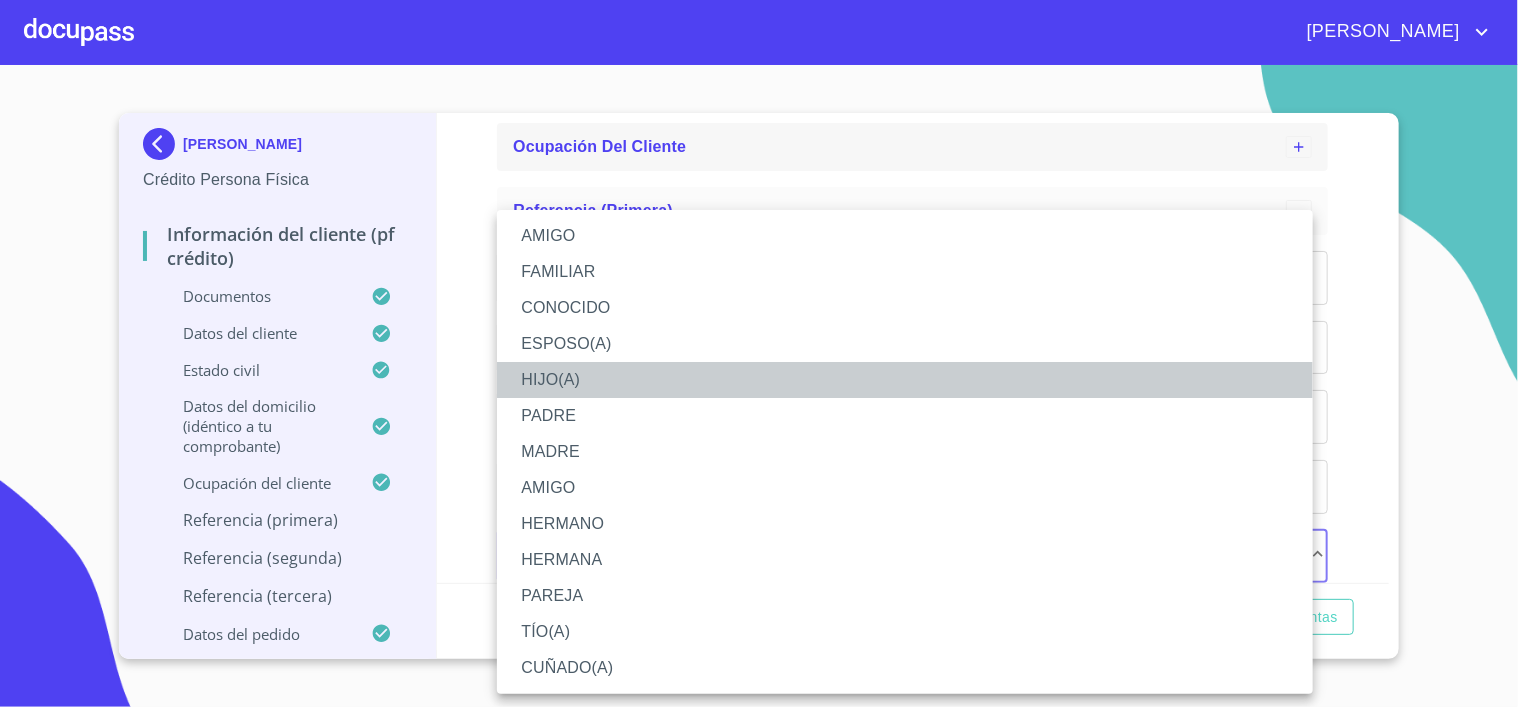 click on "HIJO(A)" at bounding box center [905, 380] 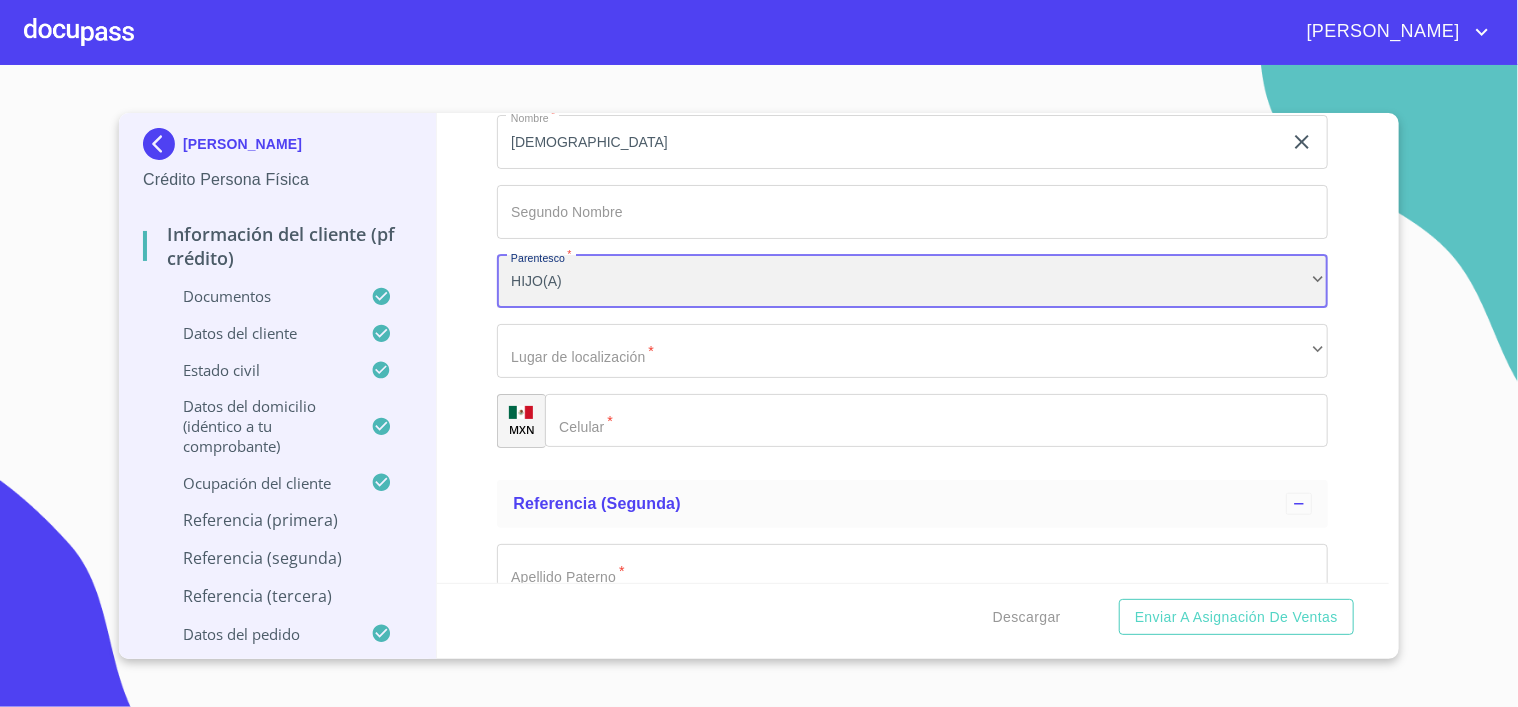 scroll, scrollTop: 616, scrollLeft: 0, axis: vertical 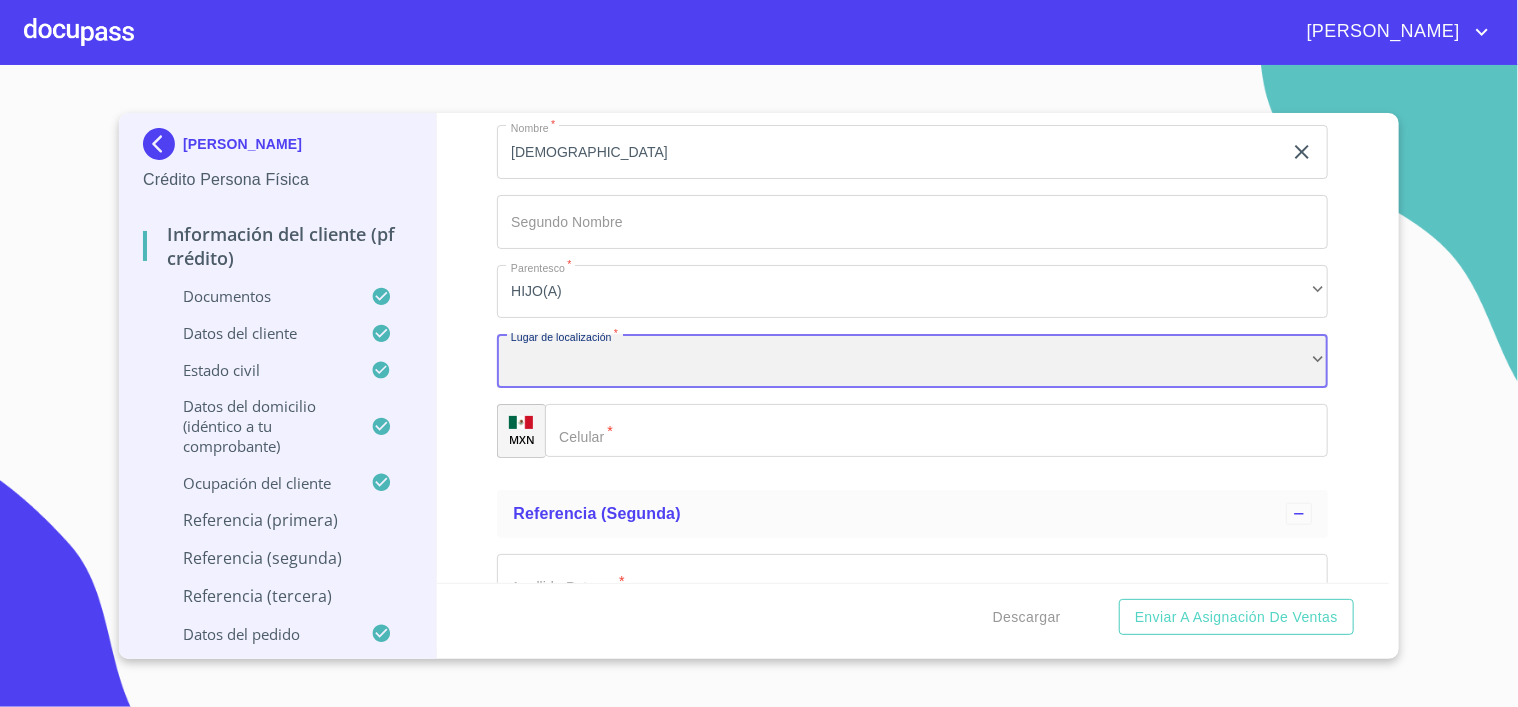 click on "​" at bounding box center [912, 361] 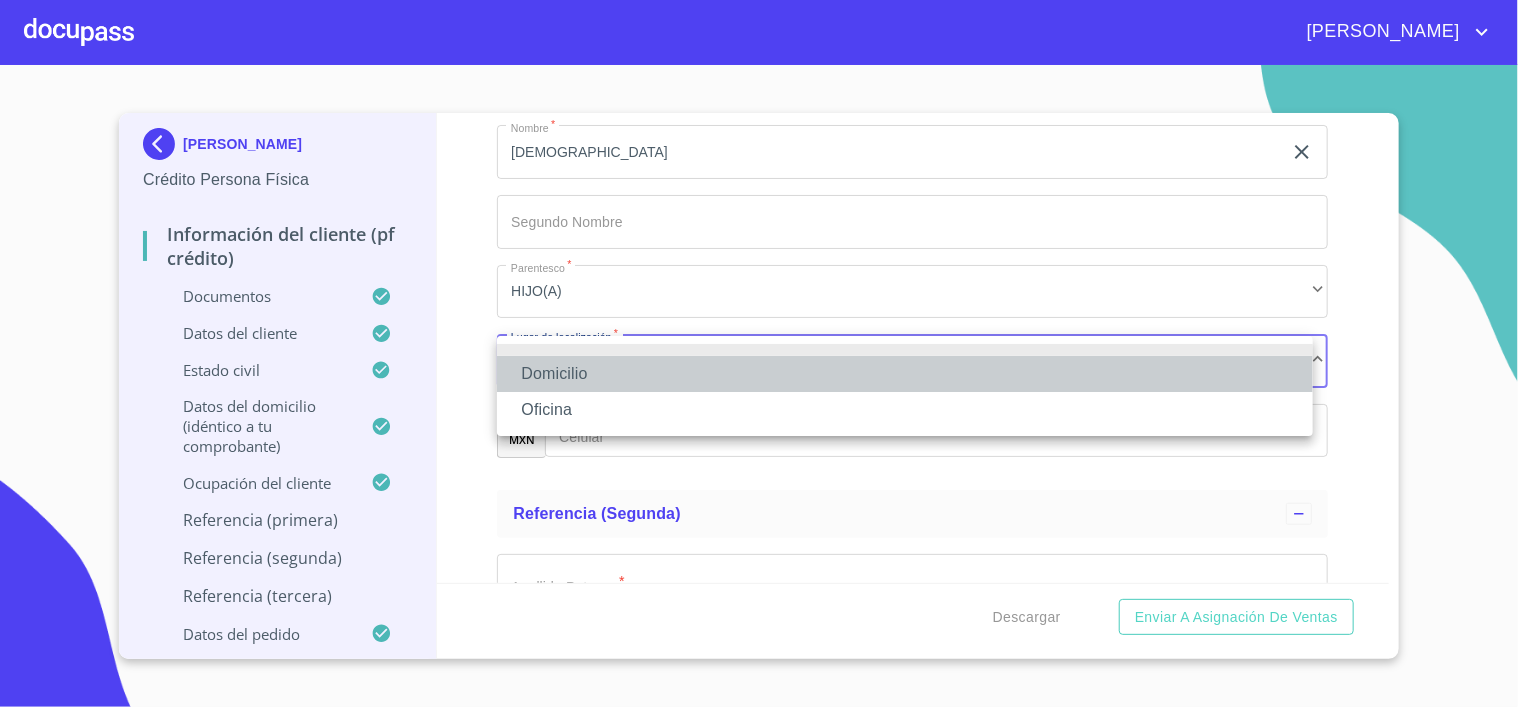 click on "Domicilio" at bounding box center [905, 374] 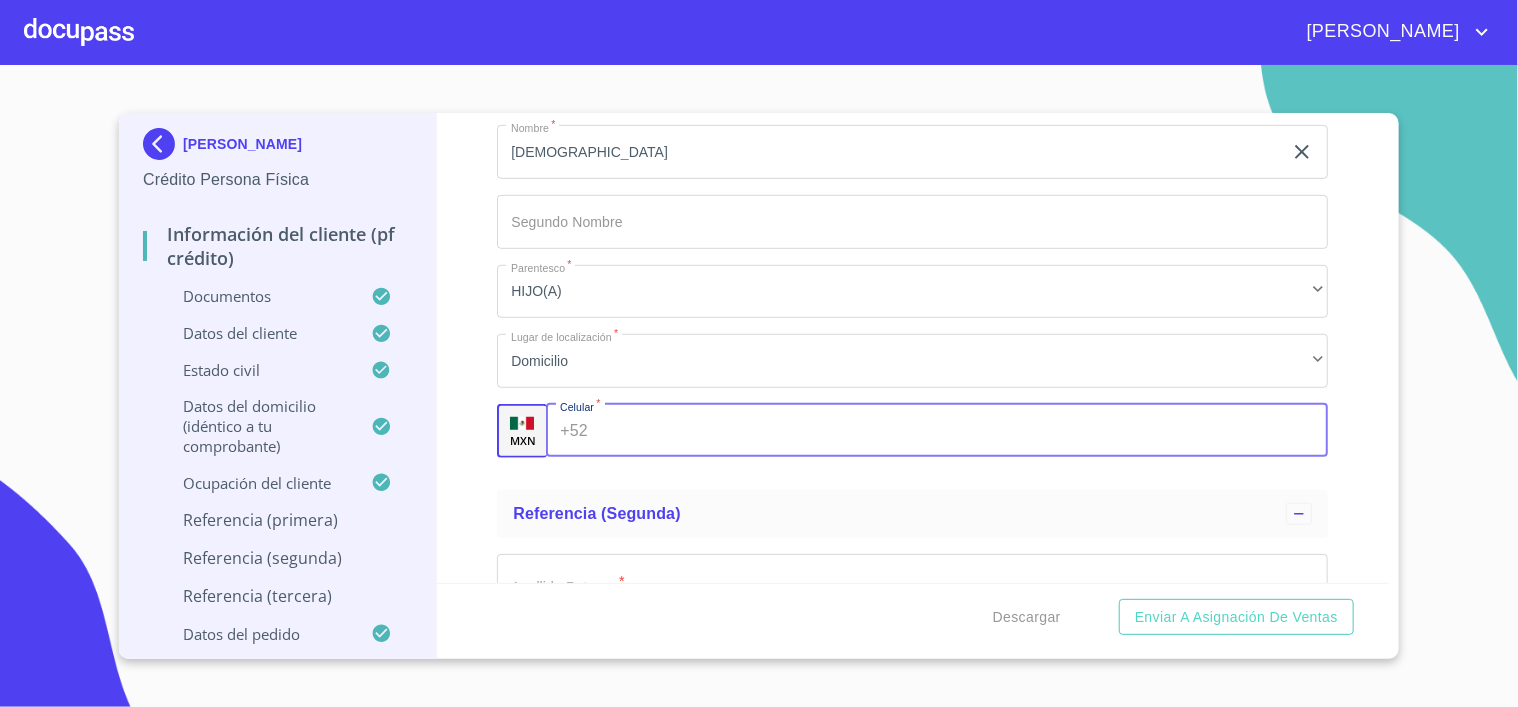 click on "Apellido Paterno   *" at bounding box center [962, 431] 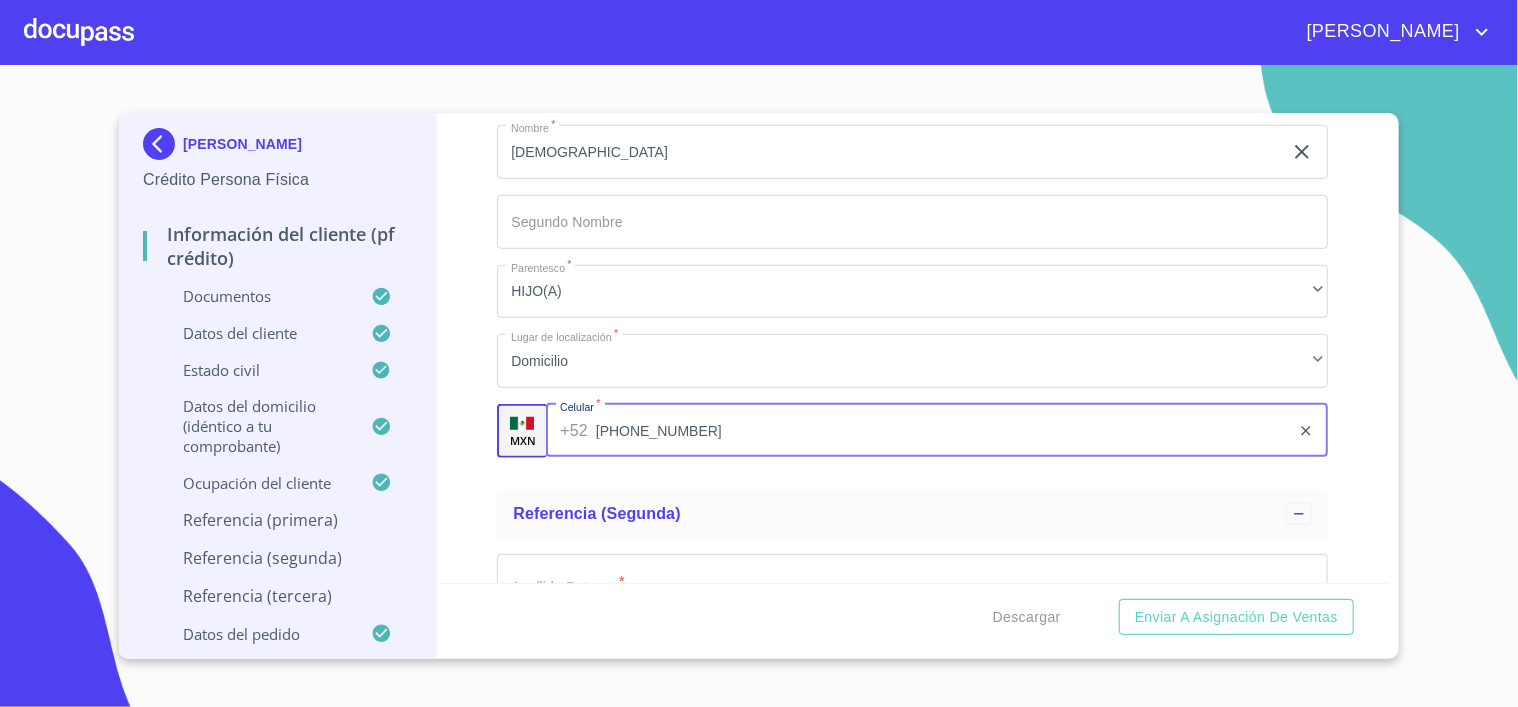 type on "(33)50189333" 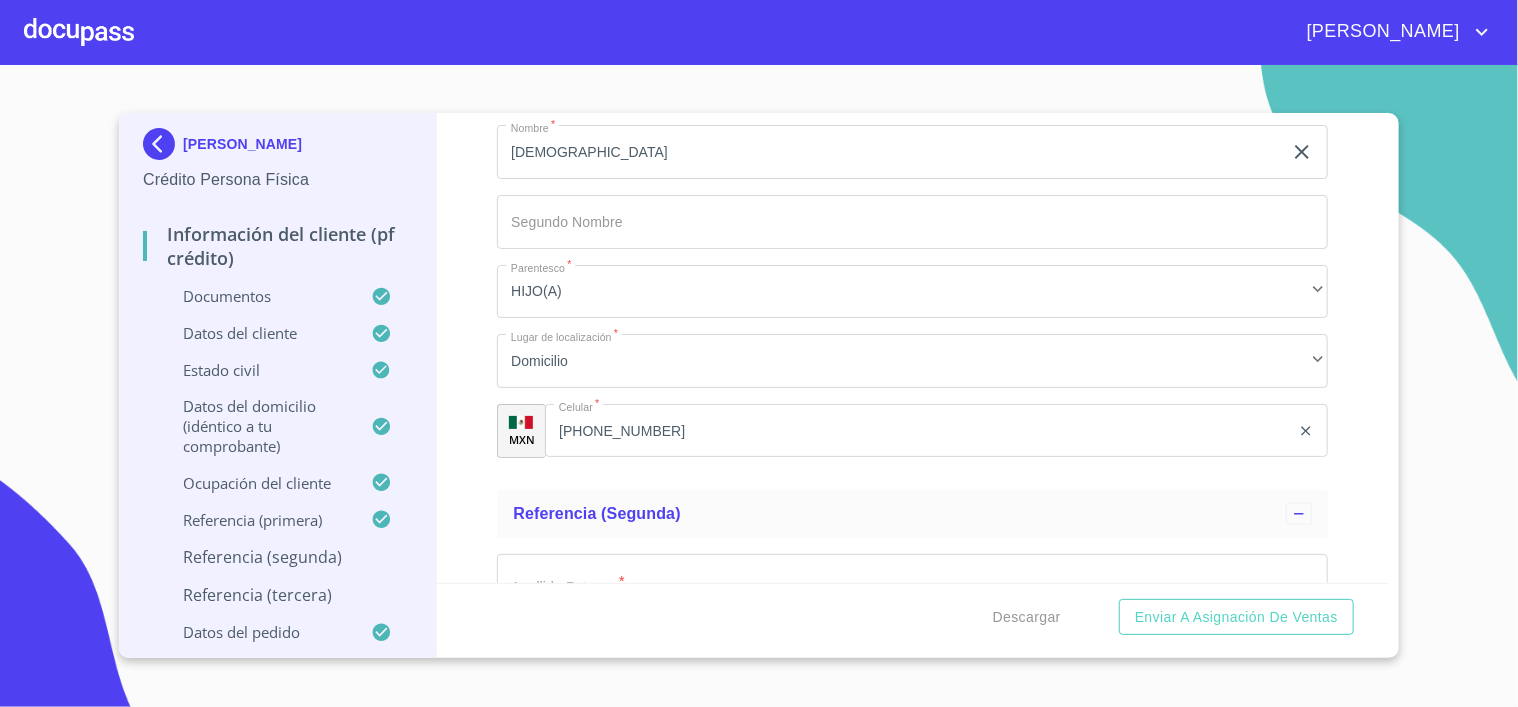 click on "ELSA PATRICIA ROBLES SALOMON Crédito Persona Física Información del cliente (PF crédito) Documentos Datos del cliente Estado Civil Datos del domicilio (idéntico a tu comprobante) Ocupación del Cliente Referencia (primera) Referencia (segunda) Referencia (tercera) Datos del pedido Información del cliente (PF crédito)   Documentos Datos del cliente Estado Civil Datos del domicilio (idéntico a tu comprobante) Ocupación del Cliente Referencia (primera) Apellido Paterno   * VERDUGO ​ Apellido Materno   * ROBLES ​ Nombre   * JESUS ​ Segundo Nombre ​ Parentesco   * HIJO(A) ​ Lugar de localización   * Domicilio ​ MXN Celular   * (33)50189333 ​ Referencia (segunda) Apellido Paterno   * ​ Apellido Materno   * ​ Nombre   * ​ Segundo Nombre ​ Parentesco   * ​ ​ Lugar de localización   * ​ ​ MXN Celular   * ​ Referencia (tercera) Apellido Paterno   * ​ Apellido Materno   * ​ Nombre   * ​ Segundo Nombre ​ Parentesco   * ​ ​   * ​ *" at bounding box center [759, 385] 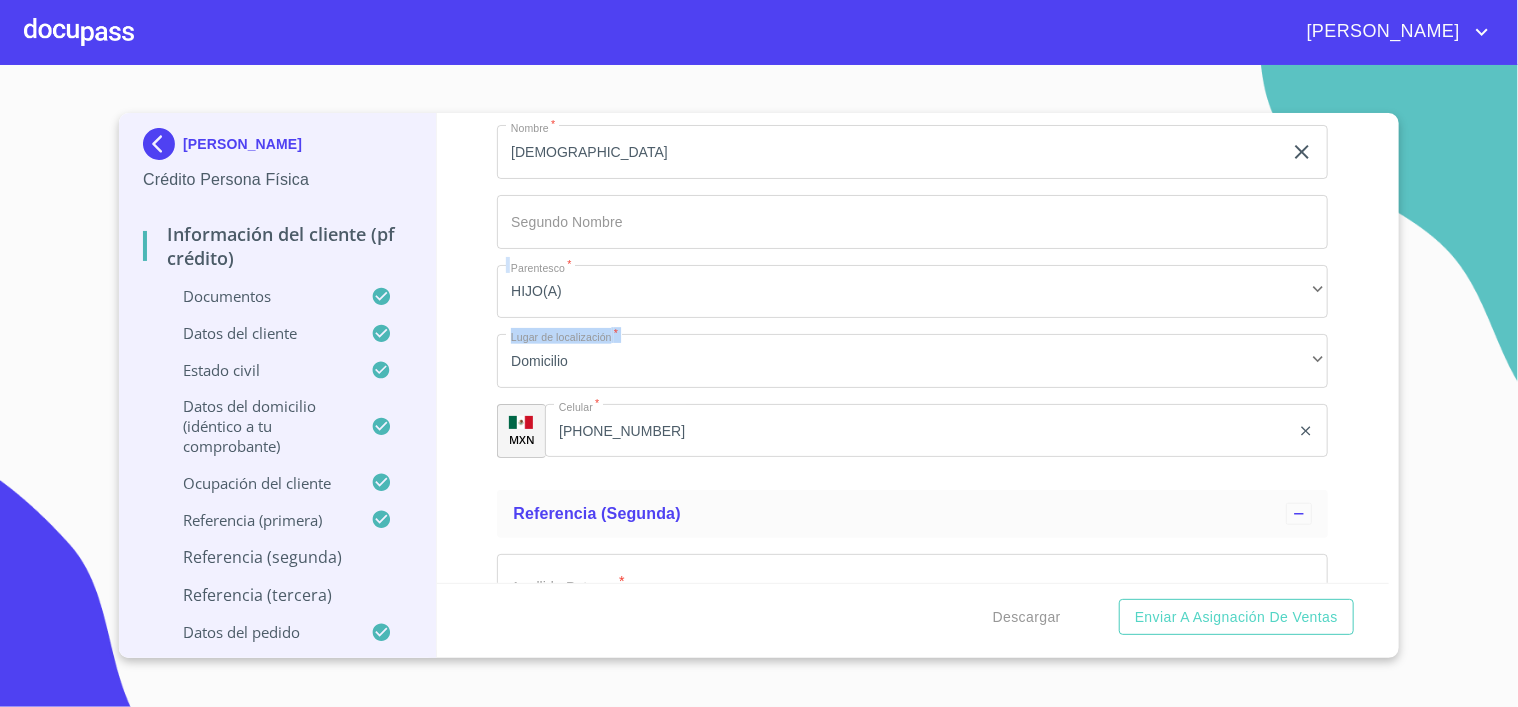 drag, startPoint x: 1389, startPoint y: 300, endPoint x: 1392, endPoint y: 339, distance: 39.115215 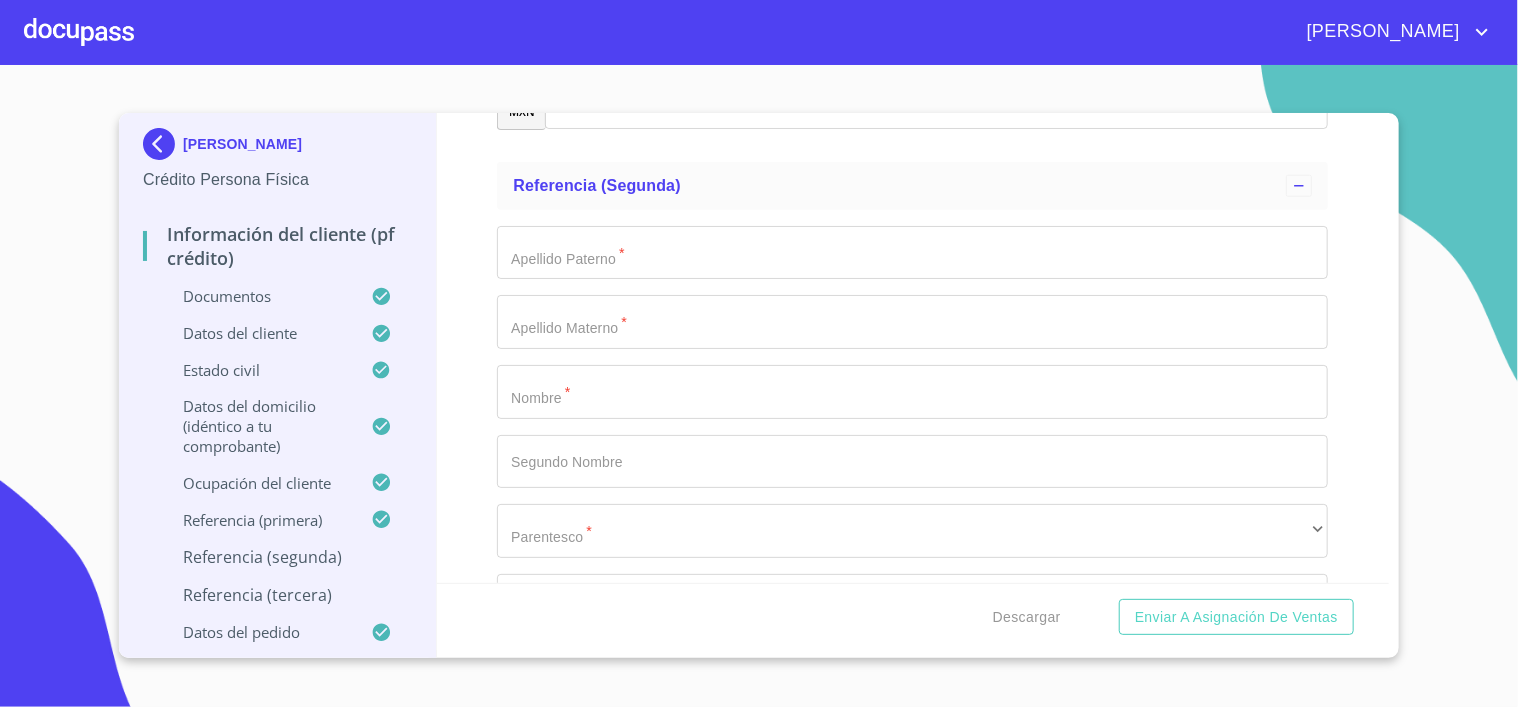 scroll, scrollTop: 949, scrollLeft: 0, axis: vertical 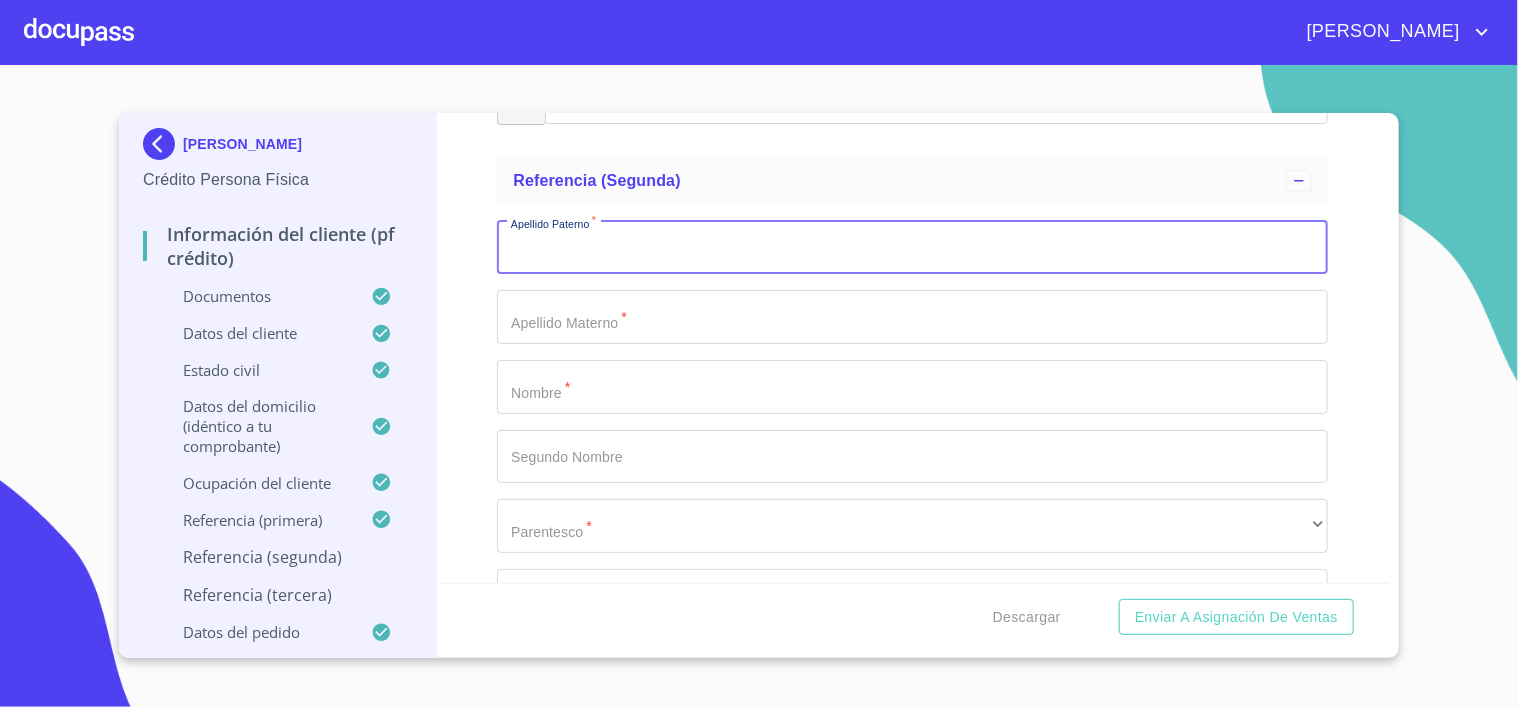 click on "Apellido Paterno   *" at bounding box center [912, 248] 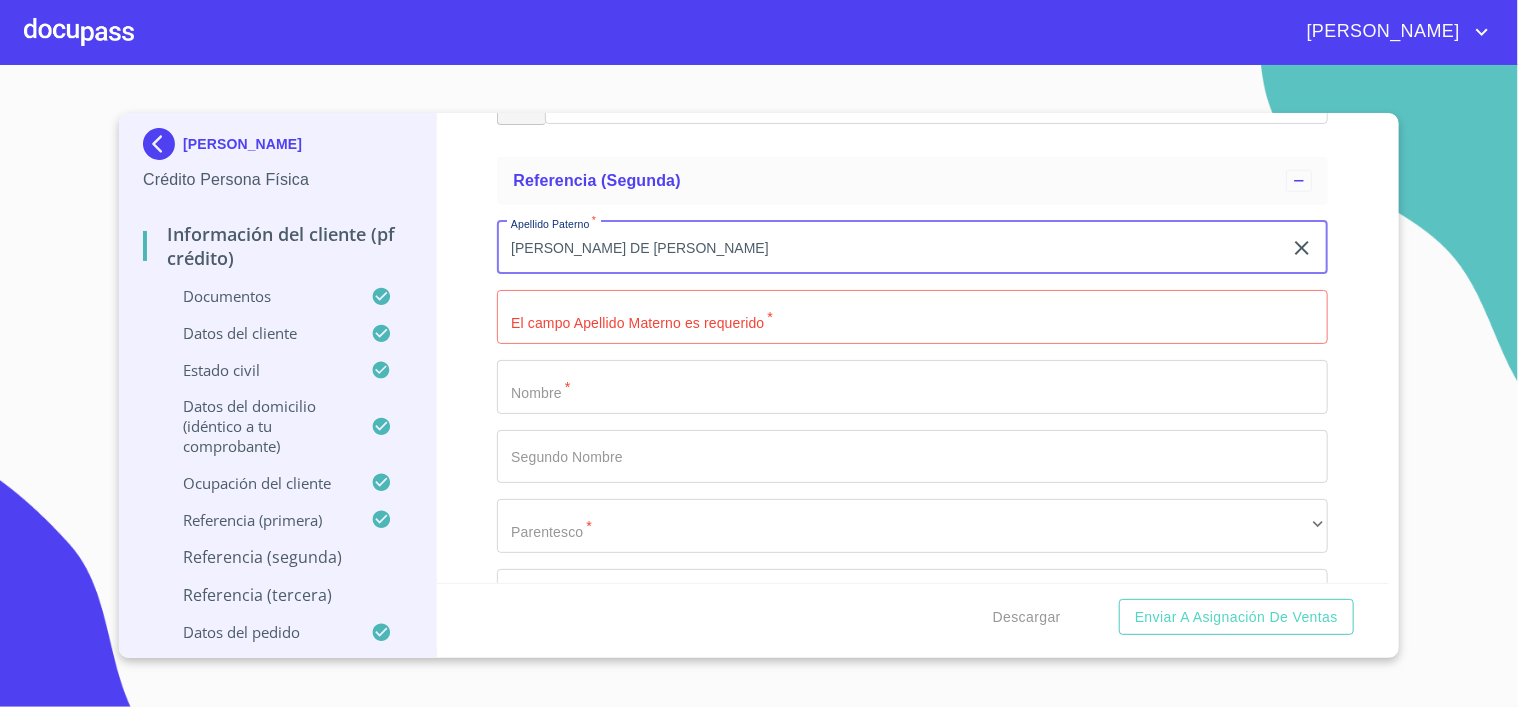 click on "JOSE DE JESUS" at bounding box center [889, 248] 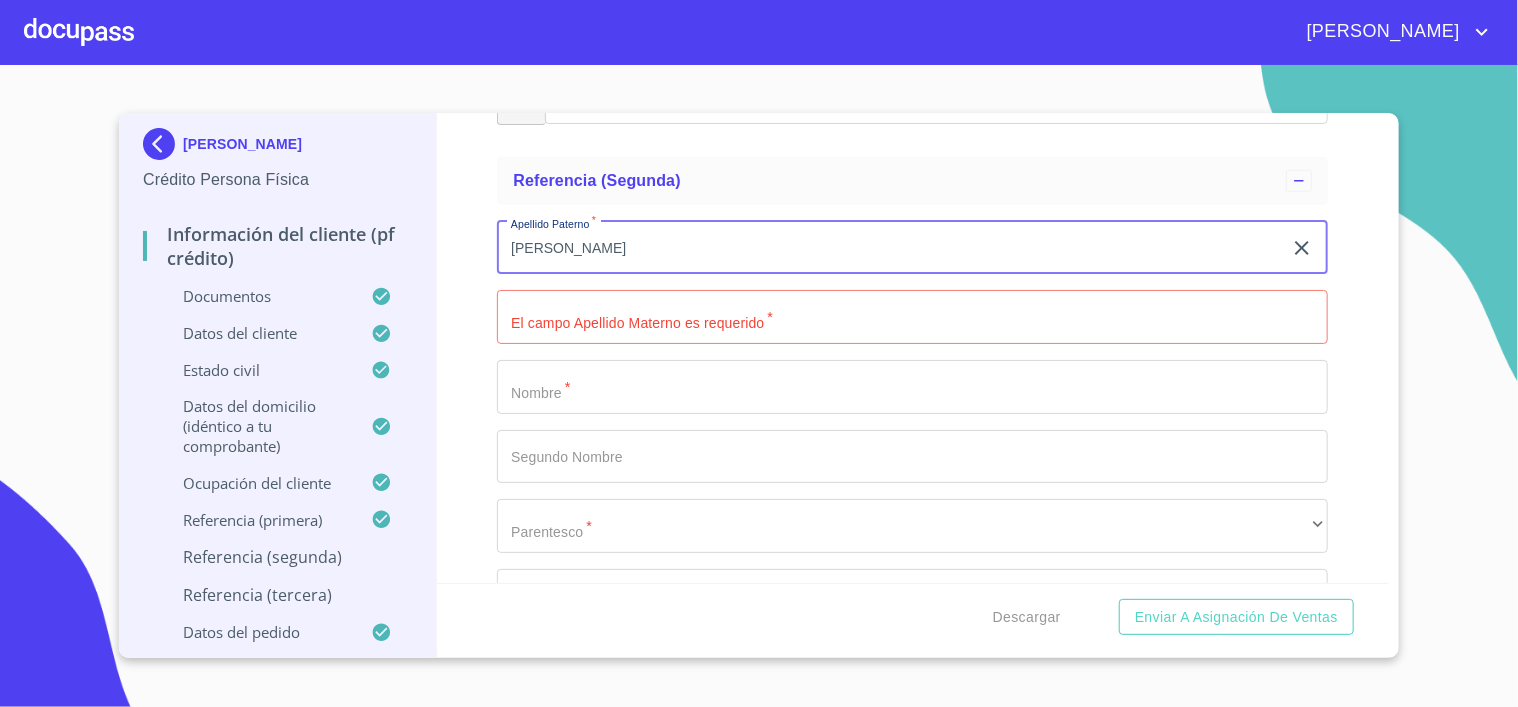 type on "J" 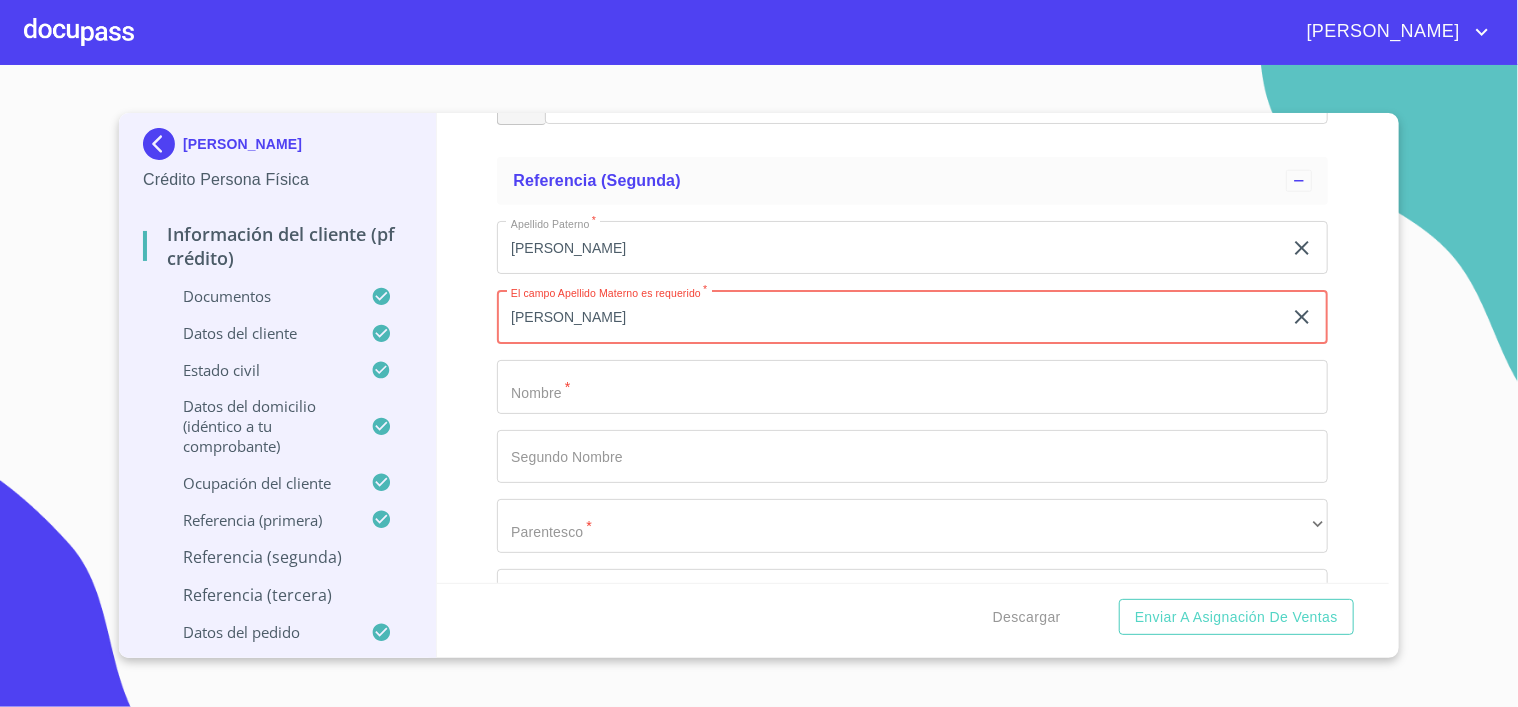 type on "[PERSON_NAME]" 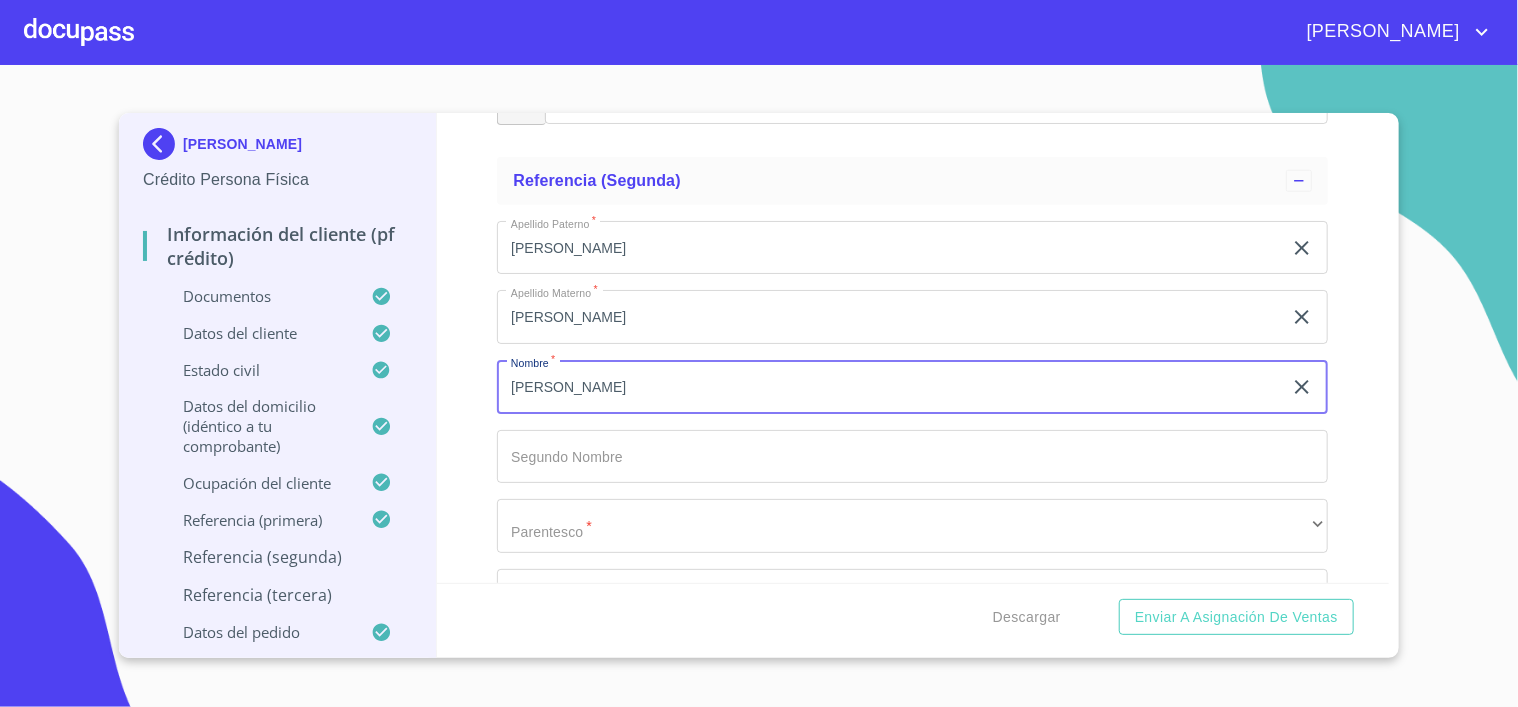 type on "JOSE CHAVEZ" 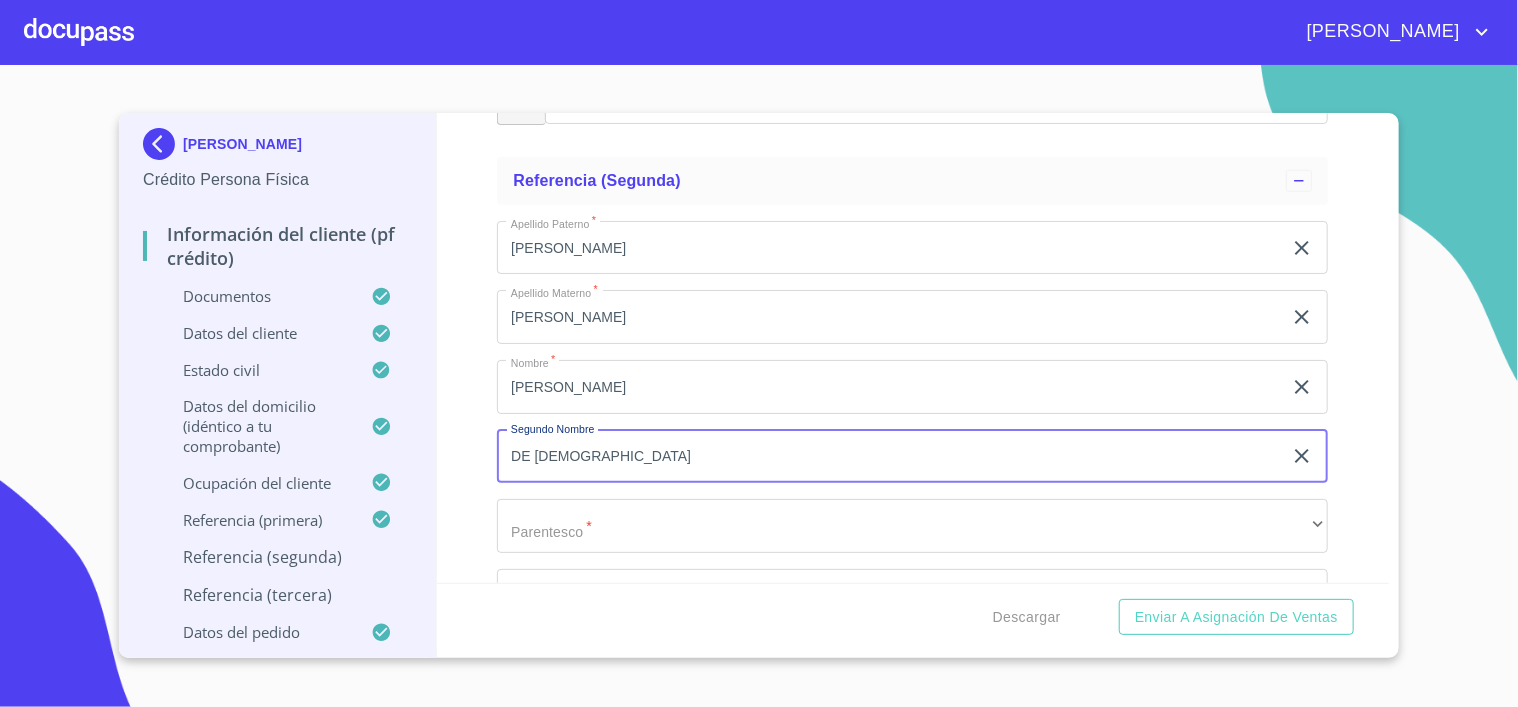 type on "DE JESUS" 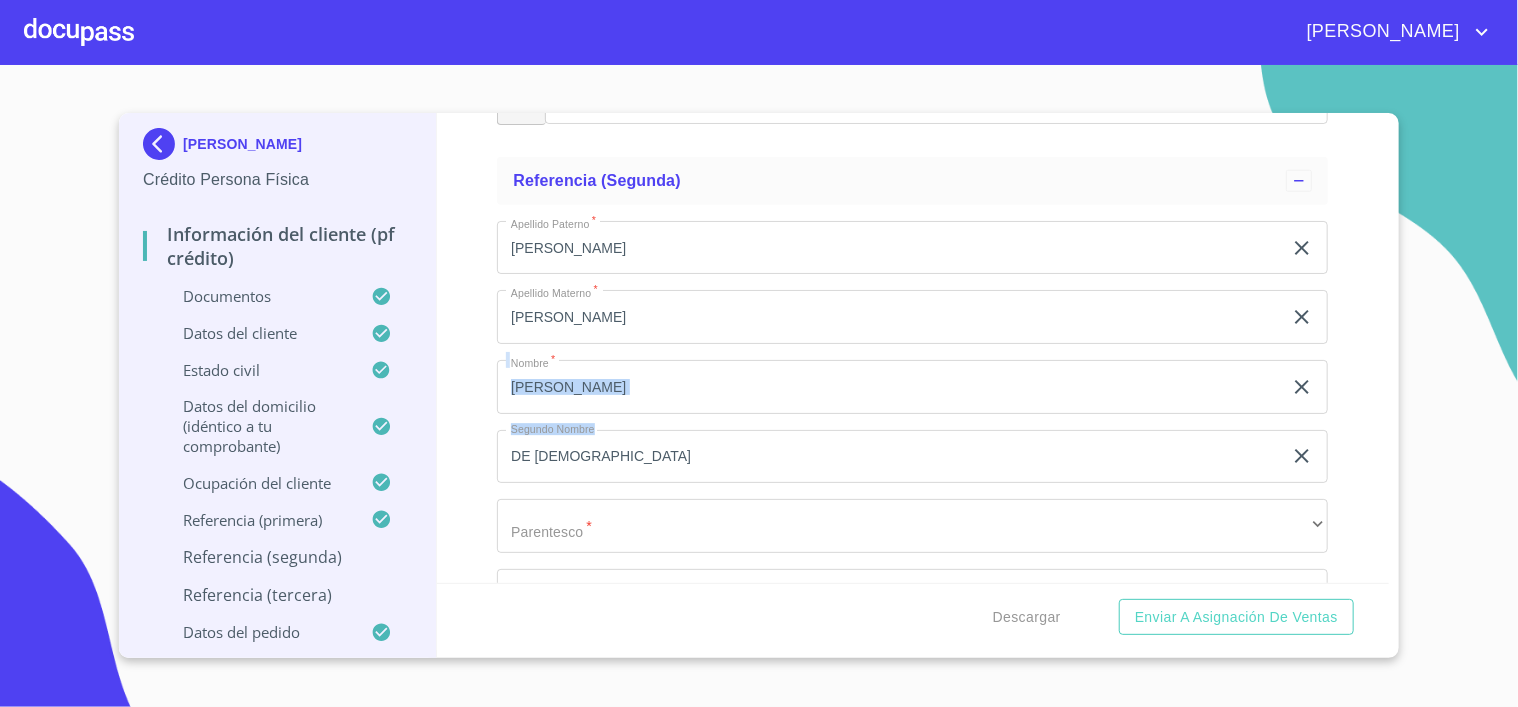 drag, startPoint x: 621, startPoint y: 414, endPoint x: 625, endPoint y: 394, distance: 20.396078 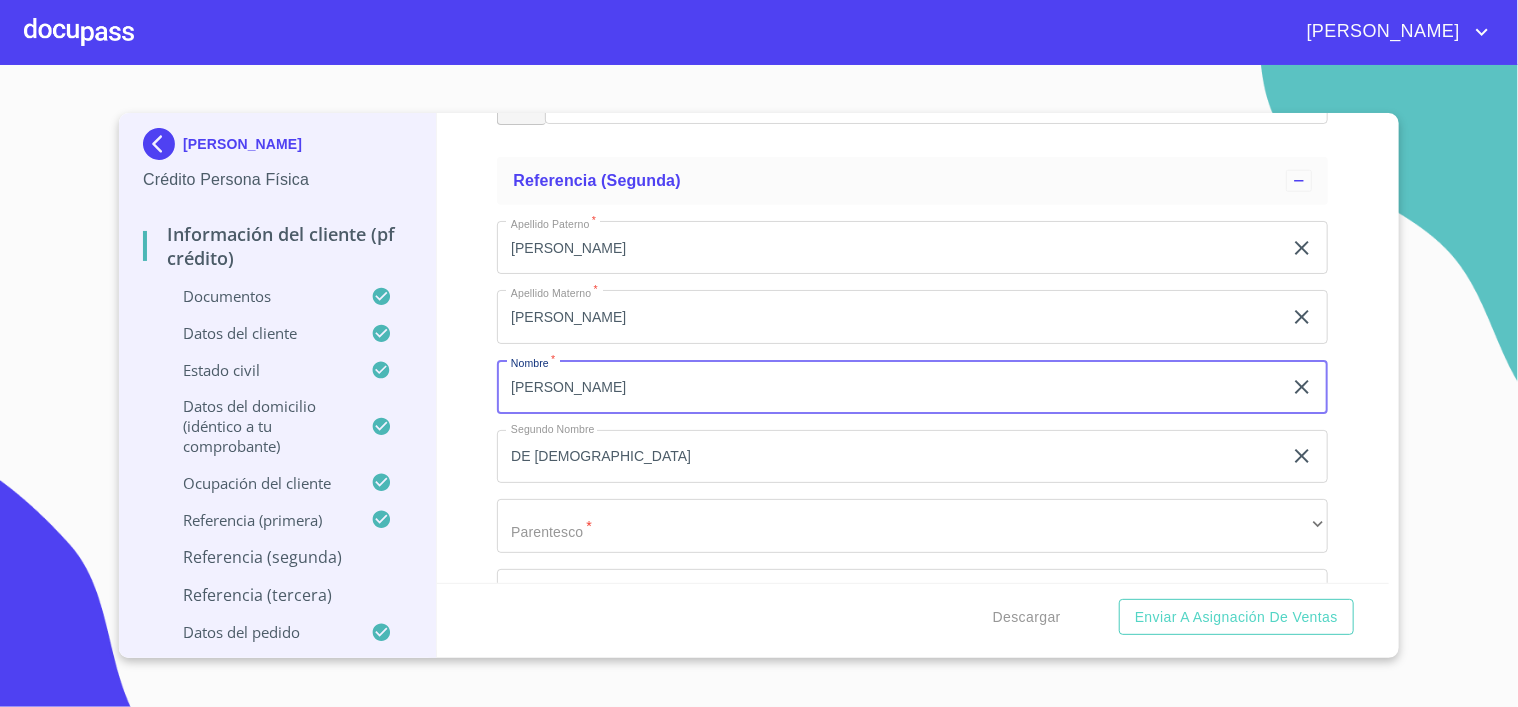 click on "JOSE CHAVEZ" at bounding box center (889, 387) 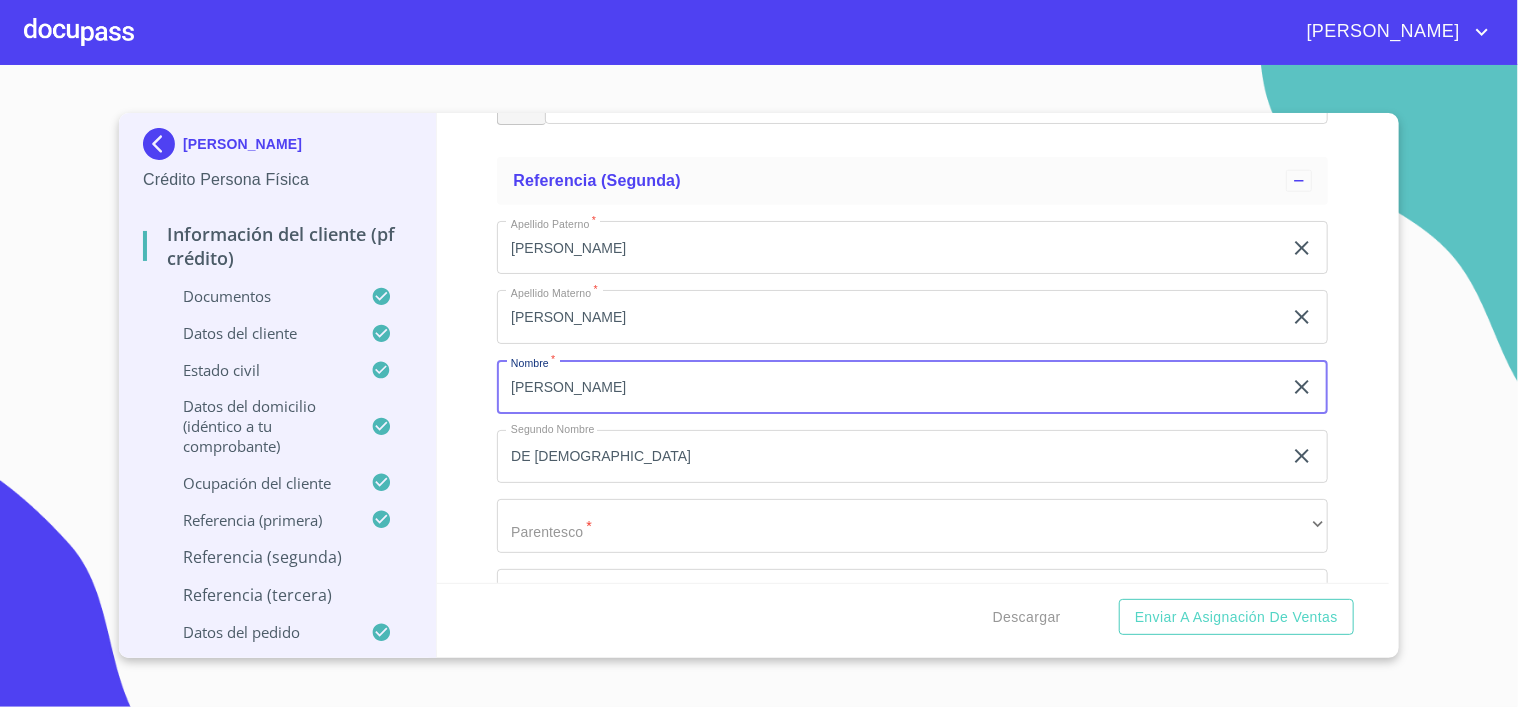 type on "JOSE" 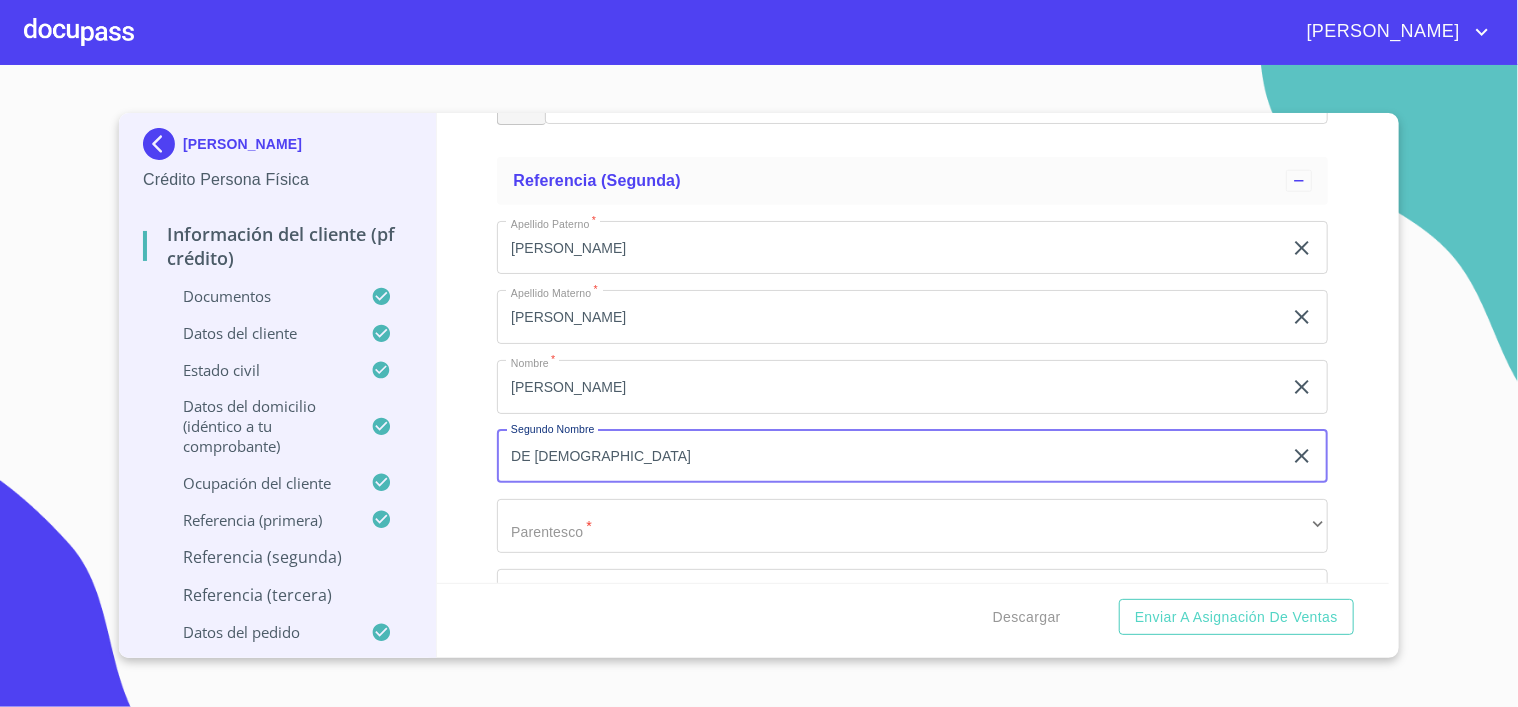 click on "DE JESUS" at bounding box center (889, 457) 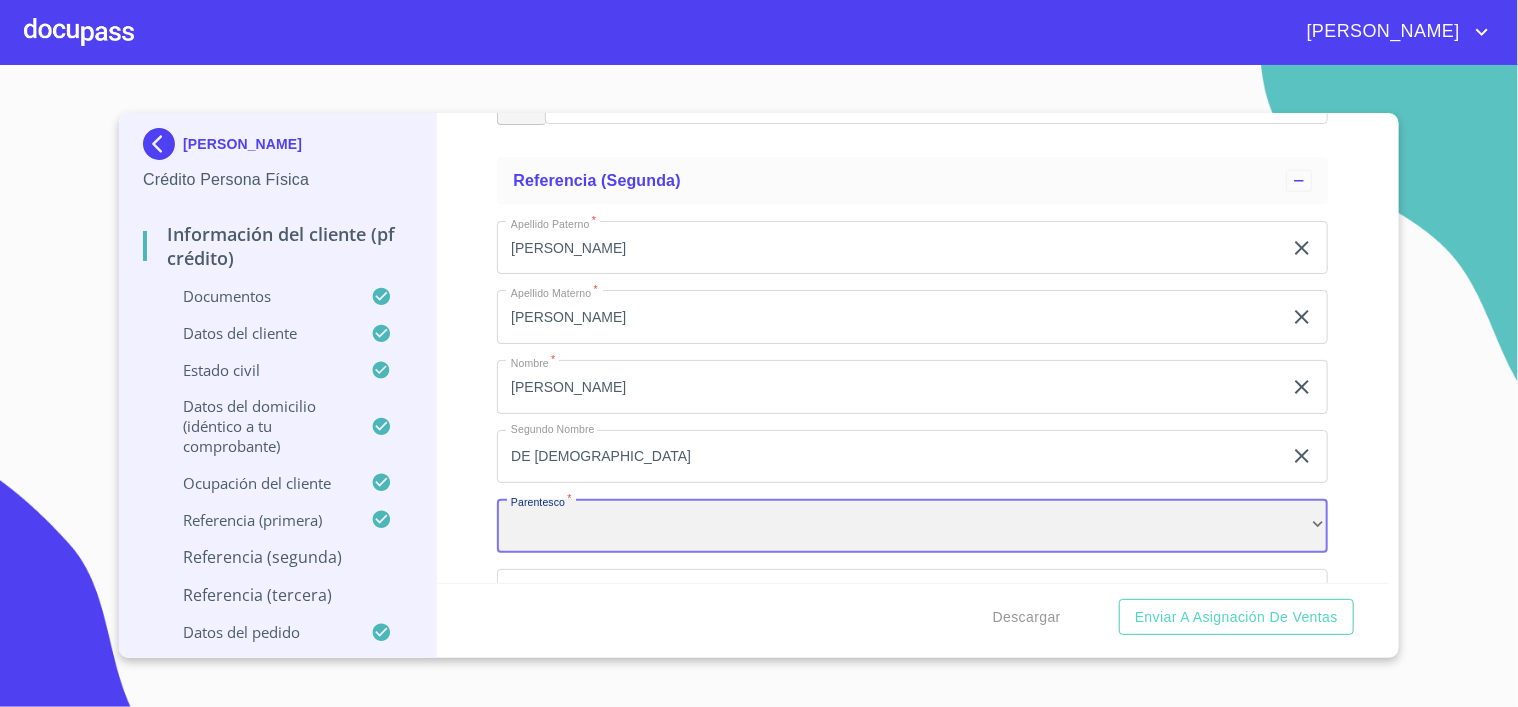 click on "​" at bounding box center [912, 526] 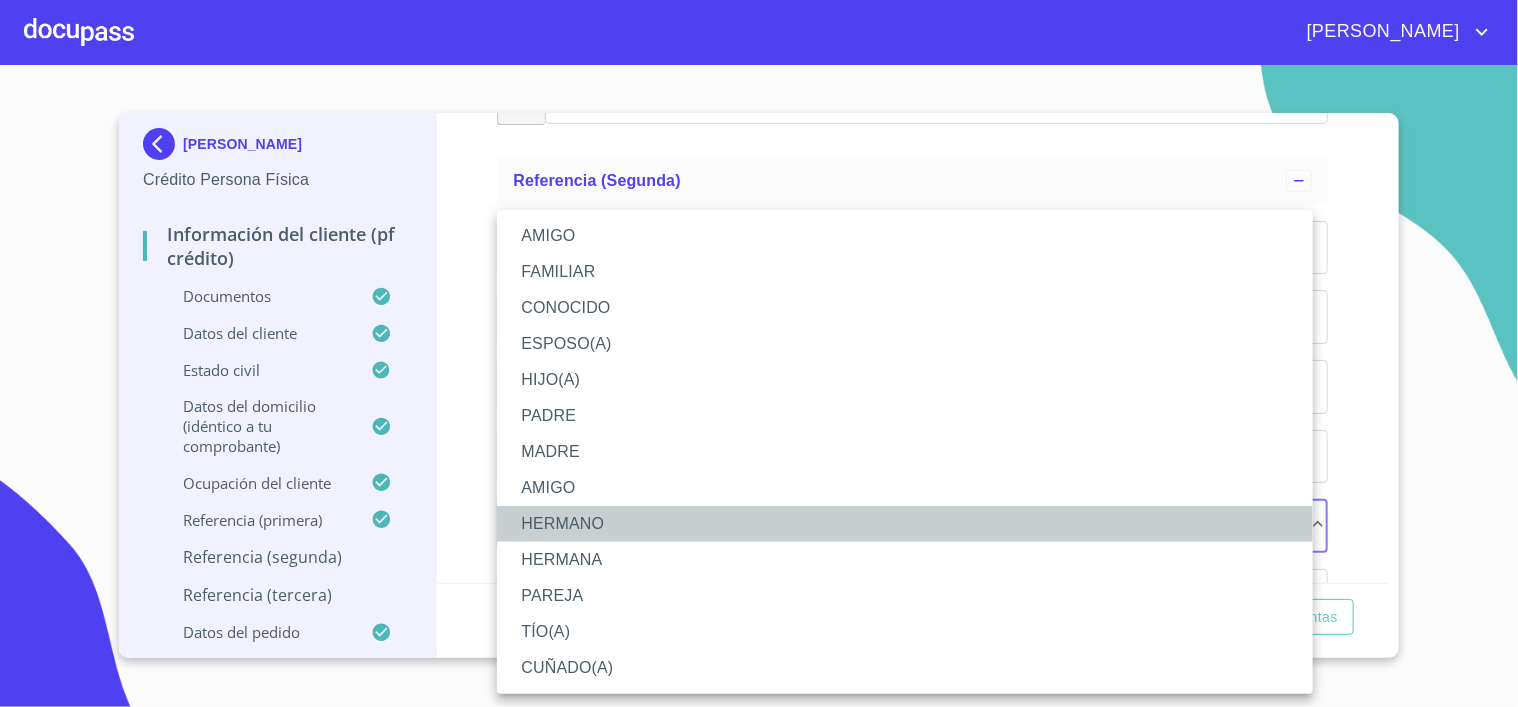 click on "HERMANO" at bounding box center (905, 524) 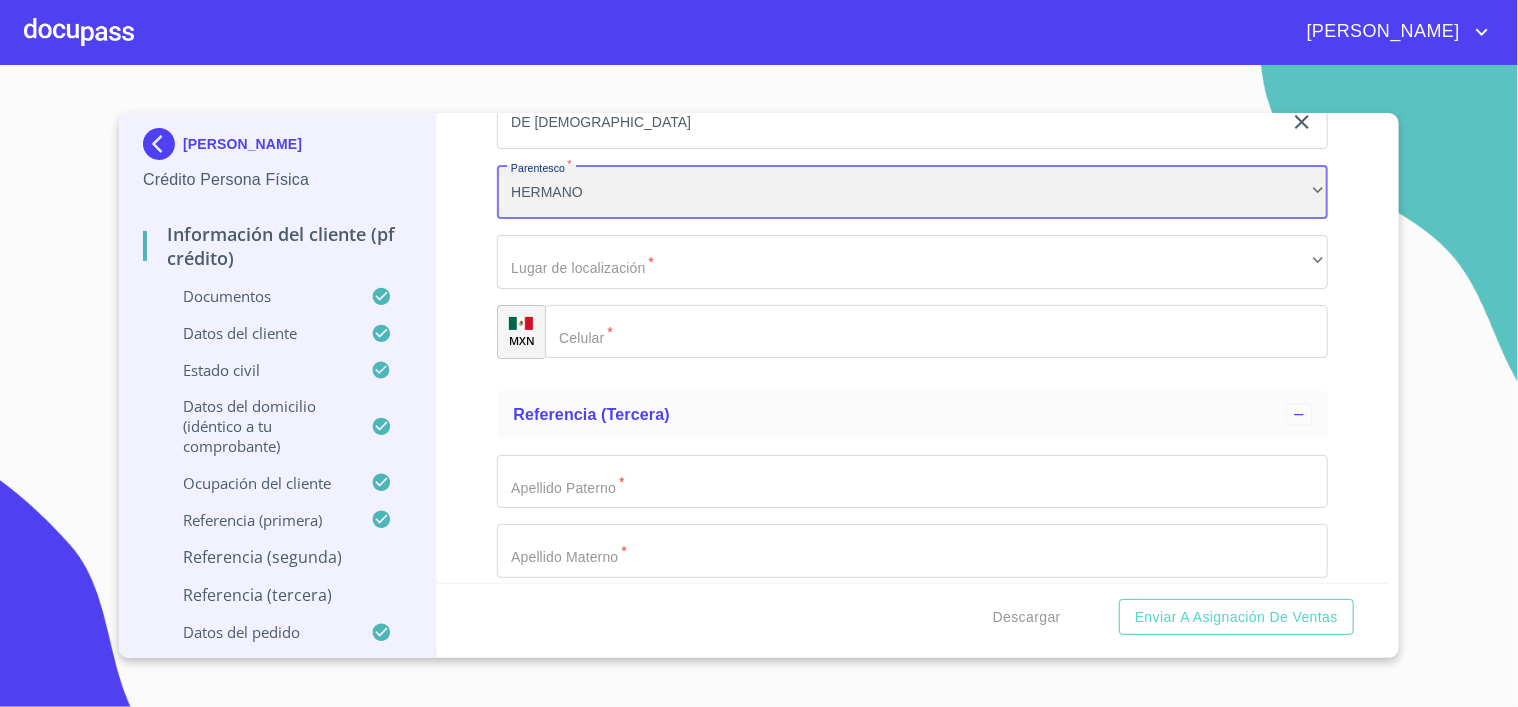 scroll, scrollTop: 1297, scrollLeft: 0, axis: vertical 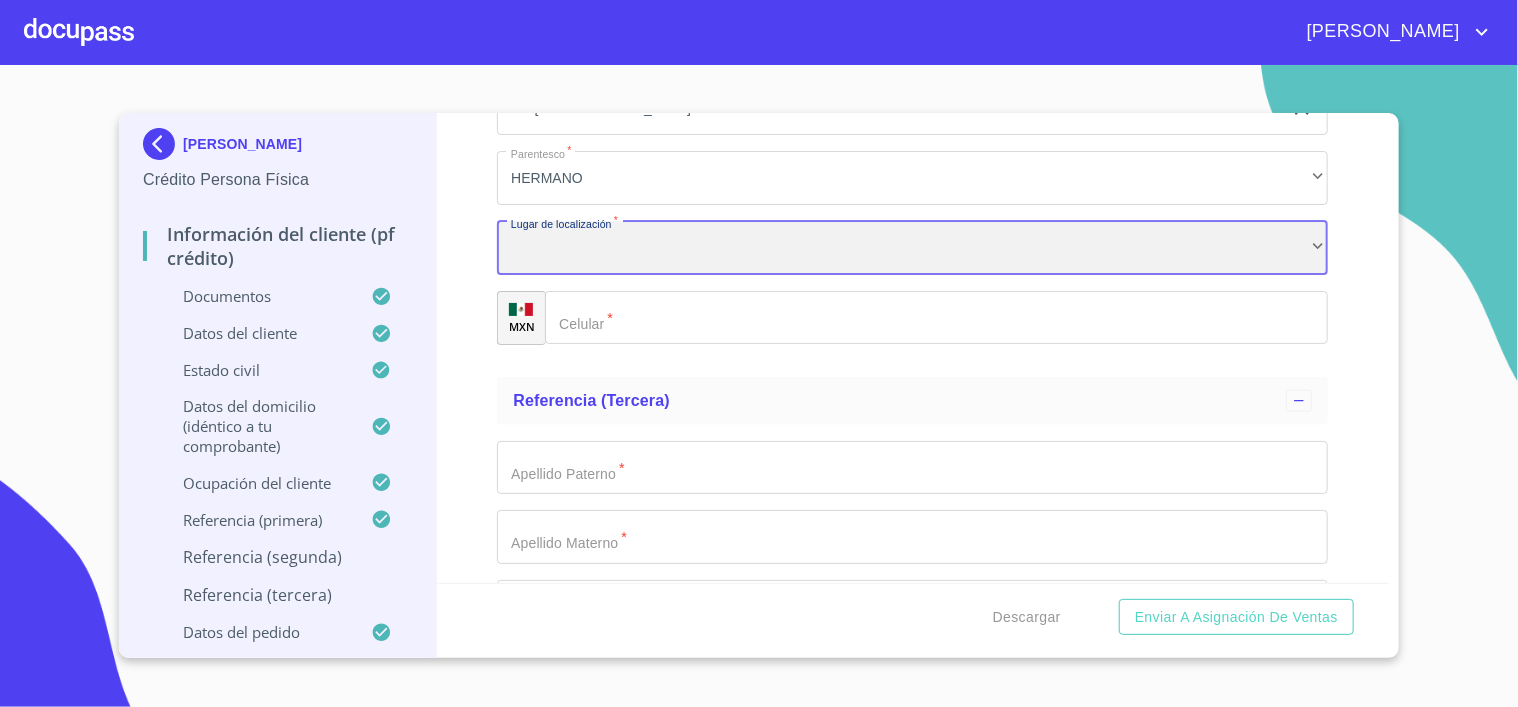 click on "​" at bounding box center (912, 248) 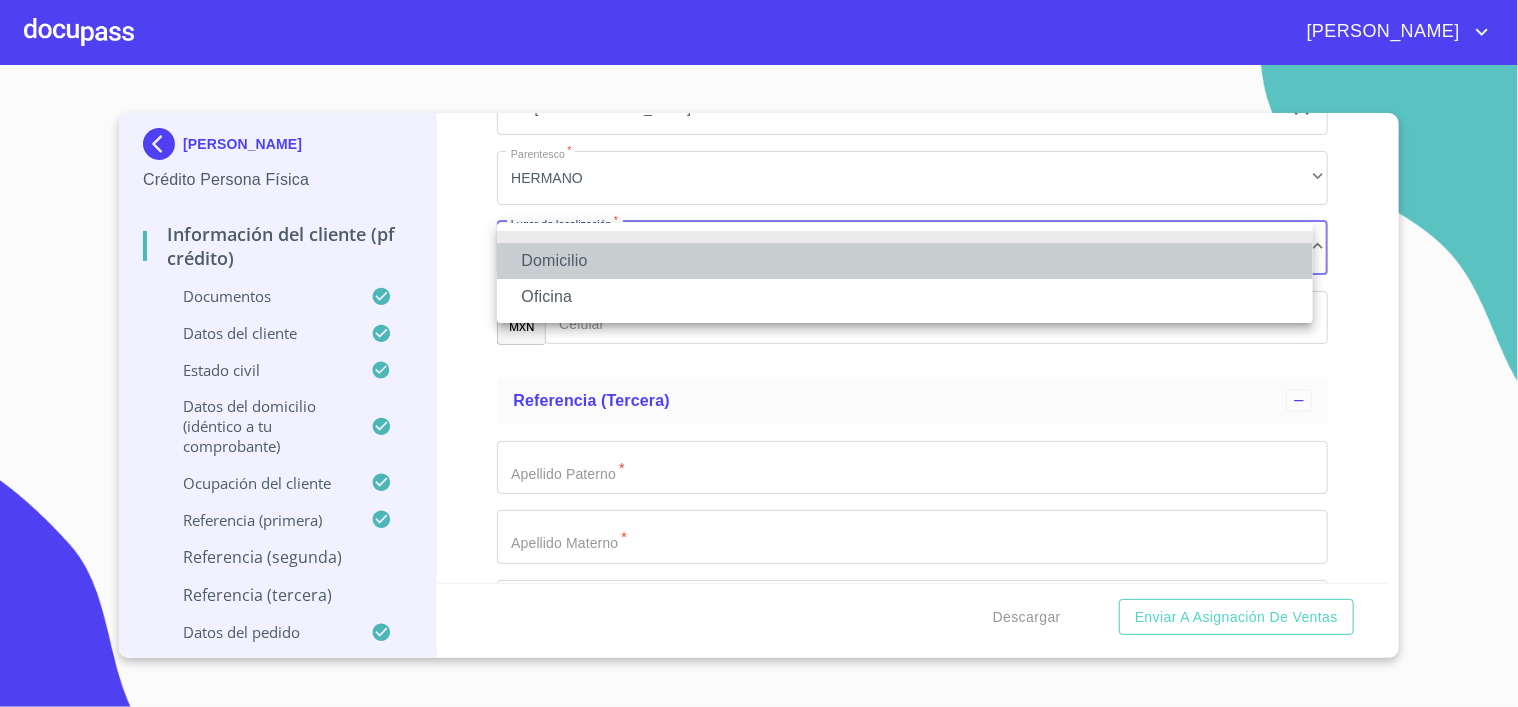 click on "Domicilio" at bounding box center [905, 261] 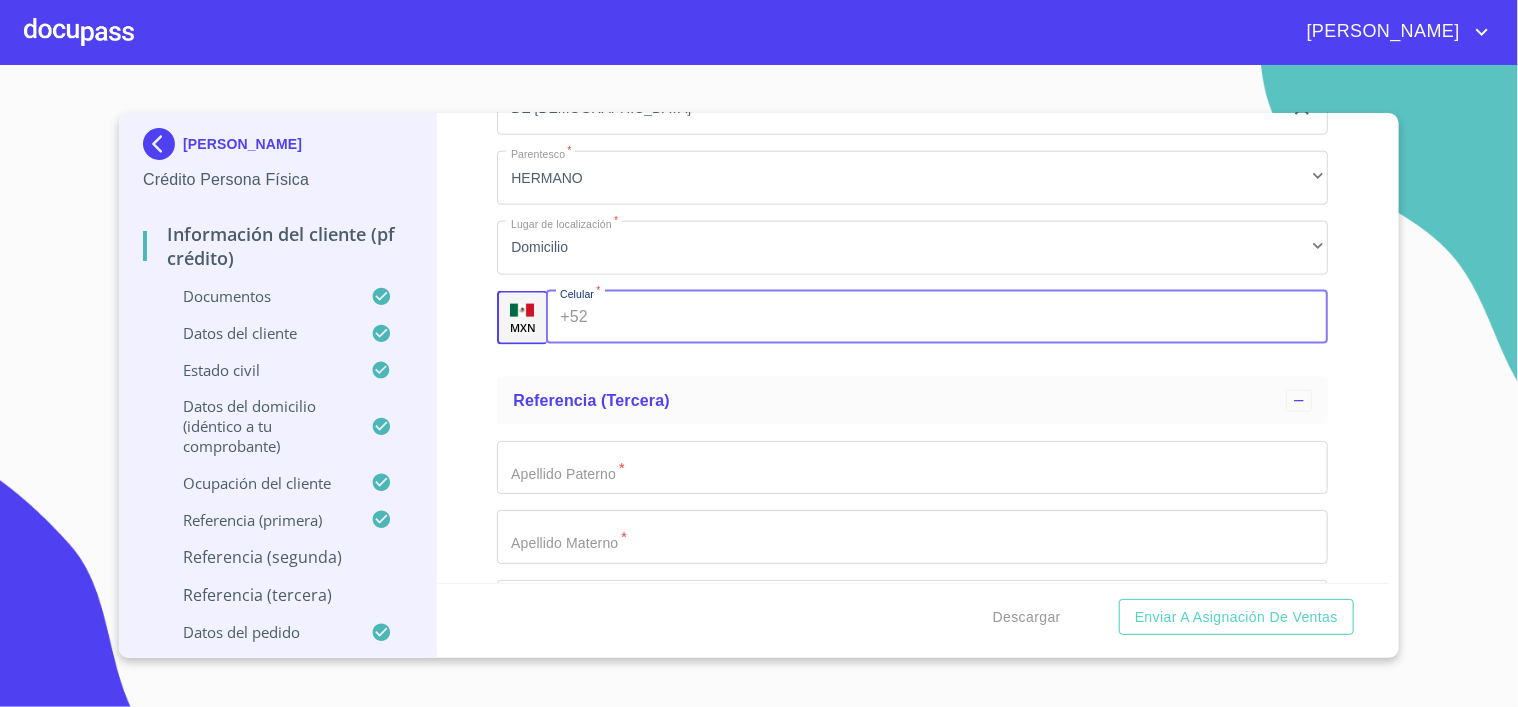 click on "Apellido Paterno   *" at bounding box center (962, 318) 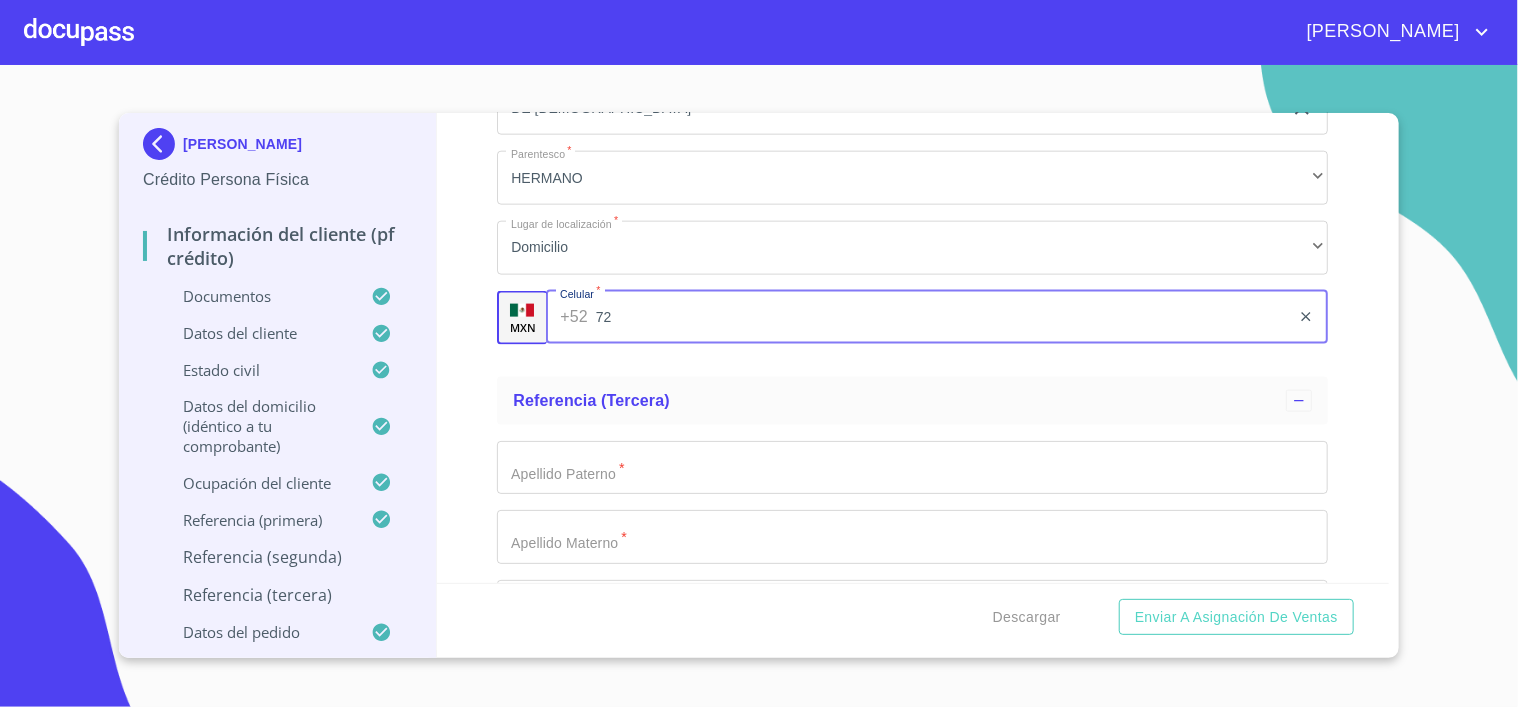 type on "7" 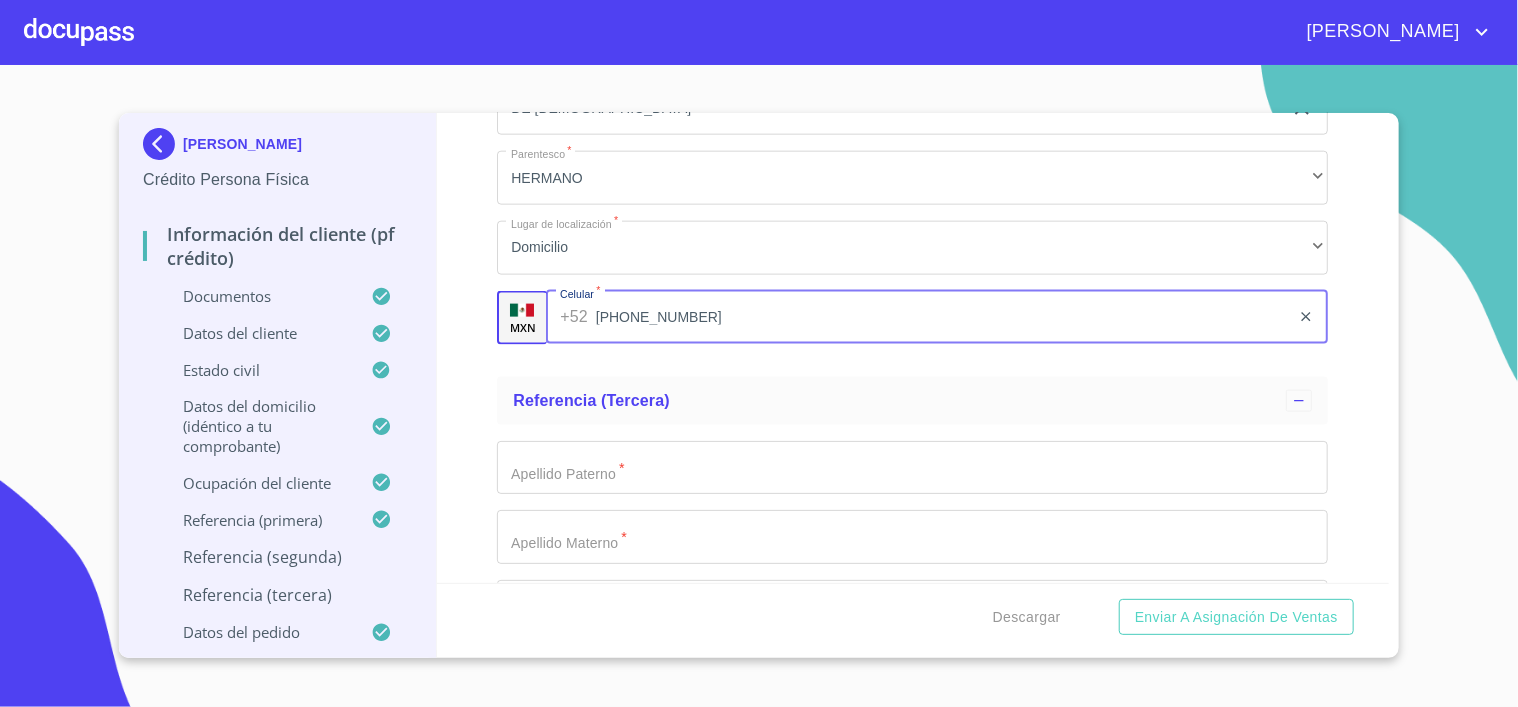 type on "(72)22467356" 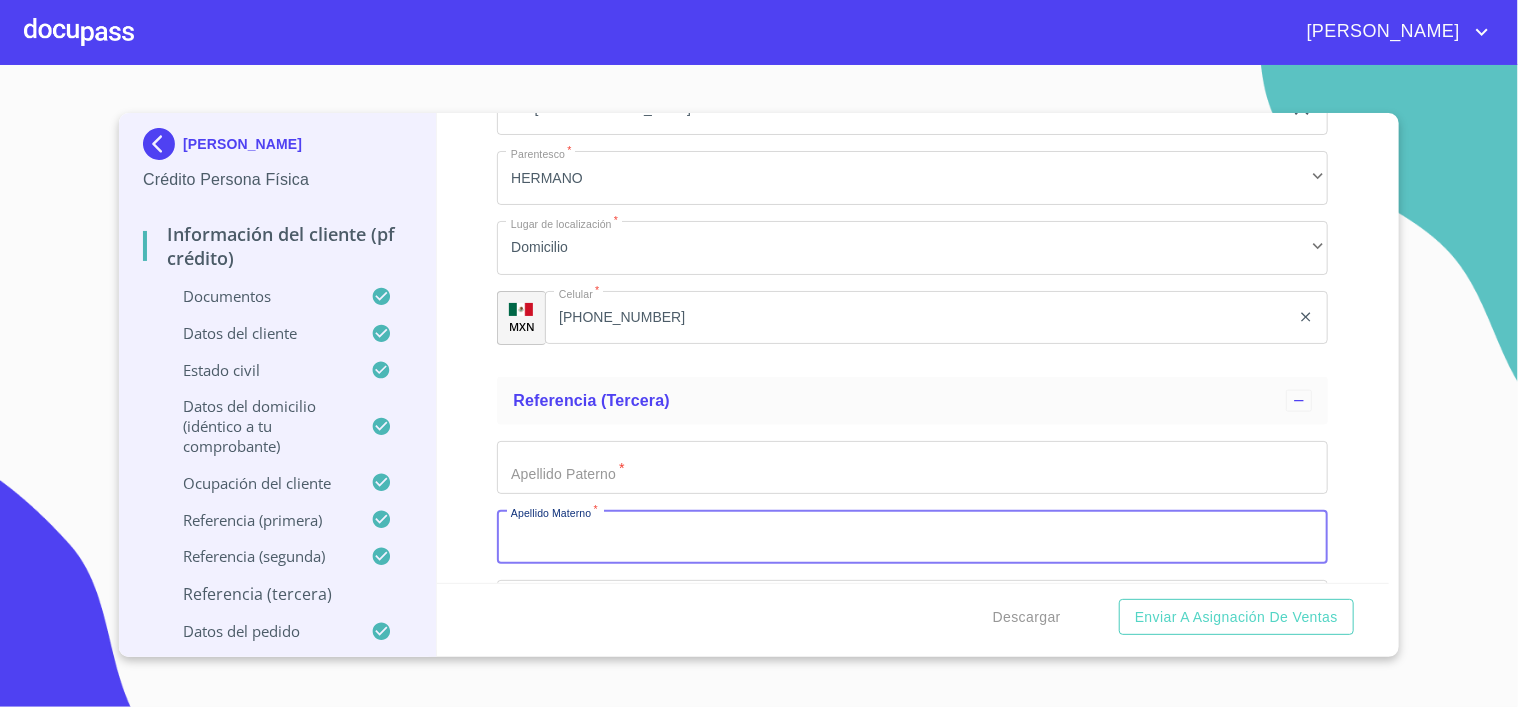 drag, startPoint x: 1116, startPoint y: 527, endPoint x: 1132, endPoint y: 482, distance: 47.759815 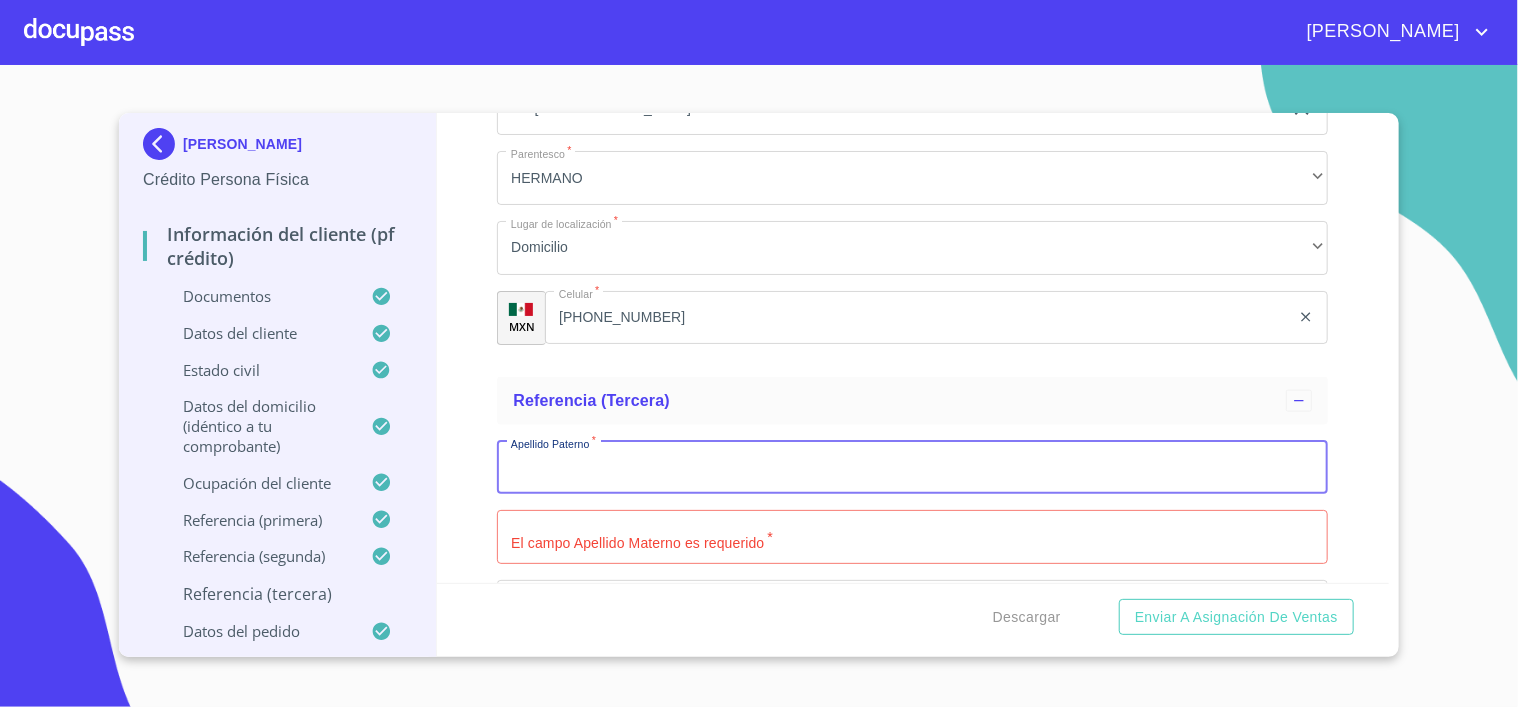 click on "Apellido Paterno   *" at bounding box center [912, 468] 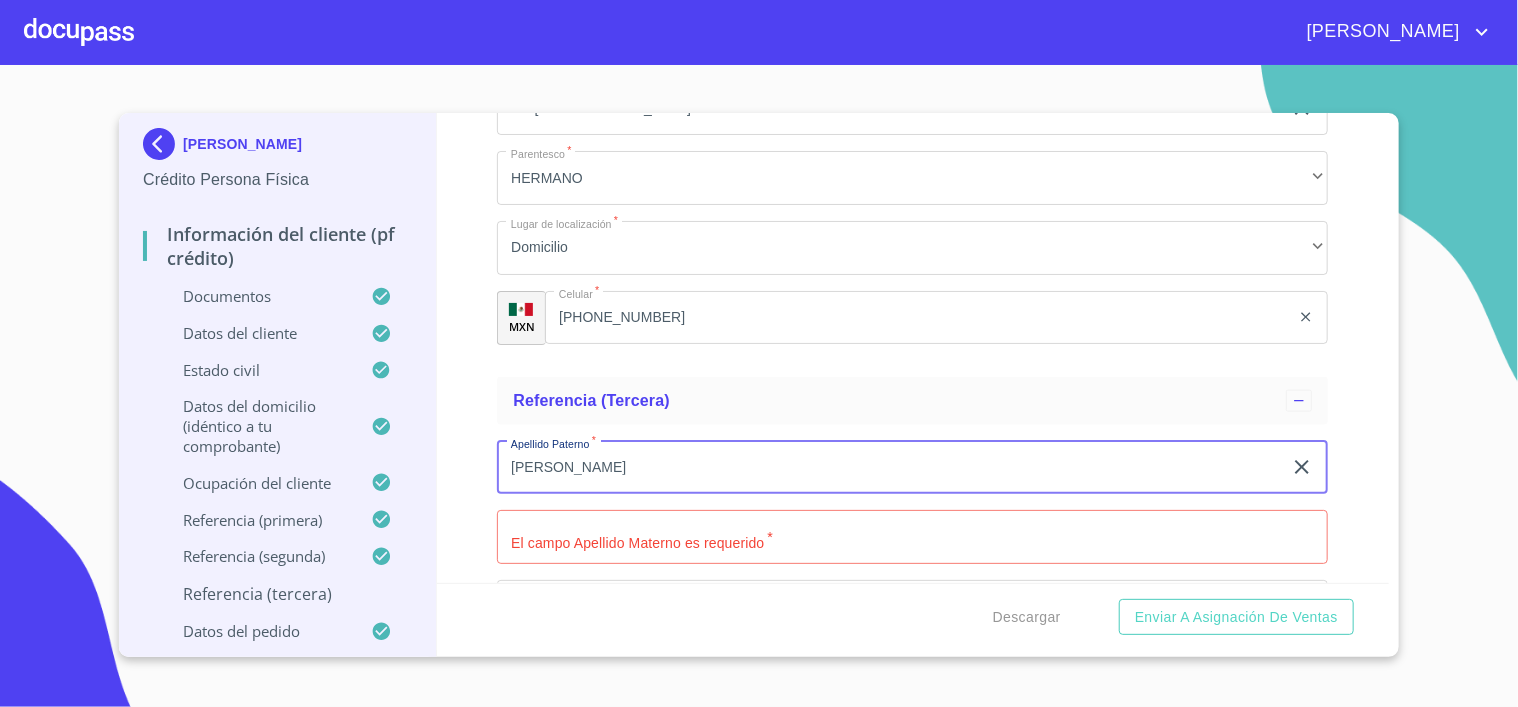 type on "ESPINOZA" 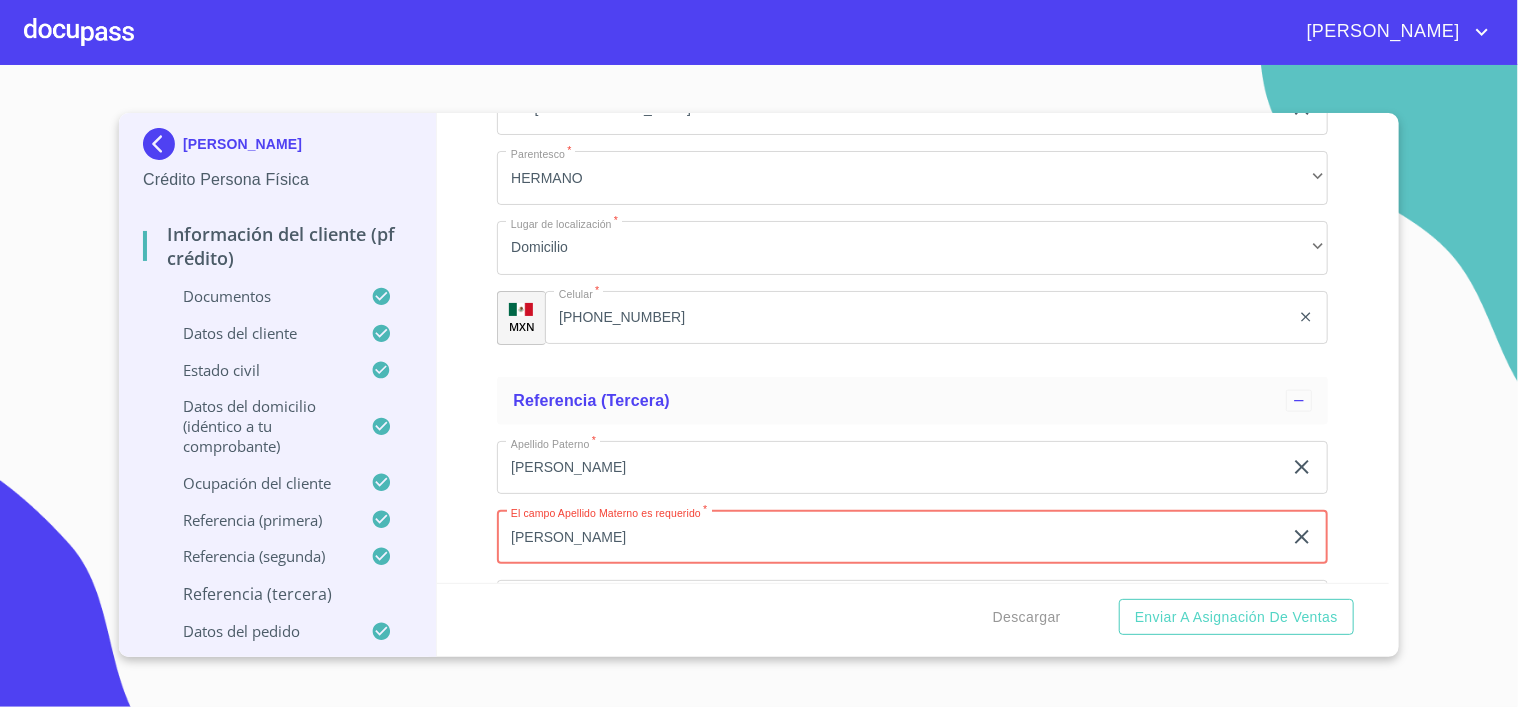 type on "LARA" 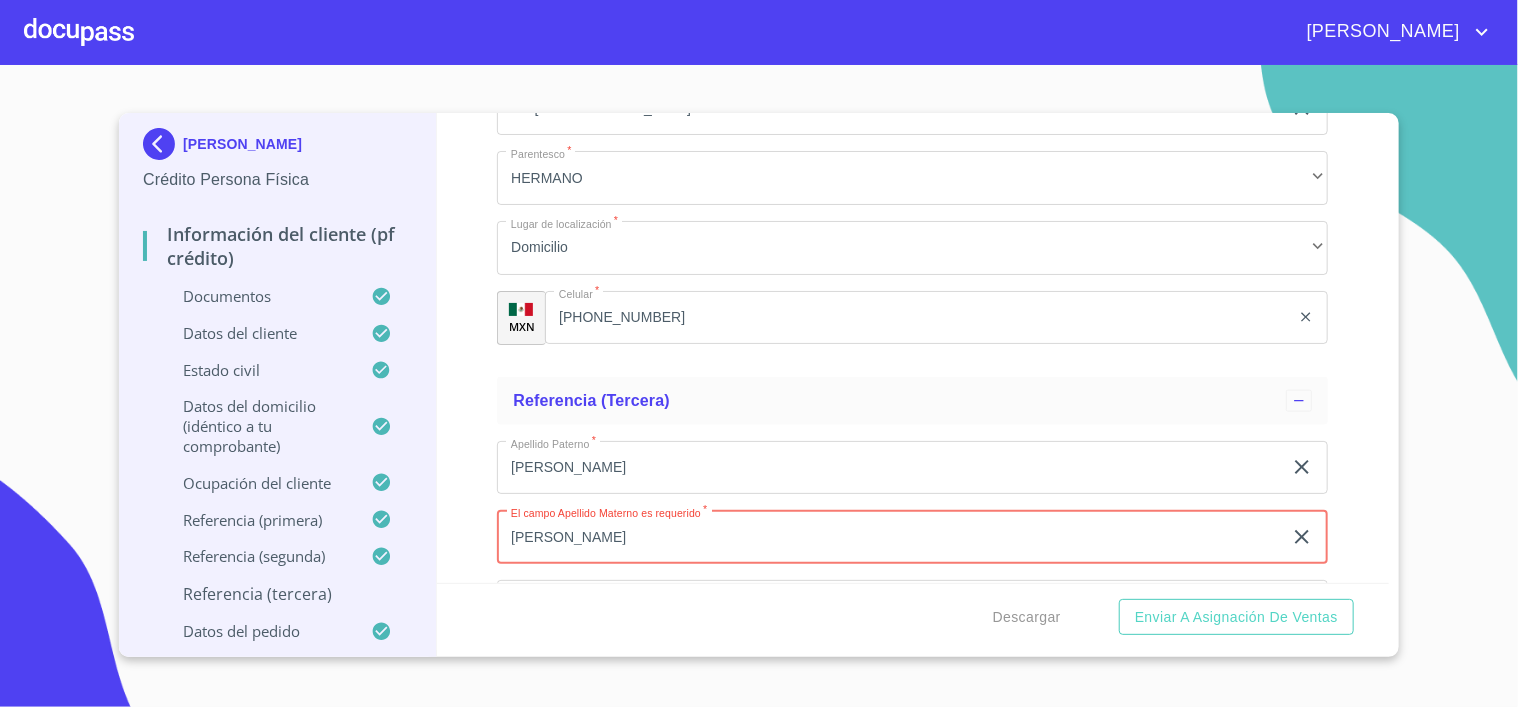 scroll, scrollTop: 1347, scrollLeft: 0, axis: vertical 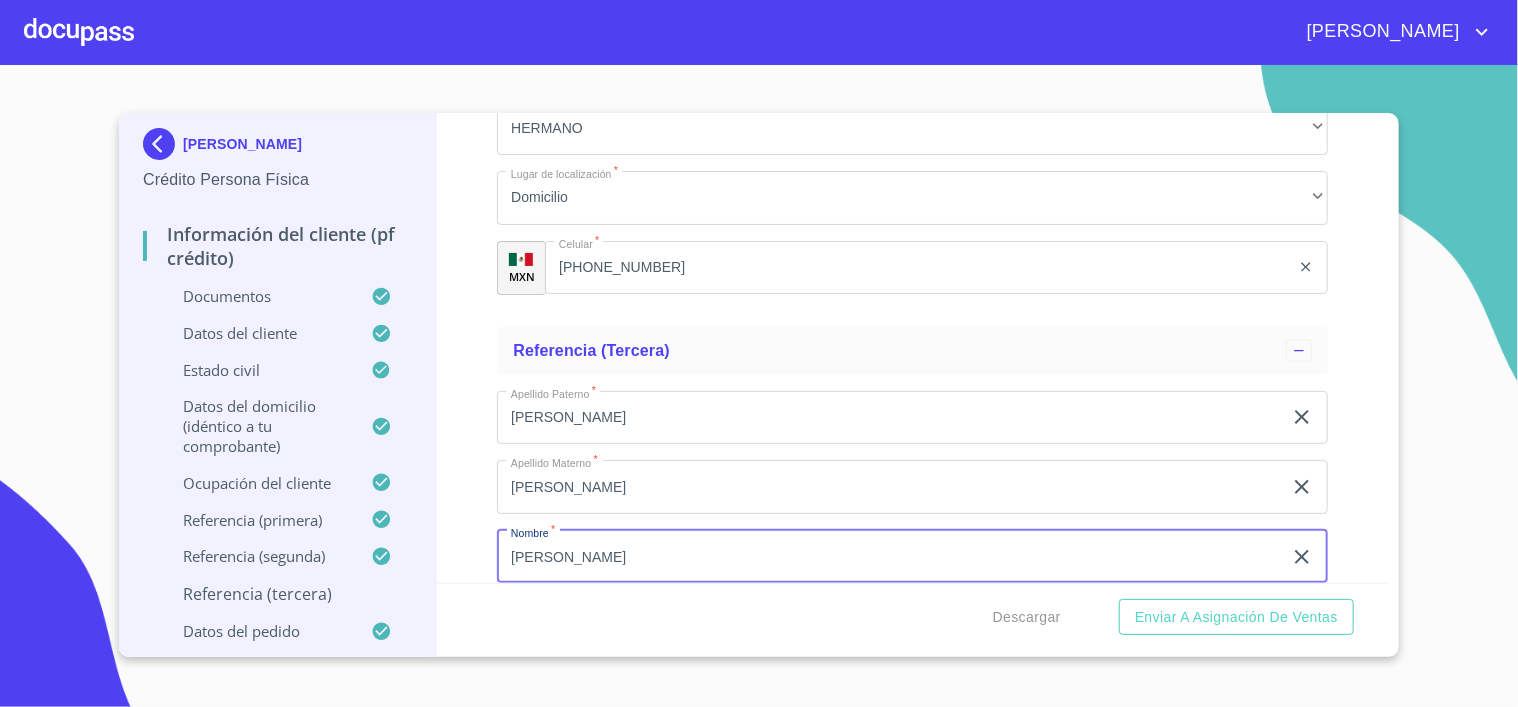 type on "CLAUDIA" 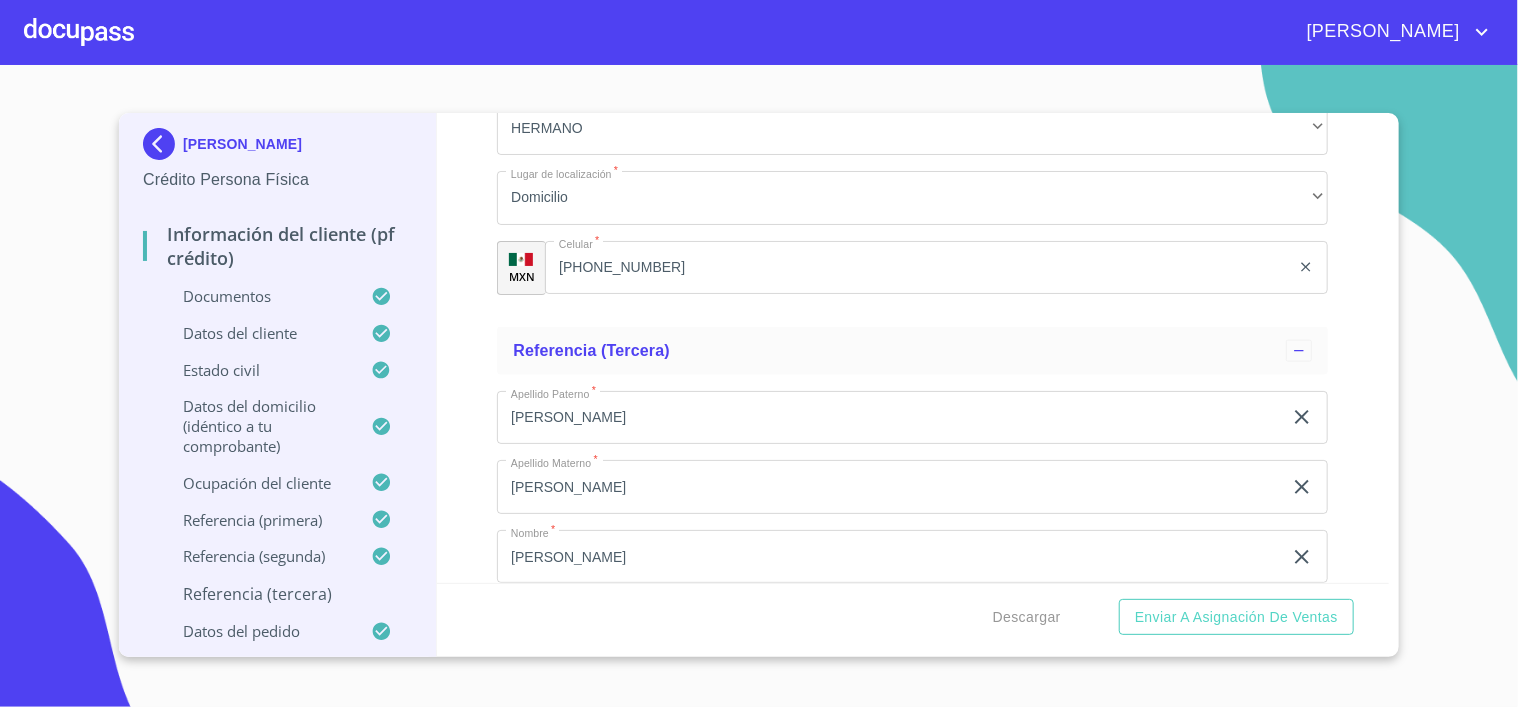 scroll, scrollTop: 1625, scrollLeft: 0, axis: vertical 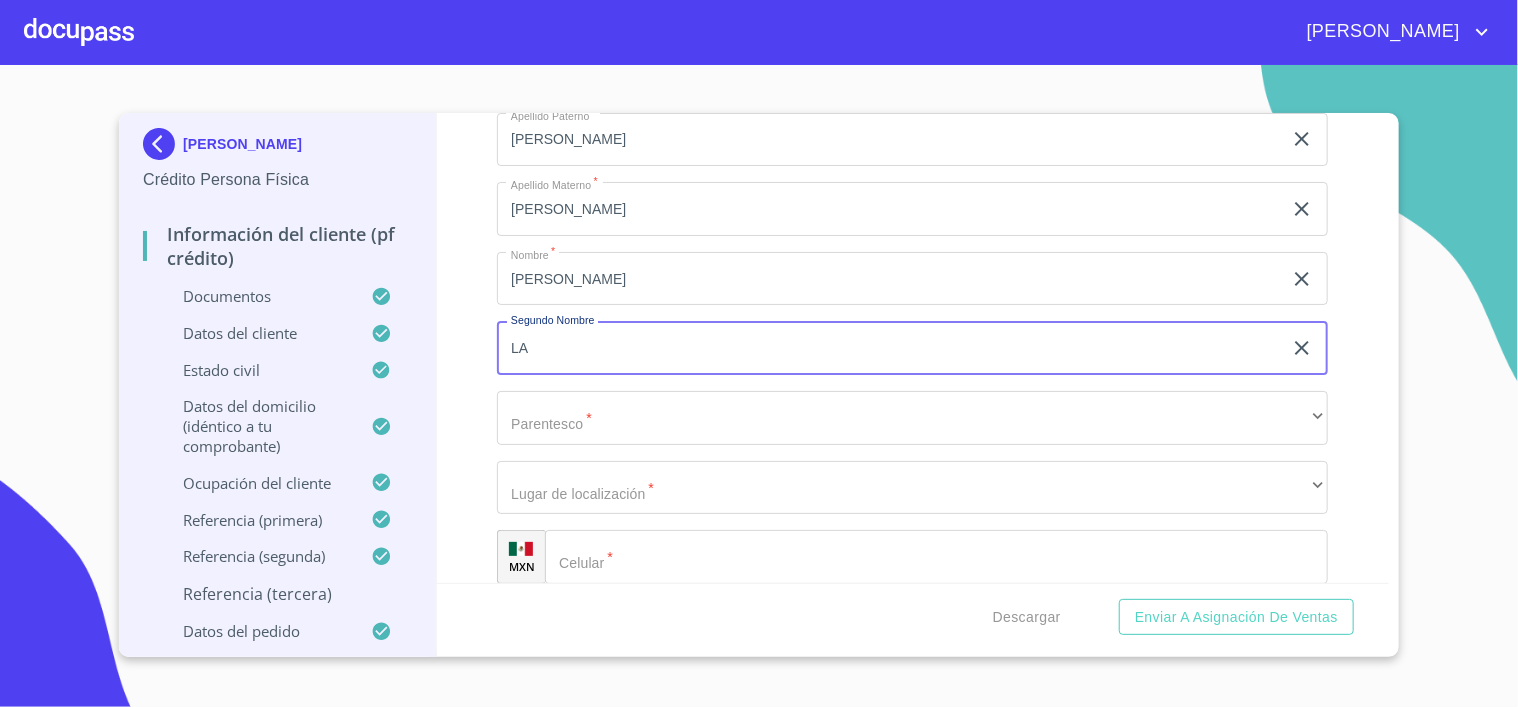 type on "L" 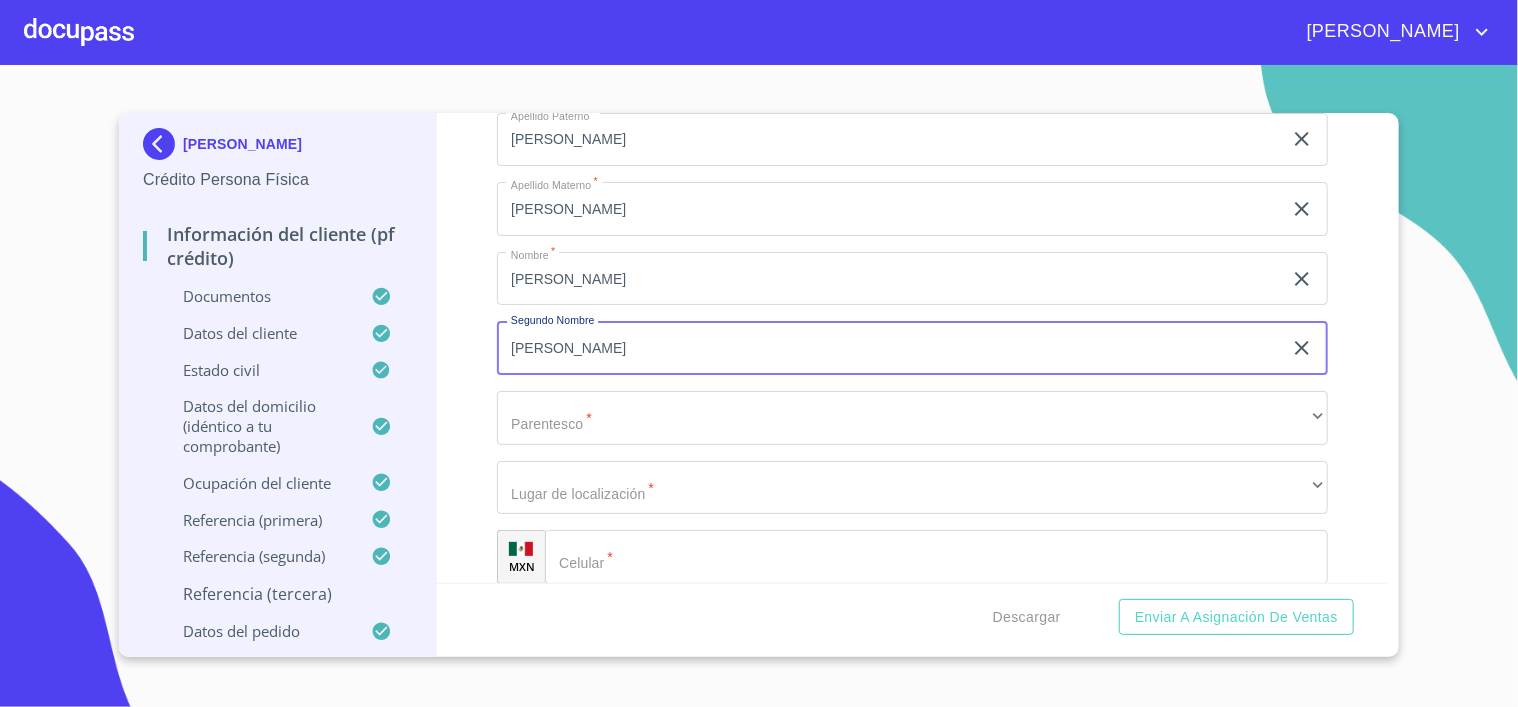 type on "ELIZABETH" 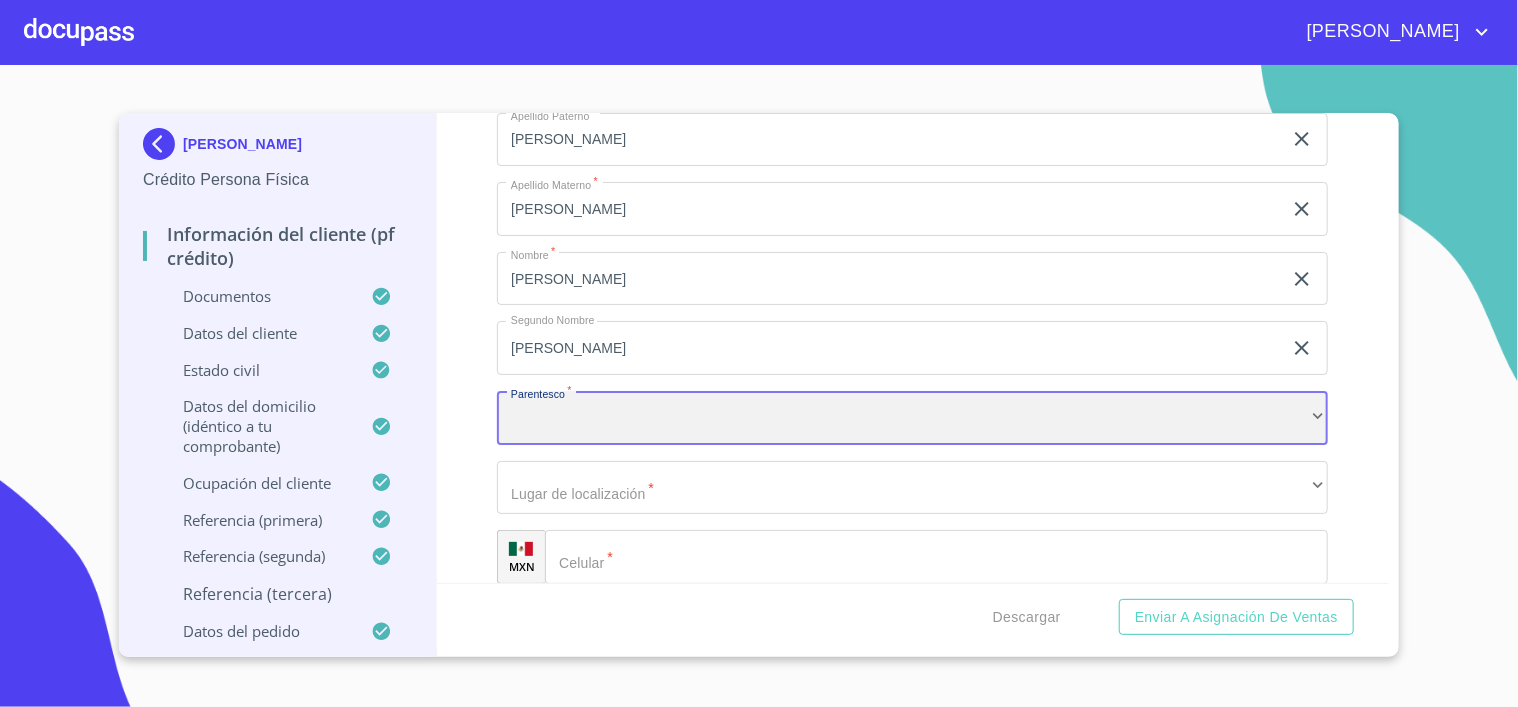 click on "​" at bounding box center [912, 418] 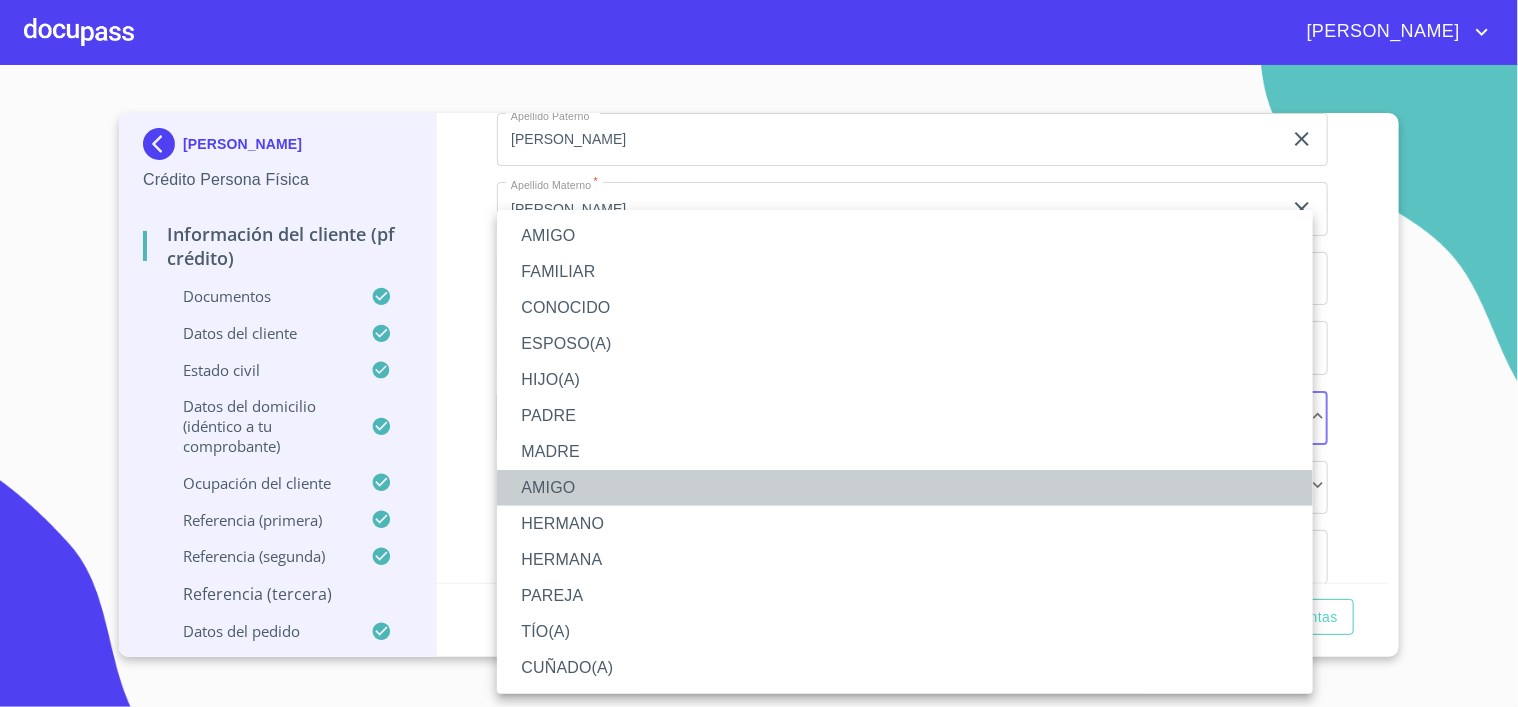 click on "AMIGO" at bounding box center [905, 488] 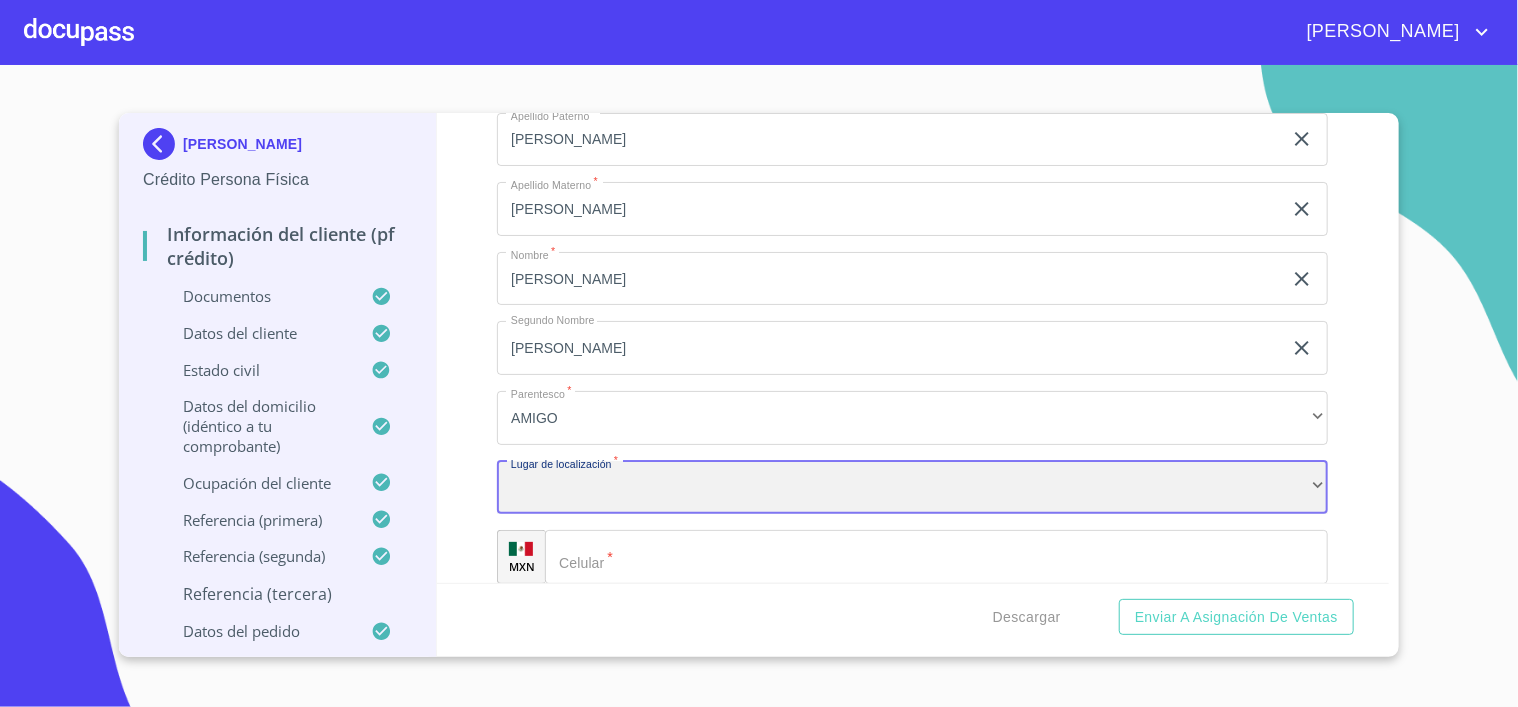 click on "​" at bounding box center (912, 488) 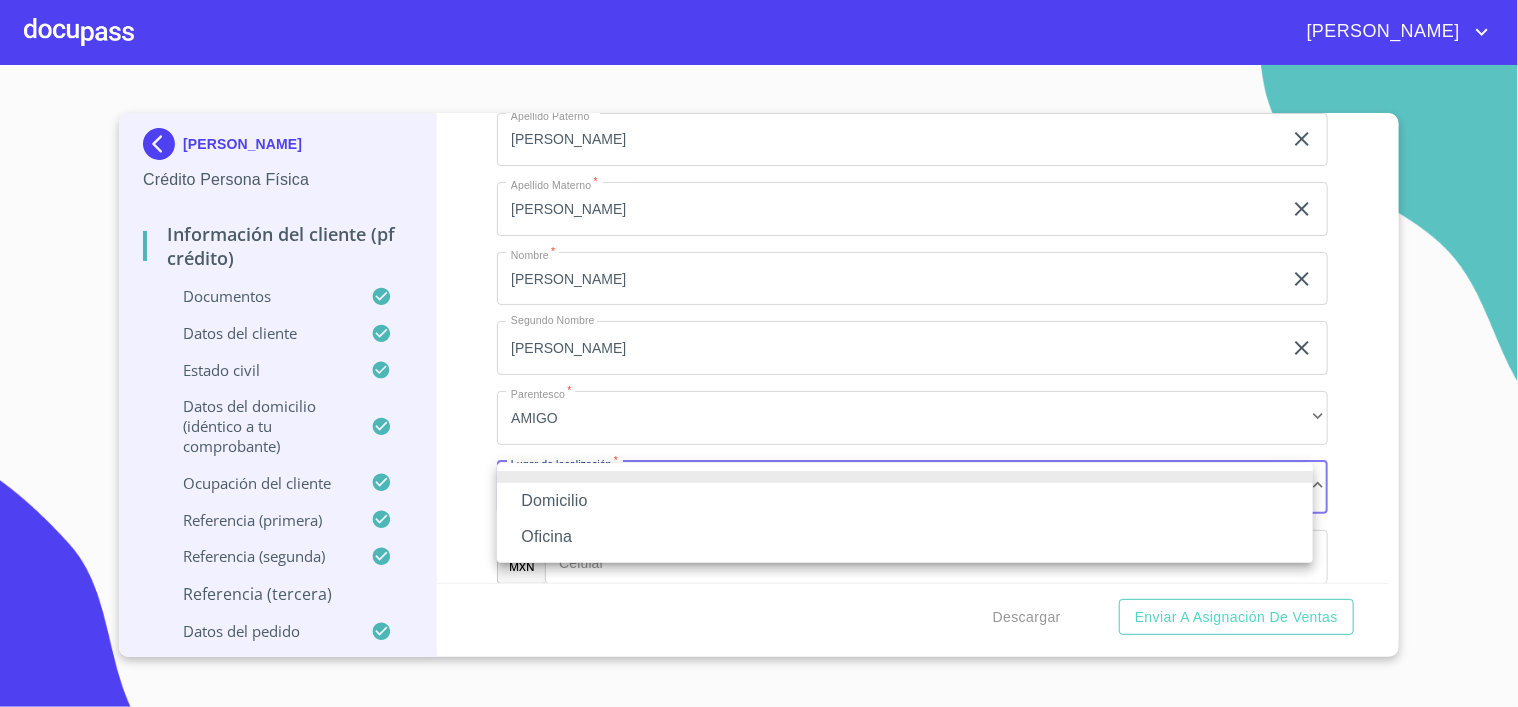 click on "Domicilio" at bounding box center [905, 501] 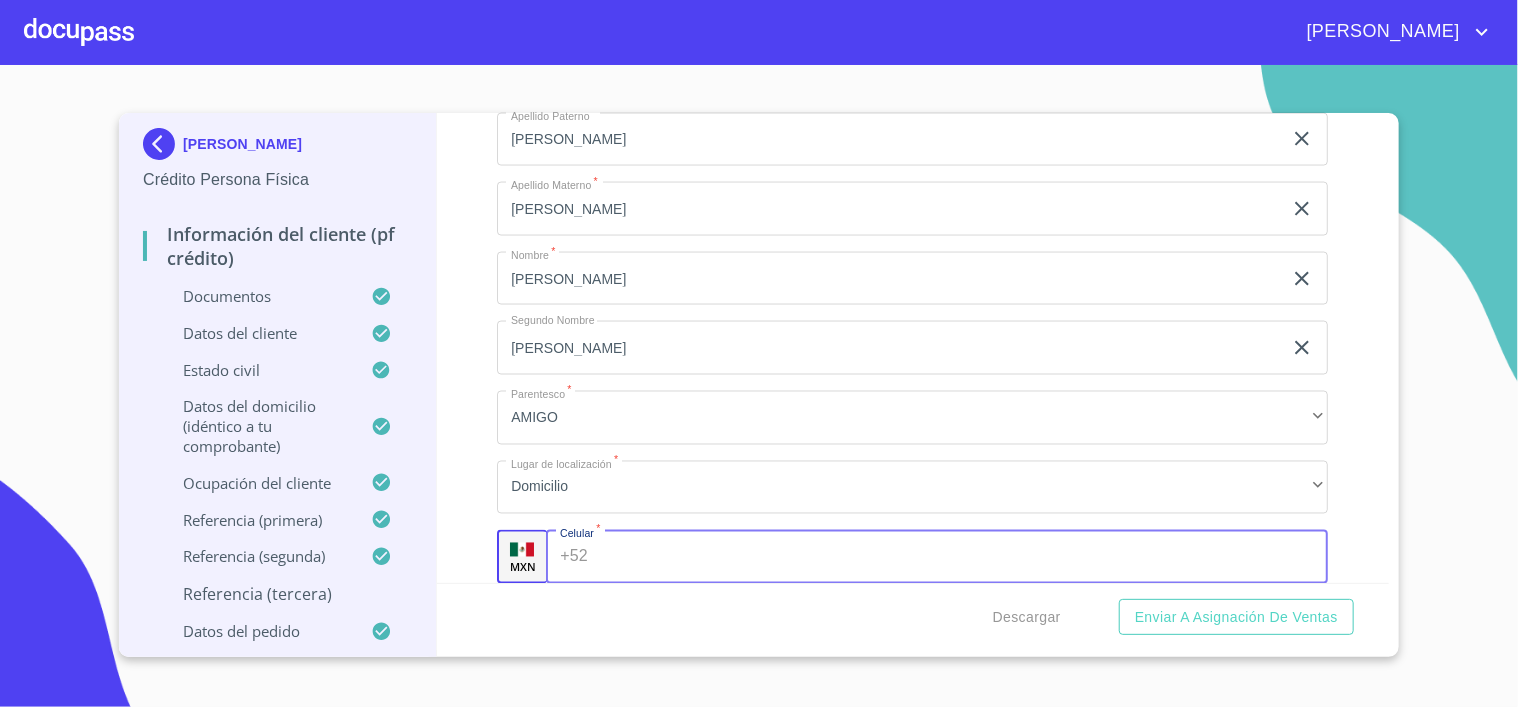 click on "Apellido Paterno   *" at bounding box center (962, 557) 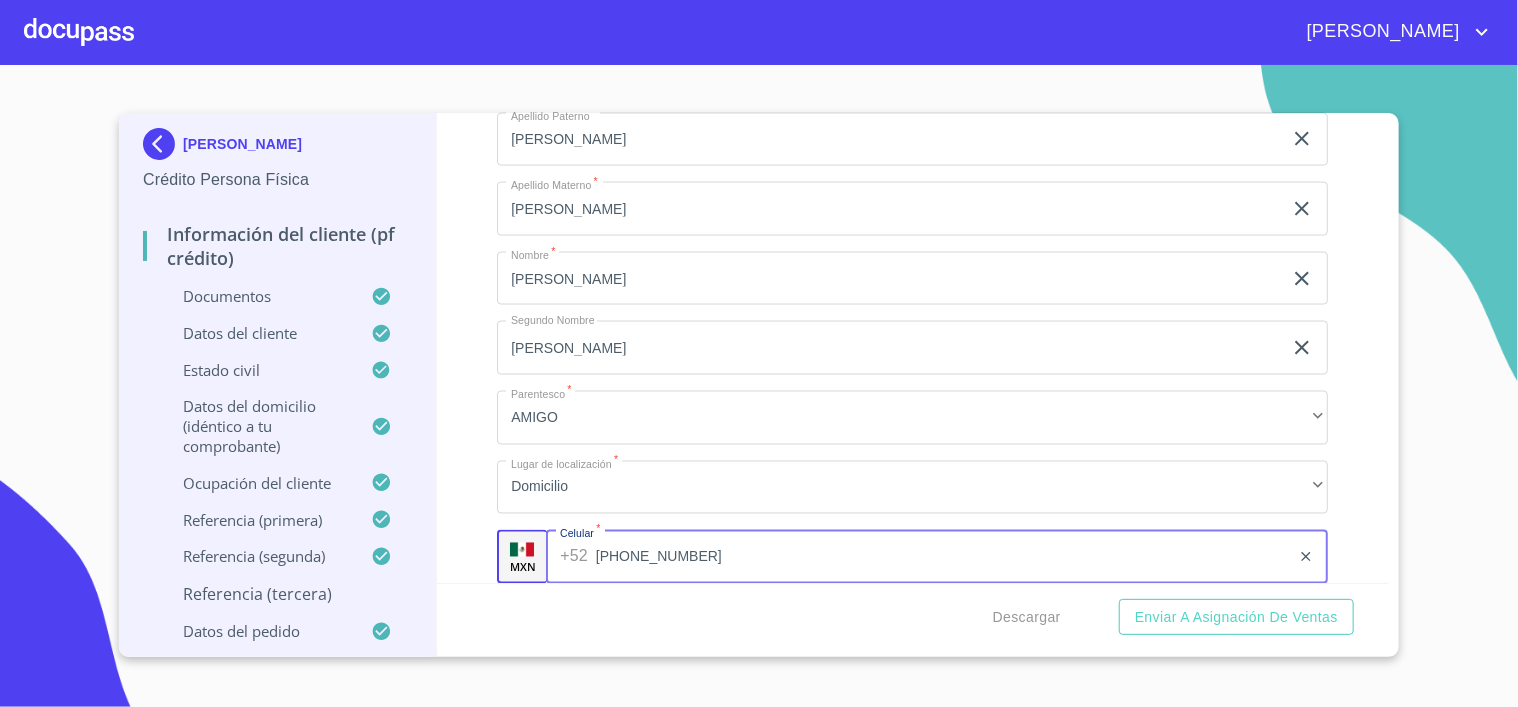 type on "(33)33914546" 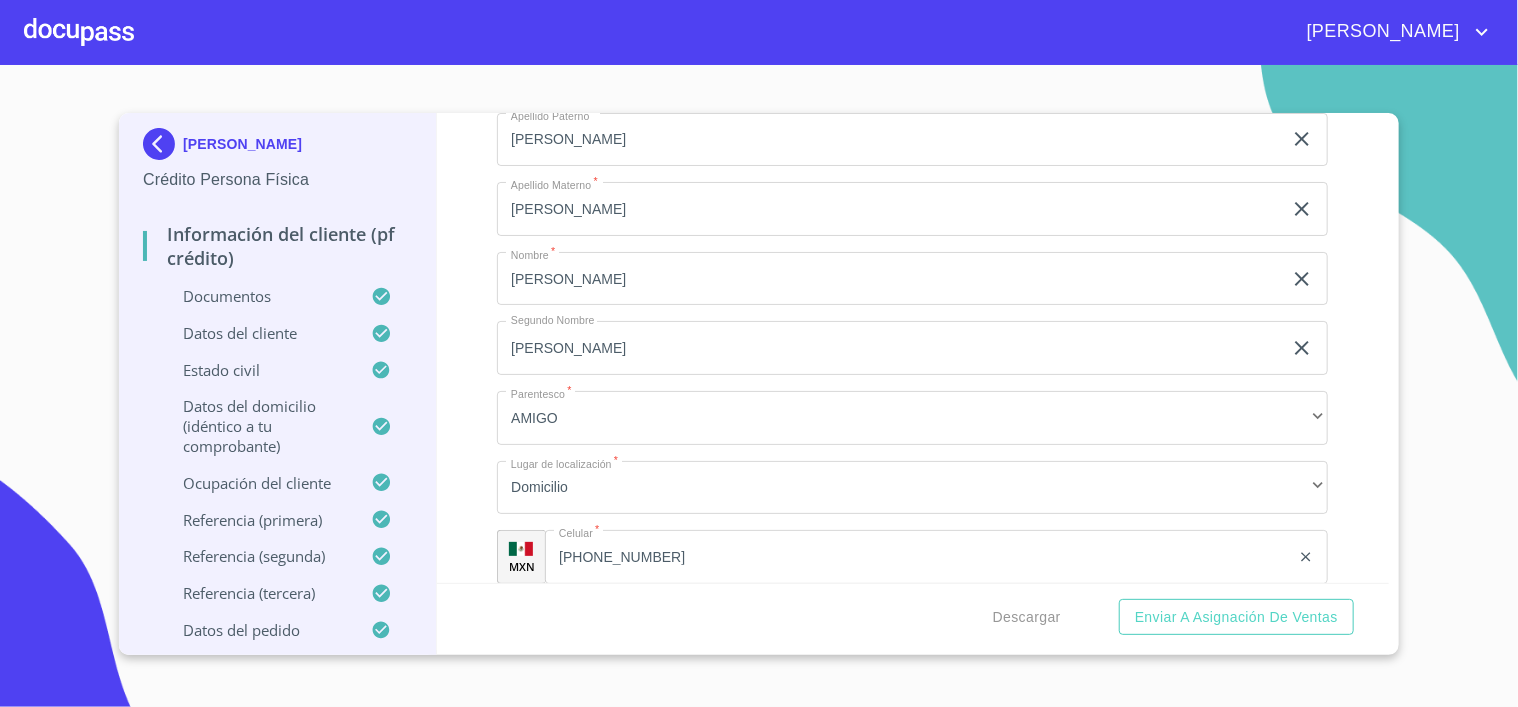 click on "ELSA PATRICIA ROBLES SALOMON Crédito Persona Física Información del cliente (PF crédito) Documentos Datos del cliente Estado Civil Datos del domicilio (idéntico a tu comprobante) Ocupación del Cliente Referencia (primera) Referencia (segunda) Referencia (tercera) Datos del pedido Información del cliente (PF crédito)   Documentos Datos del cliente Estado Civil Datos del domicilio (idéntico a tu comprobante) Ocupación del Cliente Referencia (primera) Apellido Paterno   * VERDUGO ​ Apellido Materno   * ROBLES ​ Nombre   * JESUS ​ Segundo Nombre ​ Parentesco   * HIJO(A) ​ Lugar de localización   * Domicilio ​ MXN Celular   * (33)50189333 ​ Referencia (segunda) Apellido Paterno   * ROBLES ​ Apellido Materno   * SALOMON ​ Nombre   * JOSE ​ Segundo Nombre DE JESUS ​ Parentesco   * HERMANO ​ Lugar de localización   * Domicilio ​ MXN Celular   * (72)22467356 ​ Referencia (tercera) Apellido Paterno   * ESPINOZA ​ Apellido Materno   * LARA ​ Nombre" at bounding box center [759, 384] 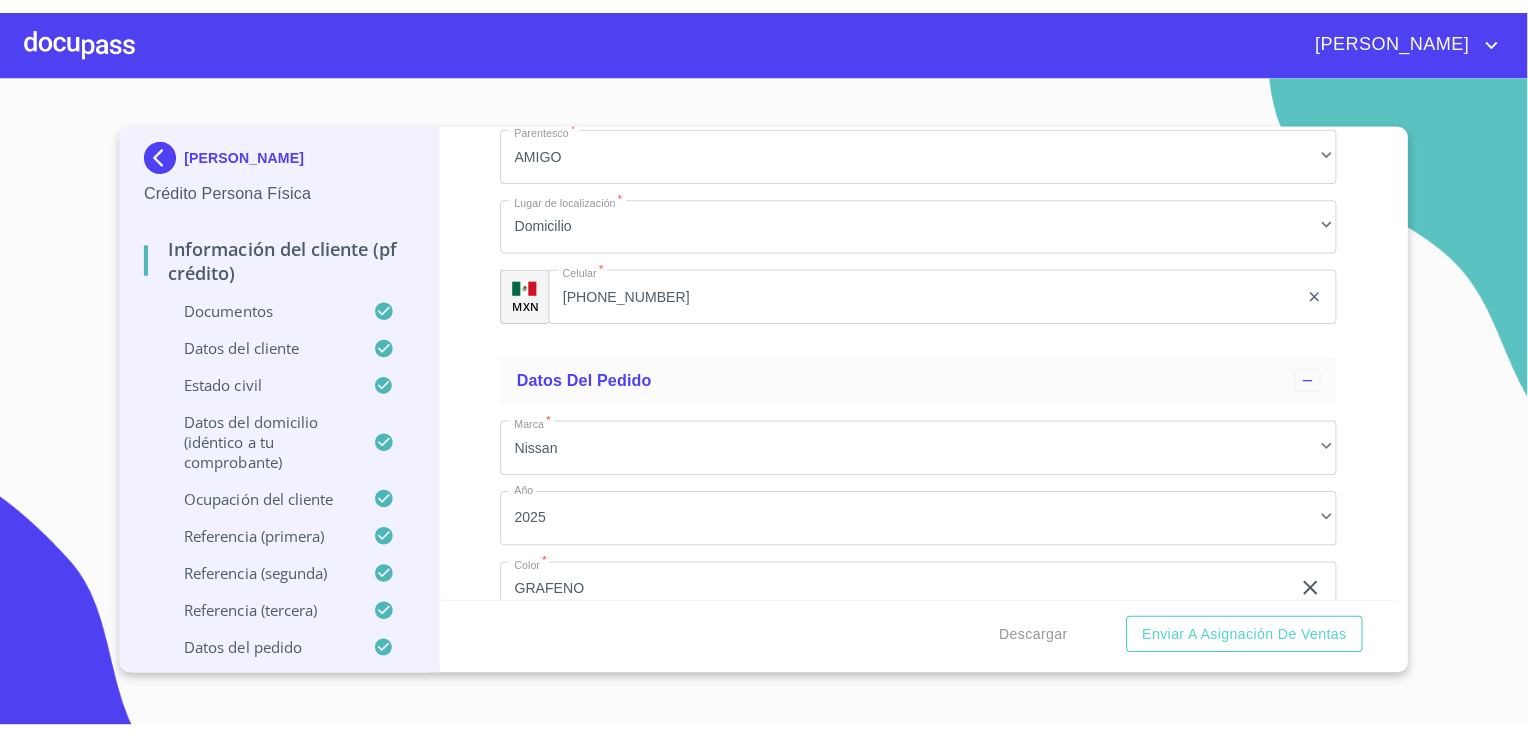 scroll, scrollTop: 2078, scrollLeft: 0, axis: vertical 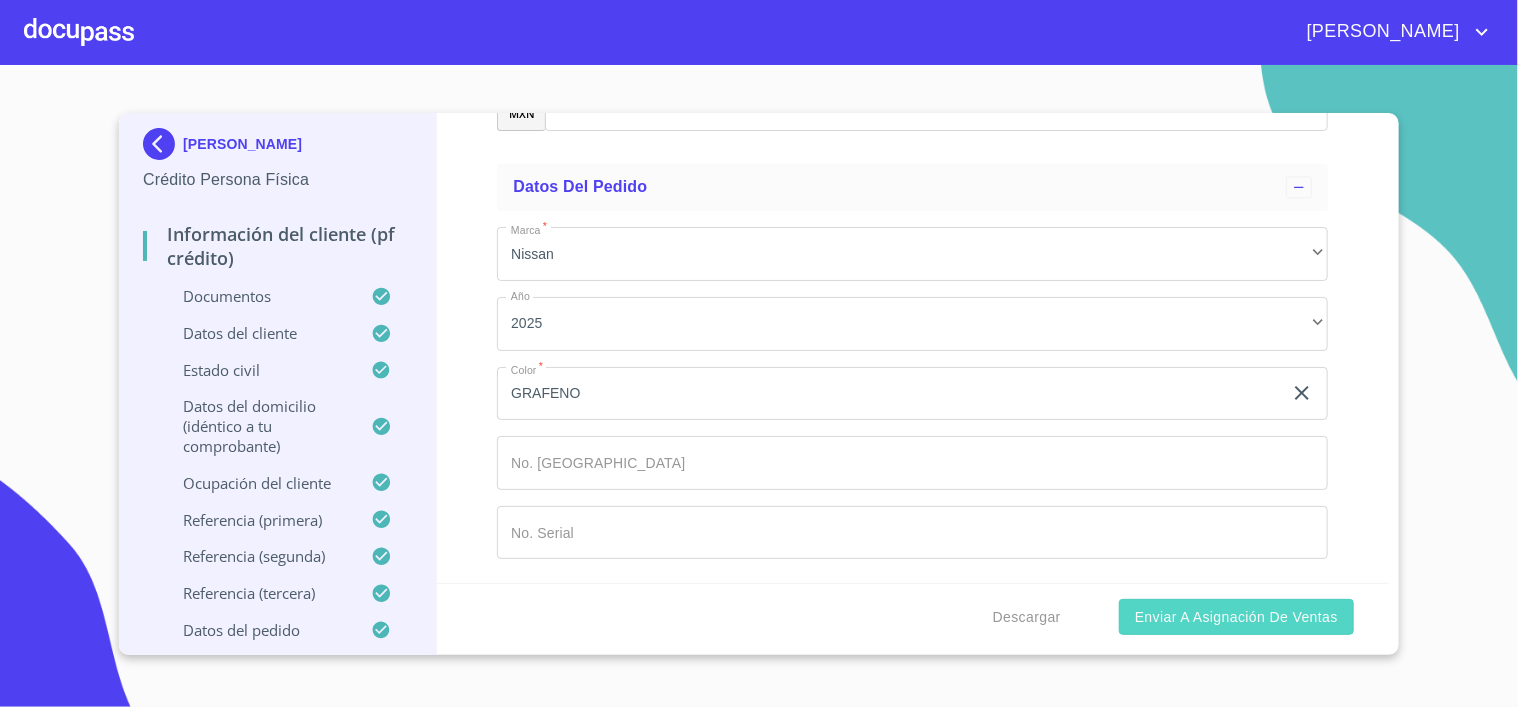 click on "Enviar a Asignación de Ventas" at bounding box center [1236, 617] 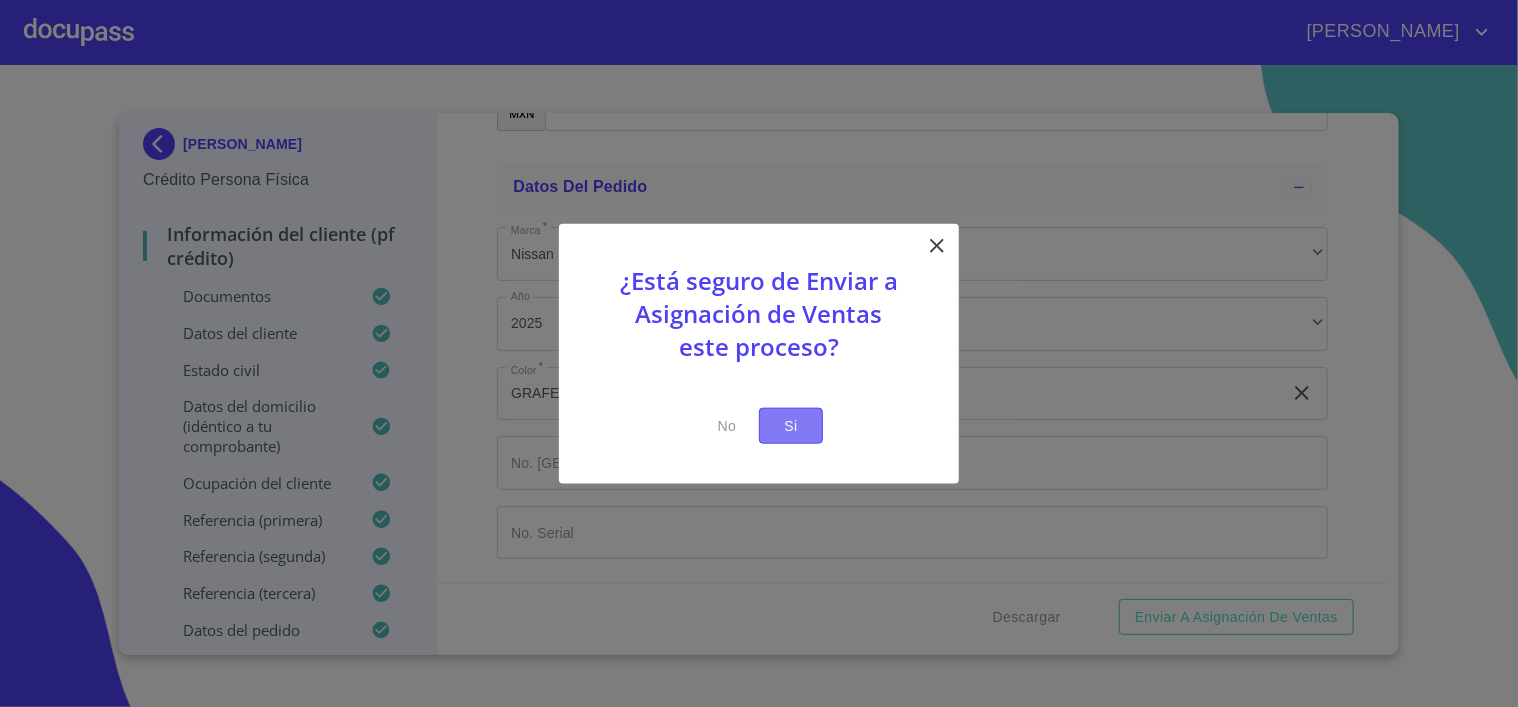 click on "Si" at bounding box center [791, 425] 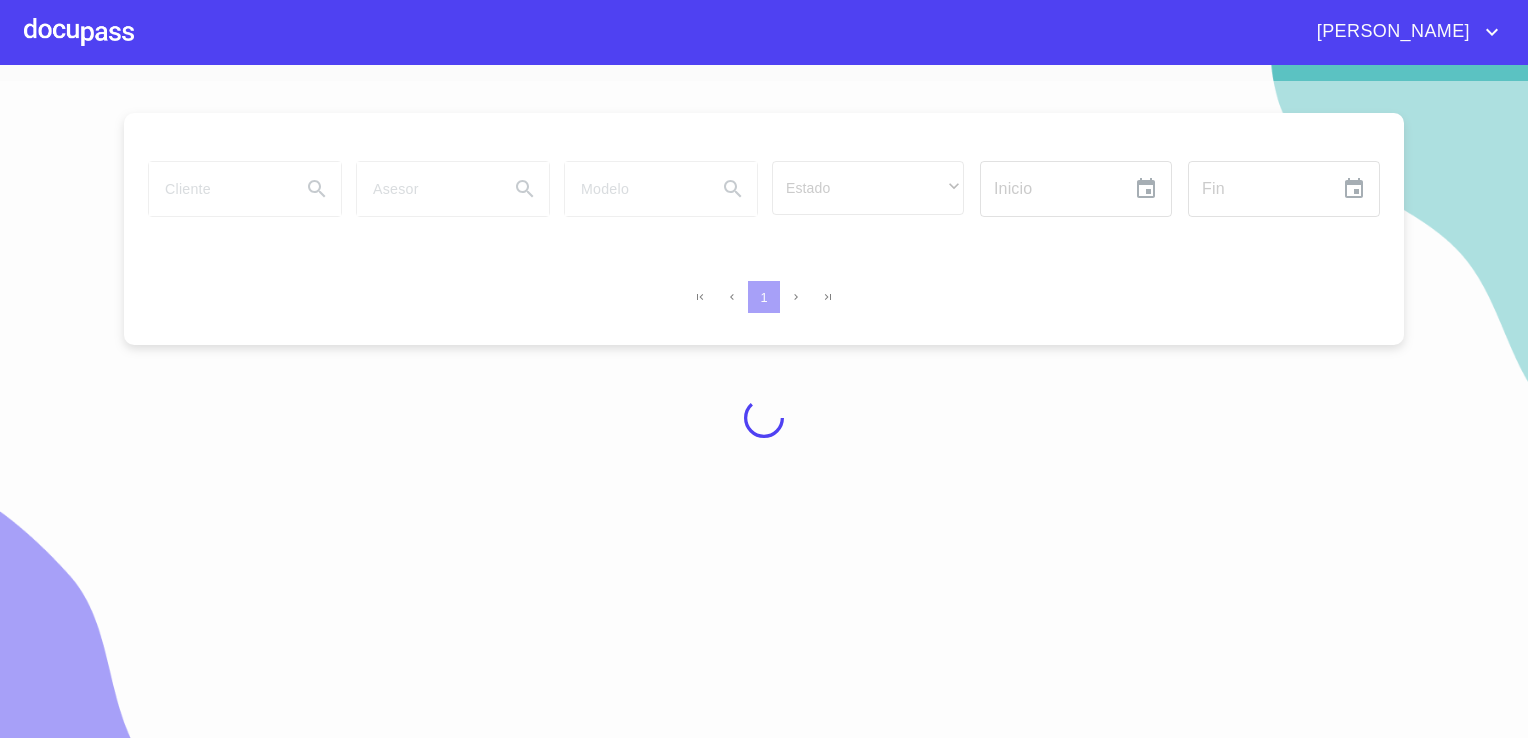 scroll, scrollTop: 0, scrollLeft: 0, axis: both 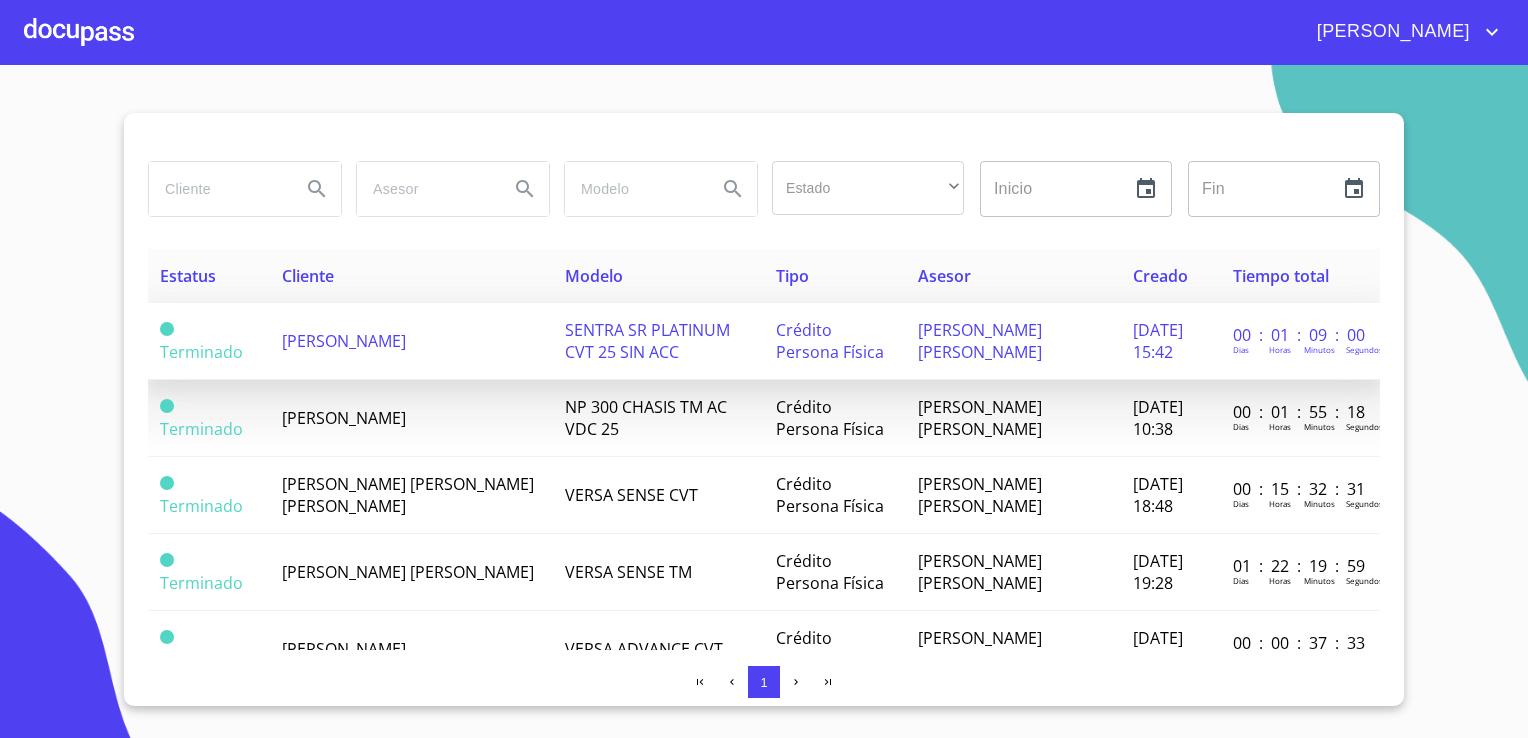 click on "[PERSON_NAME] [PERSON_NAME]" at bounding box center (980, 341) 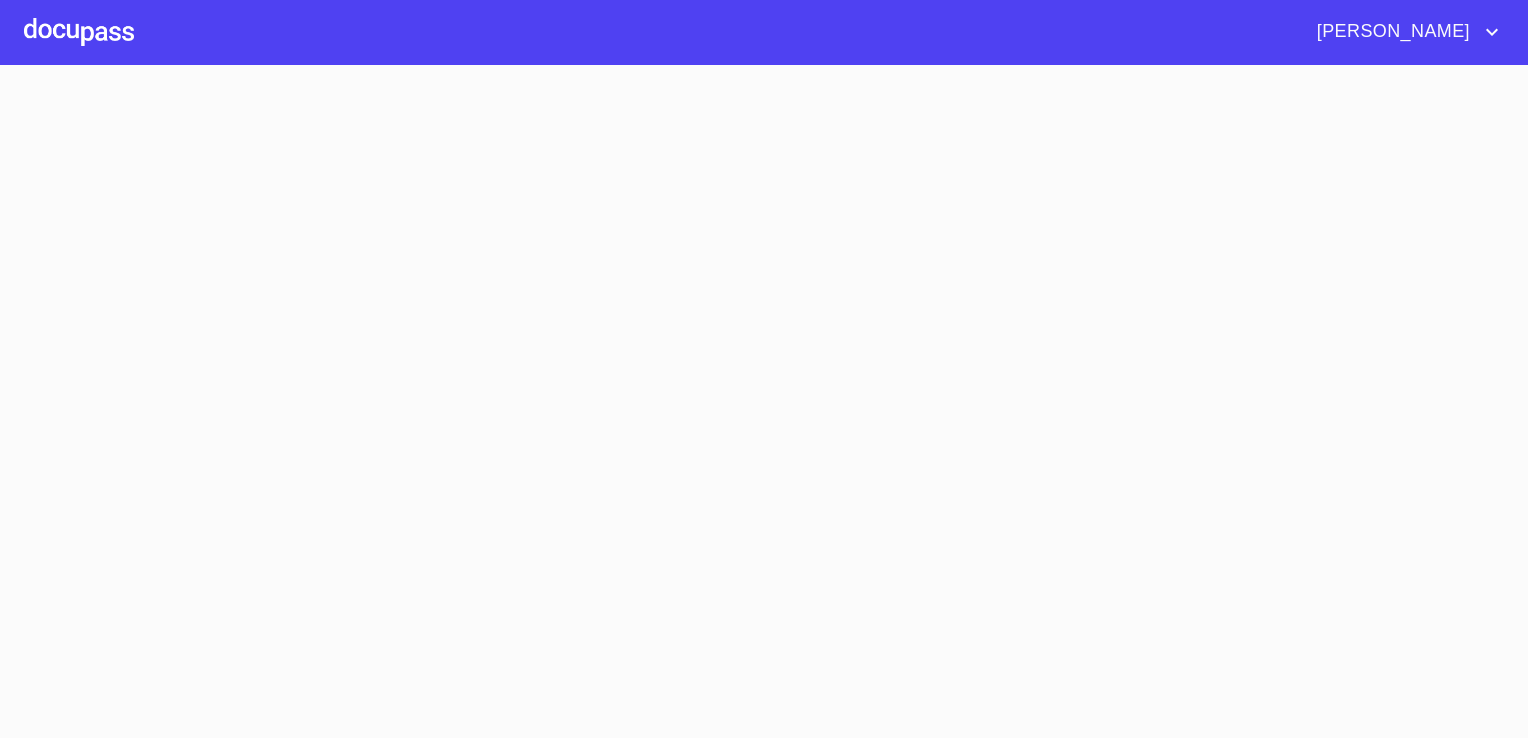click at bounding box center (764, 401) 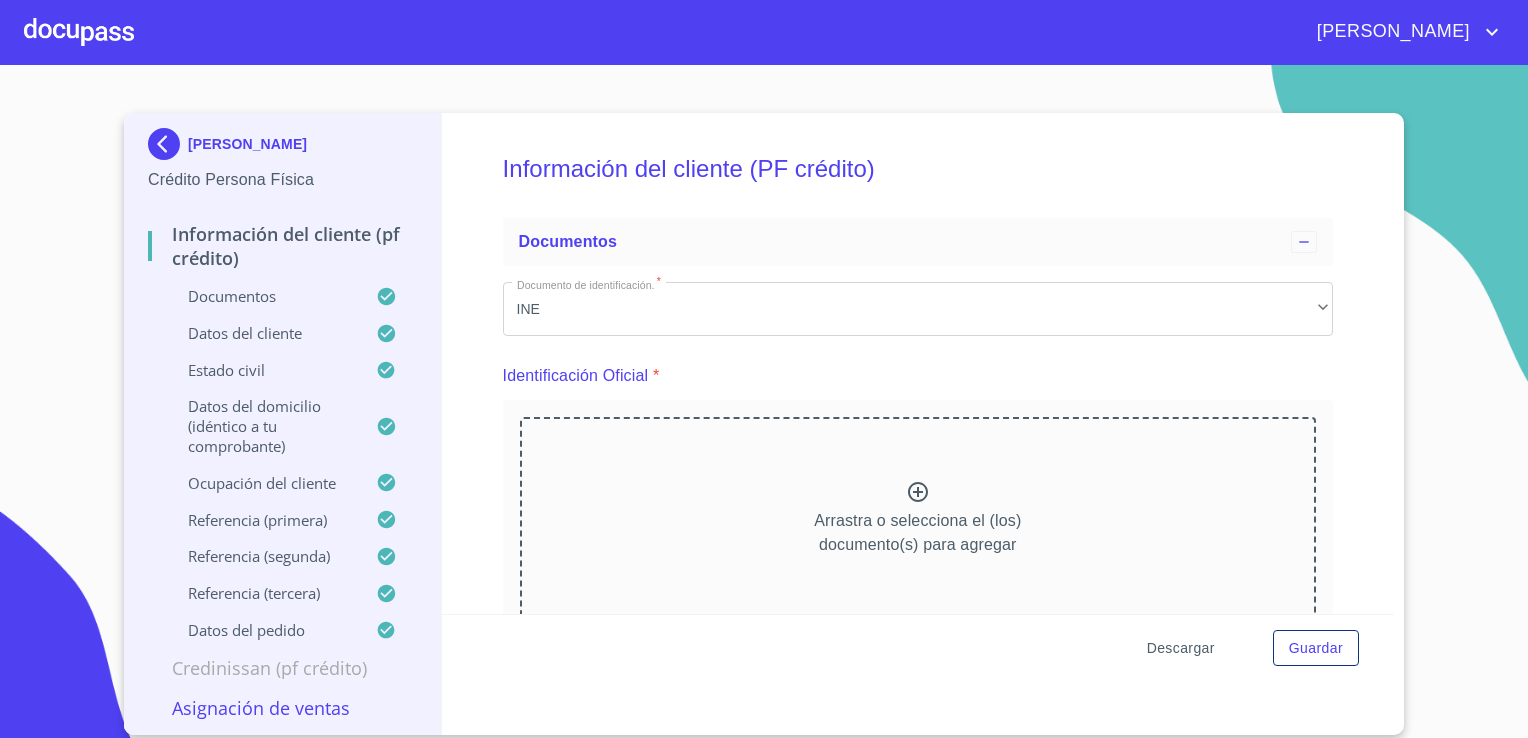 click on "Descargar" at bounding box center (1181, 648) 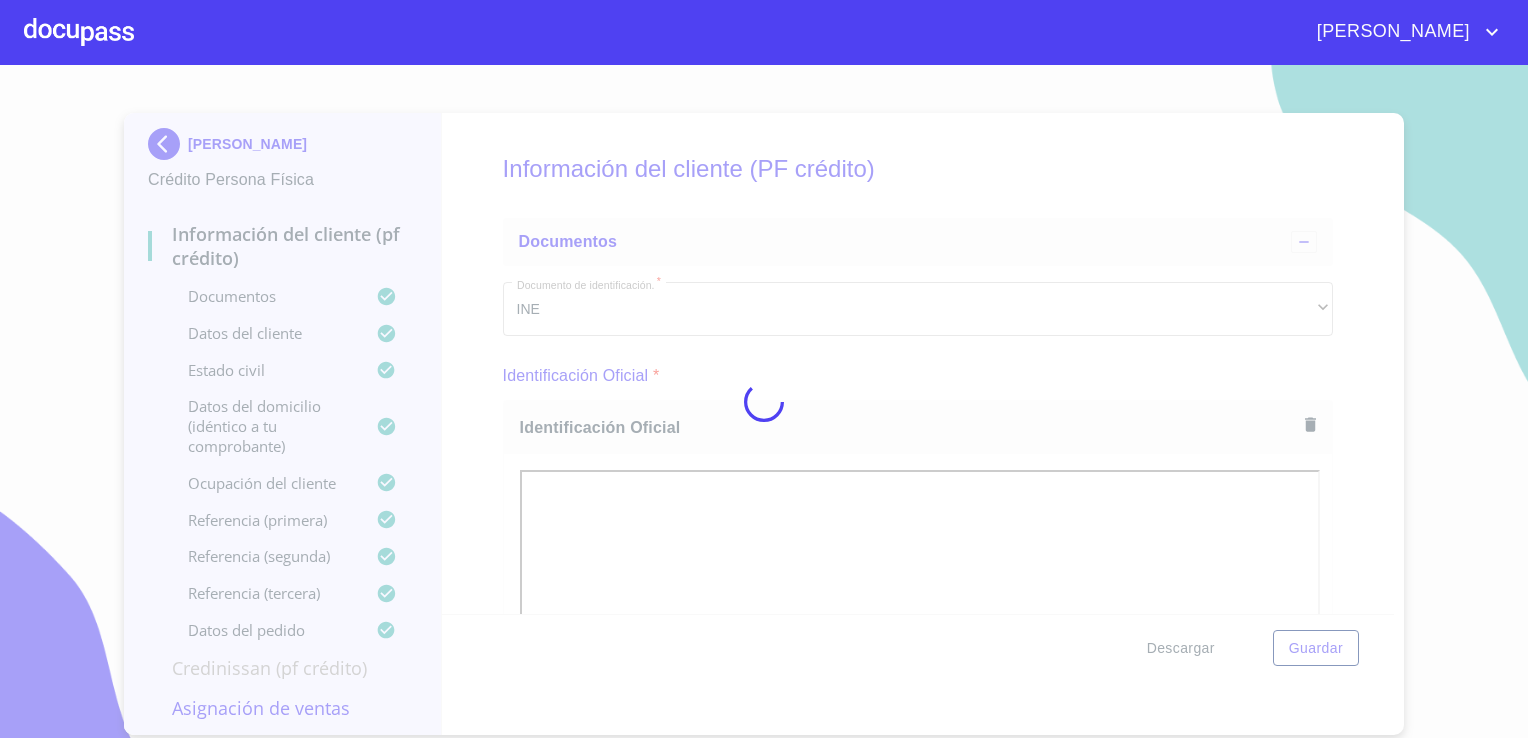 scroll, scrollTop: 0, scrollLeft: 0, axis: both 